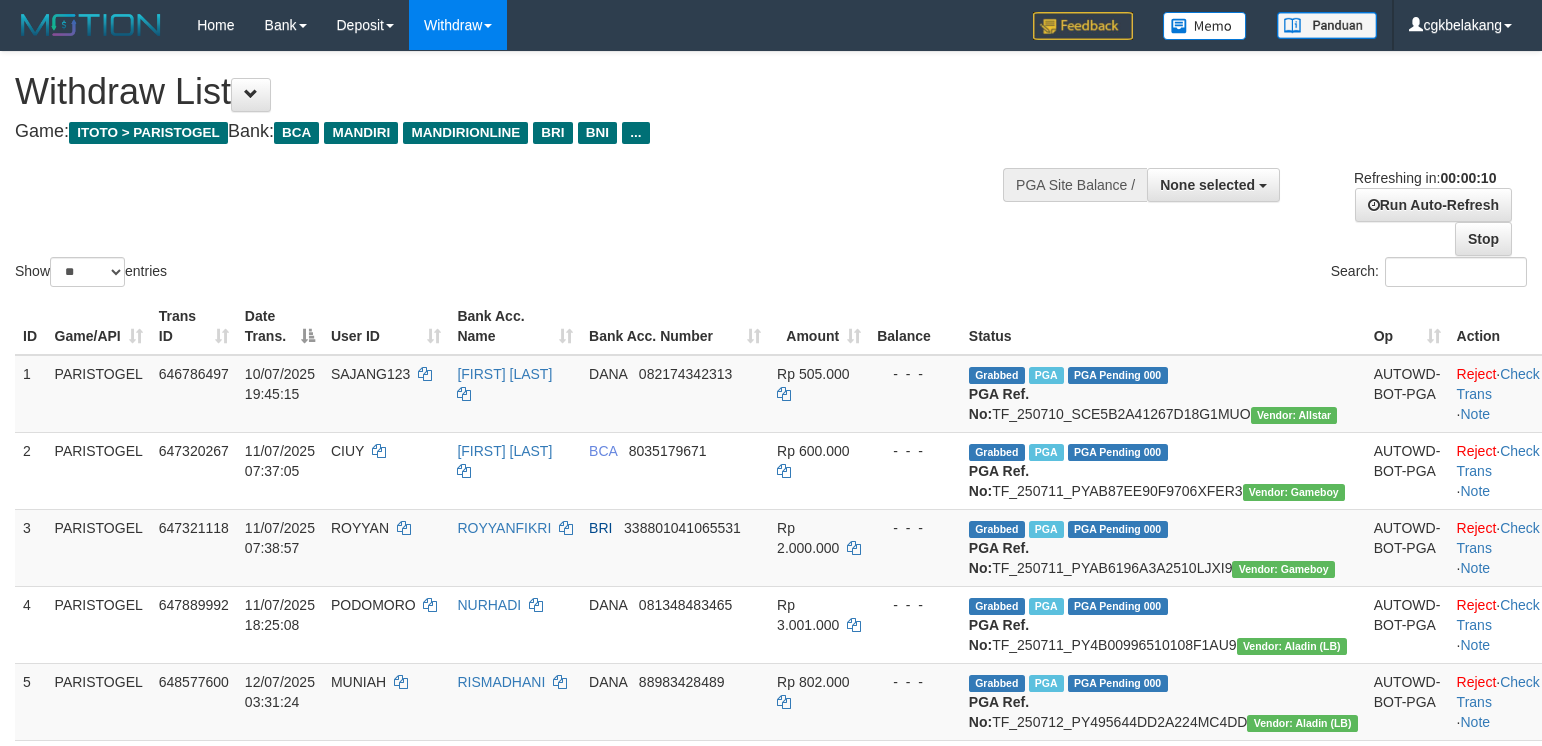 select 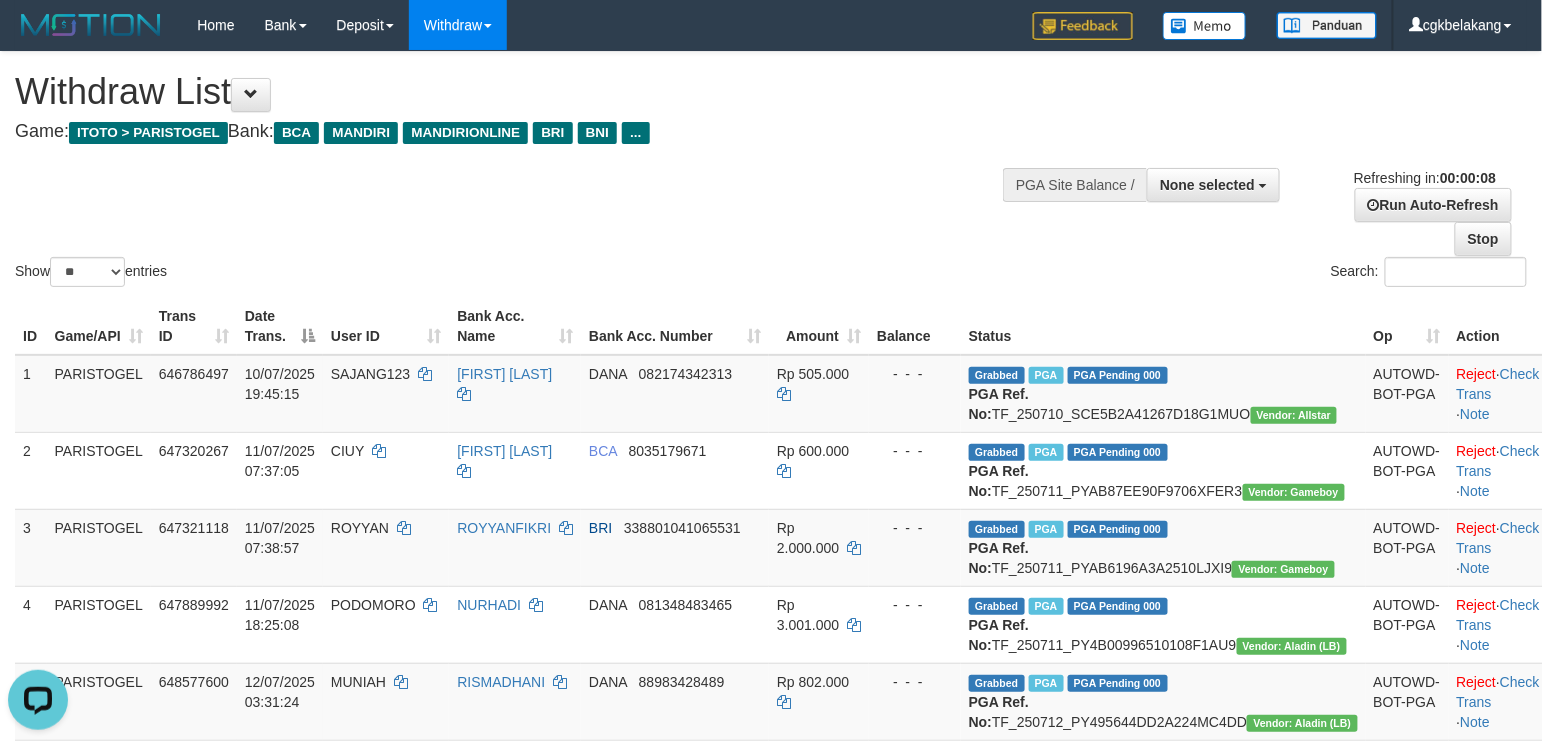 scroll, scrollTop: 0, scrollLeft: 0, axis: both 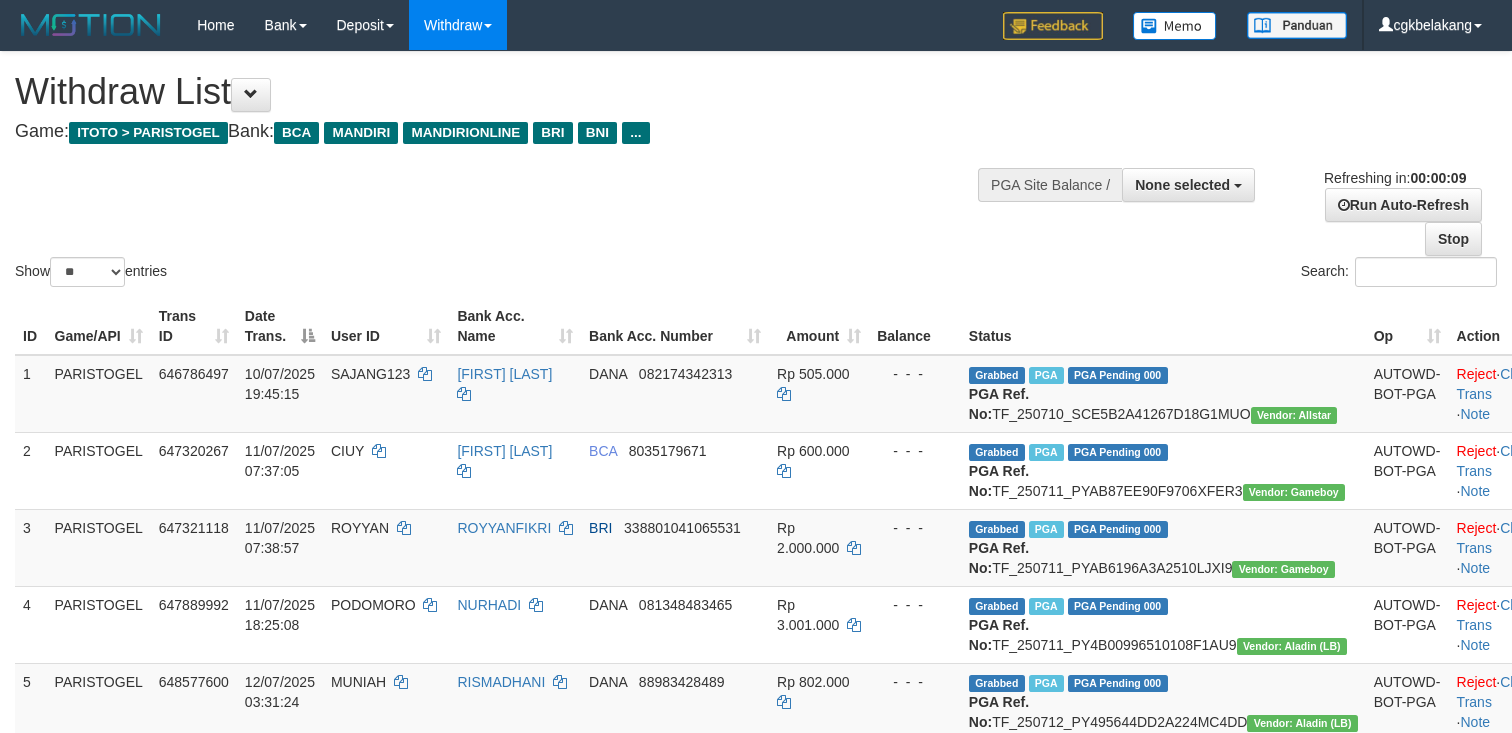 select 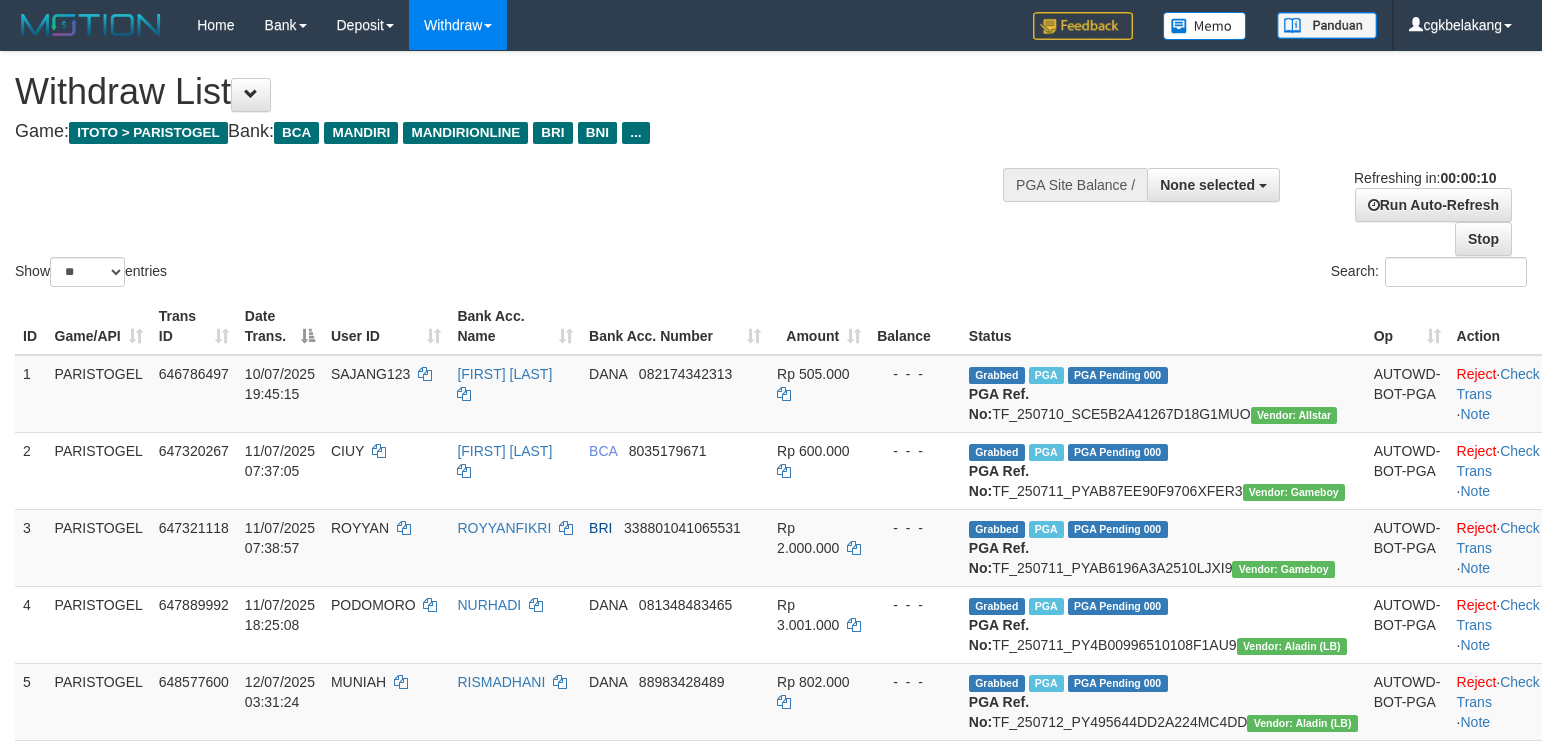 select 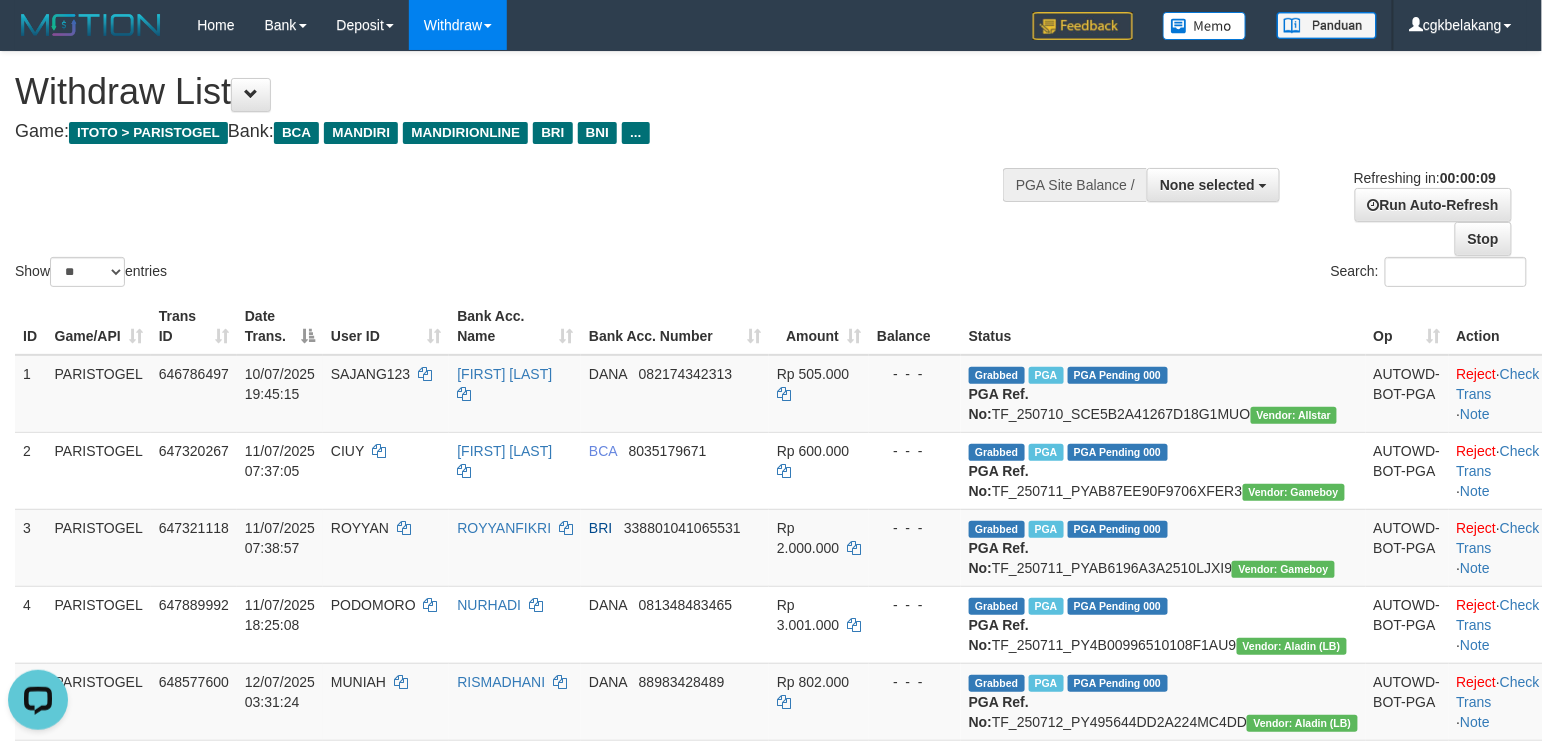 scroll, scrollTop: 0, scrollLeft: 0, axis: both 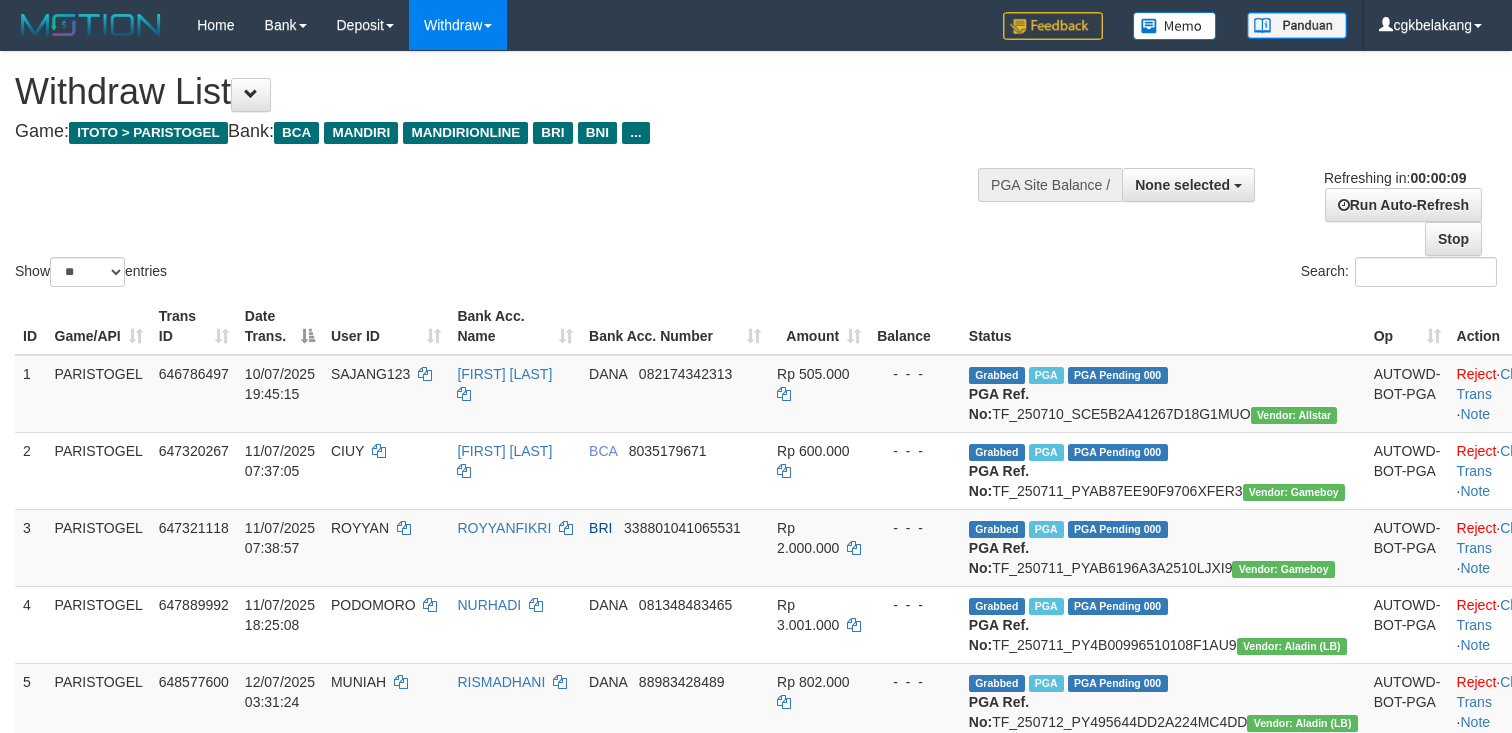 select 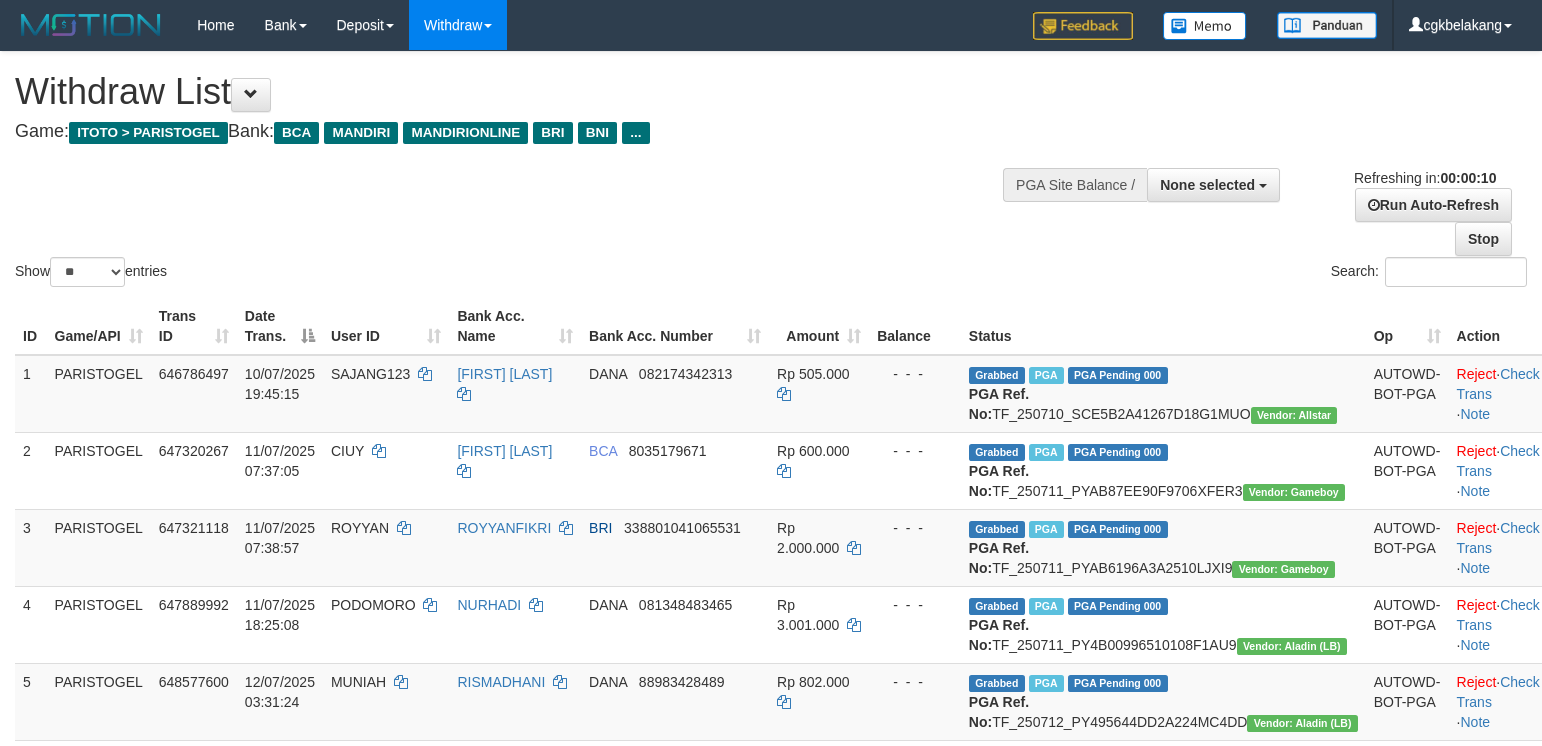 select 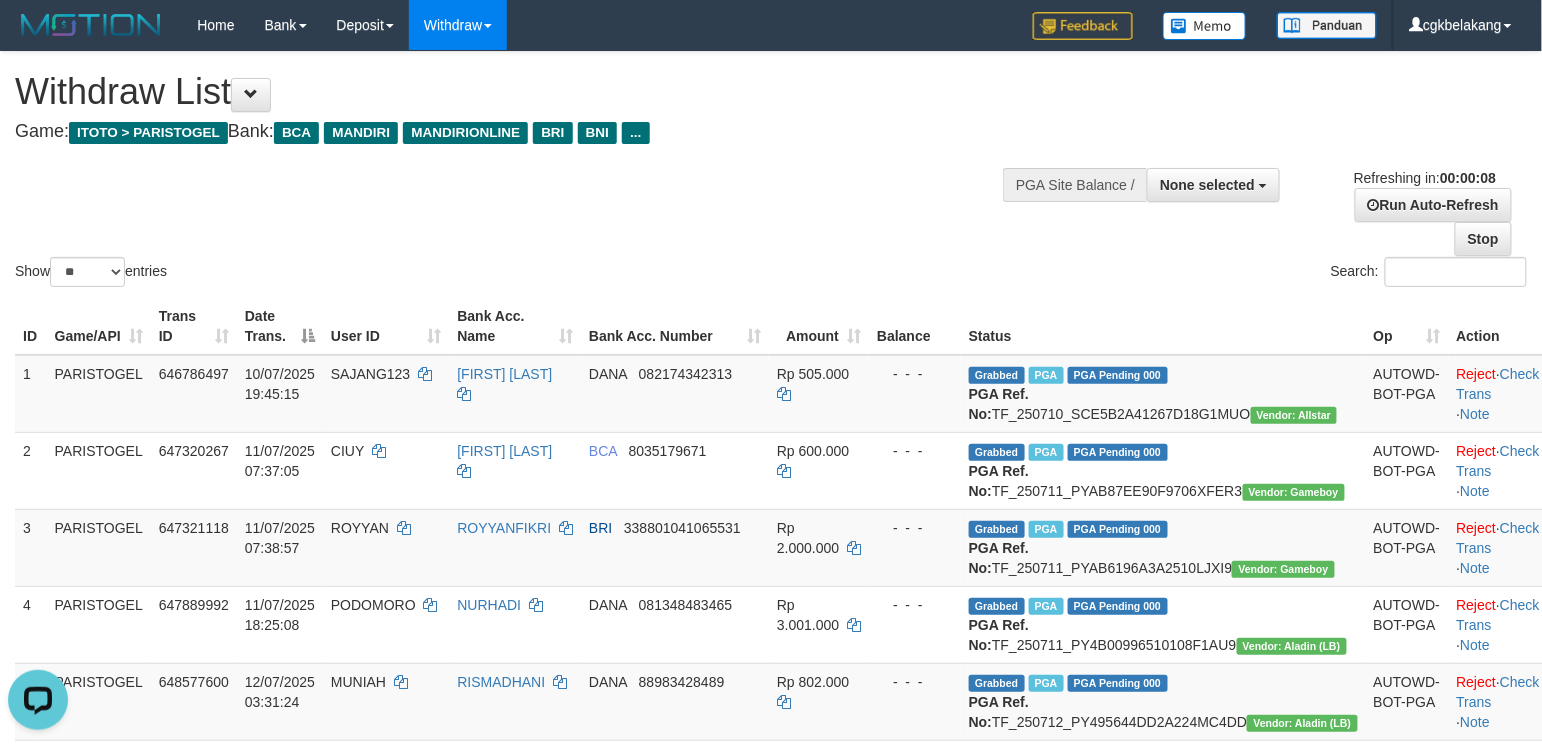 scroll, scrollTop: 0, scrollLeft: 0, axis: both 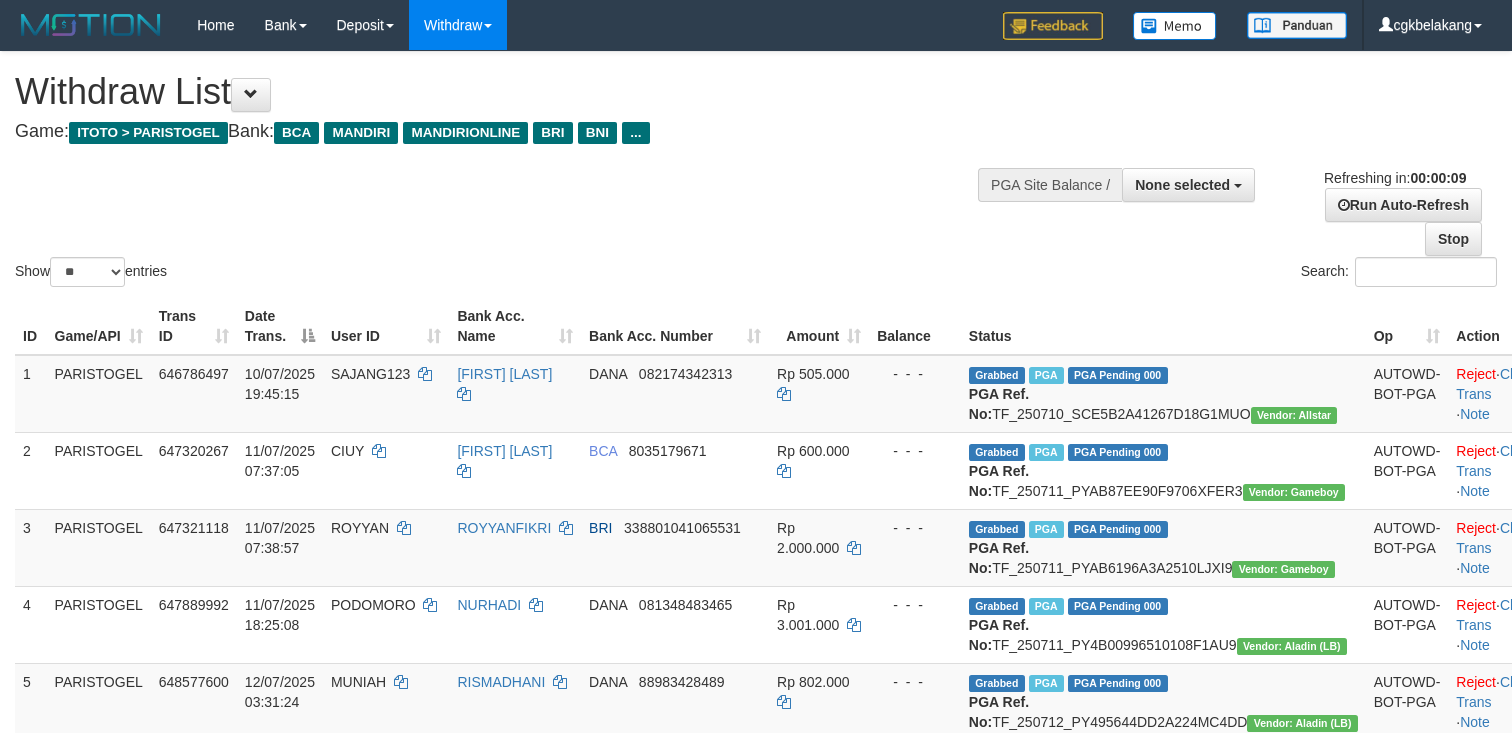 select 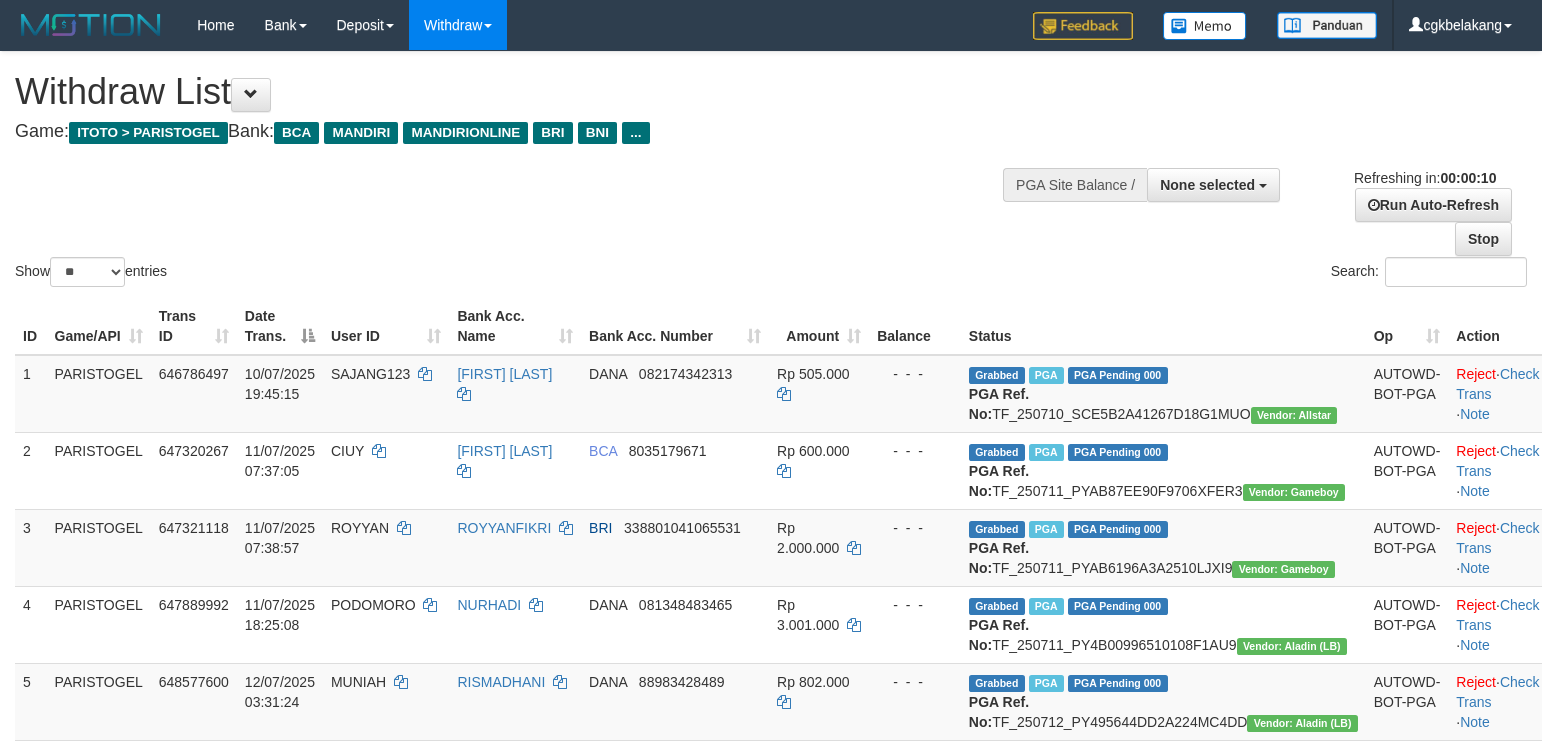 select 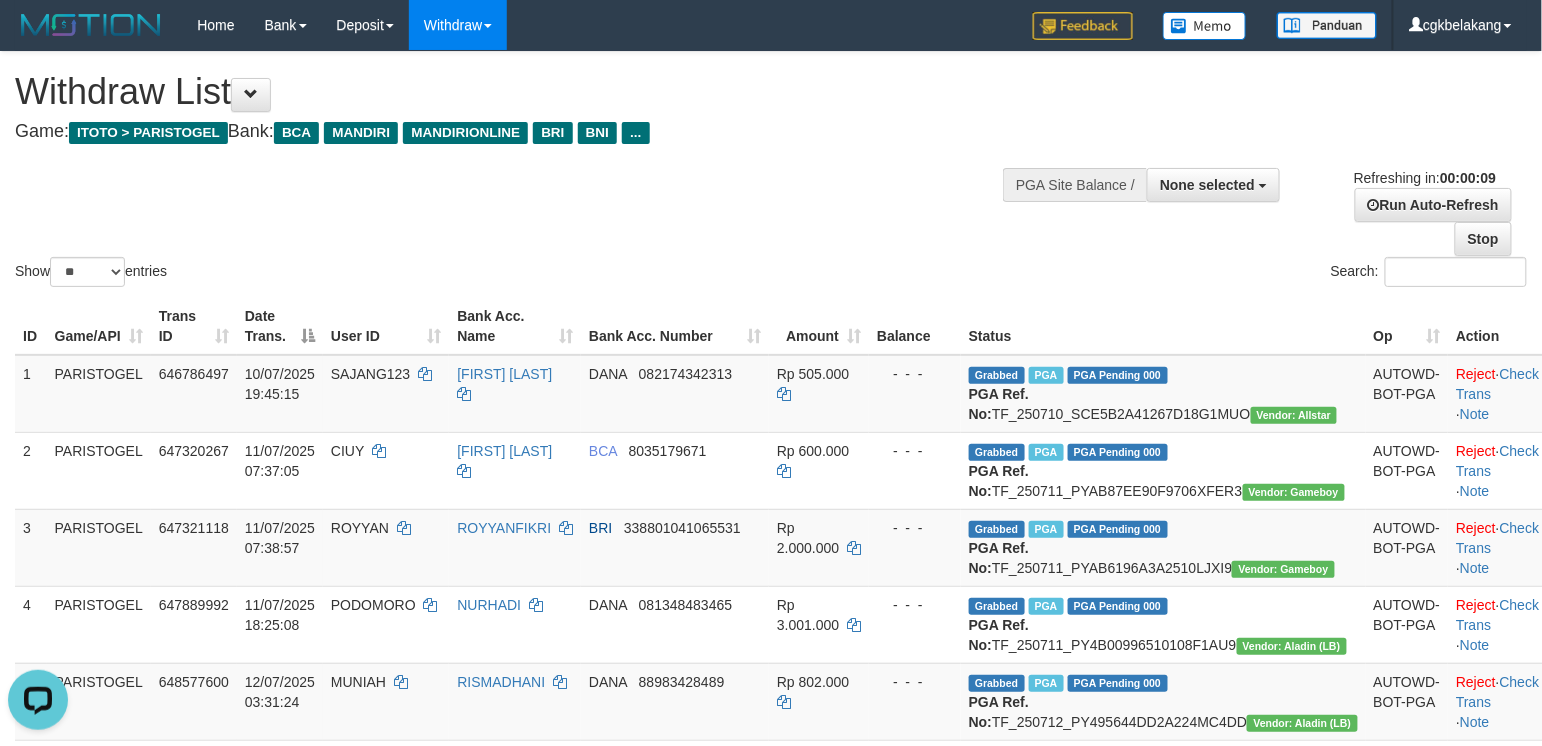 scroll, scrollTop: 0, scrollLeft: 0, axis: both 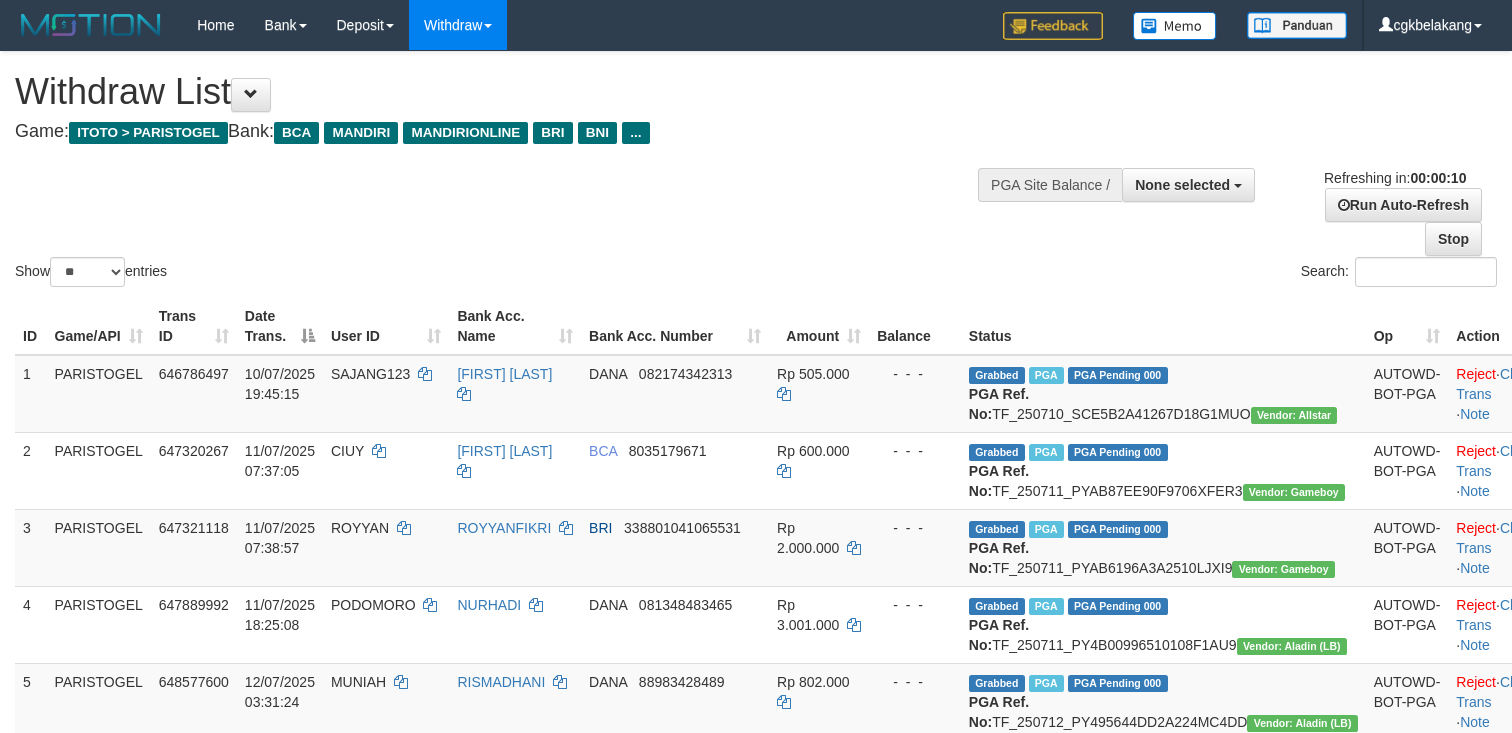select 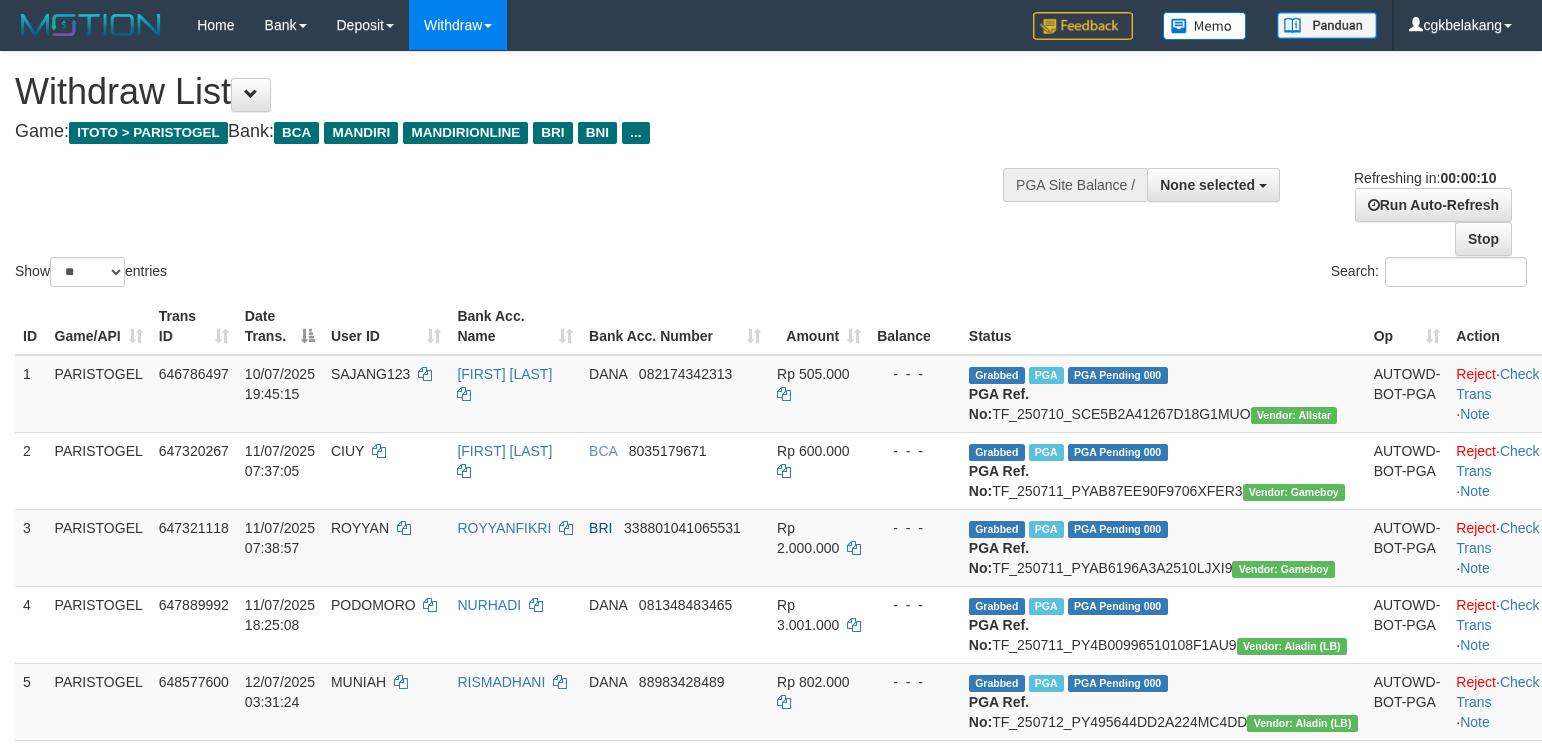 select 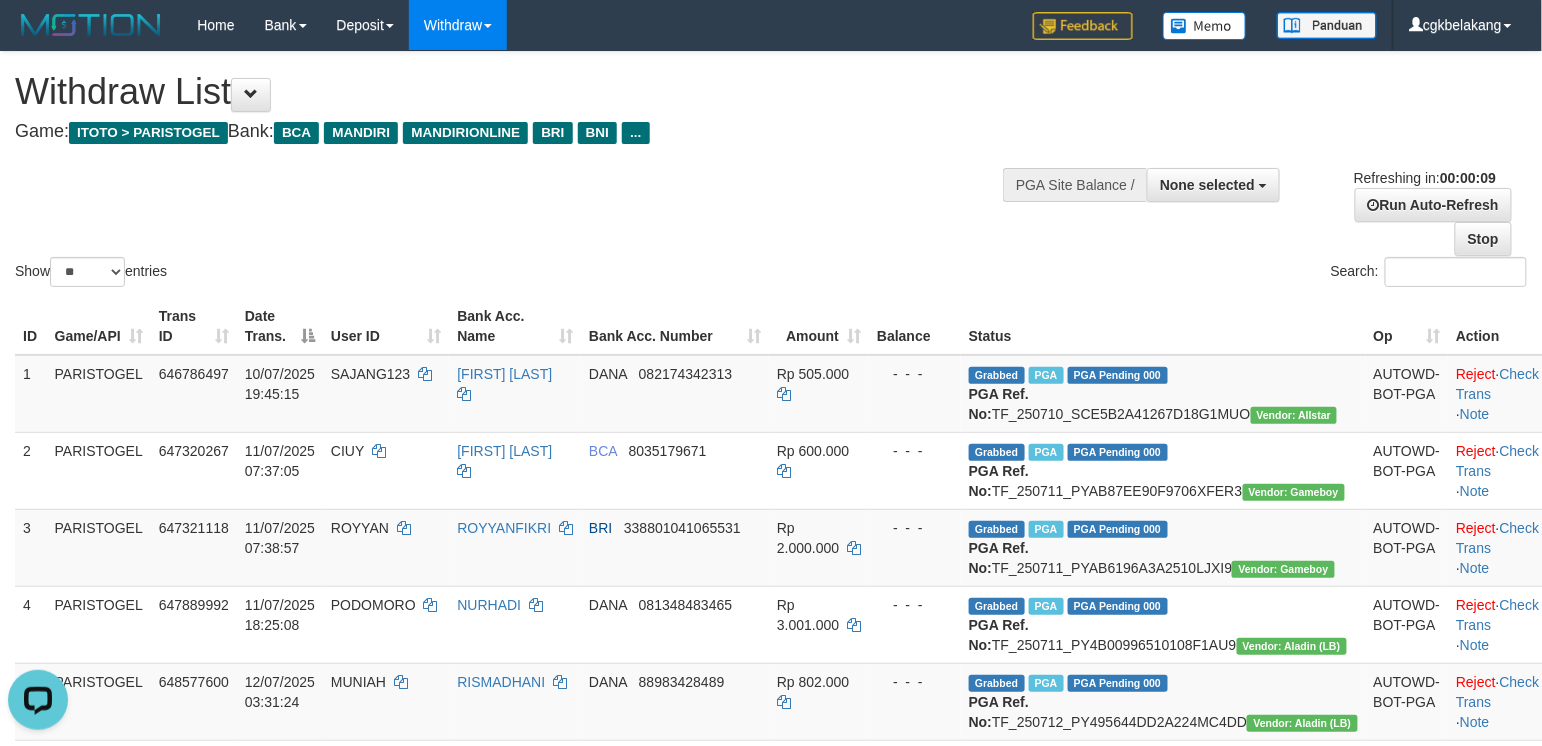 scroll, scrollTop: 0, scrollLeft: 0, axis: both 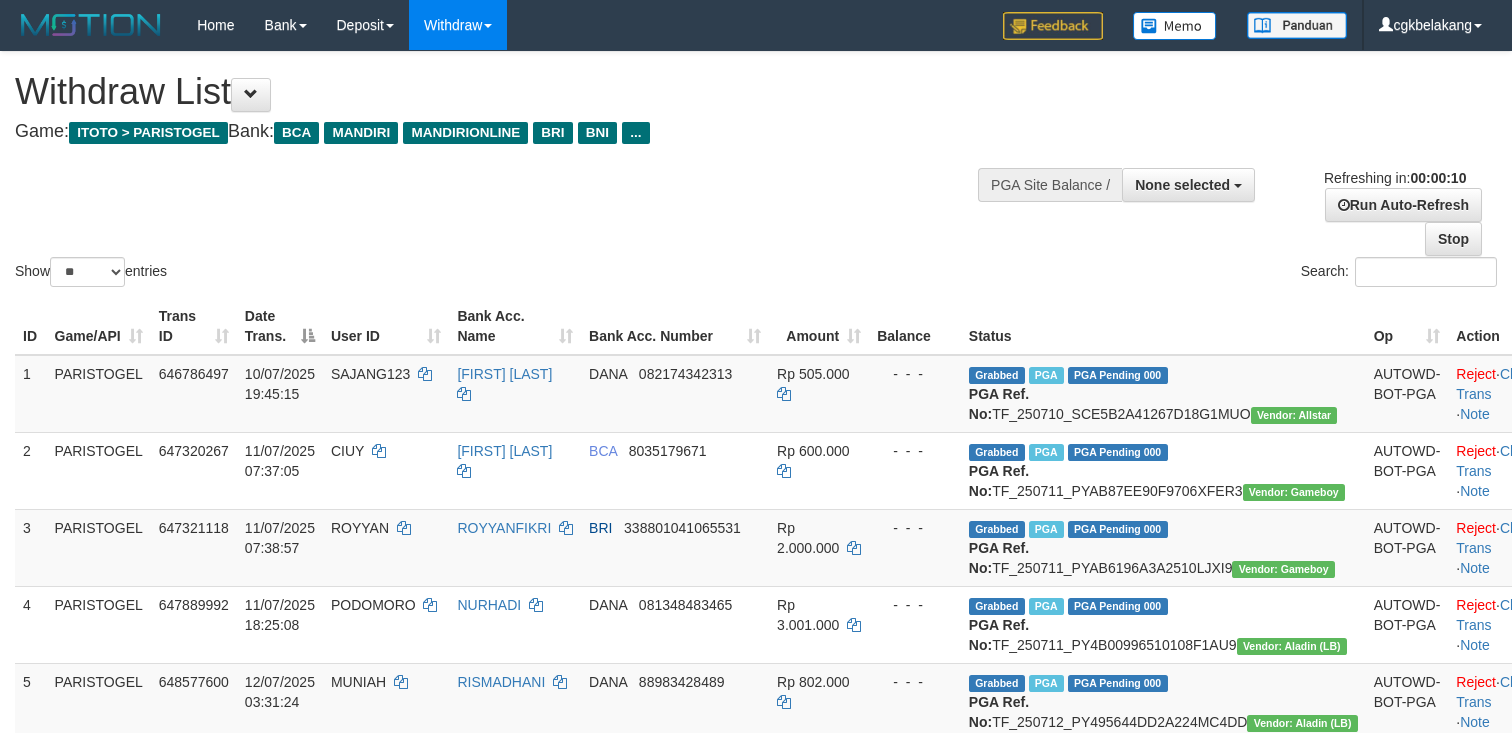 select 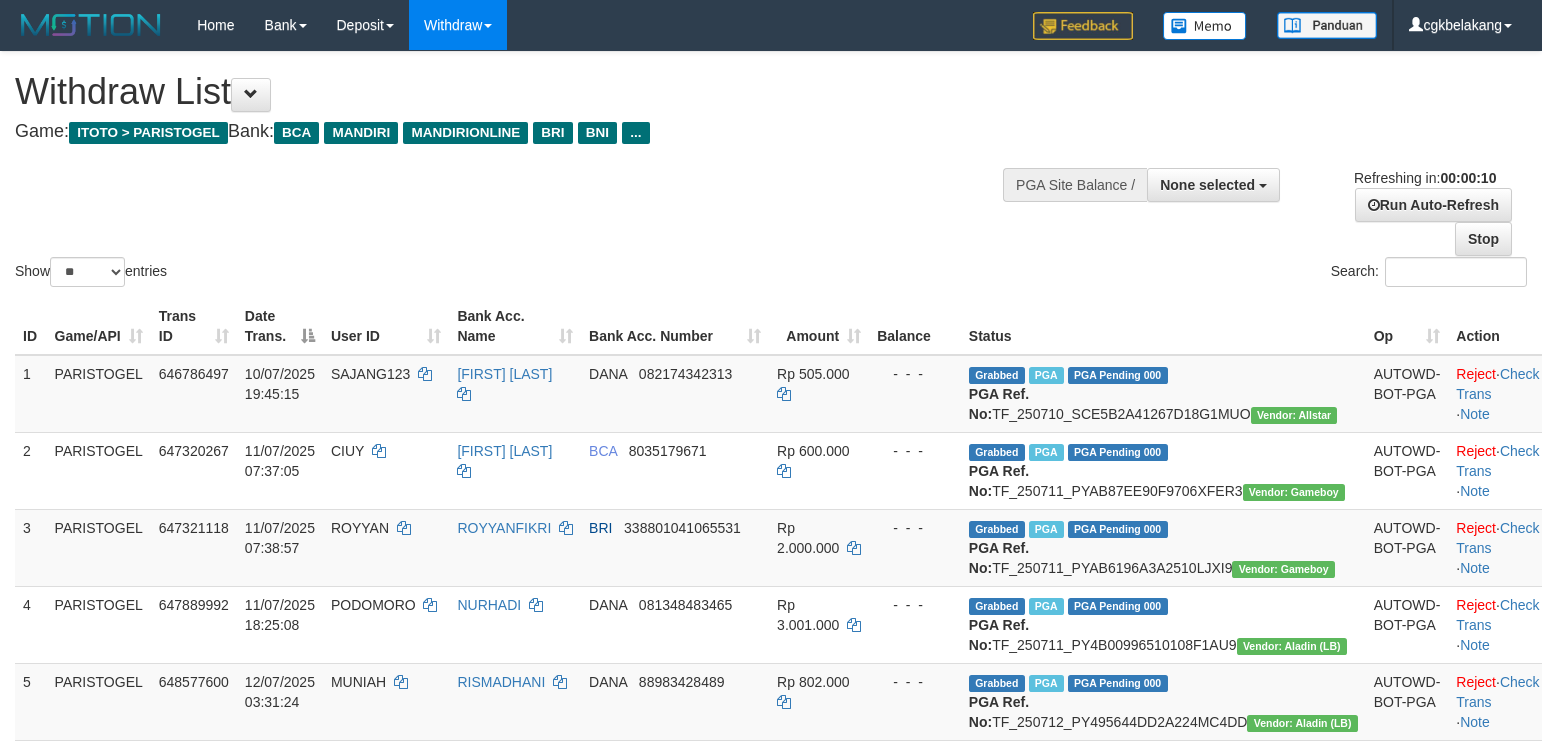 select 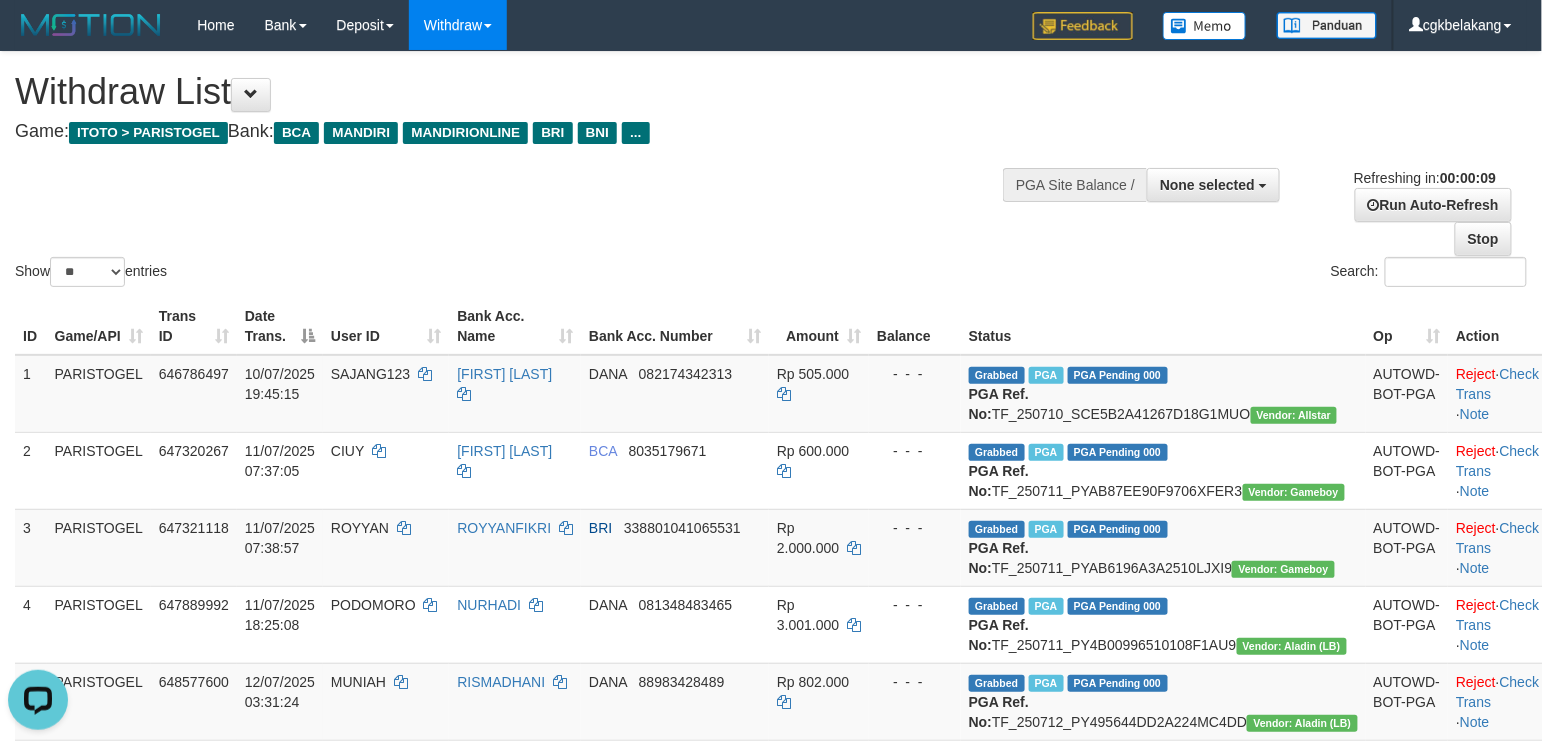 scroll, scrollTop: 0, scrollLeft: 0, axis: both 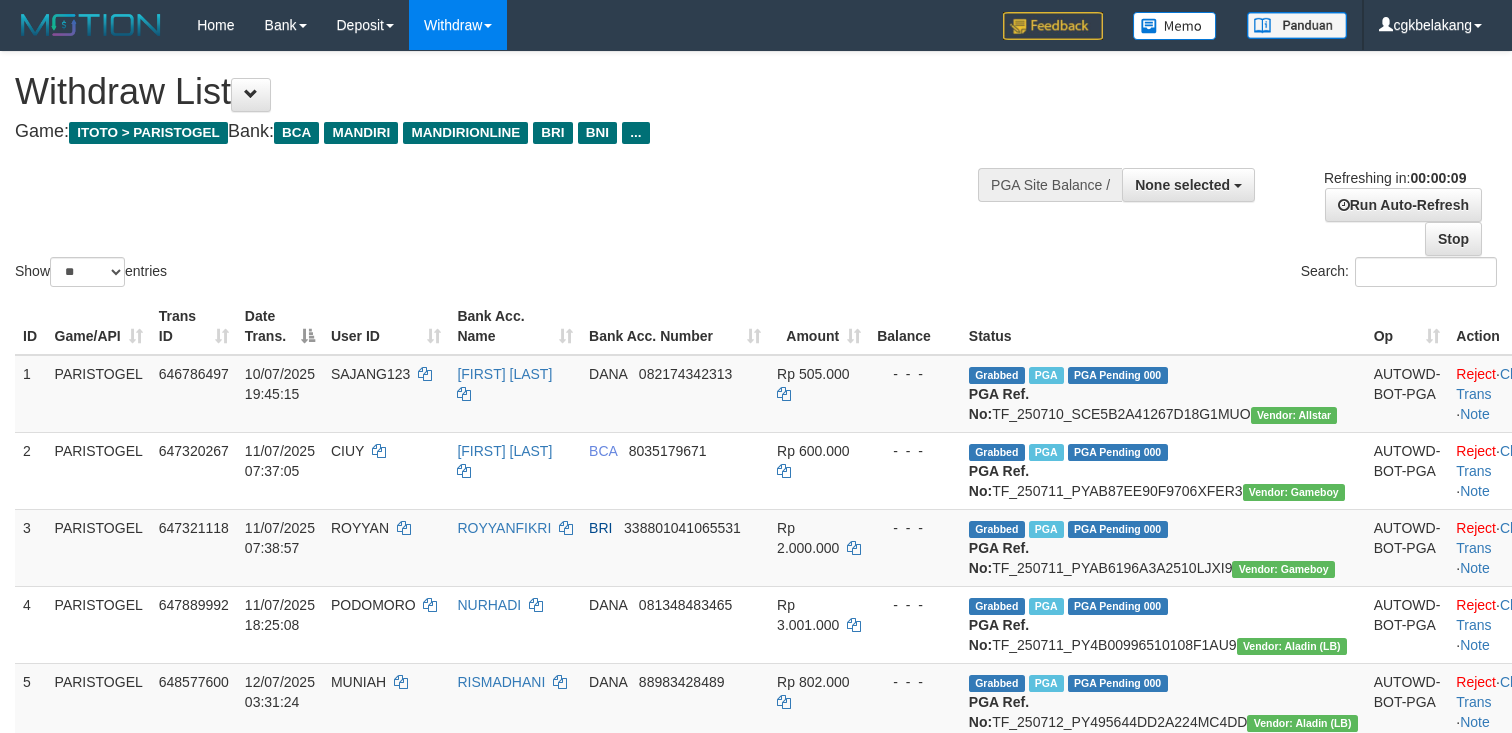 select 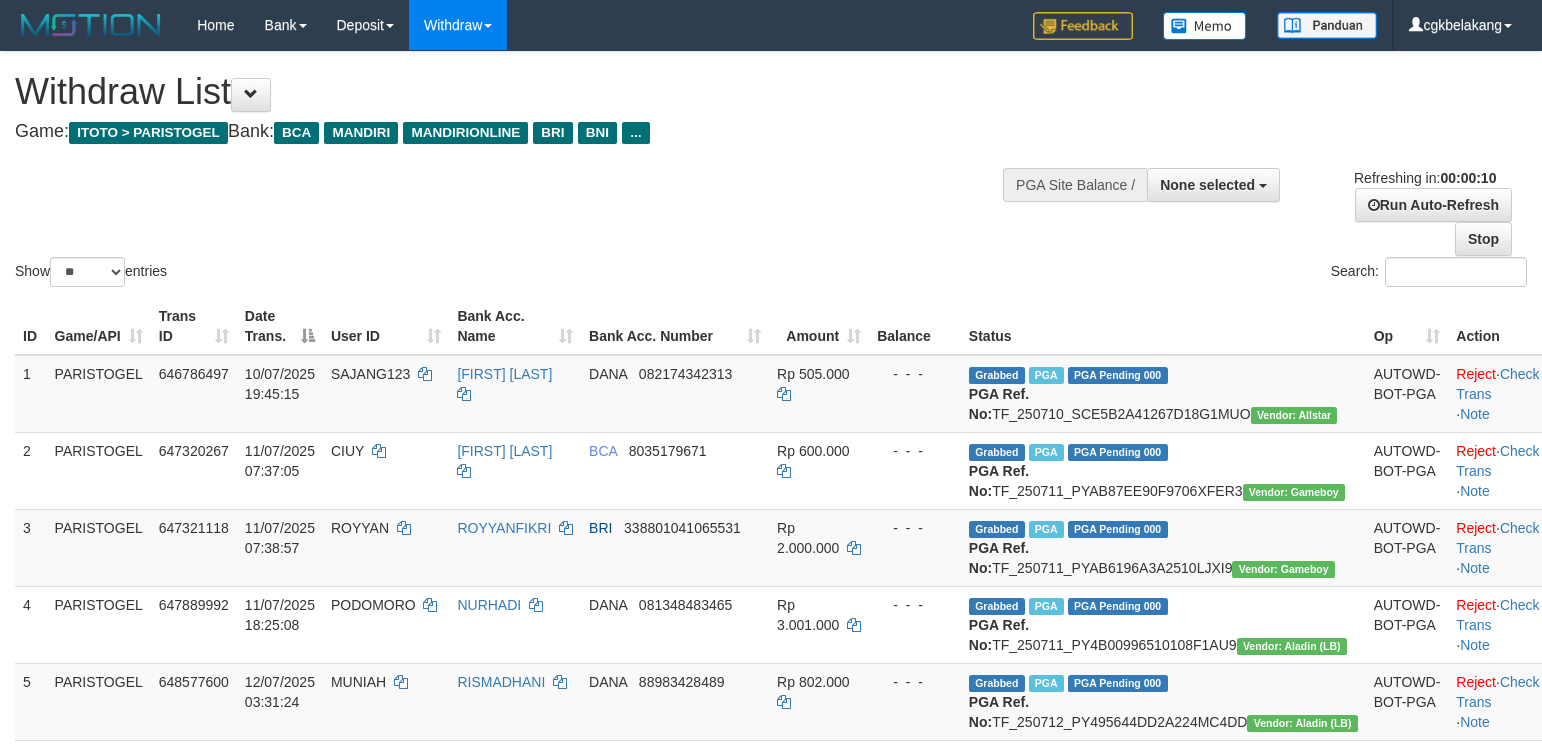 select 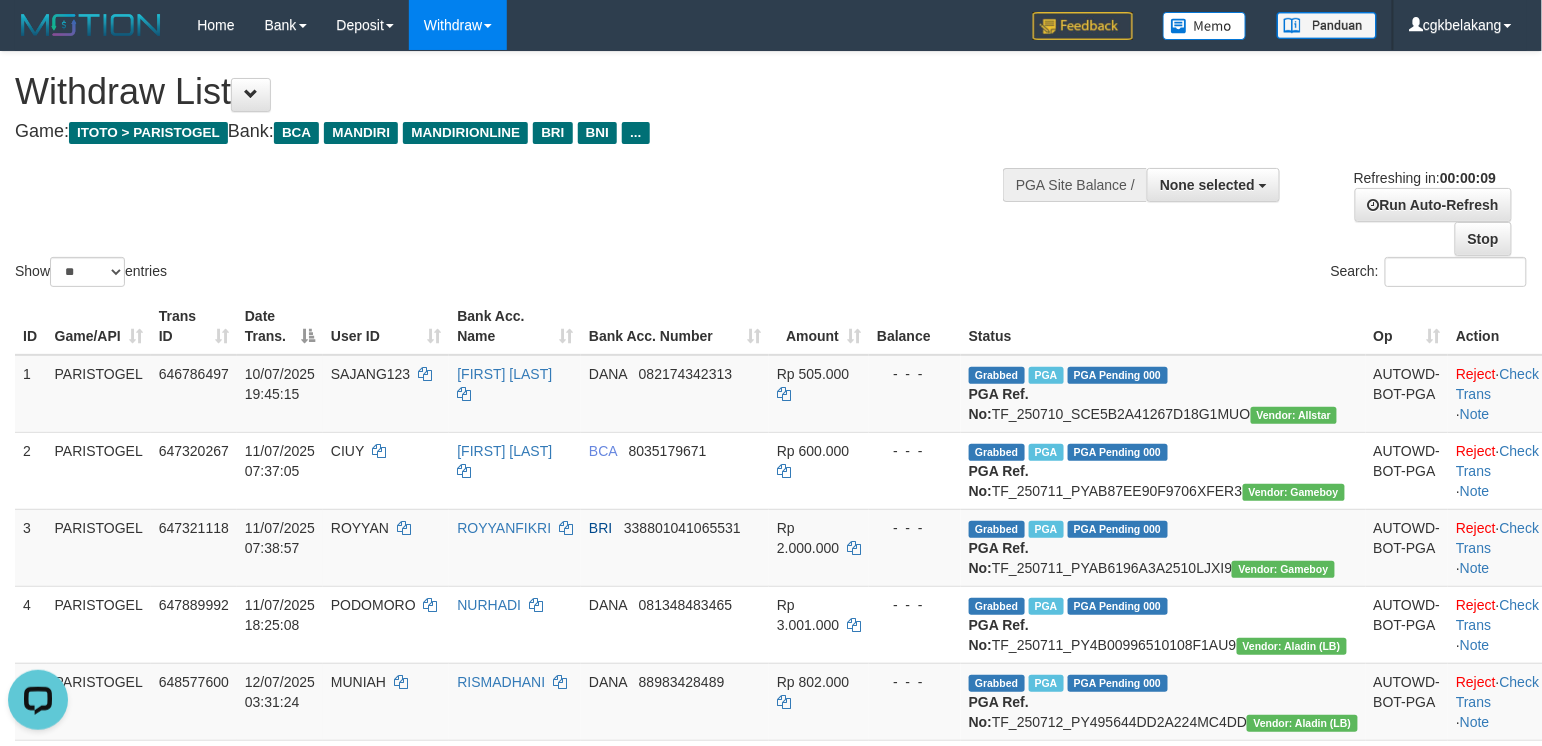 scroll, scrollTop: 0, scrollLeft: 0, axis: both 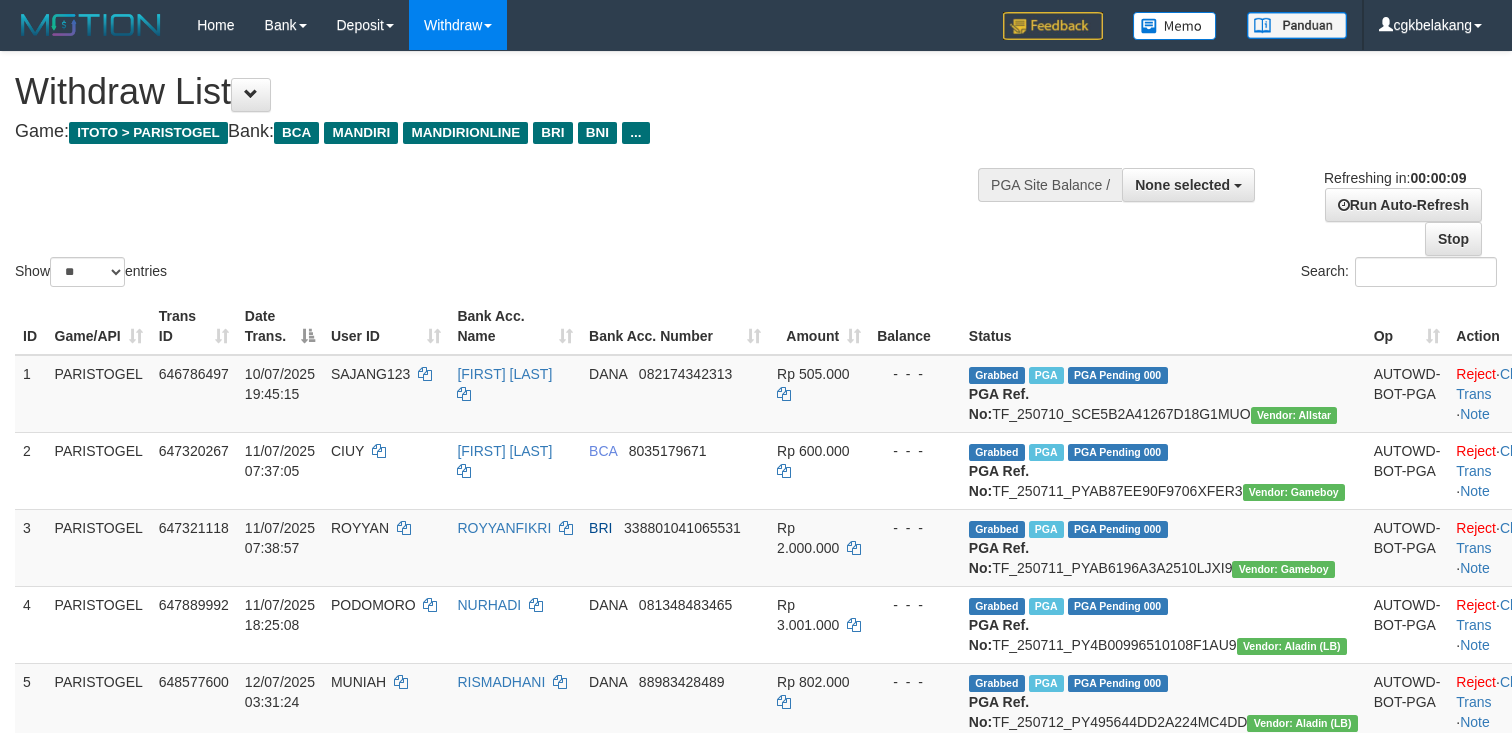 select 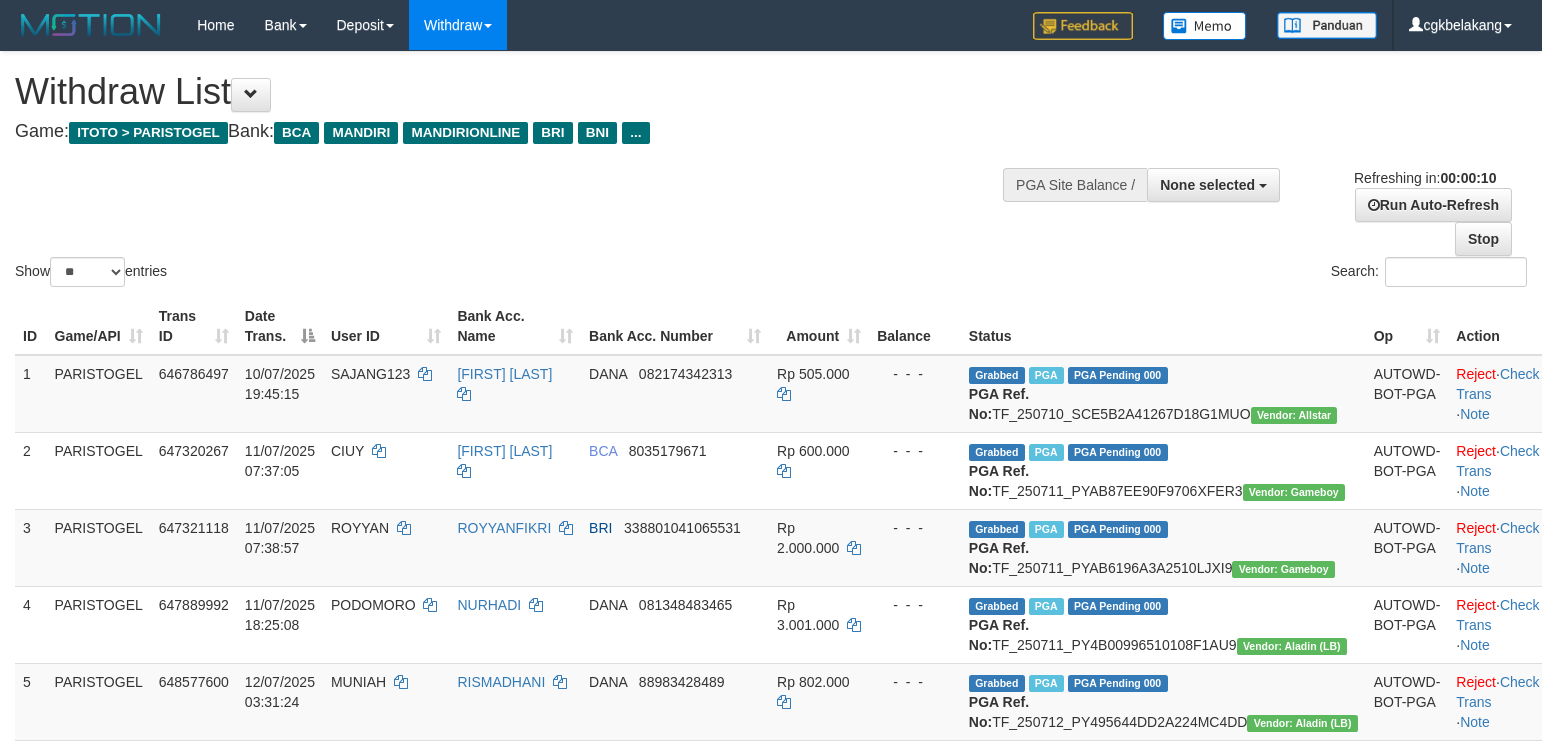 select 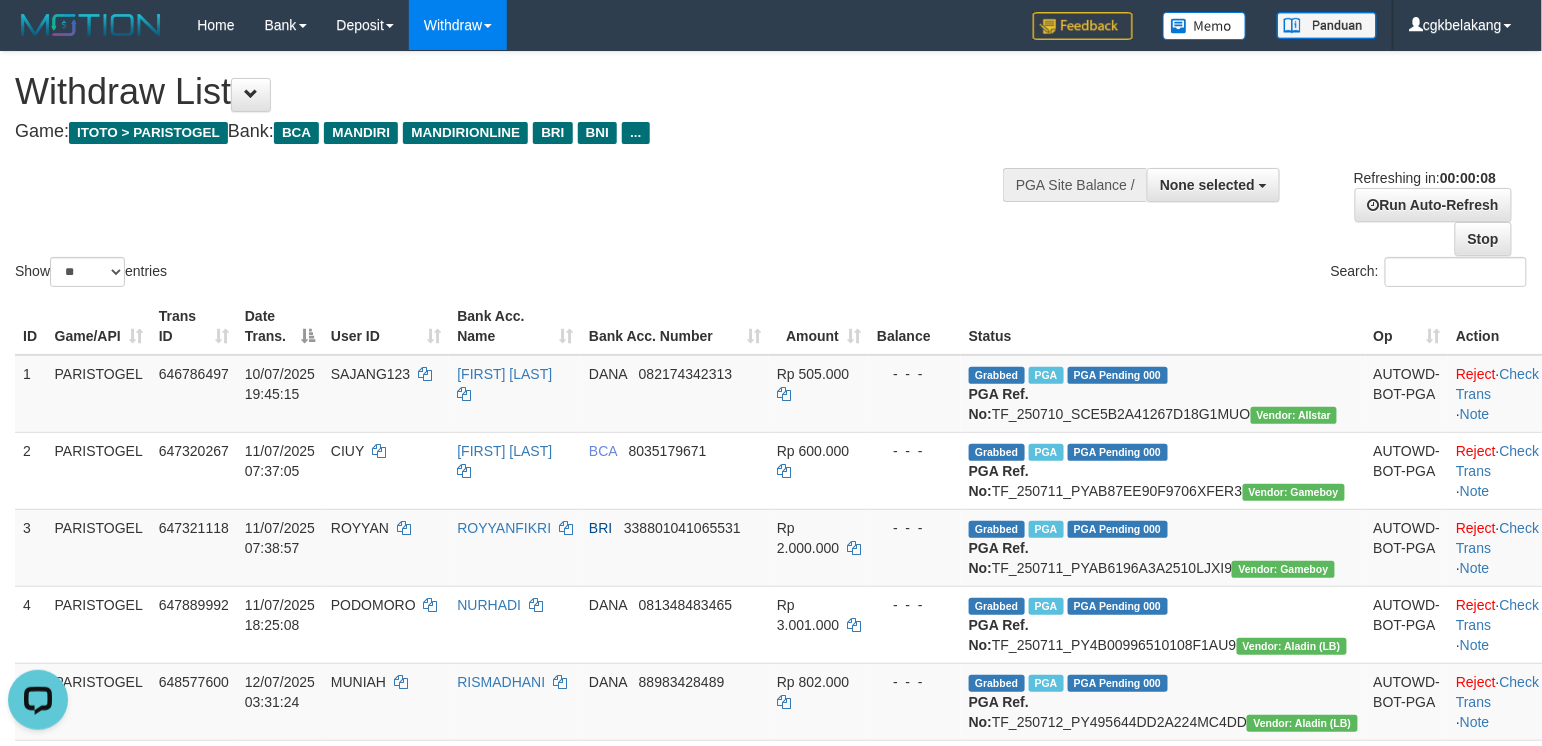 scroll, scrollTop: 0, scrollLeft: 0, axis: both 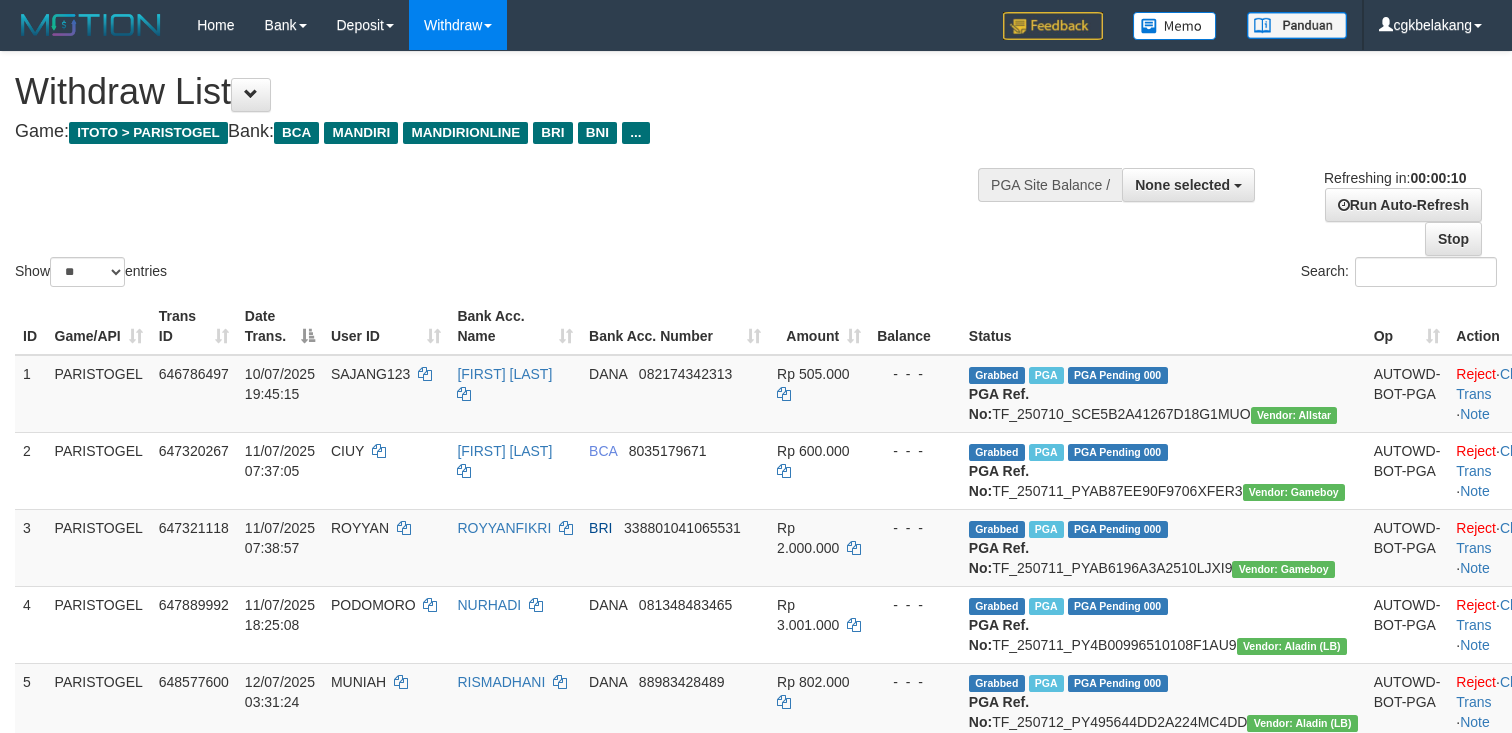 select 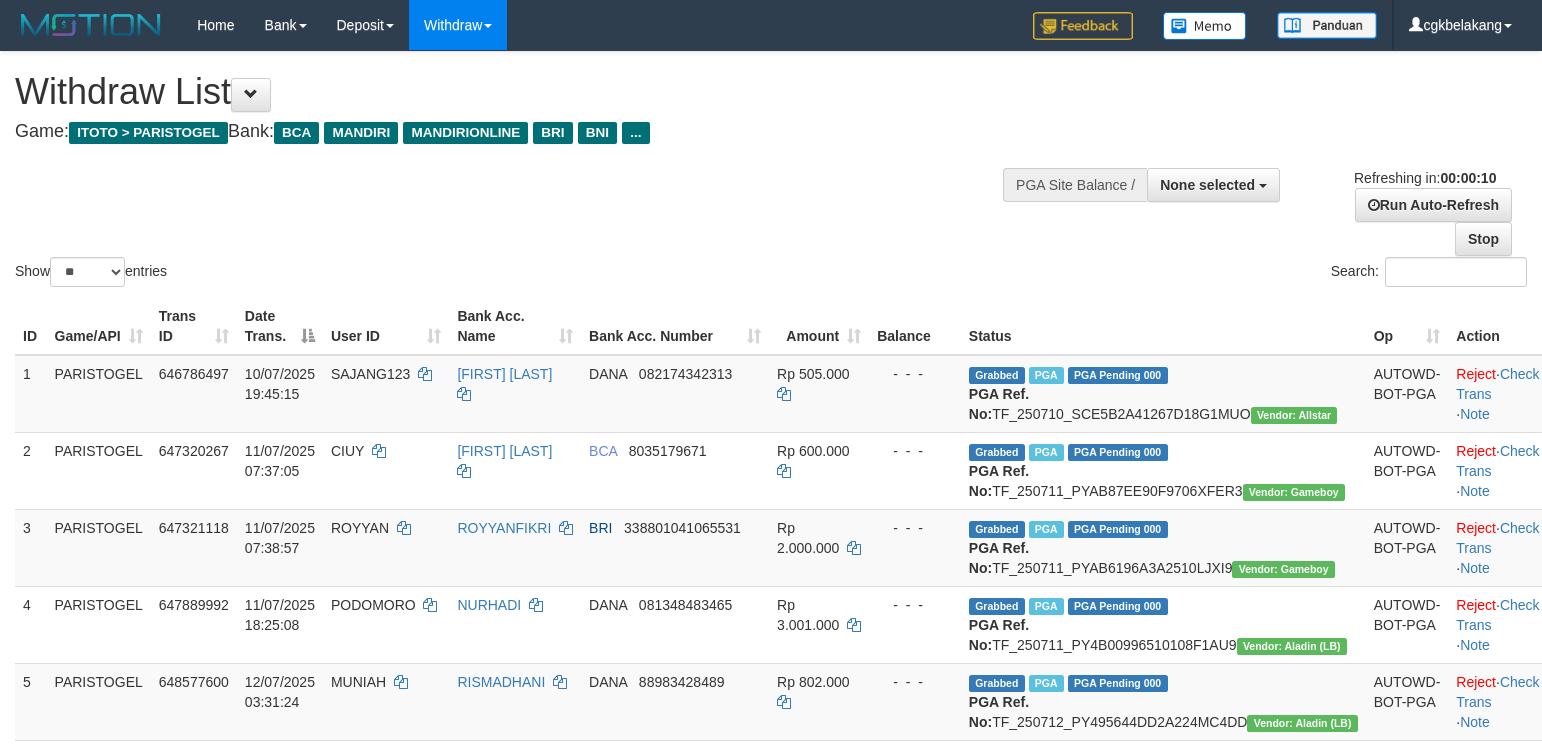 select 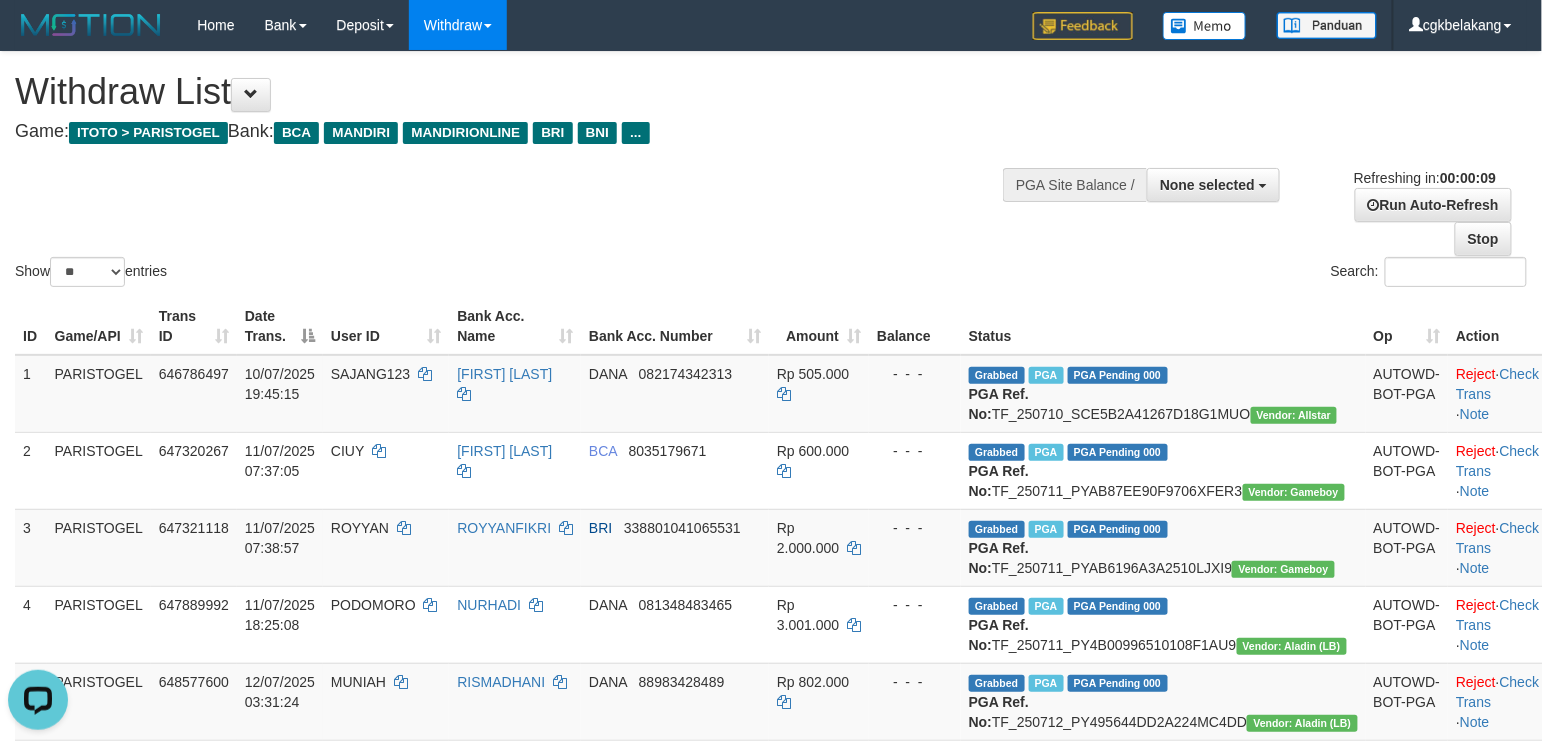 scroll, scrollTop: 0, scrollLeft: 0, axis: both 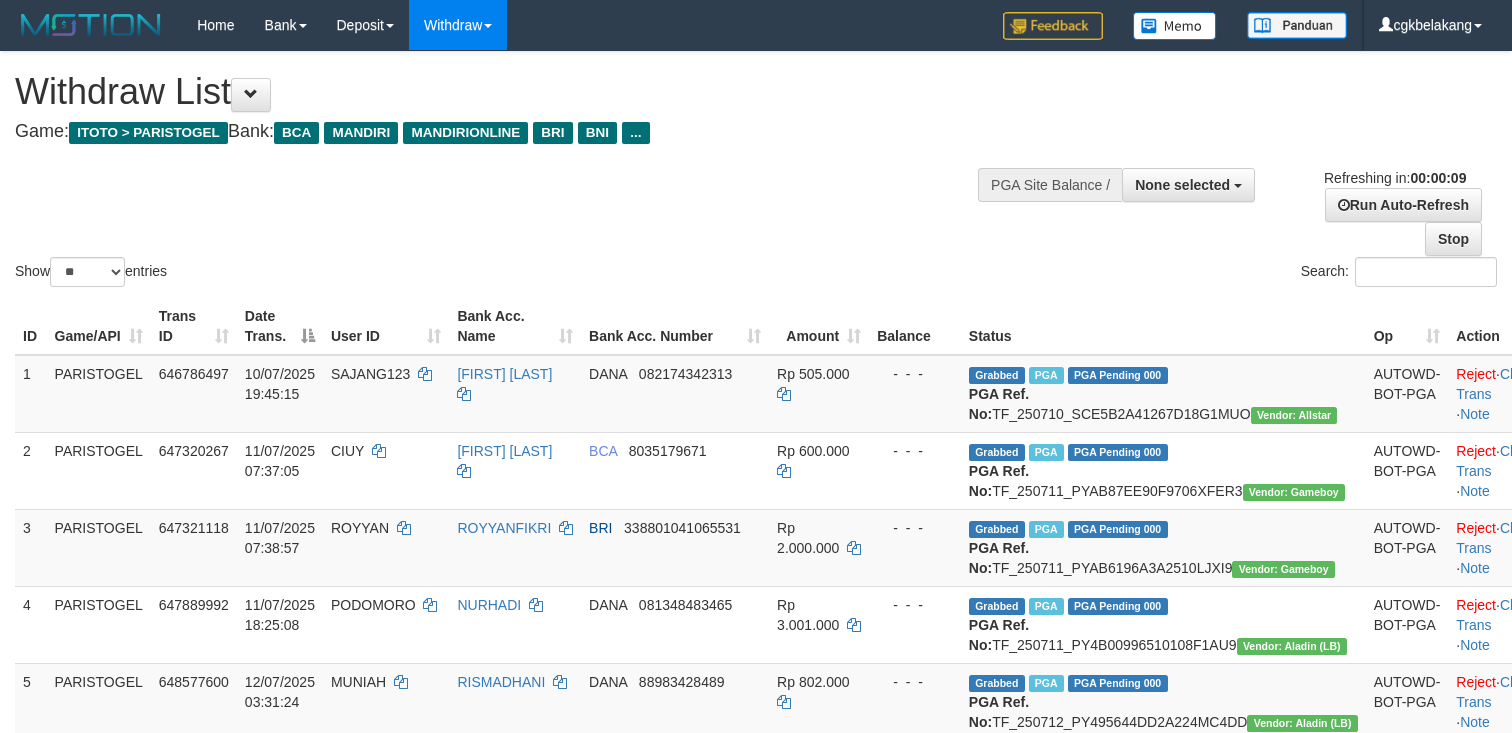 select 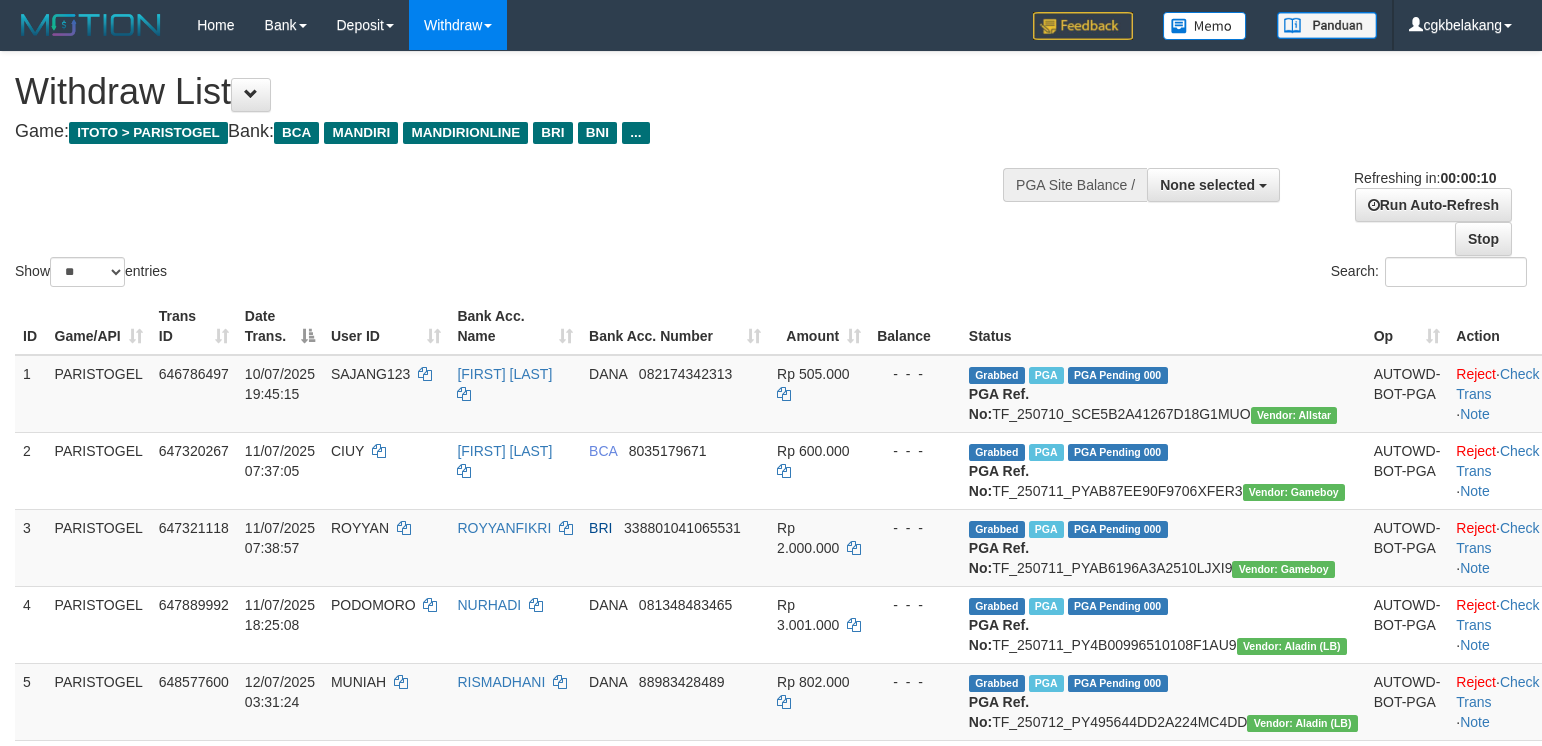 select 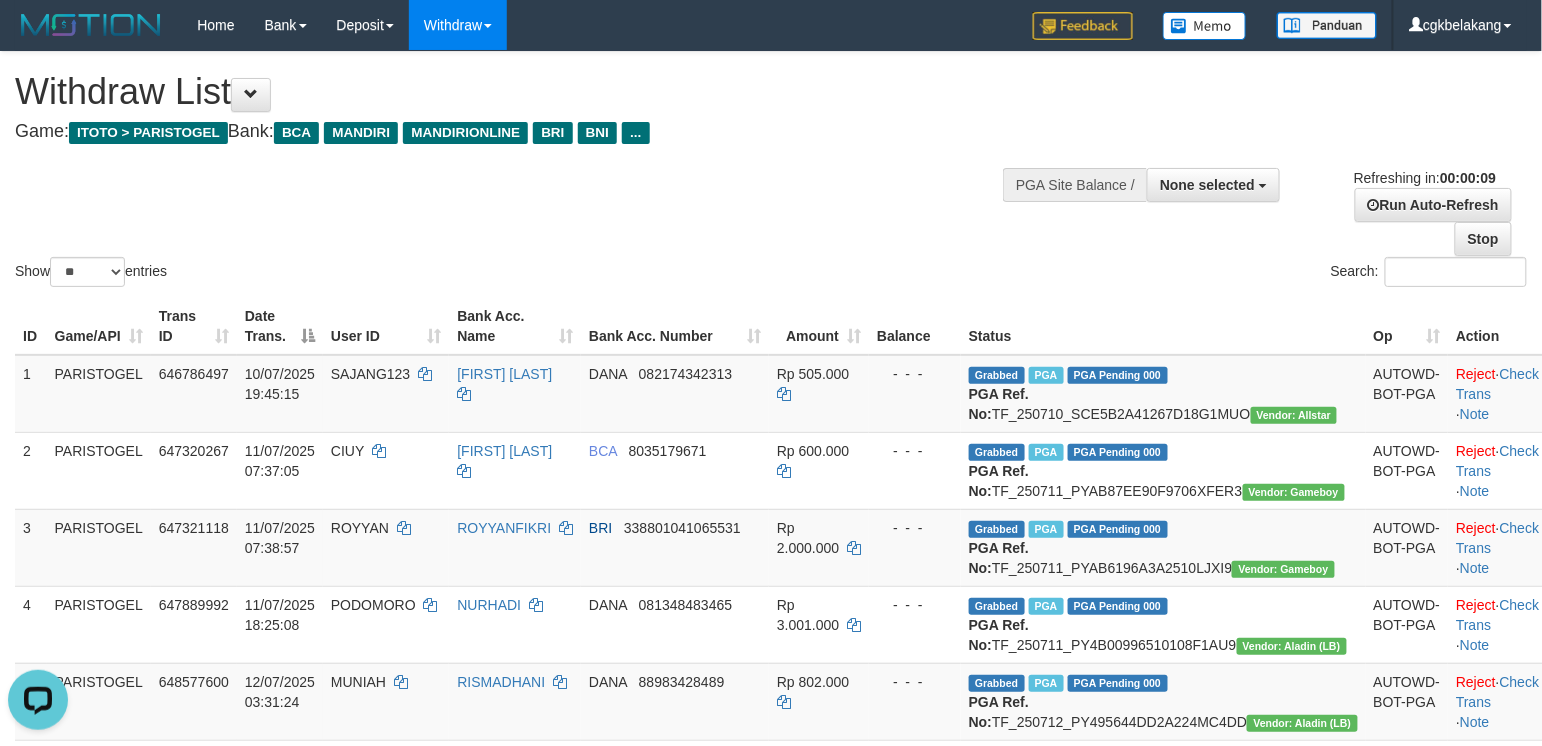 scroll, scrollTop: 0, scrollLeft: 0, axis: both 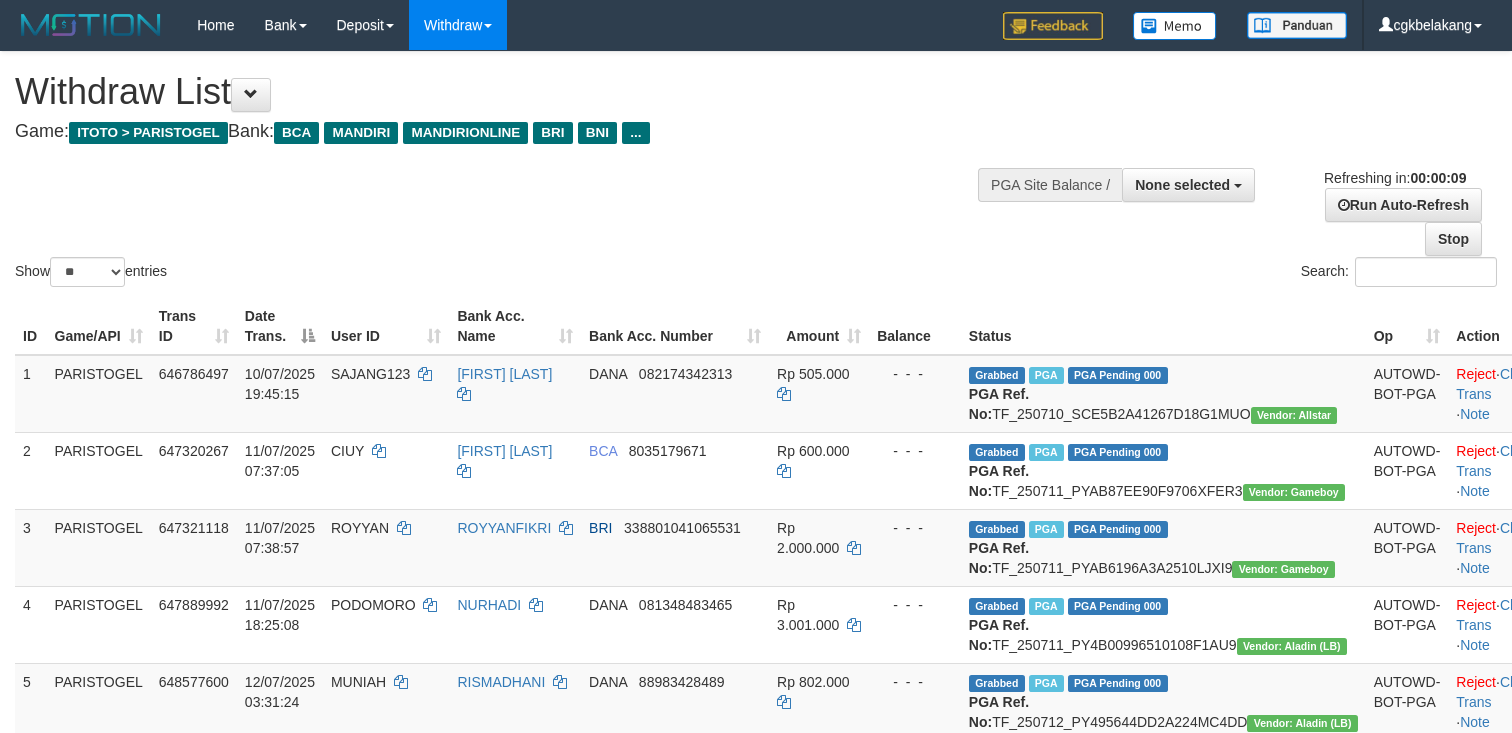 select 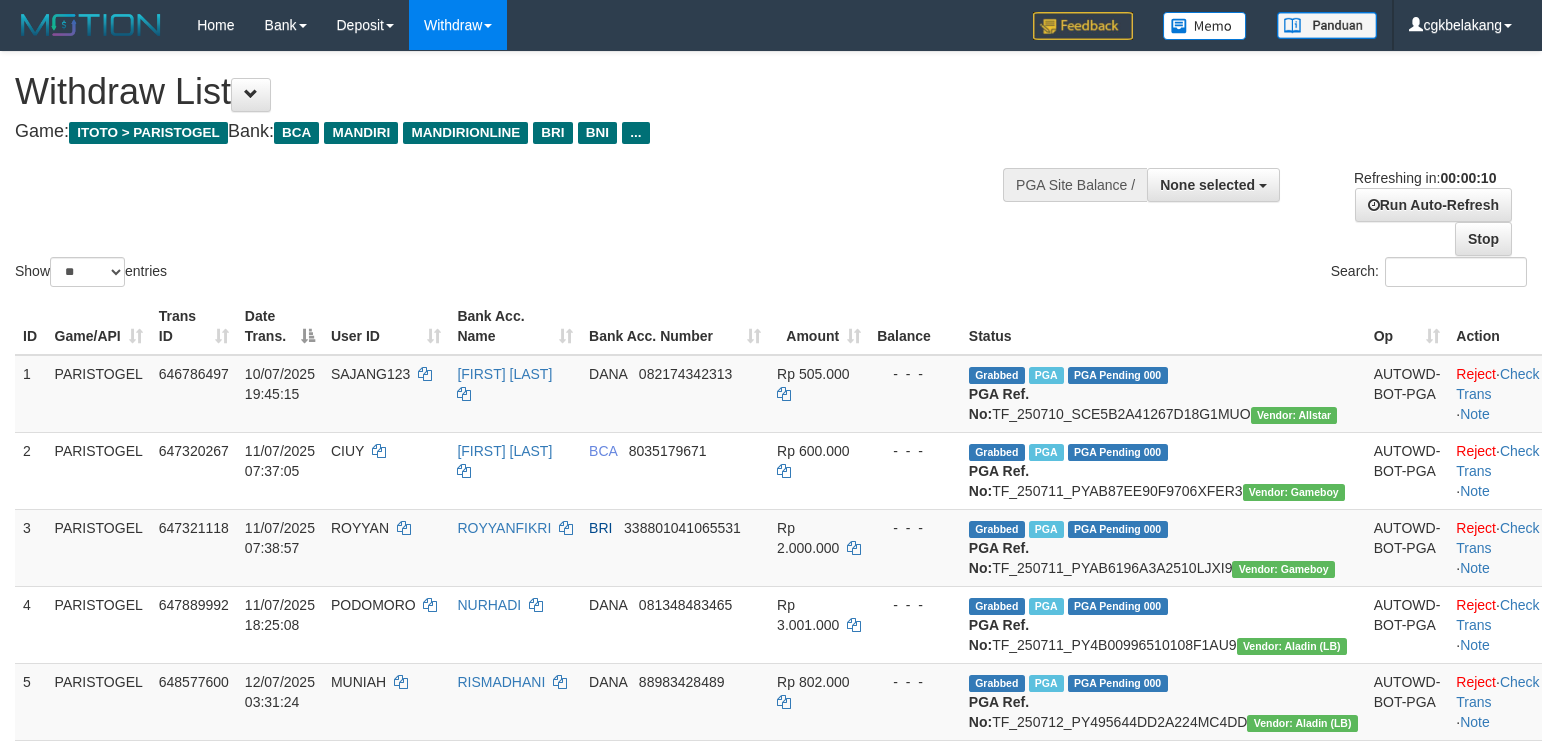 select 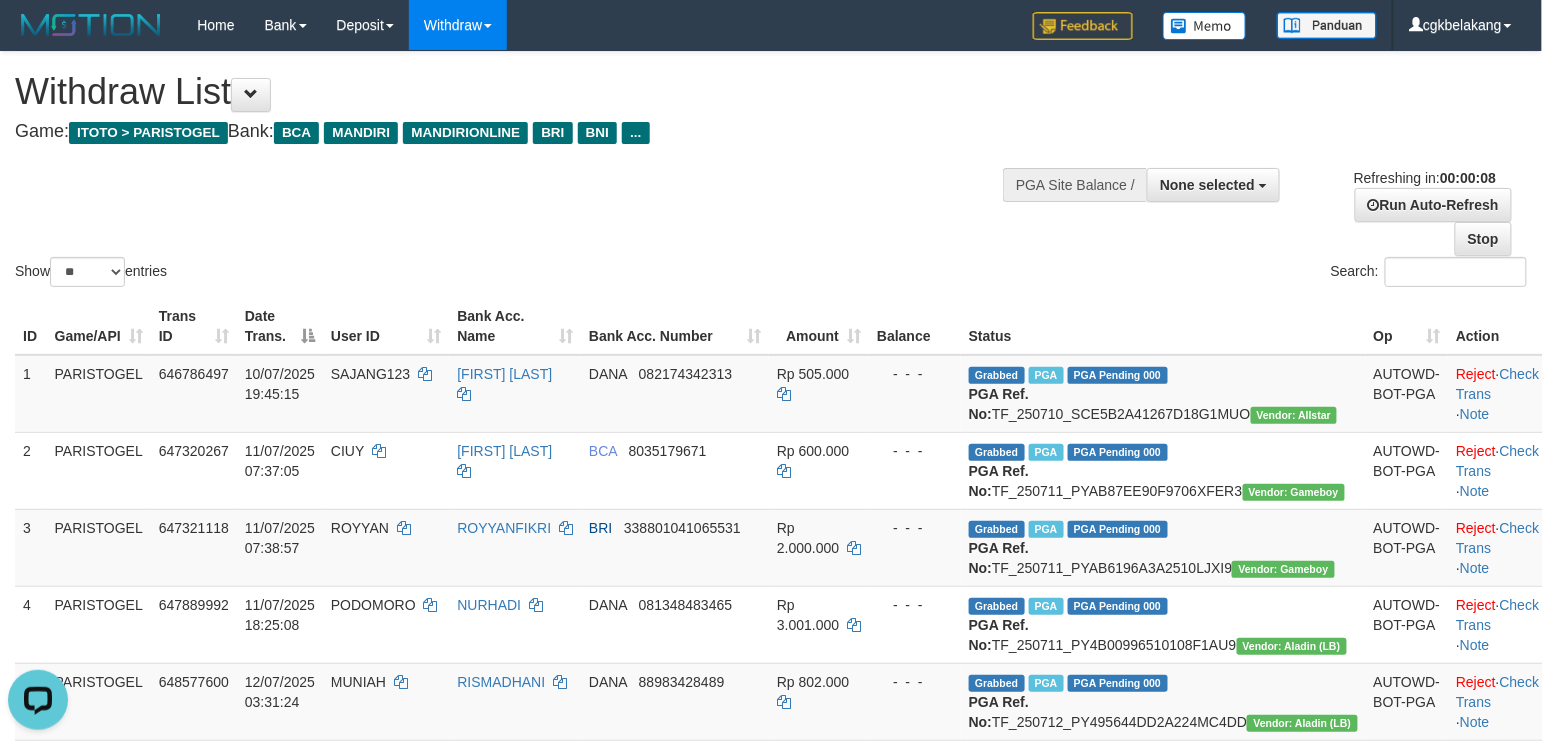 scroll, scrollTop: 0, scrollLeft: 0, axis: both 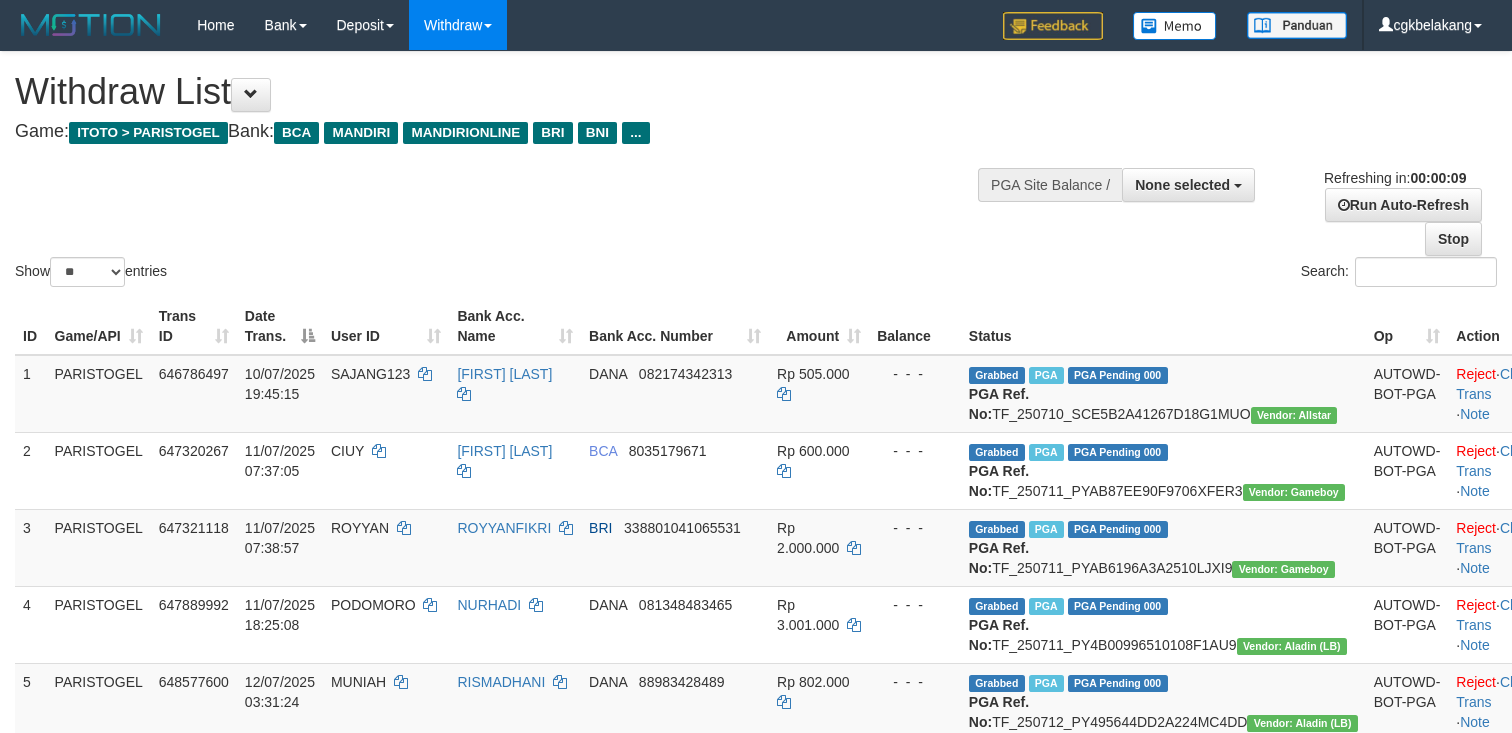 select 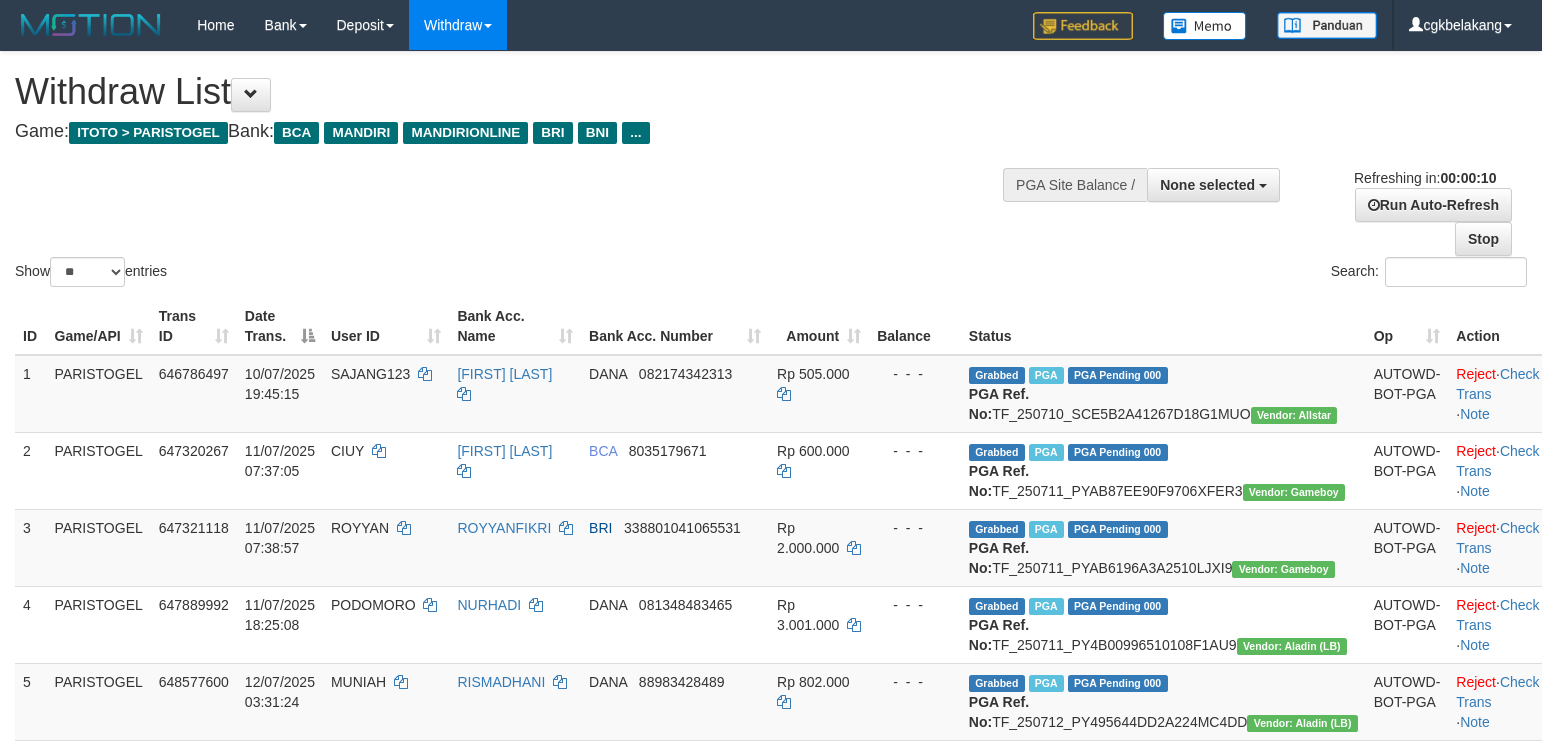select 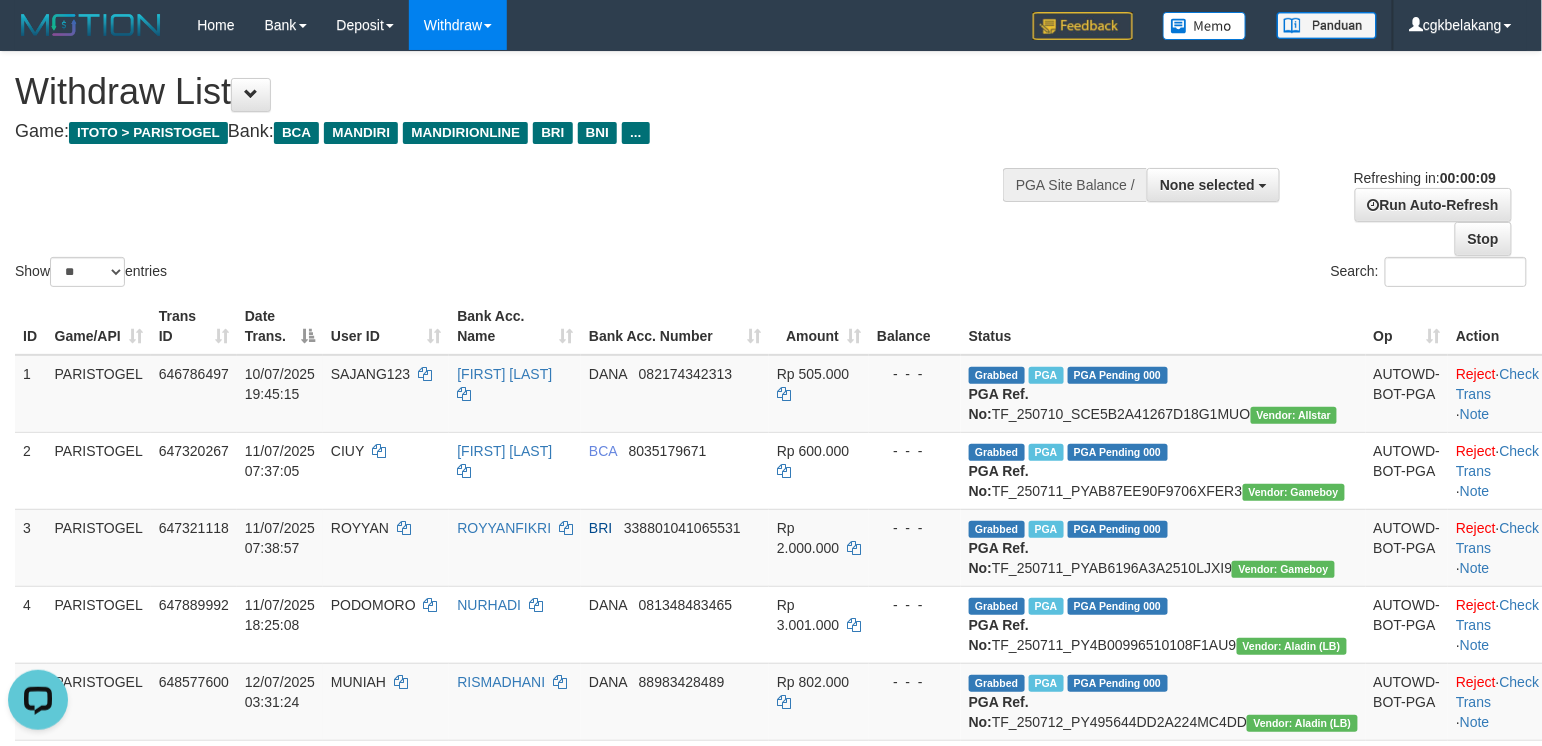 scroll, scrollTop: 0, scrollLeft: 0, axis: both 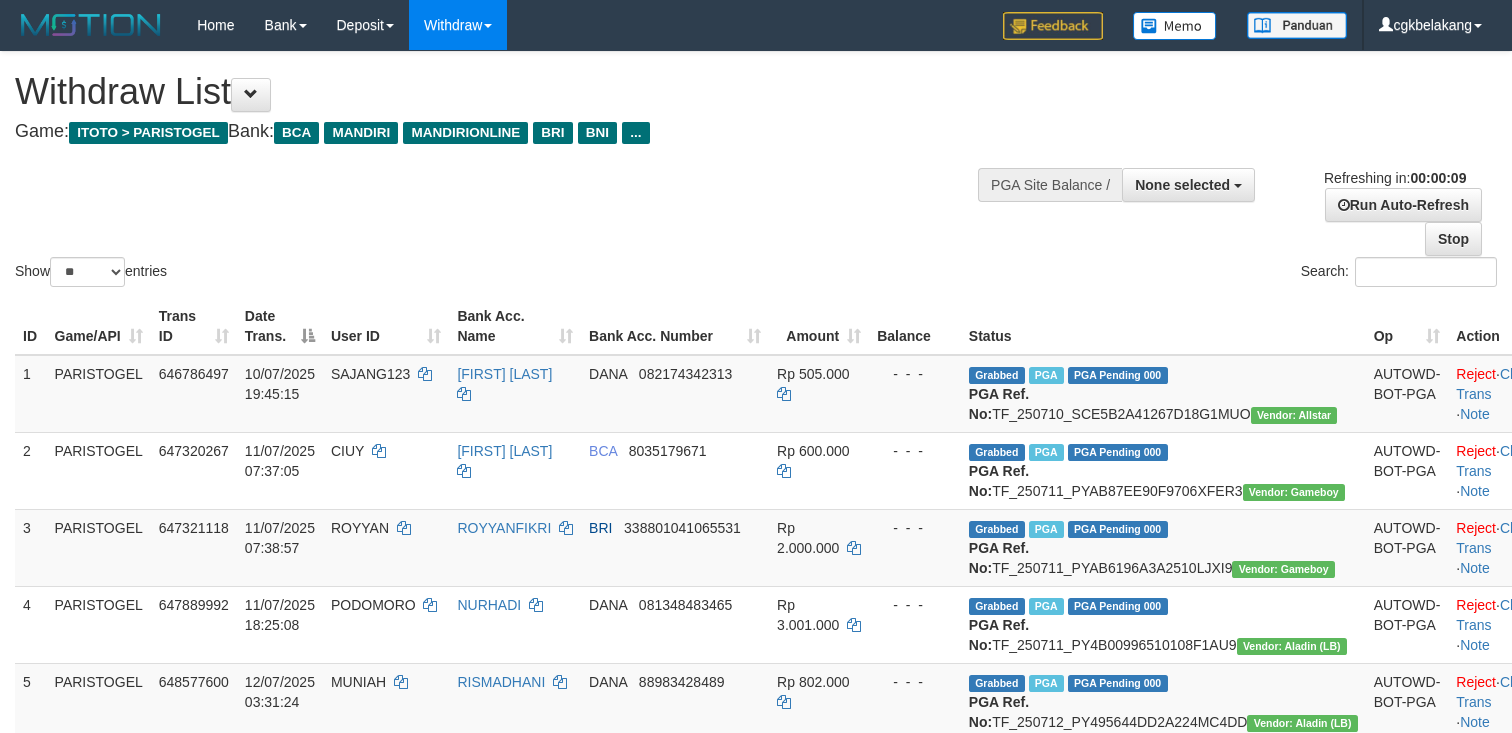 select 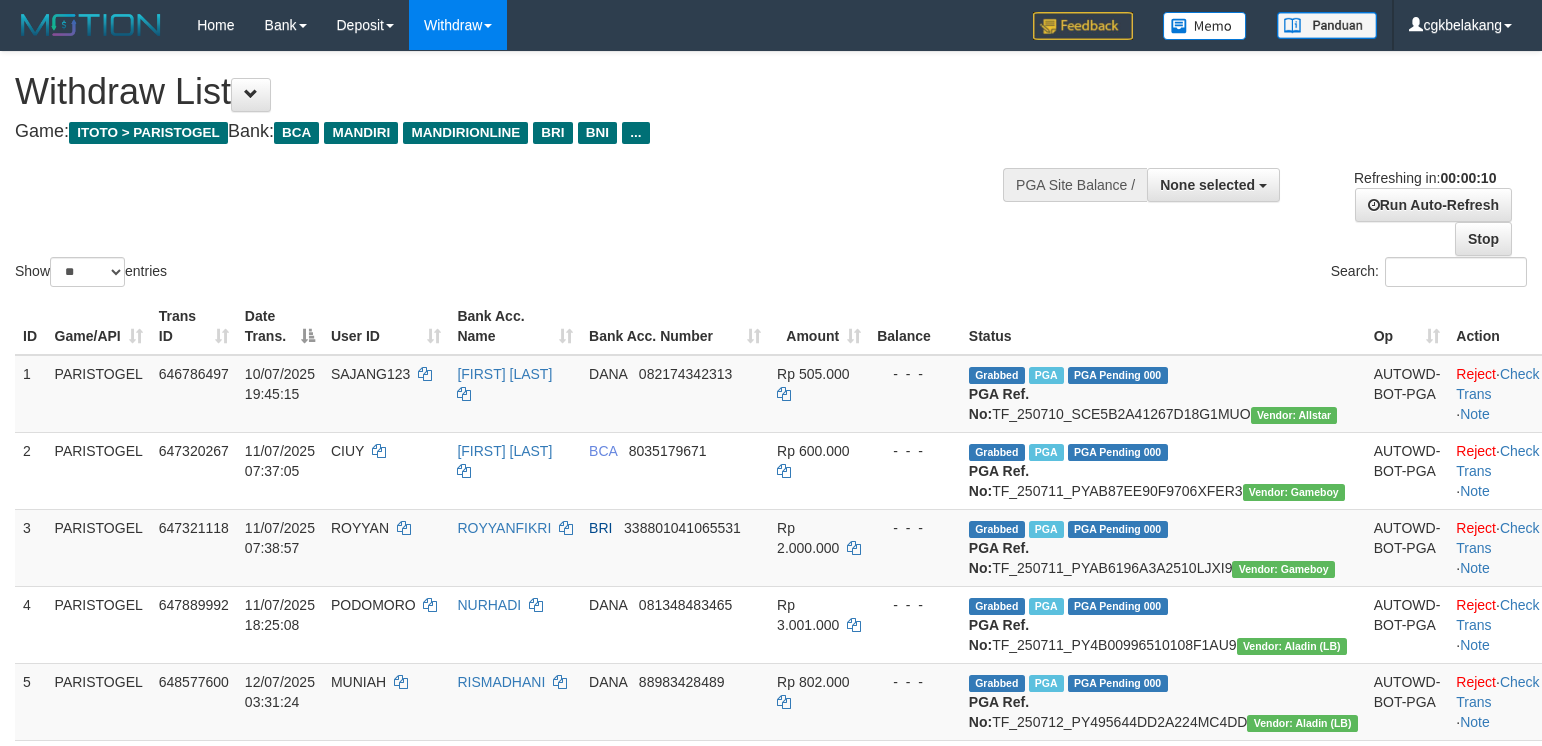 select 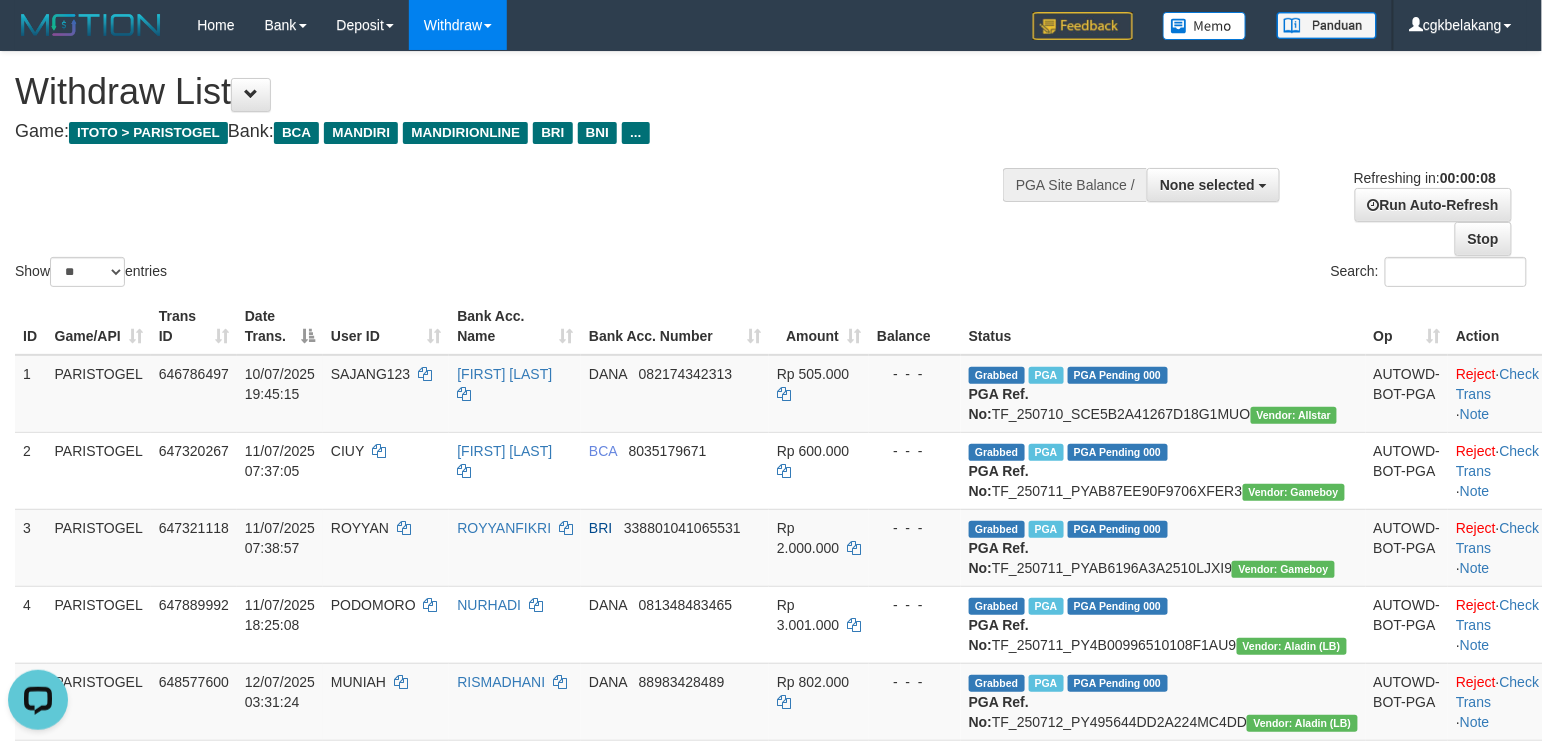 scroll, scrollTop: 0, scrollLeft: 0, axis: both 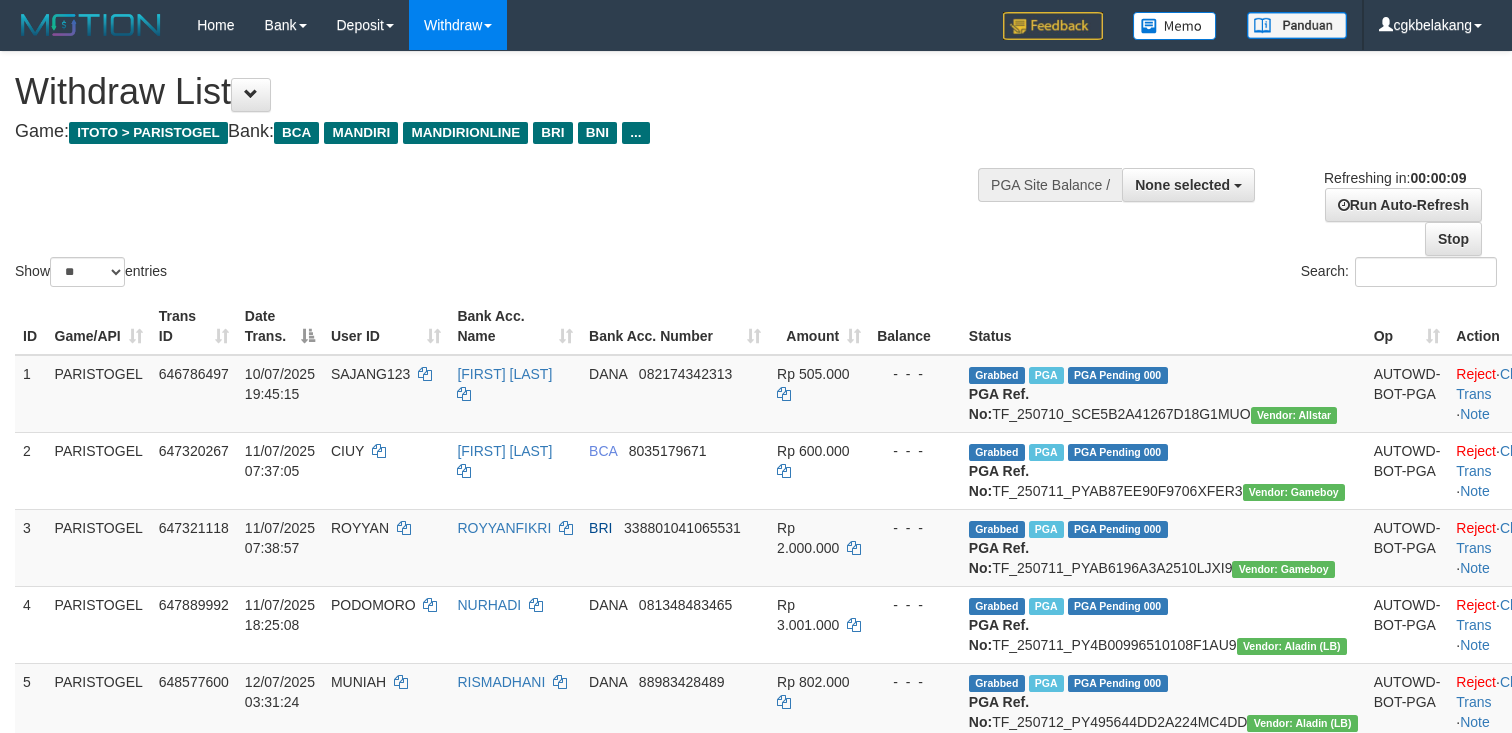 select 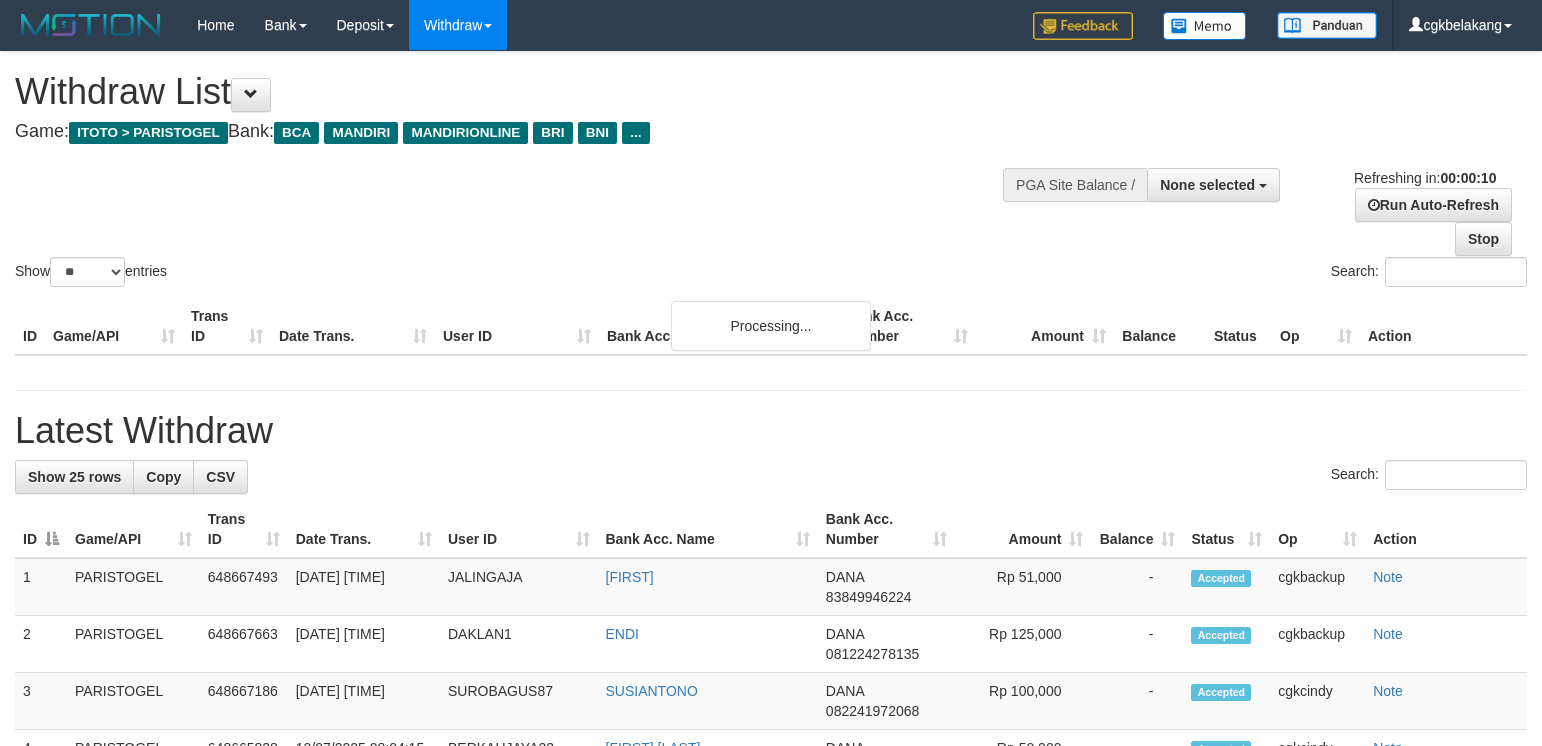 select 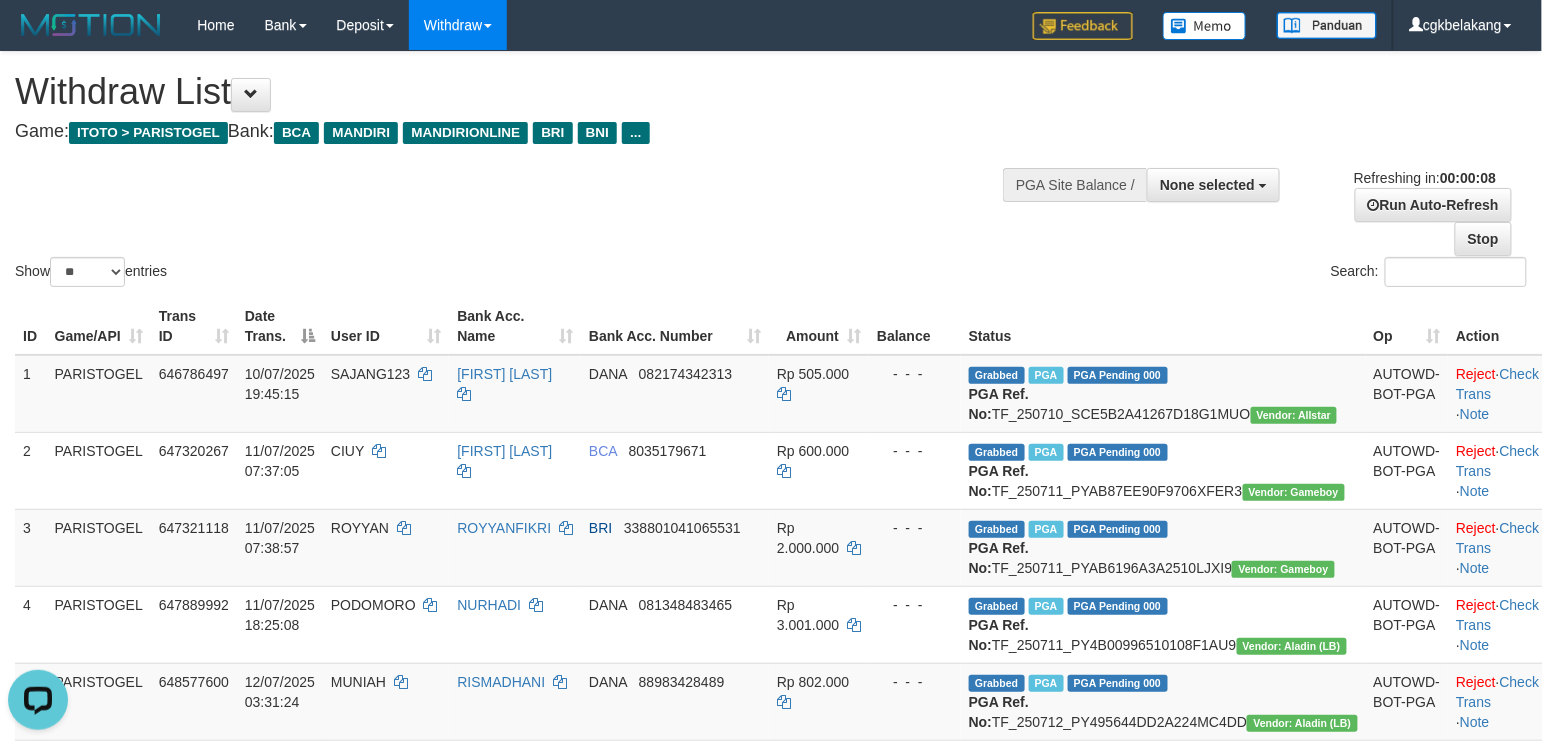 scroll, scrollTop: 0, scrollLeft: 0, axis: both 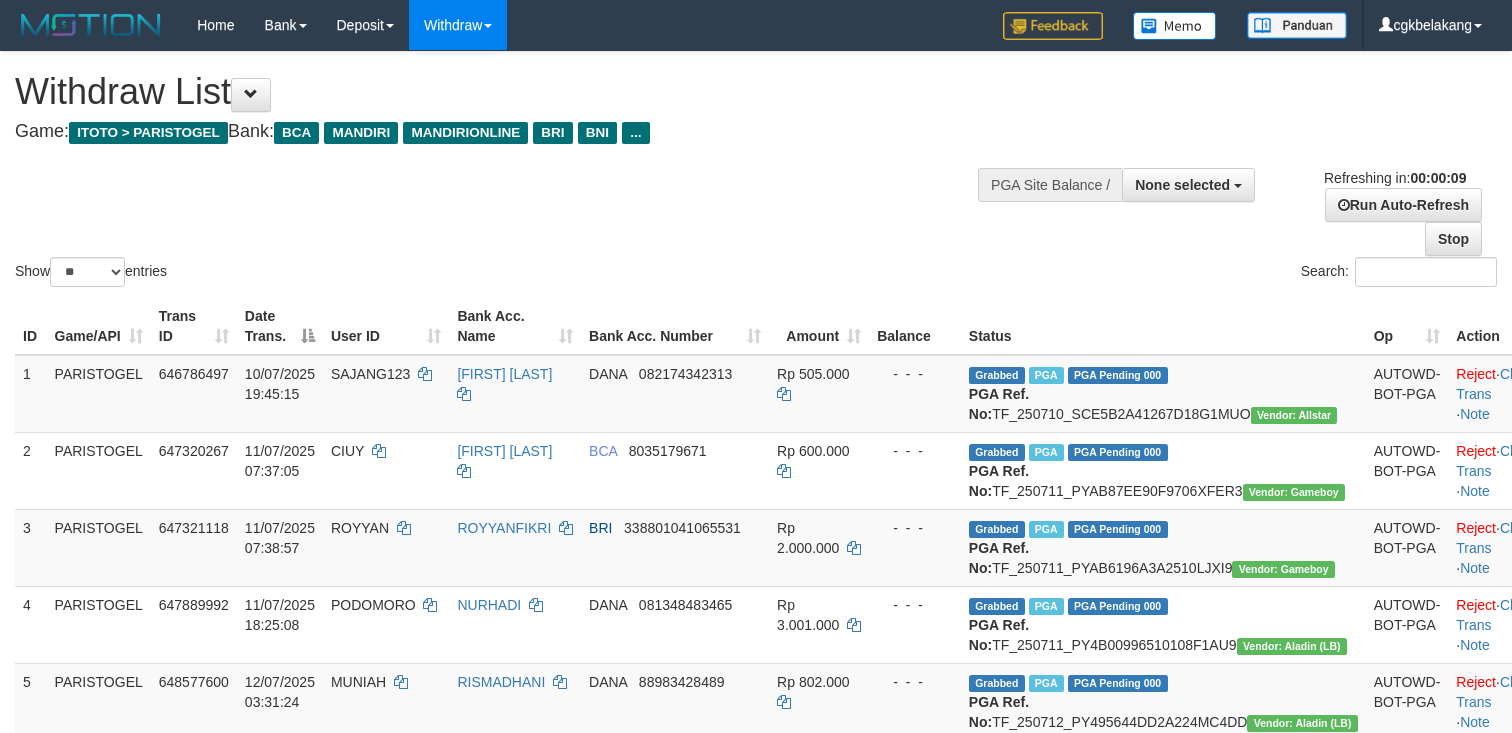 select 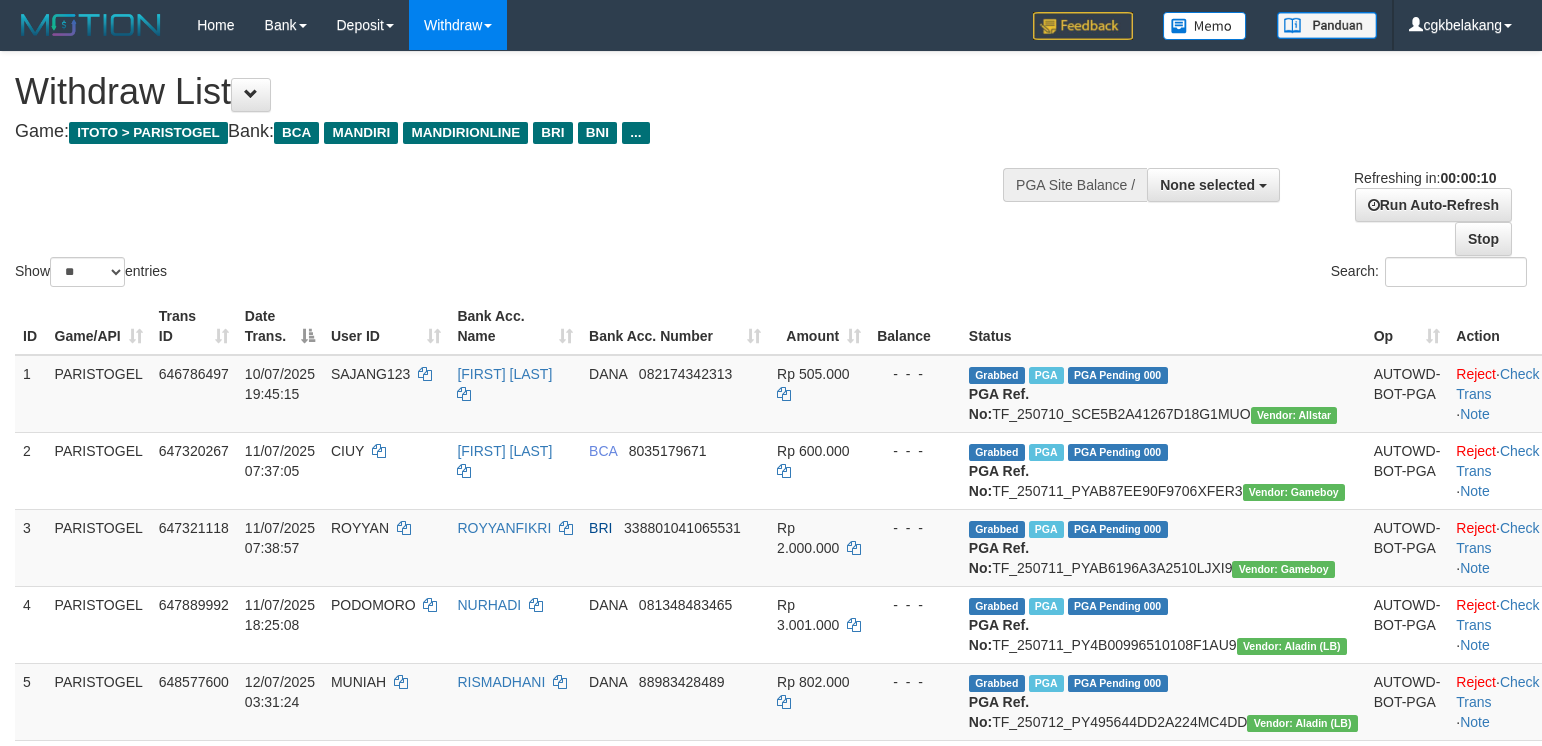 select 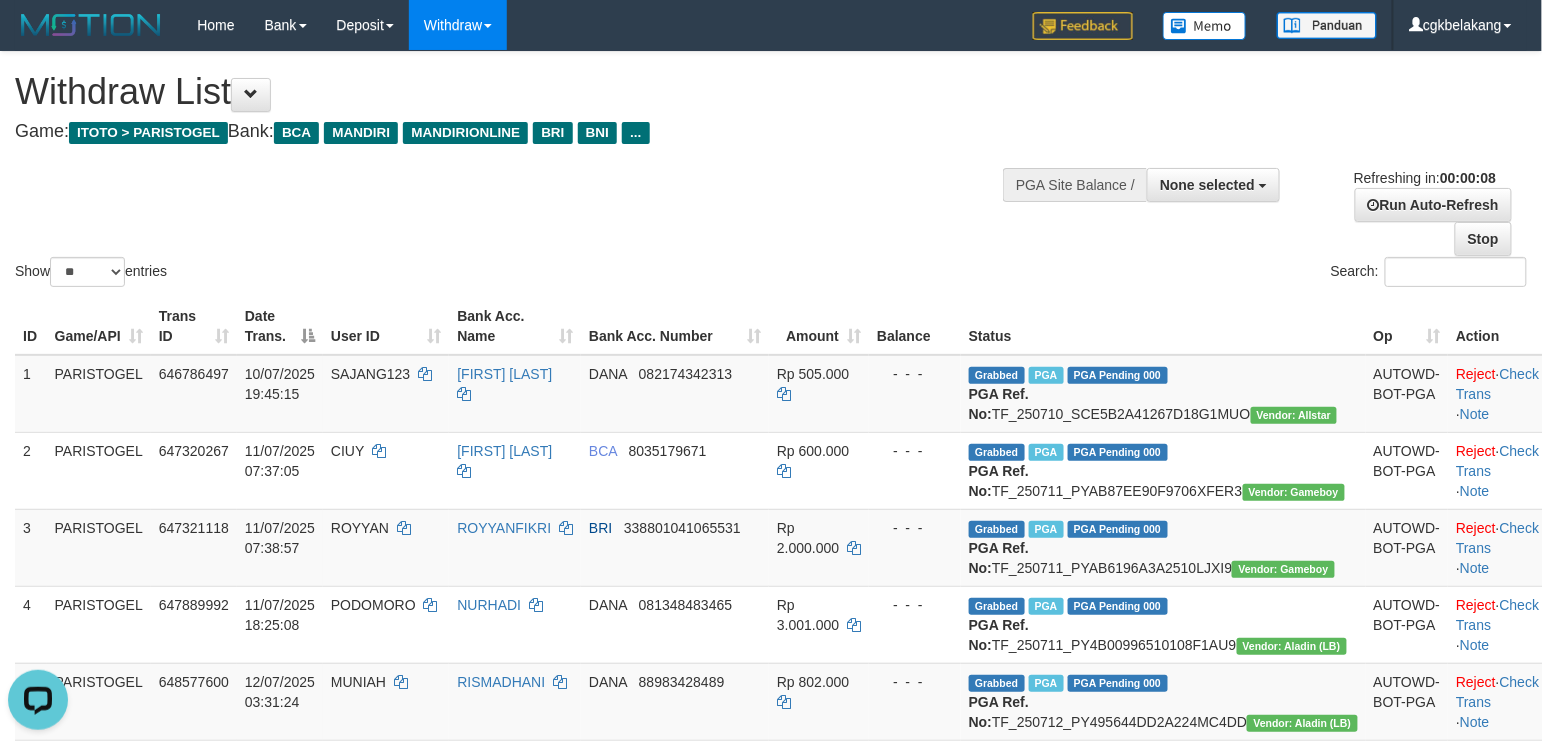 scroll, scrollTop: 0, scrollLeft: 0, axis: both 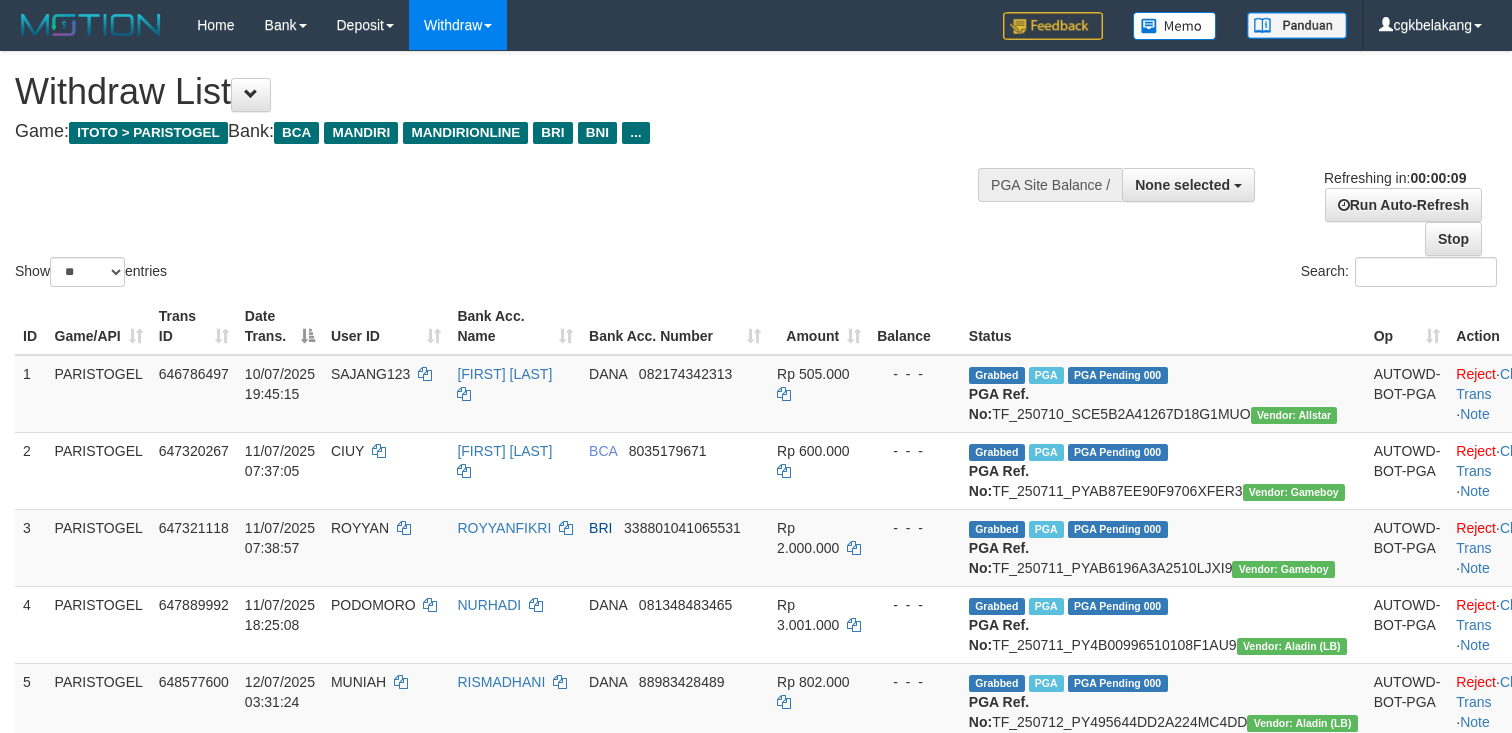 select 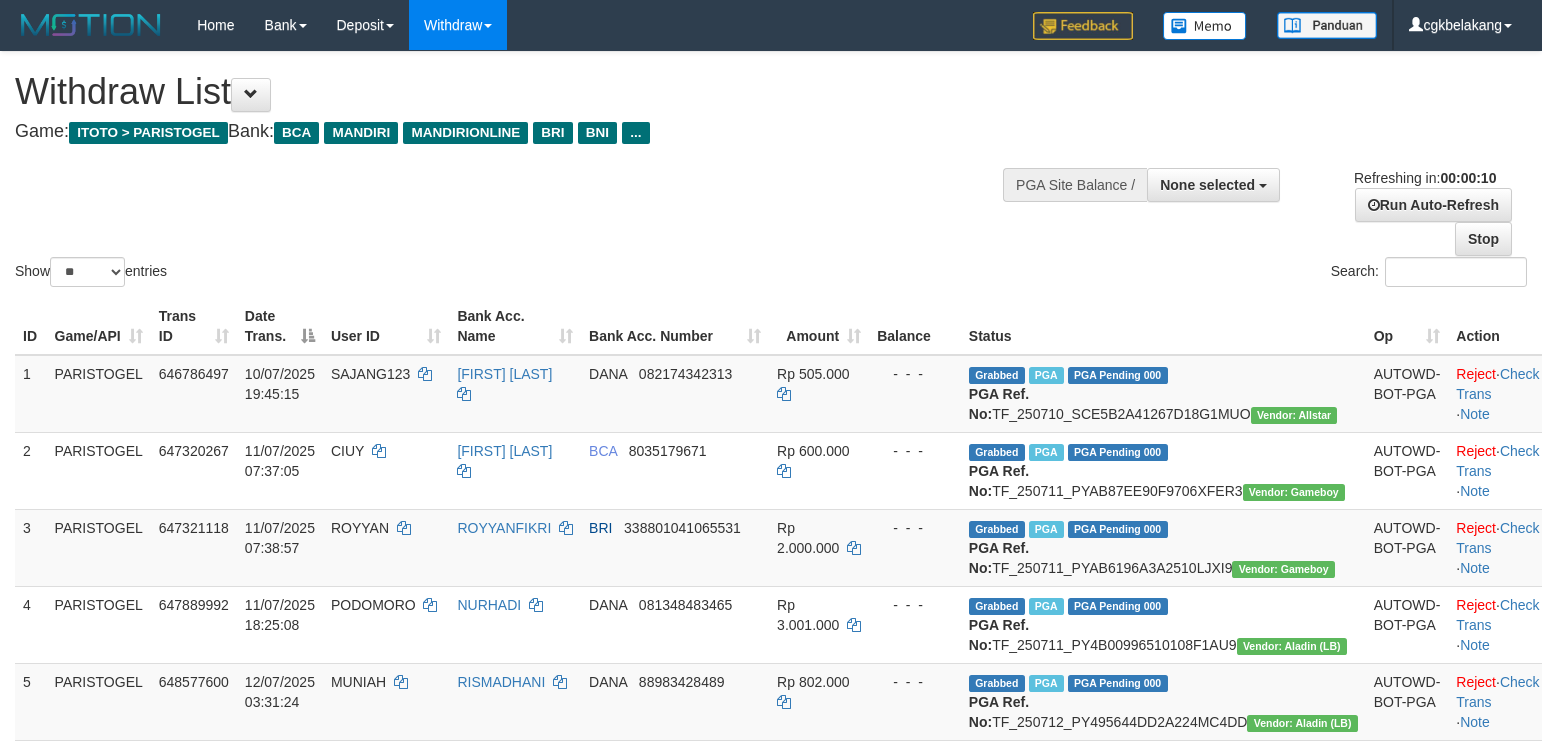 select 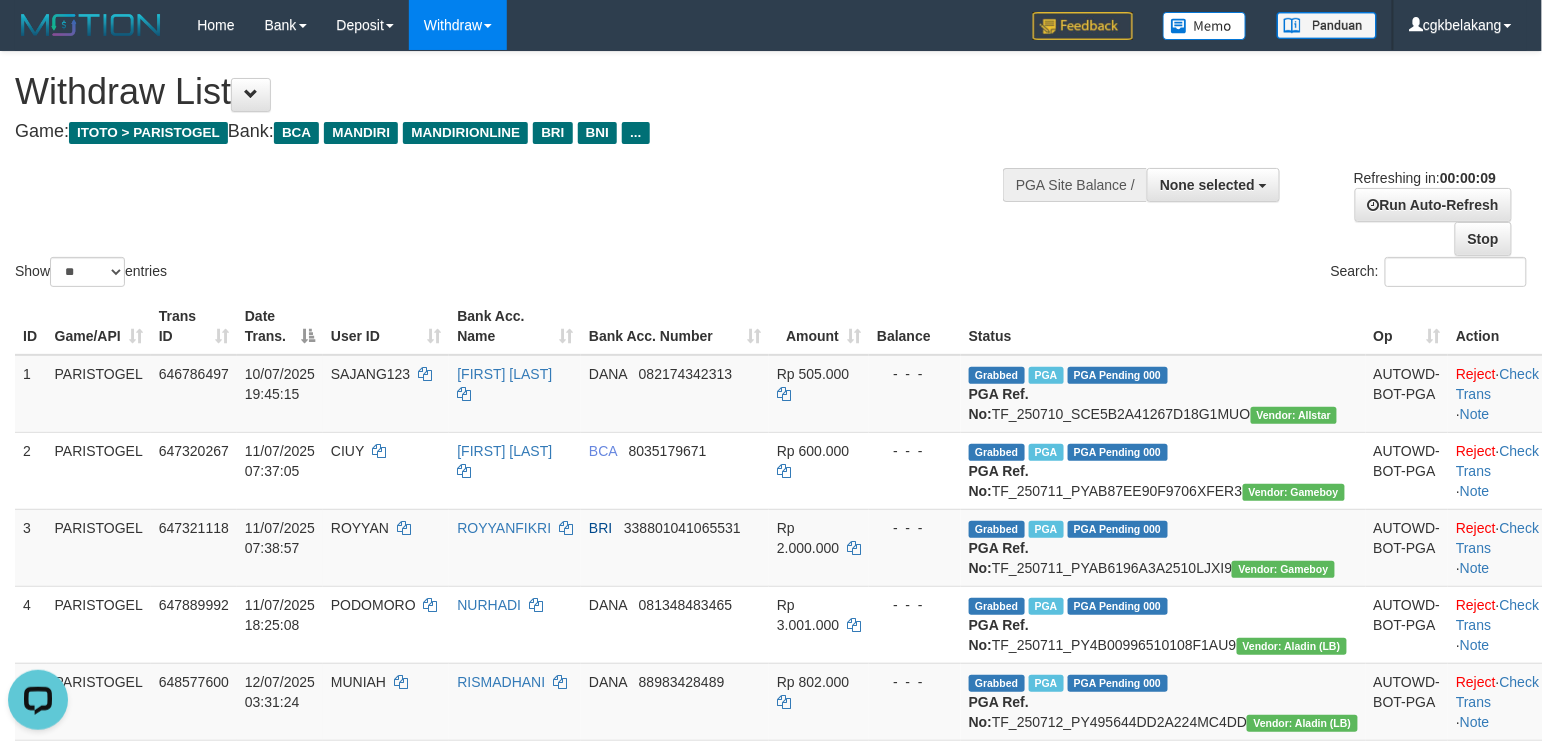 scroll, scrollTop: 0, scrollLeft: 0, axis: both 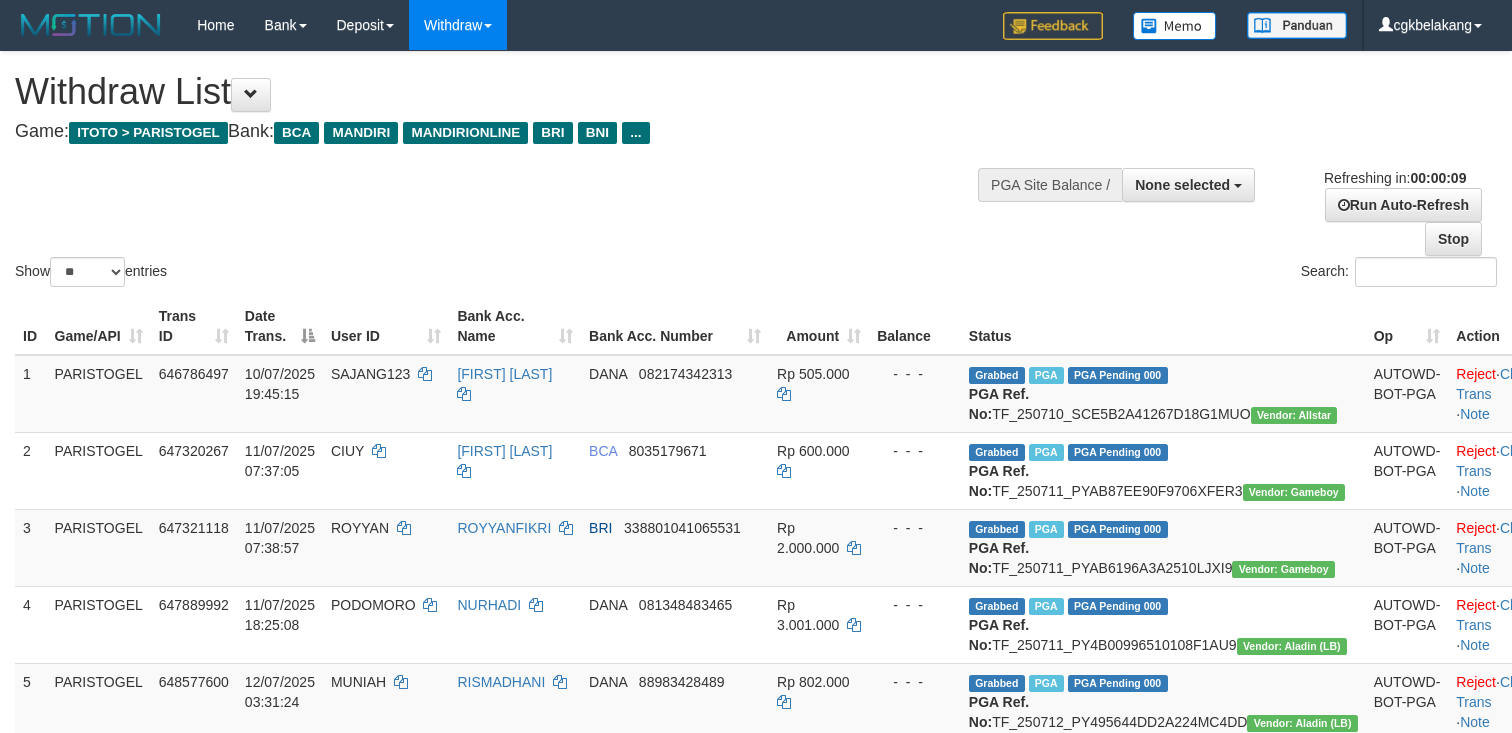 select 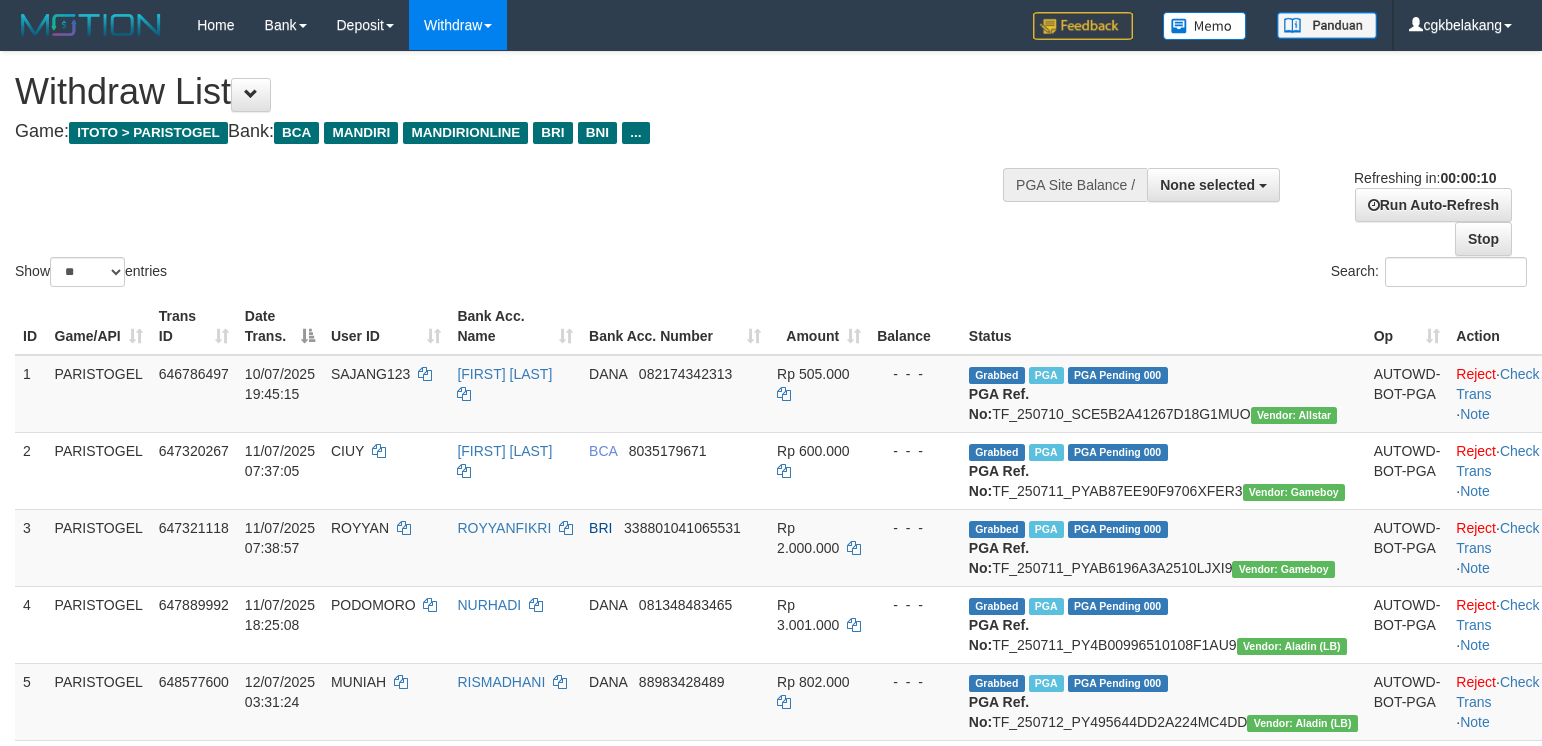 select 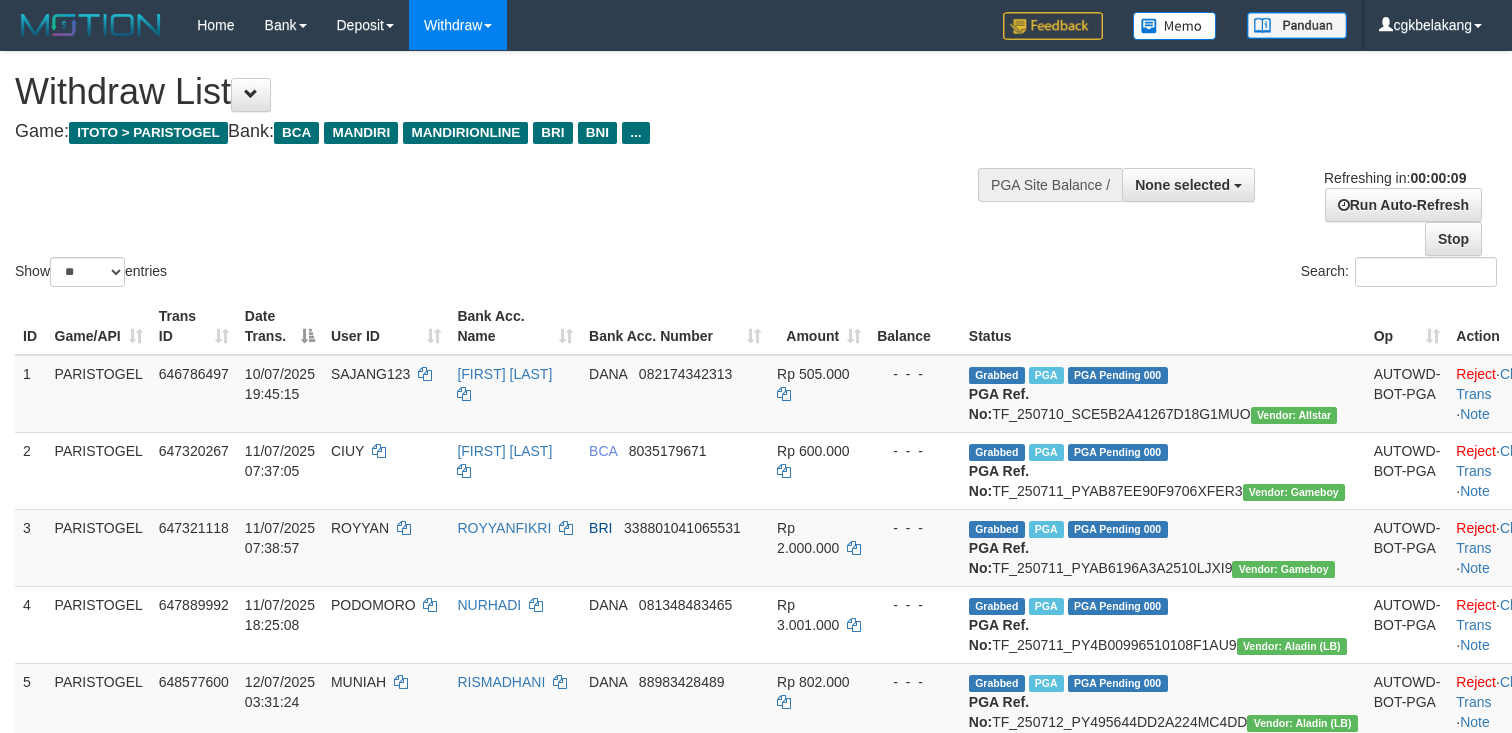 select 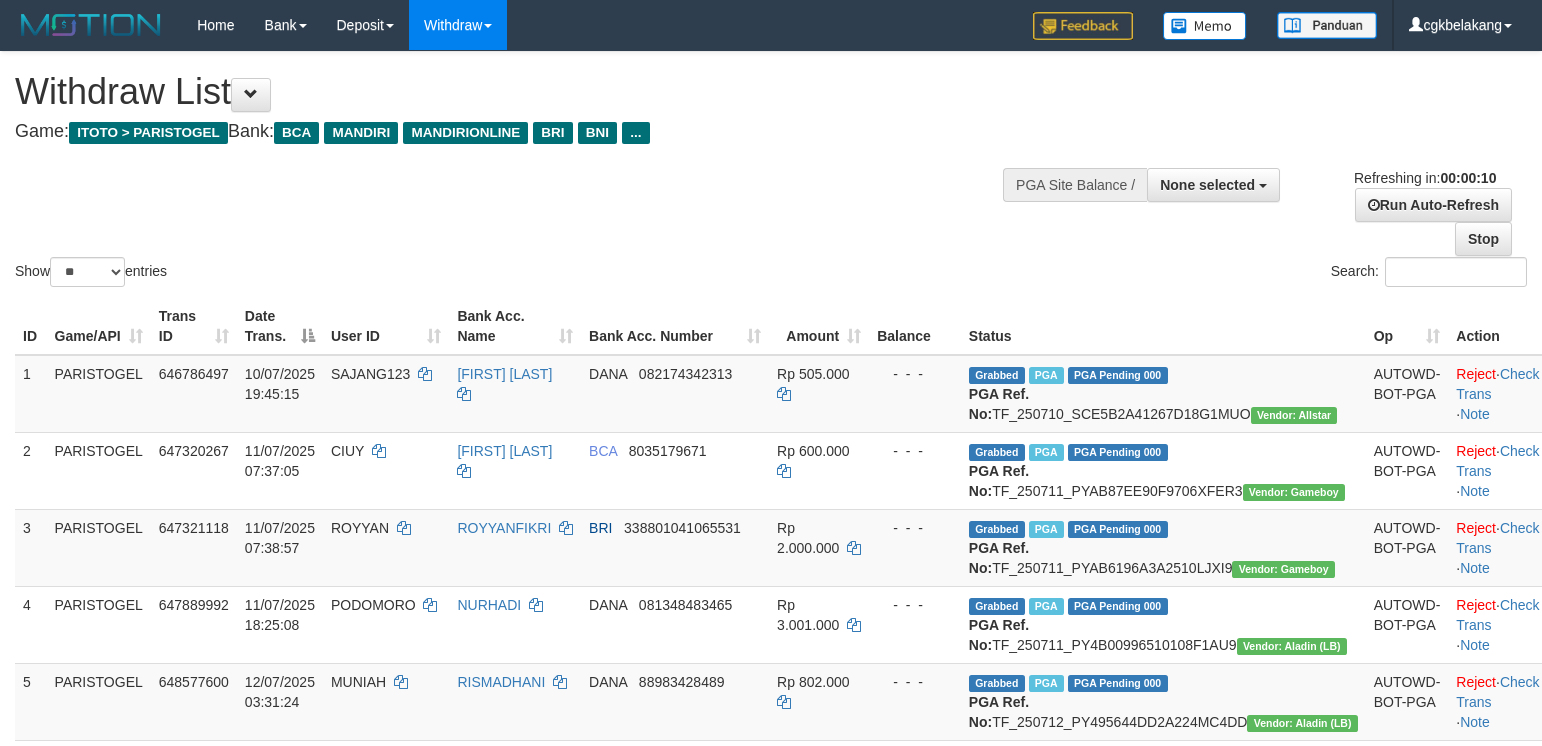 select 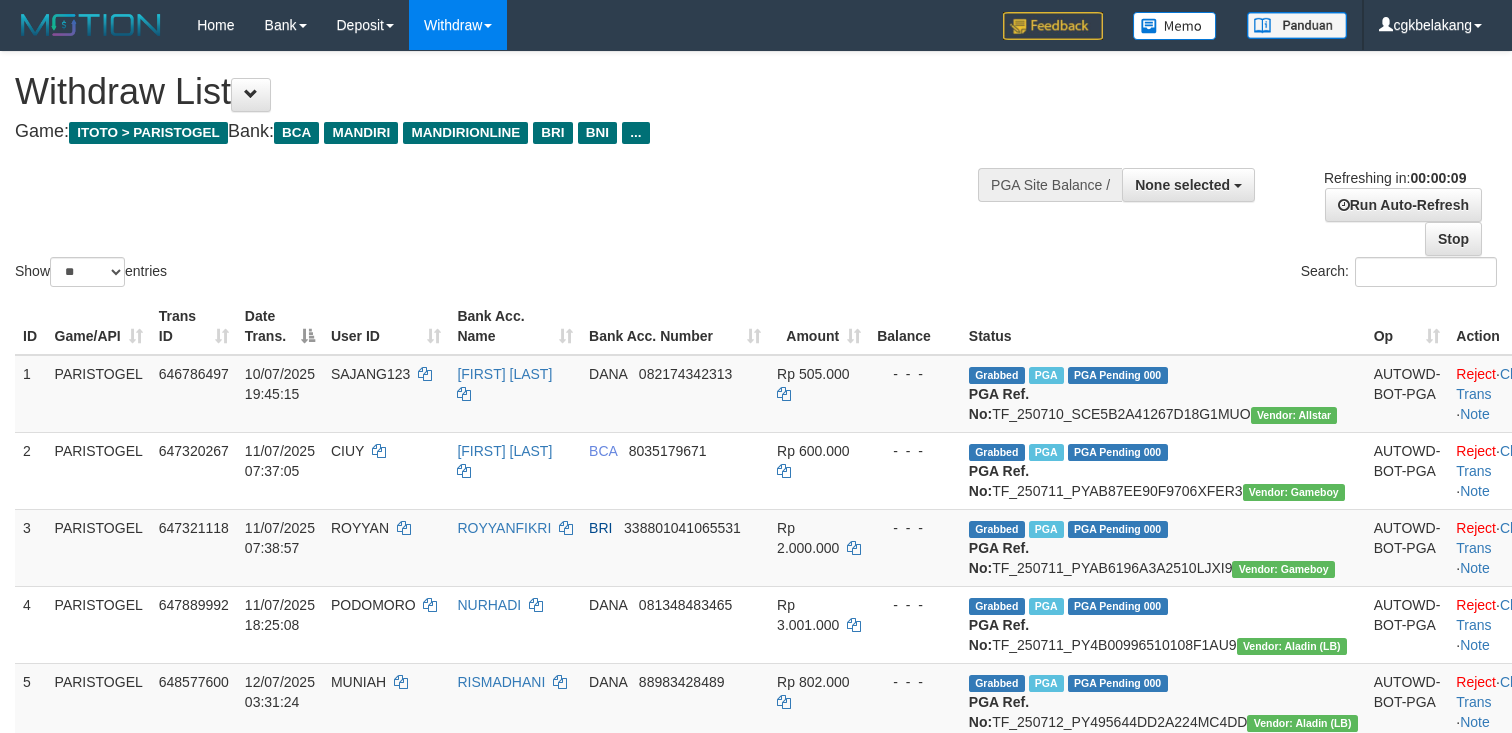 select 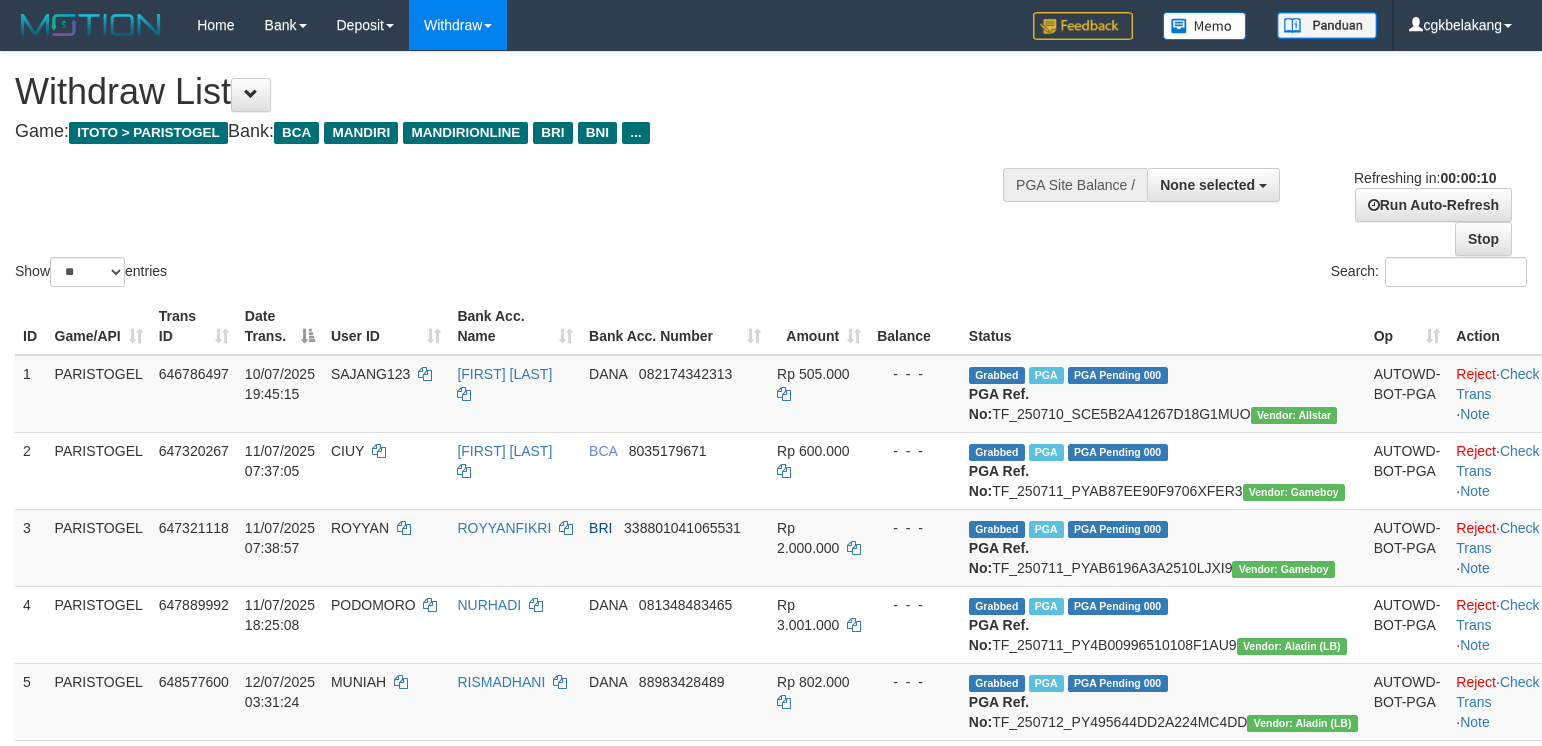 select 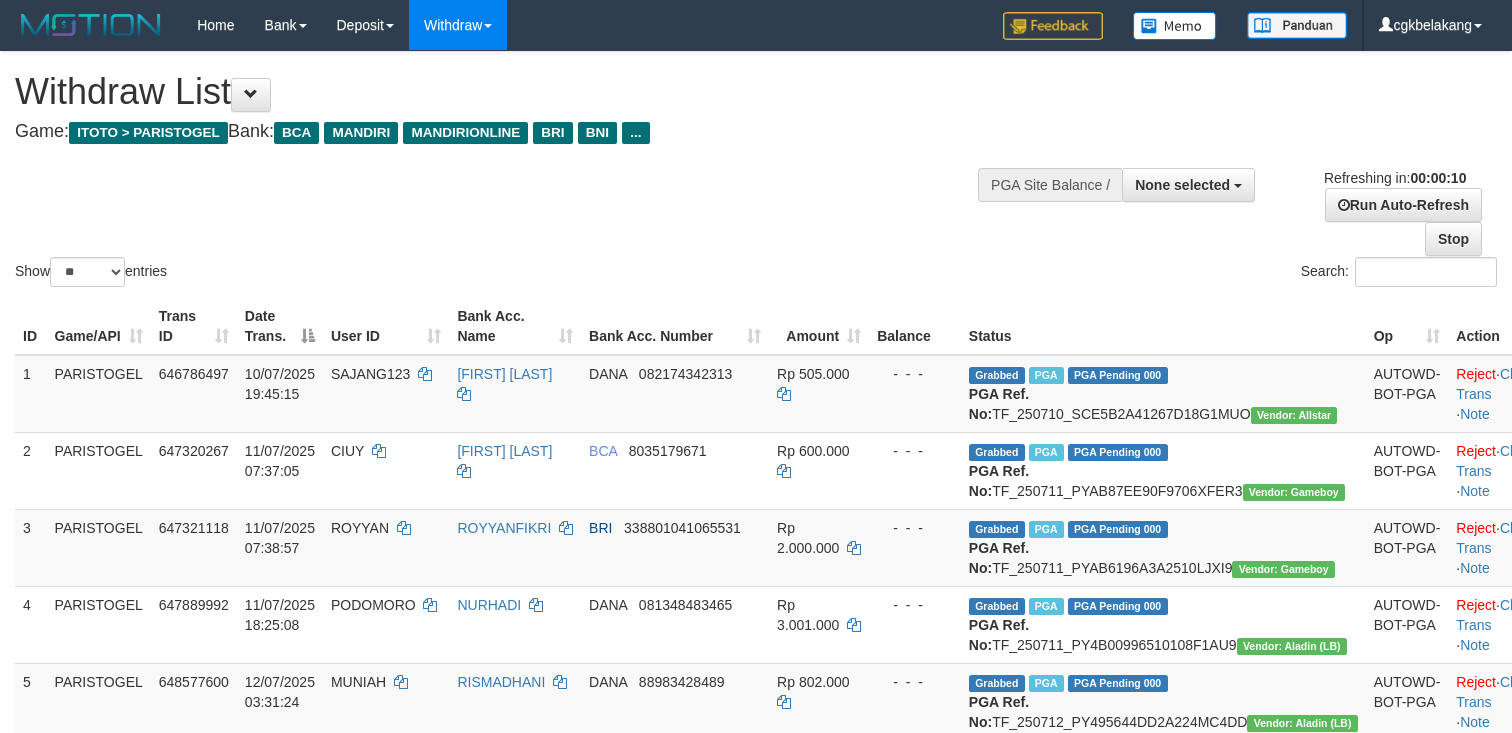 select 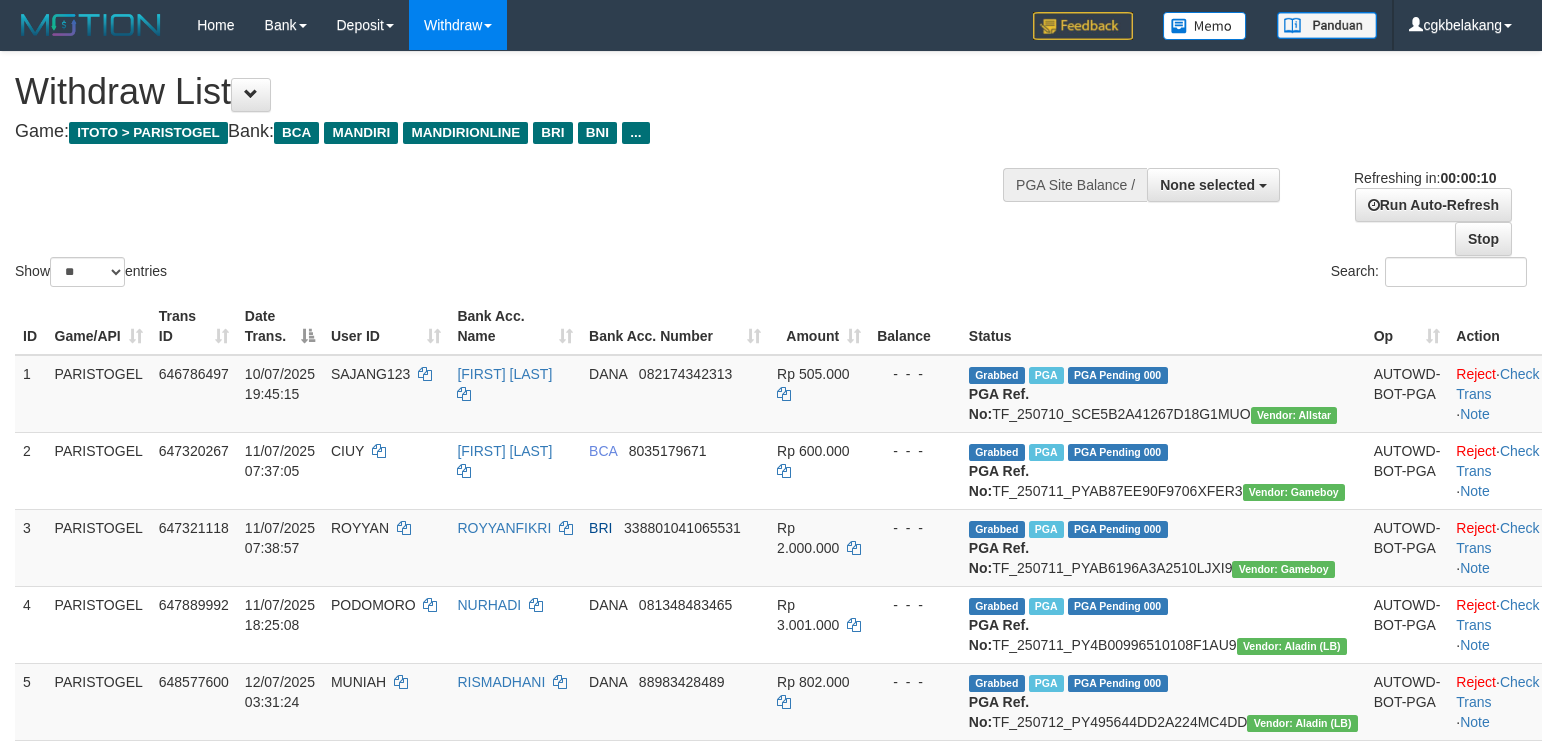 select 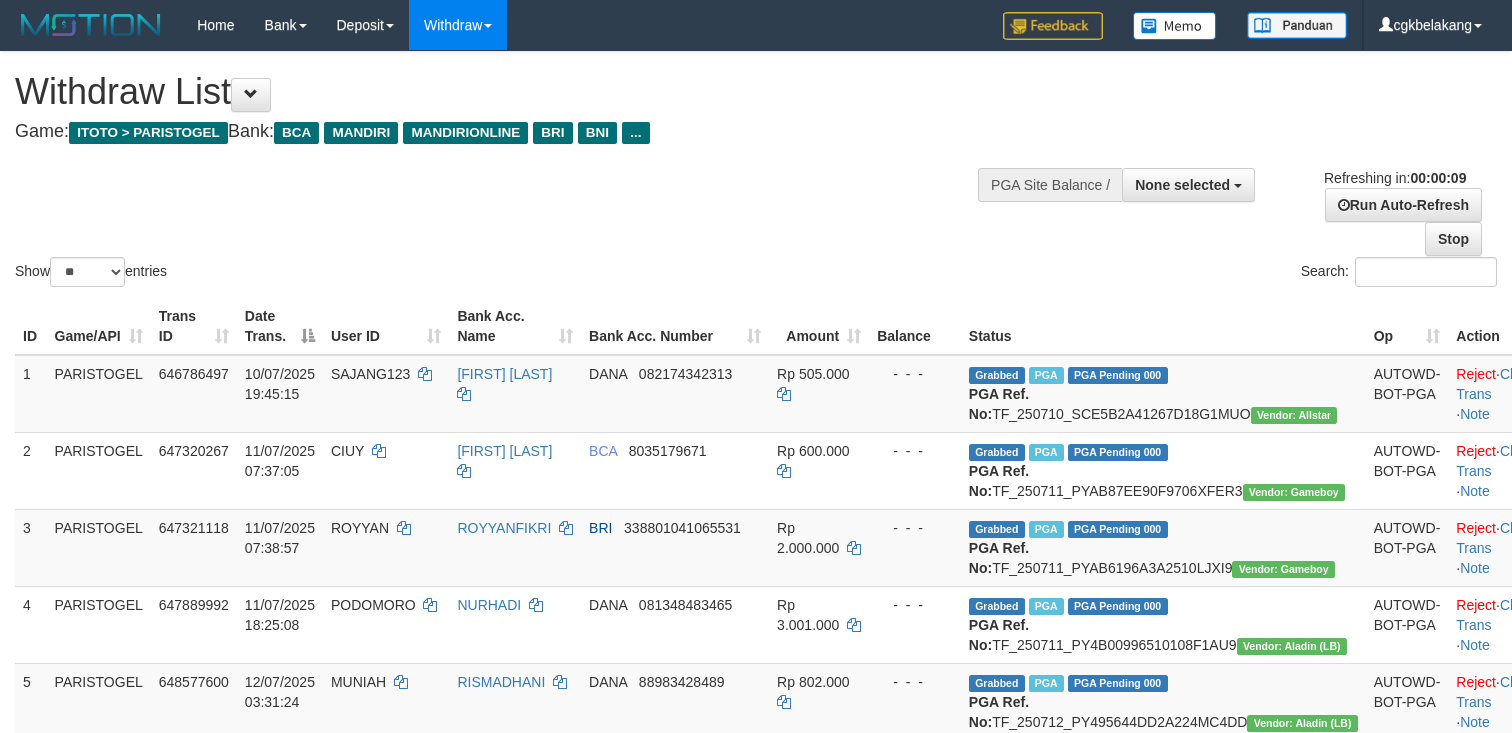 select 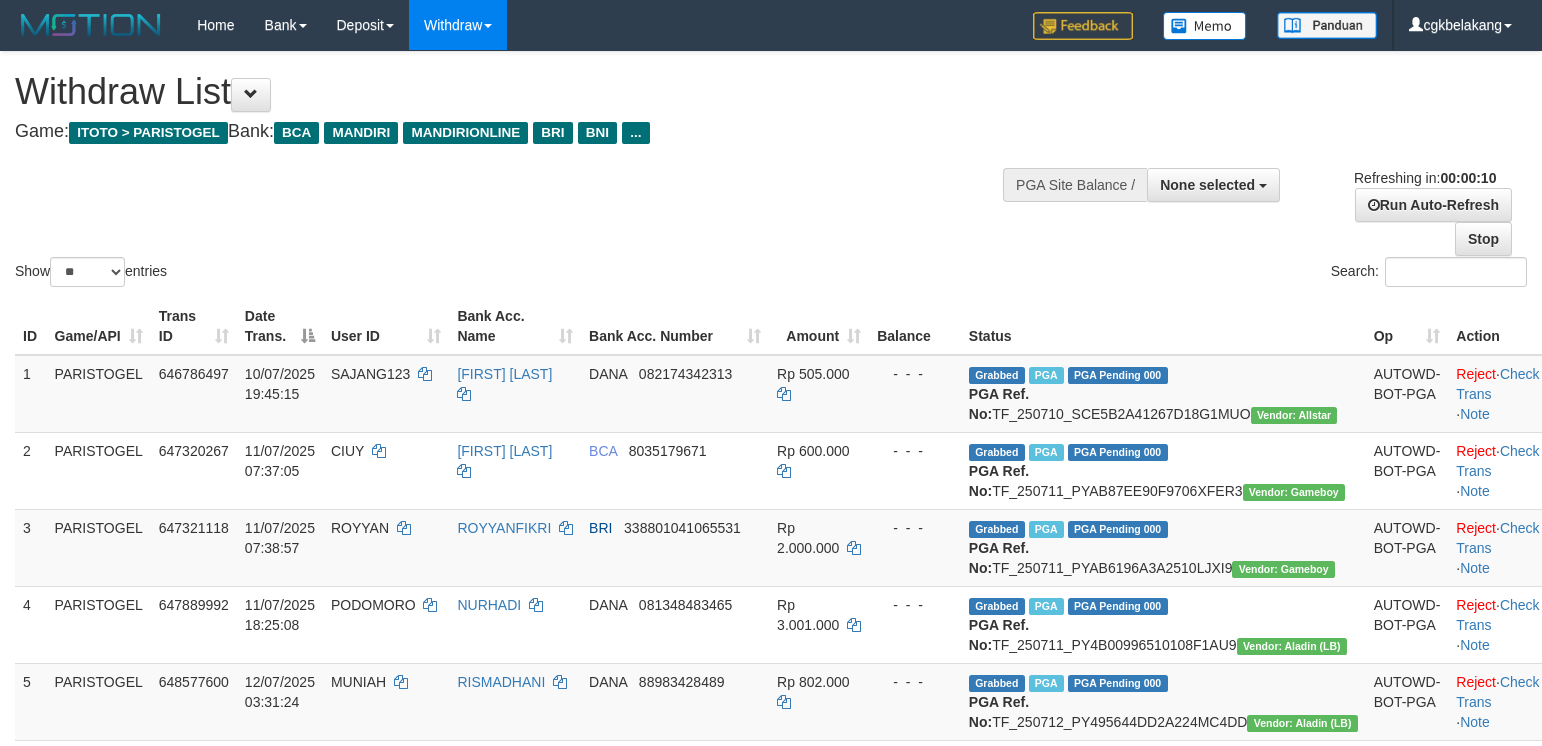 select 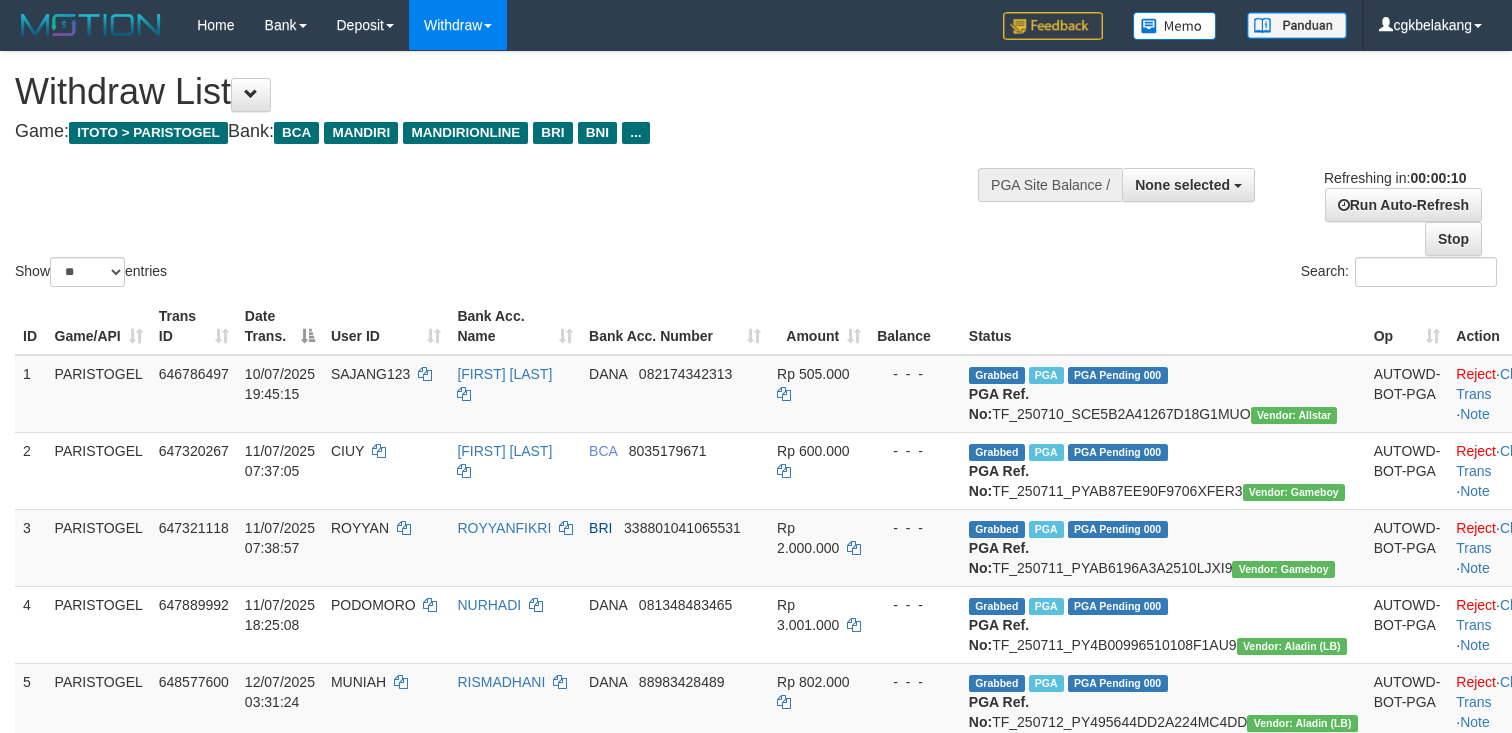 select 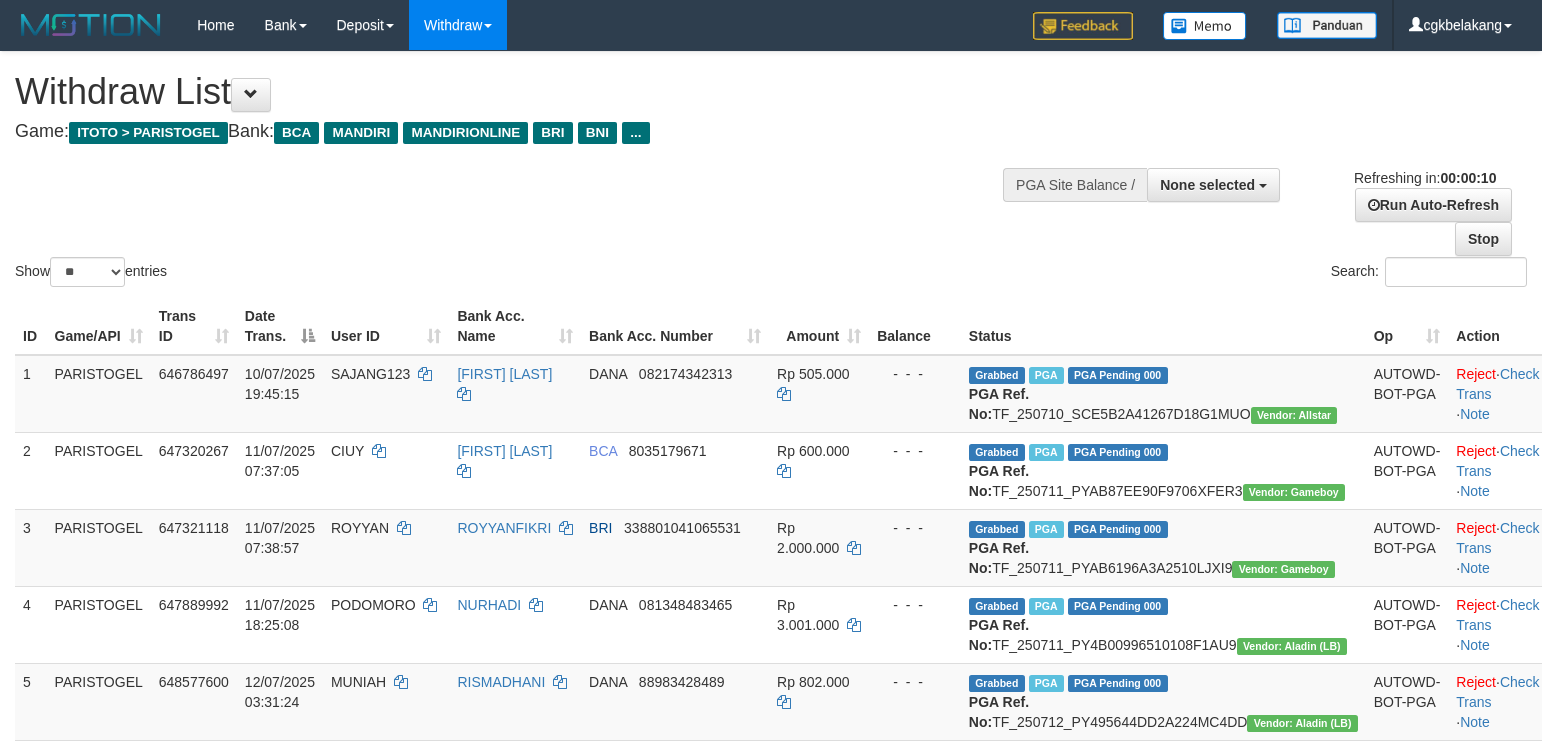 select 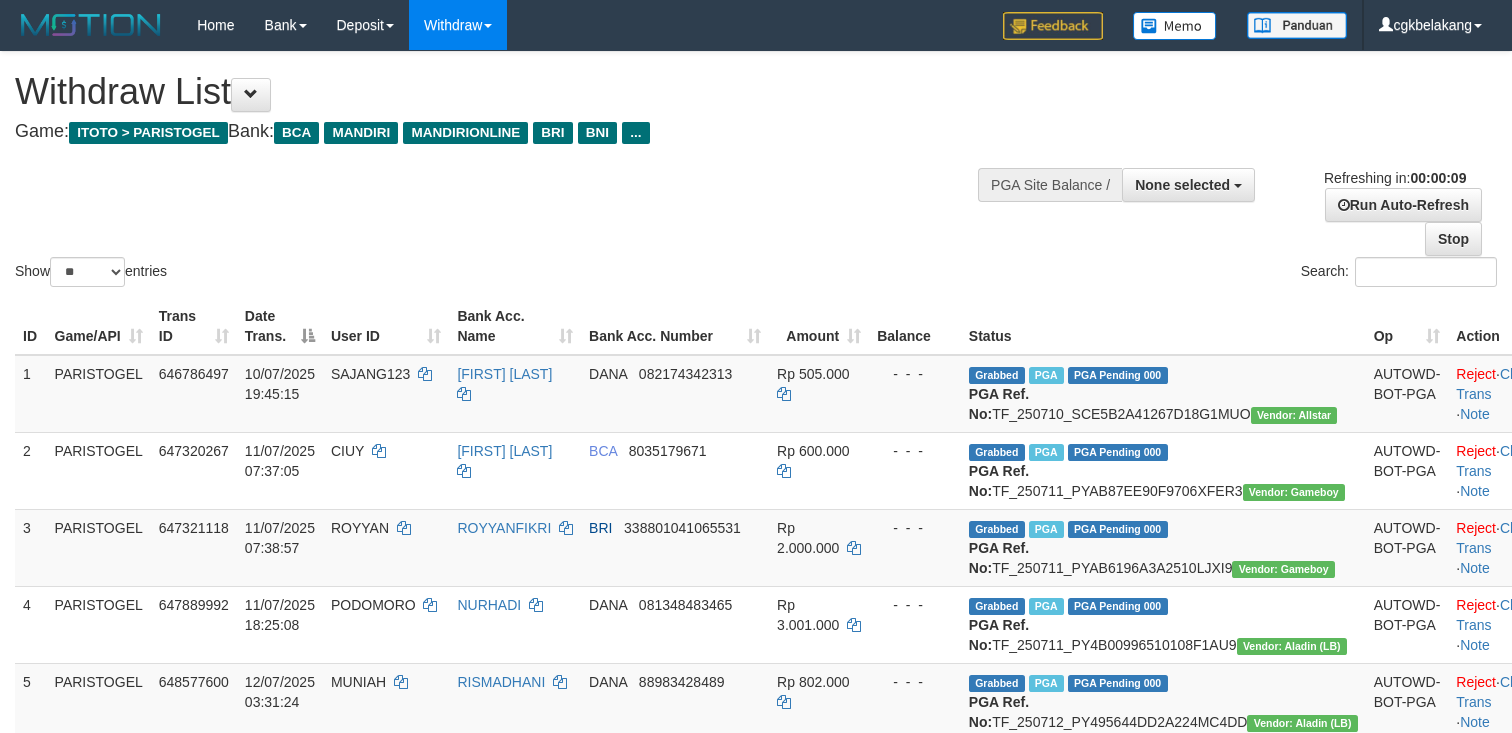 select 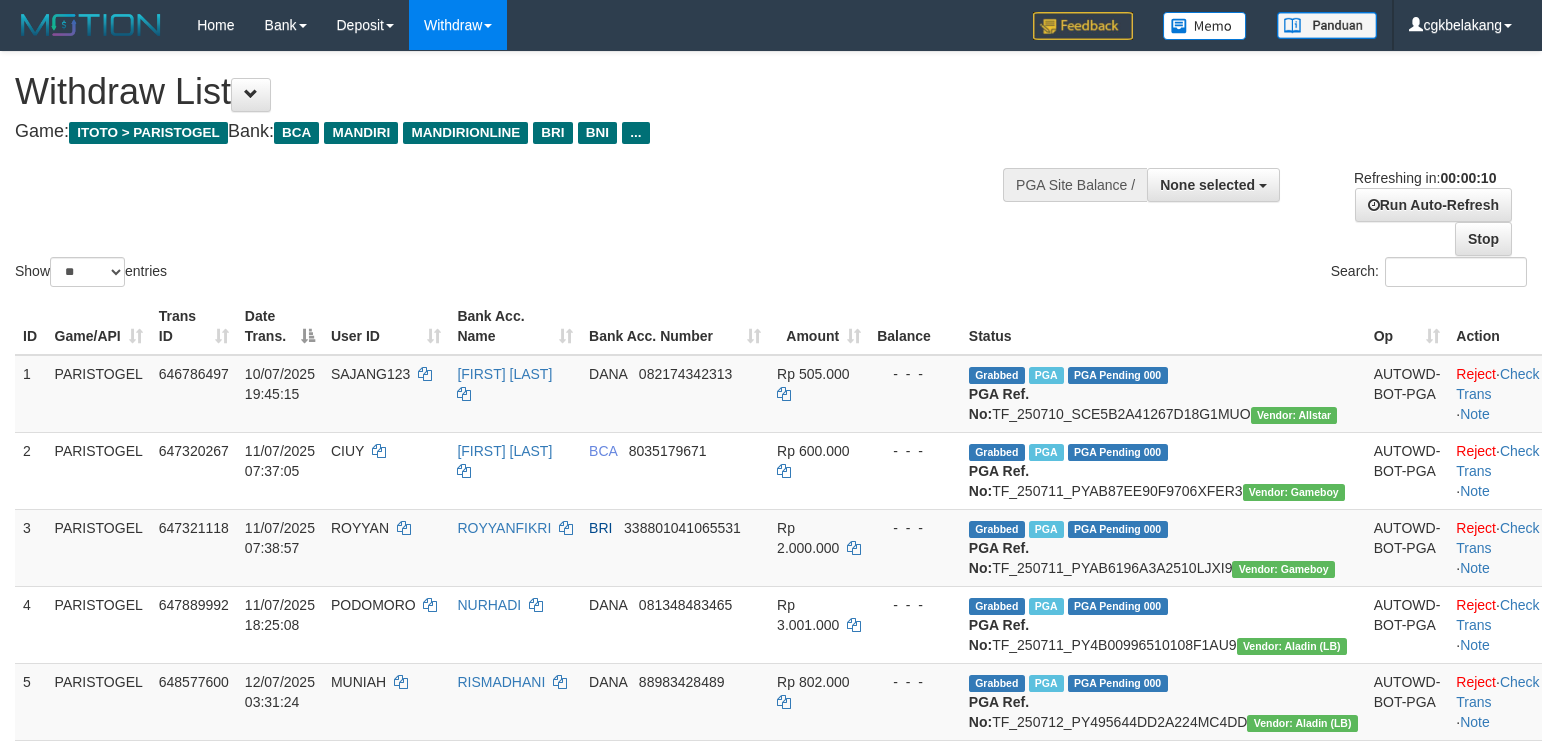 select 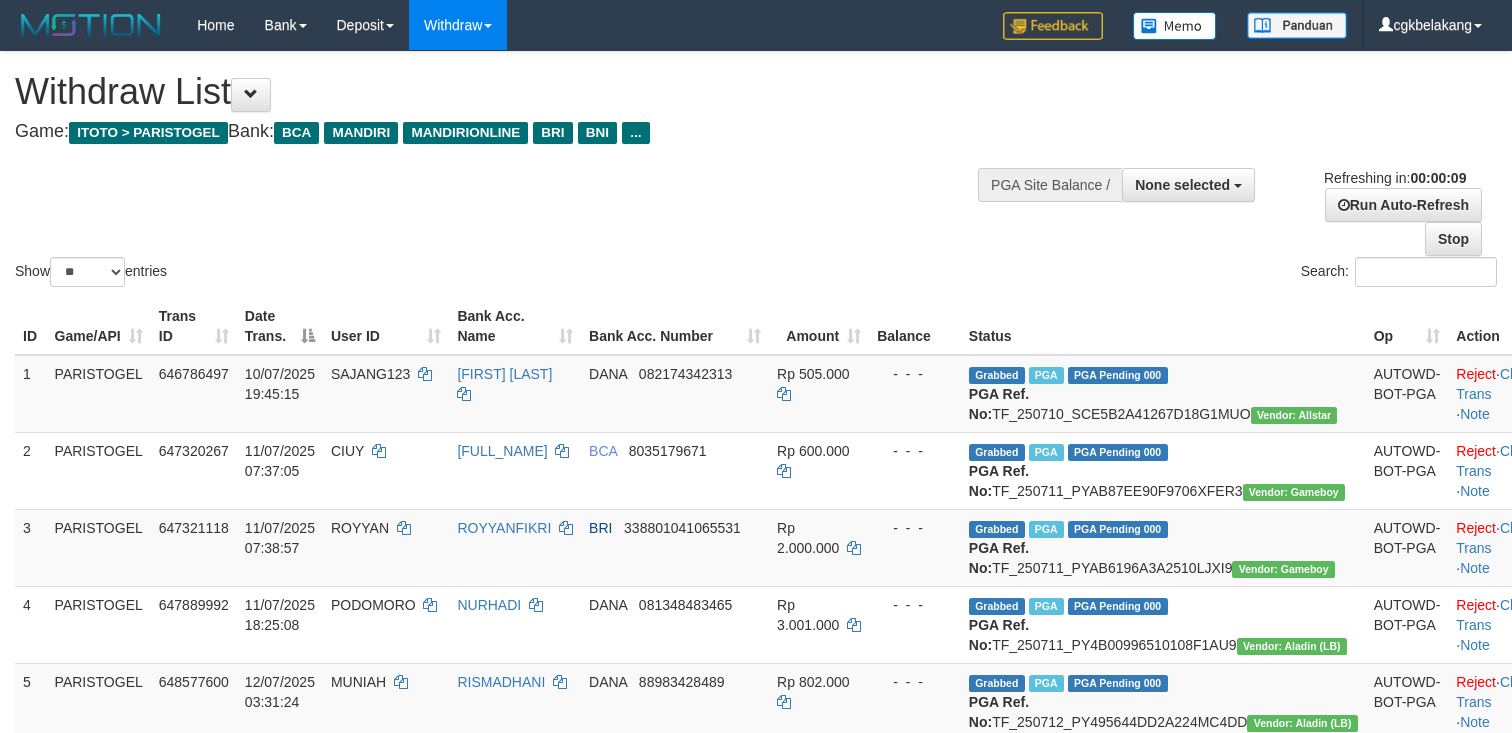 select 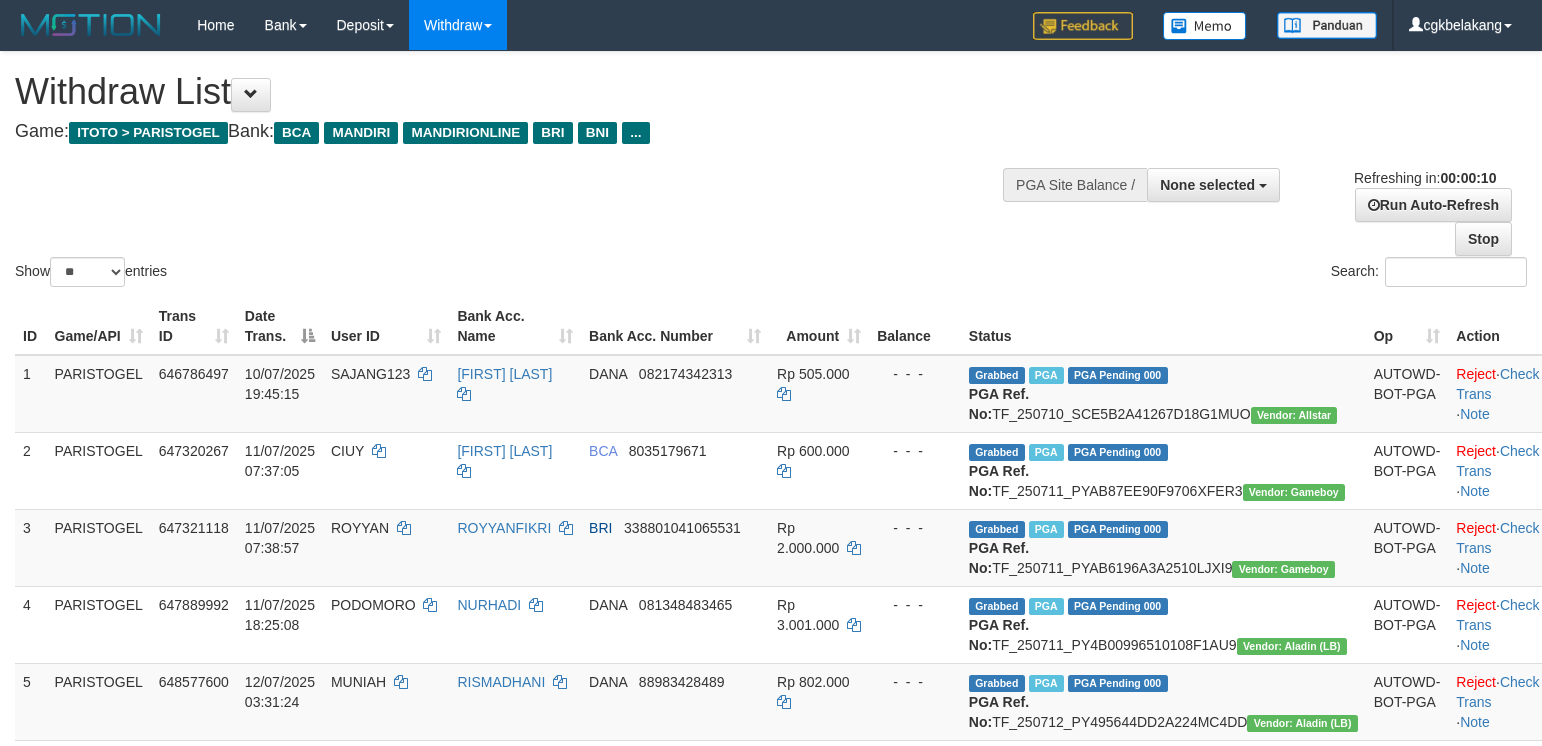 select 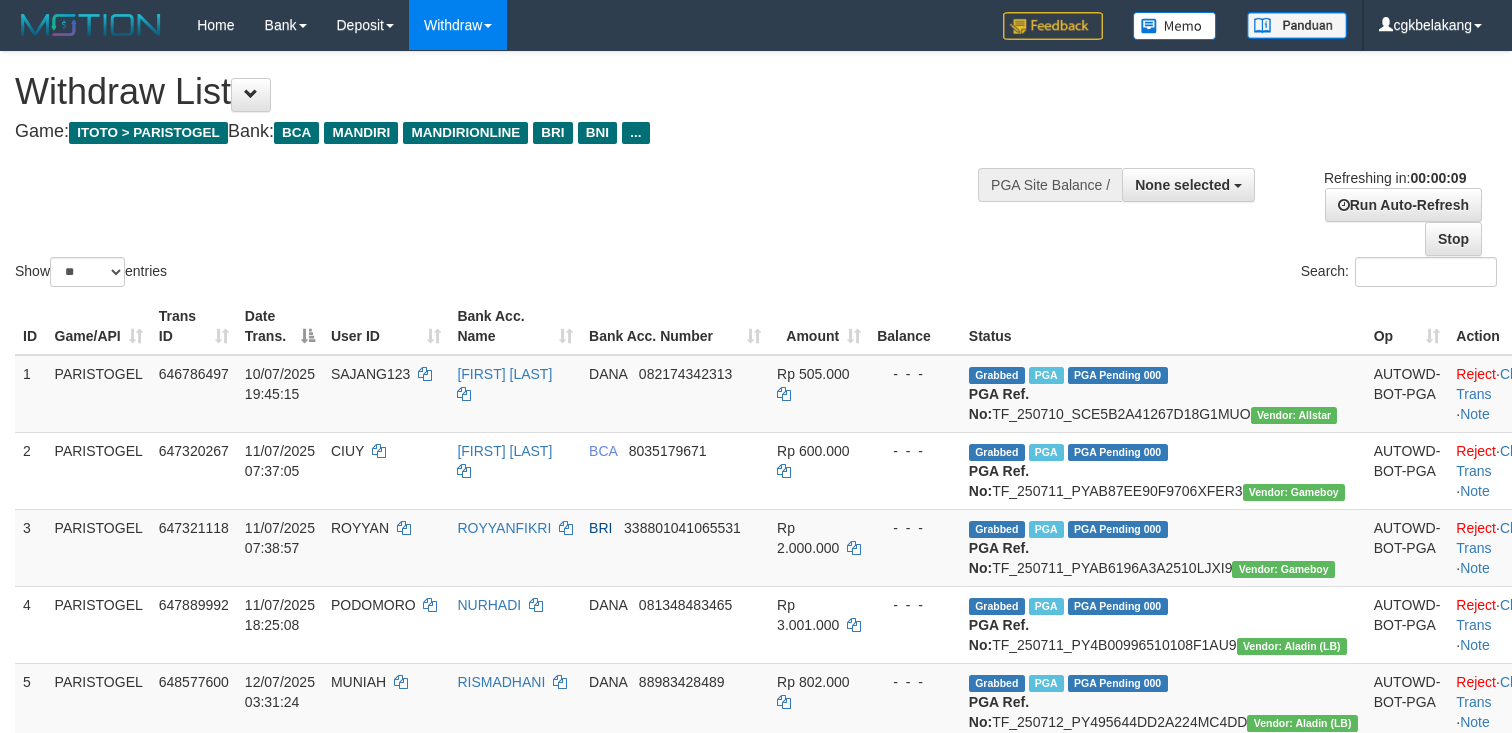 select 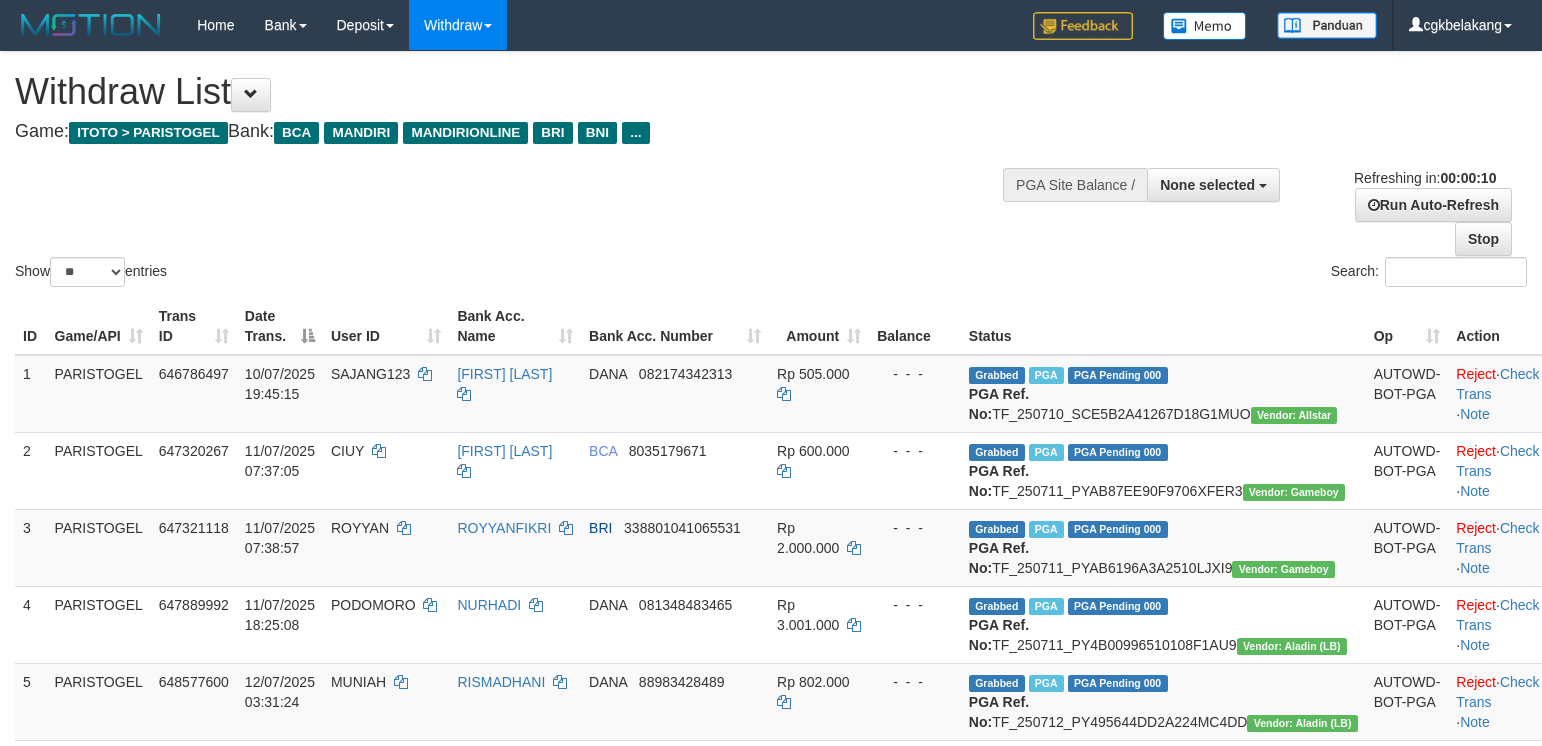 select 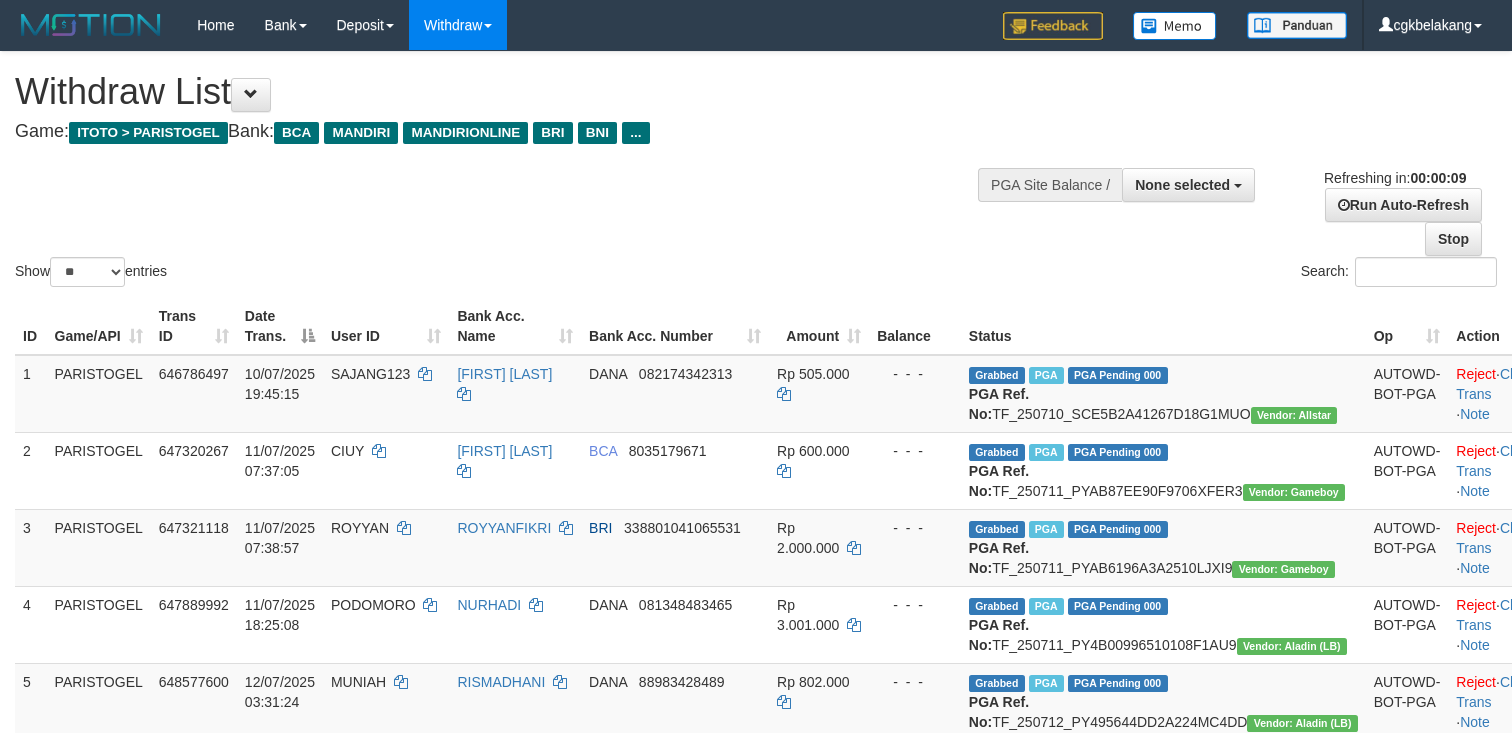 select 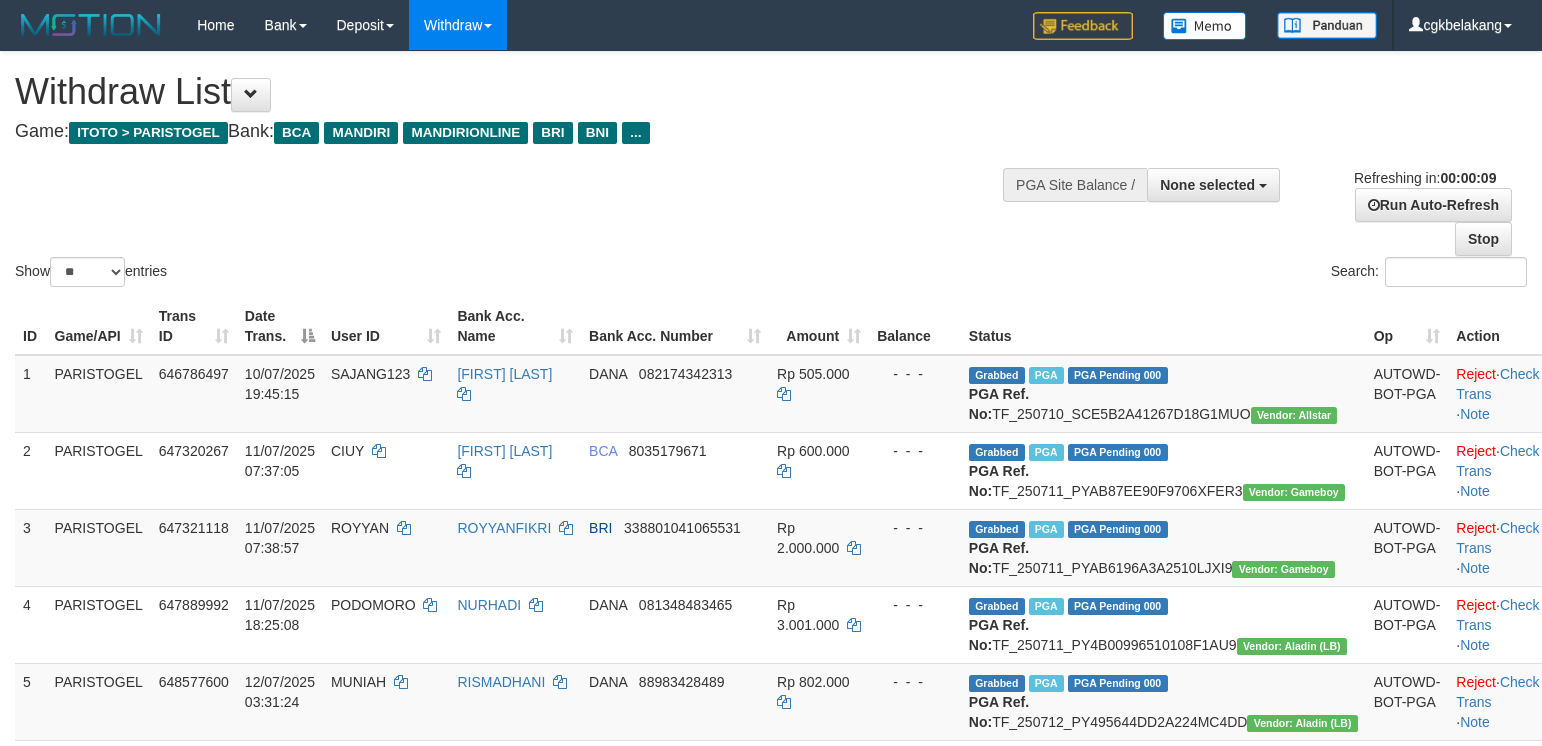 select 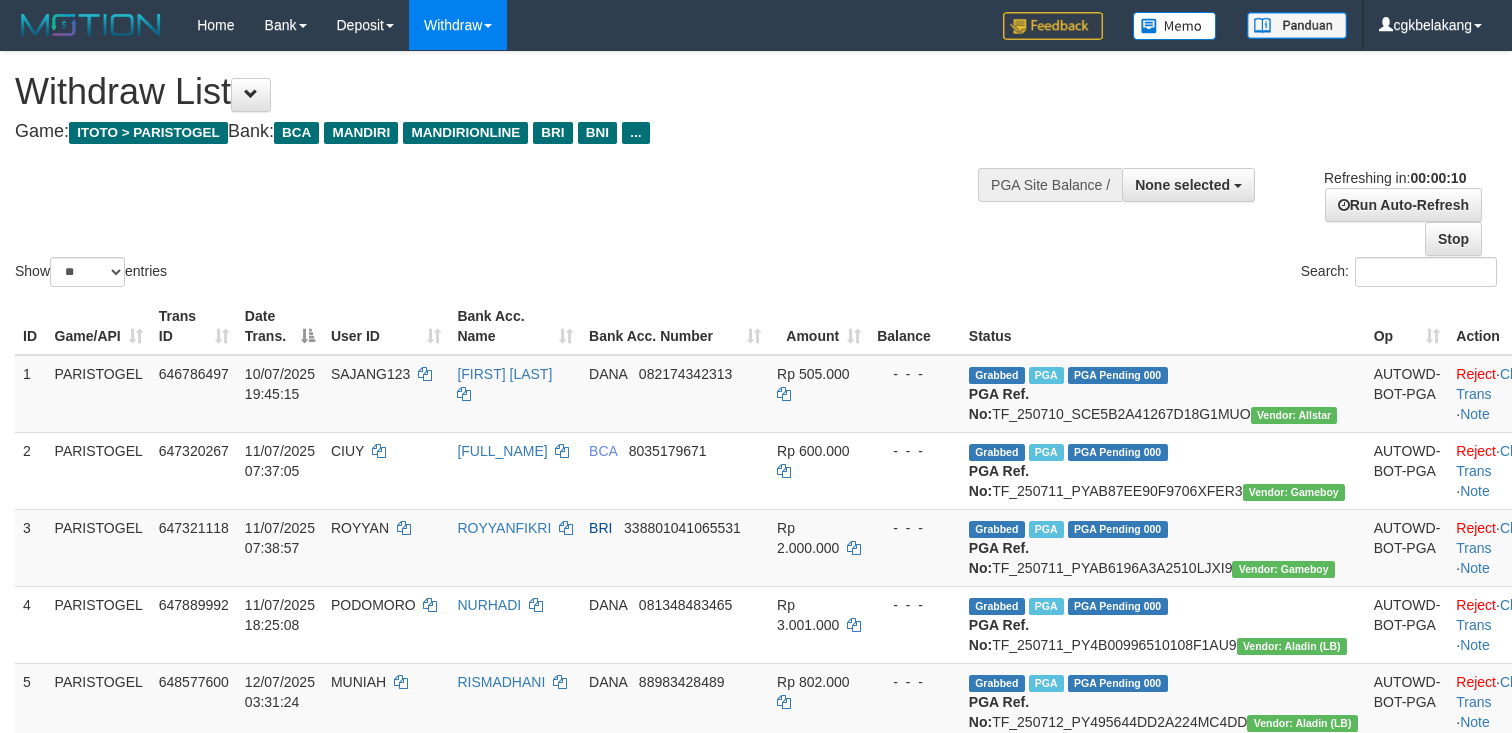 select 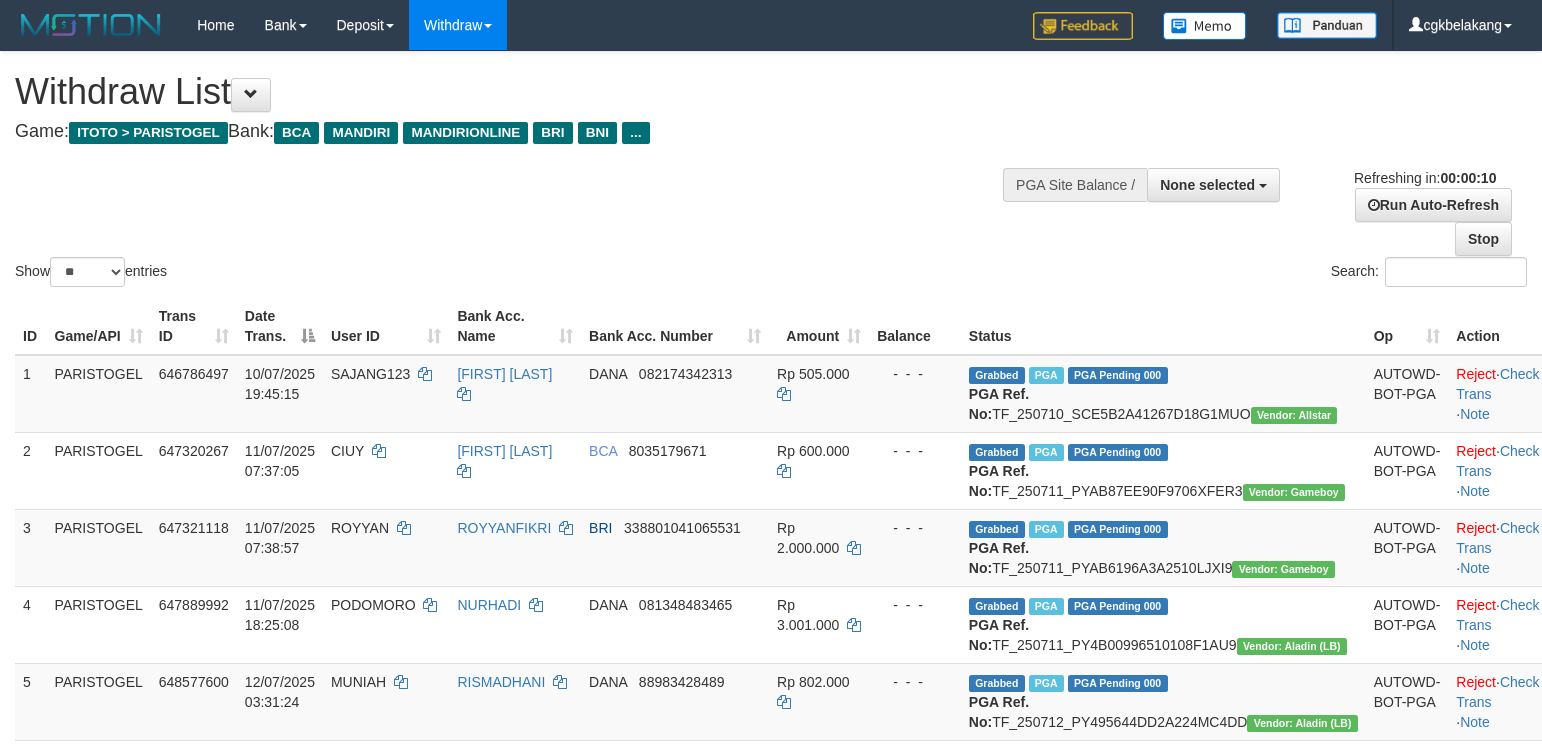 select 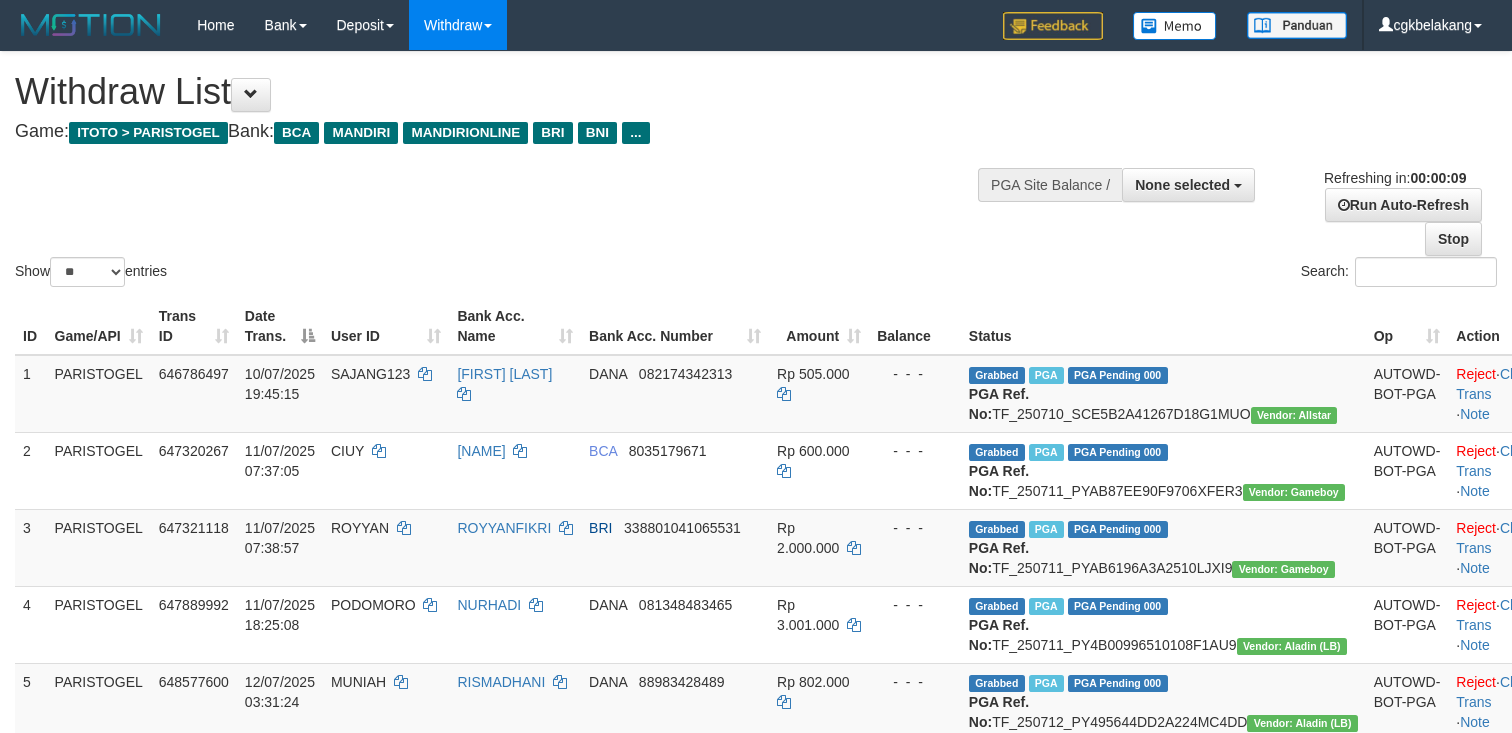 select 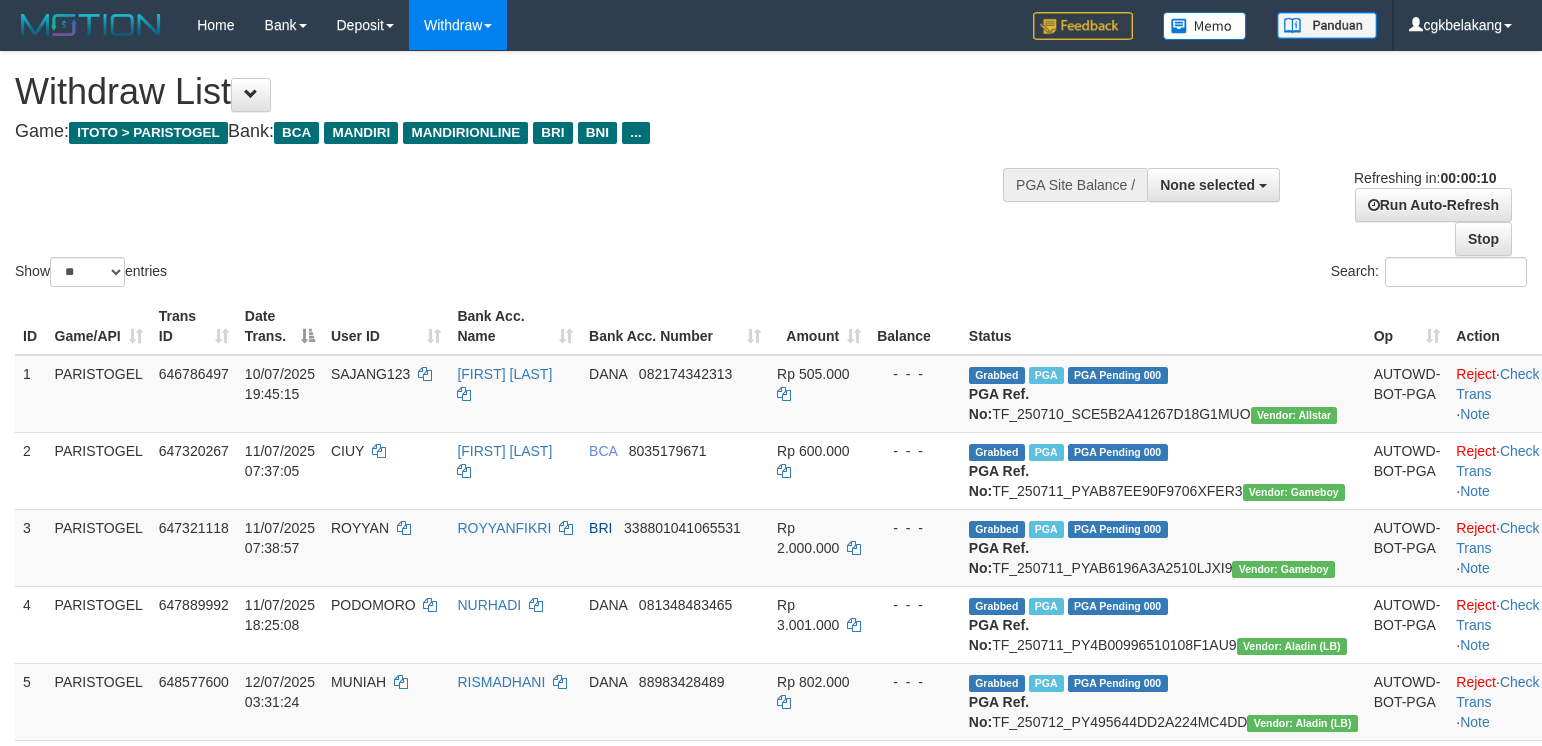 select 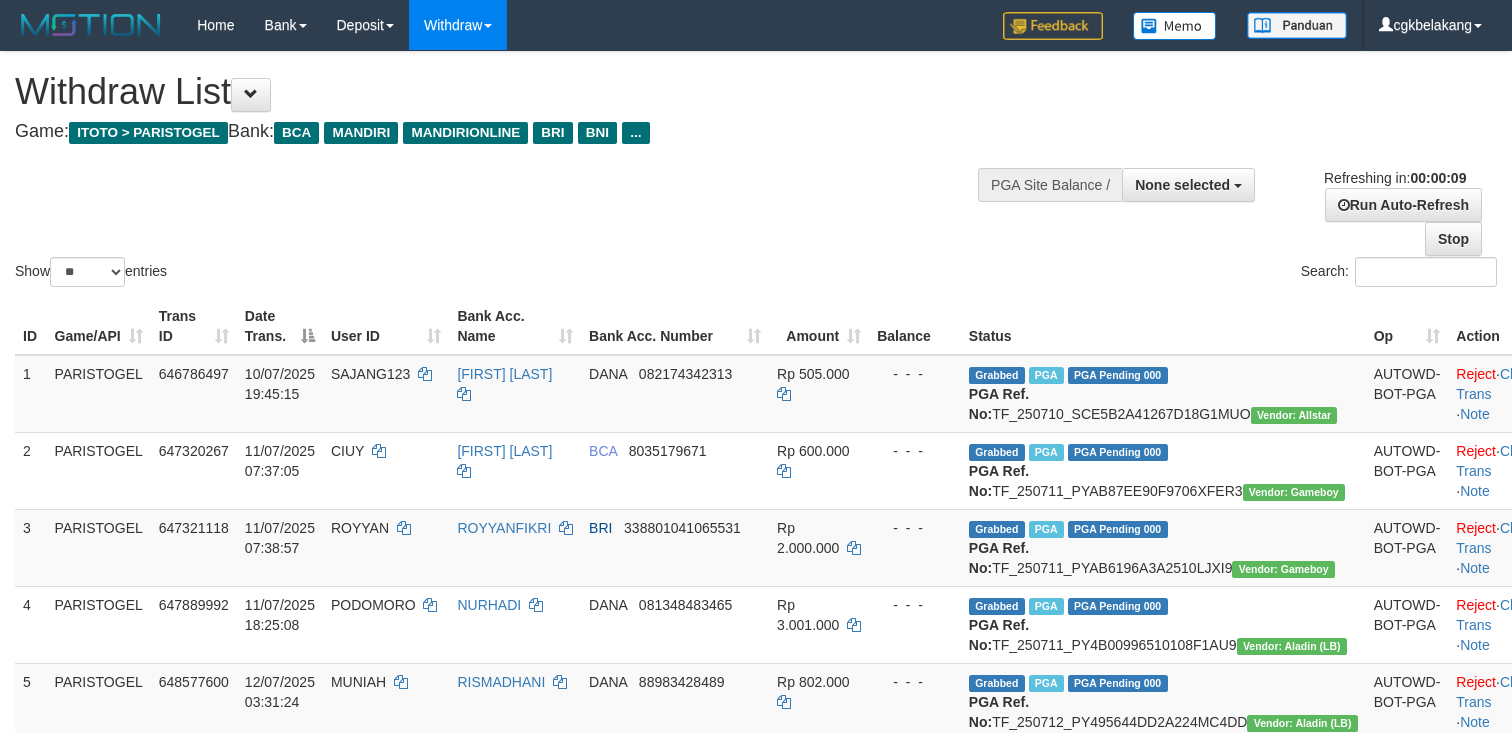 select 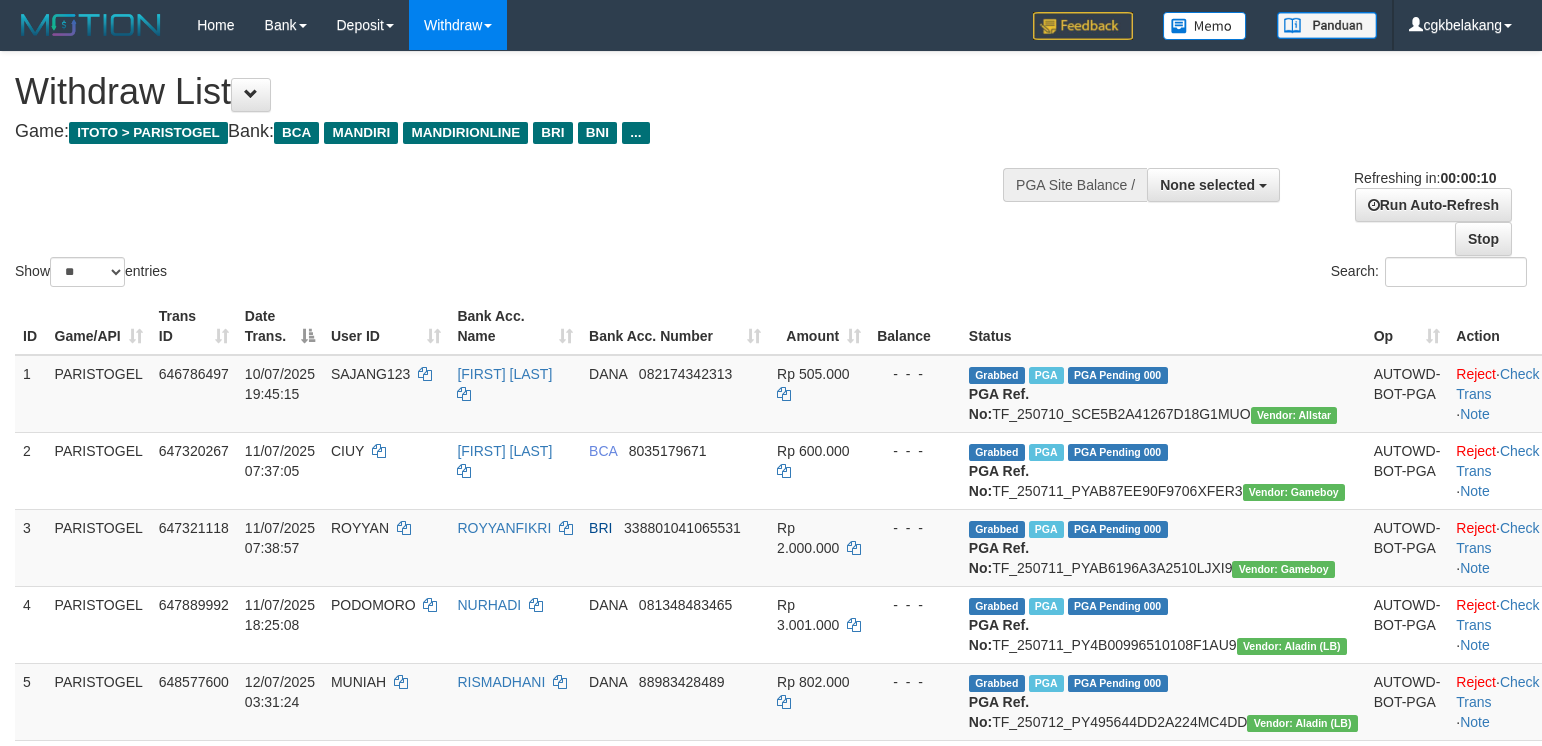 select 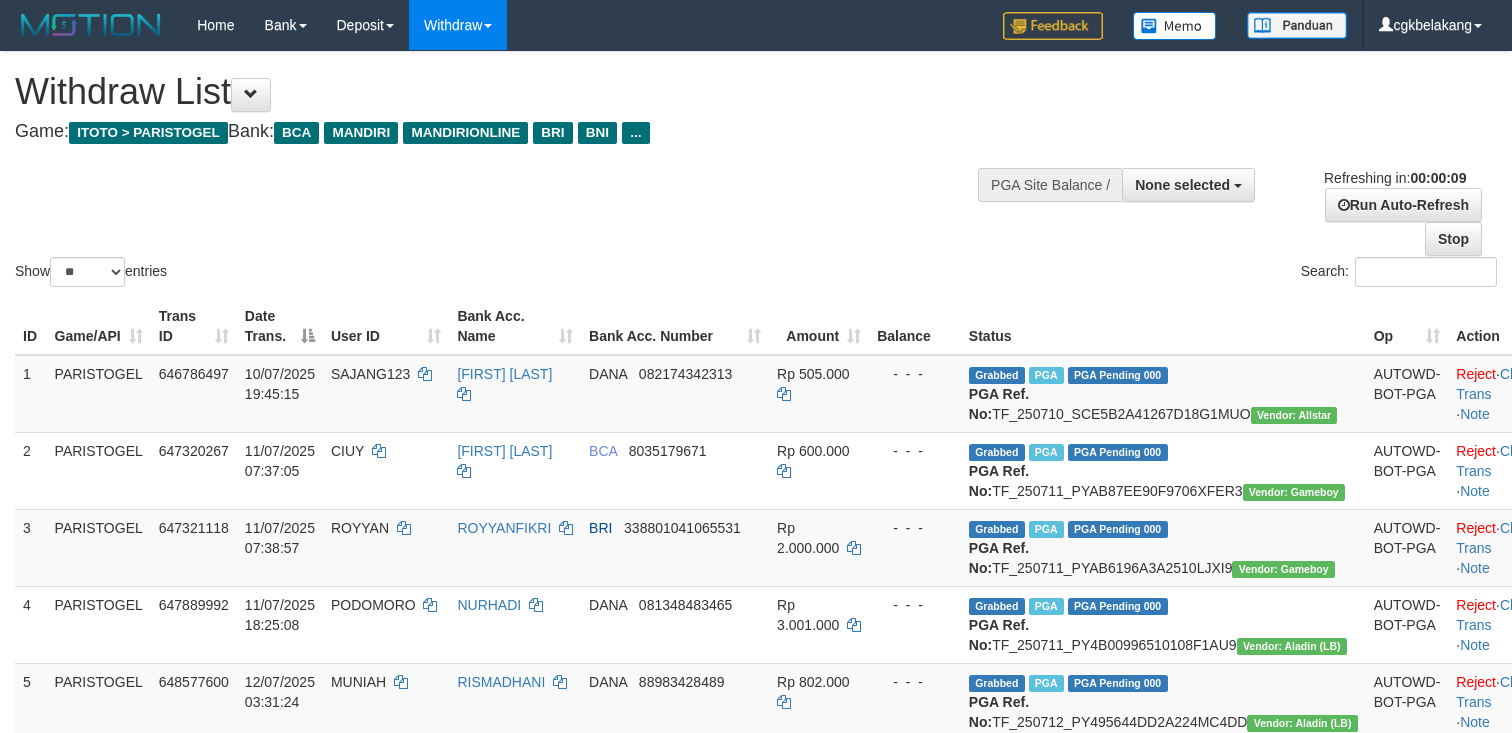 select 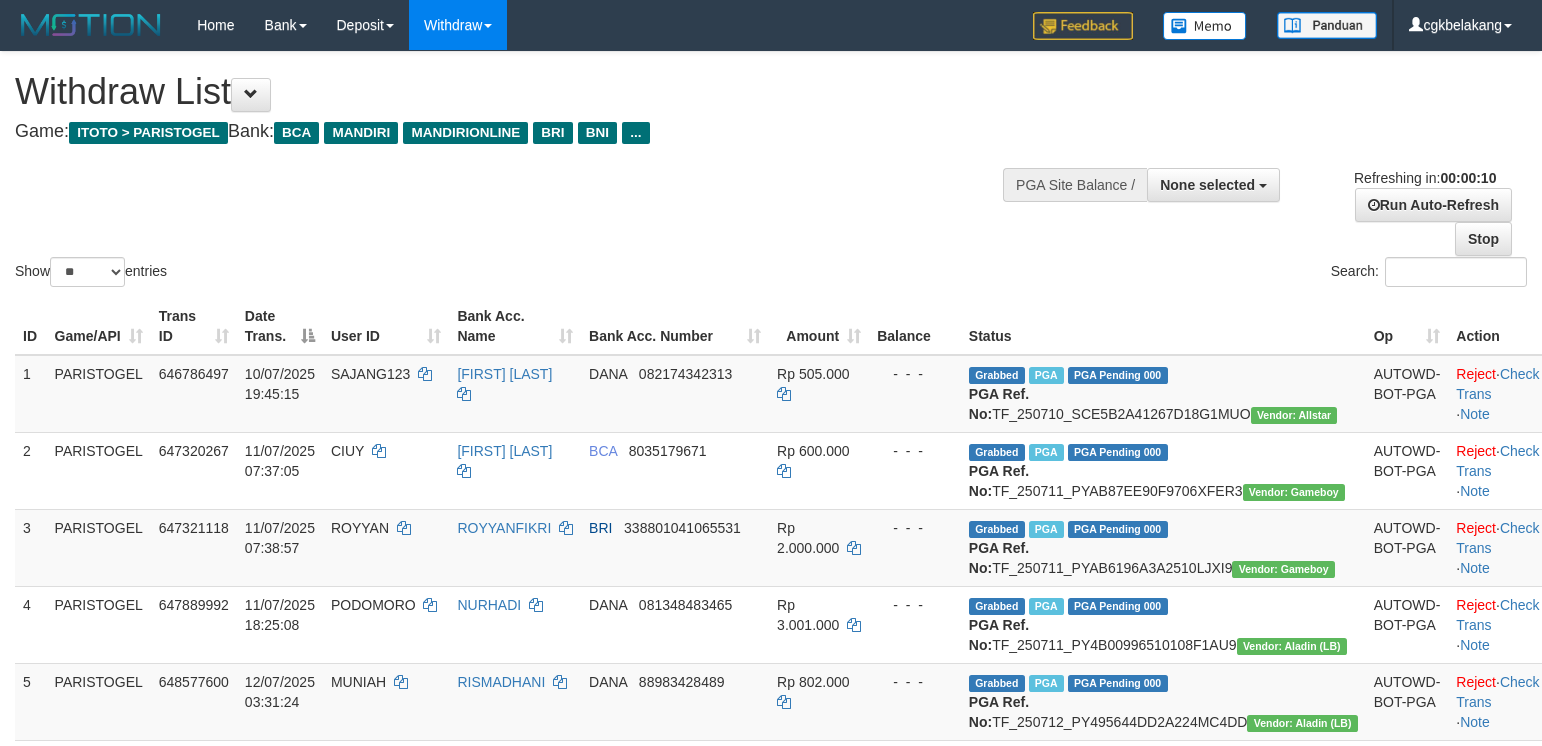 select 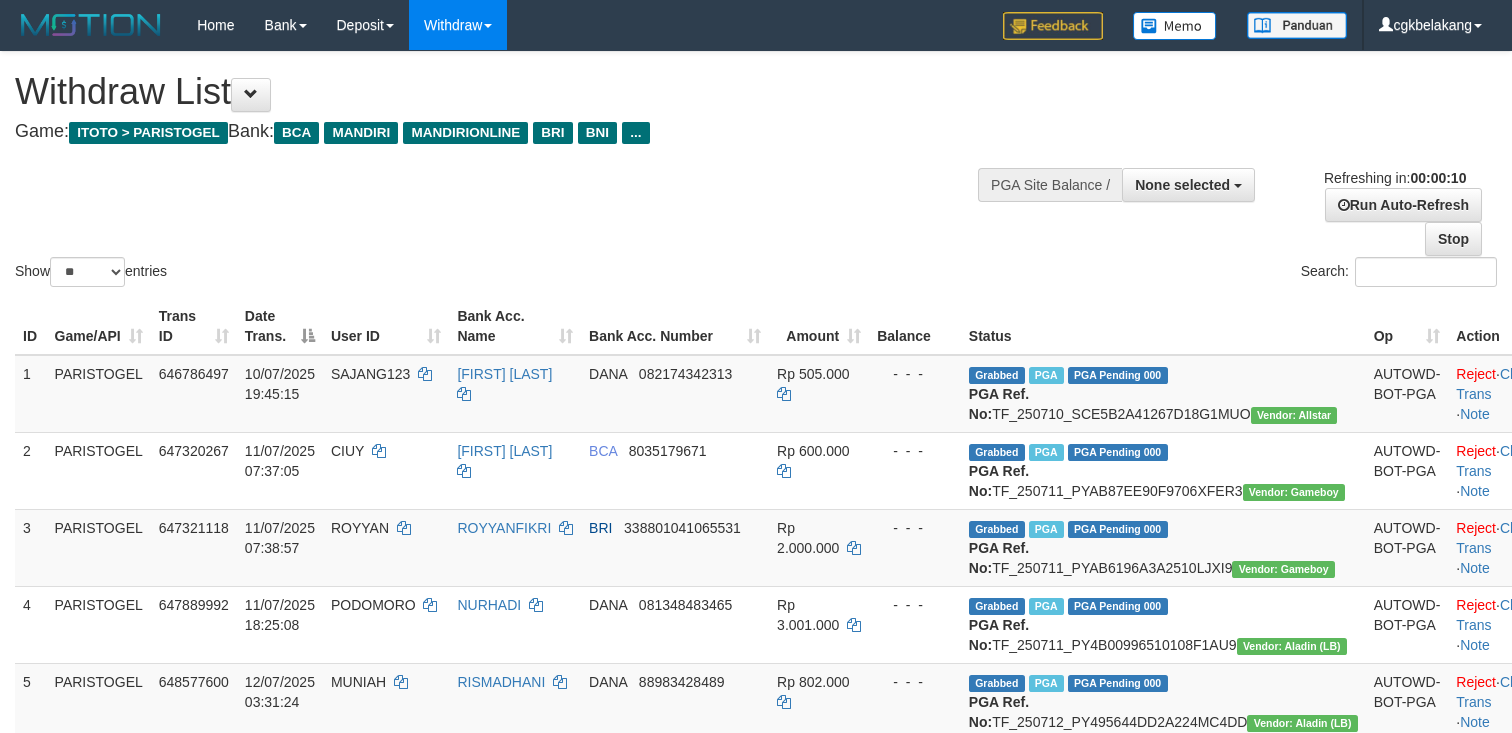 select 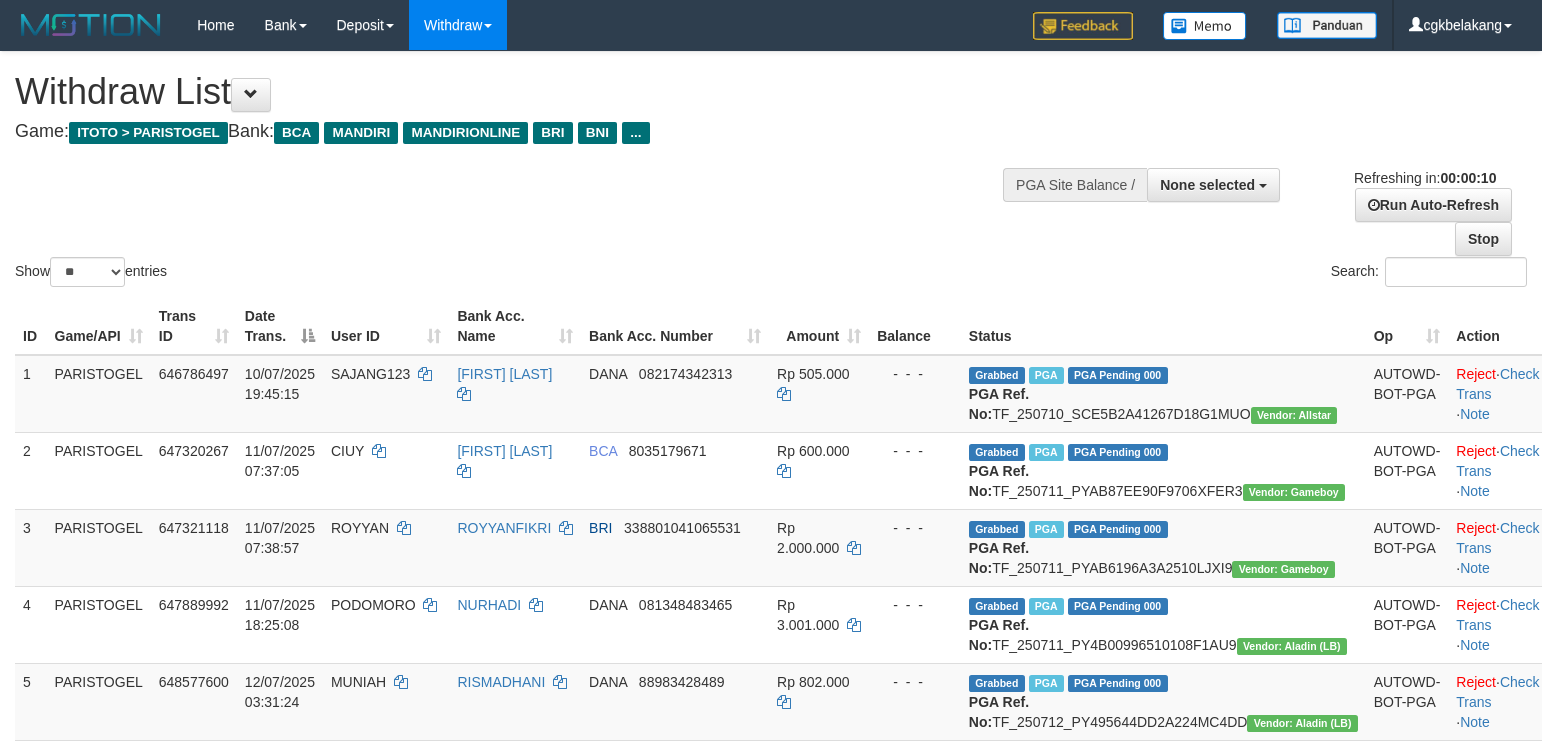 select 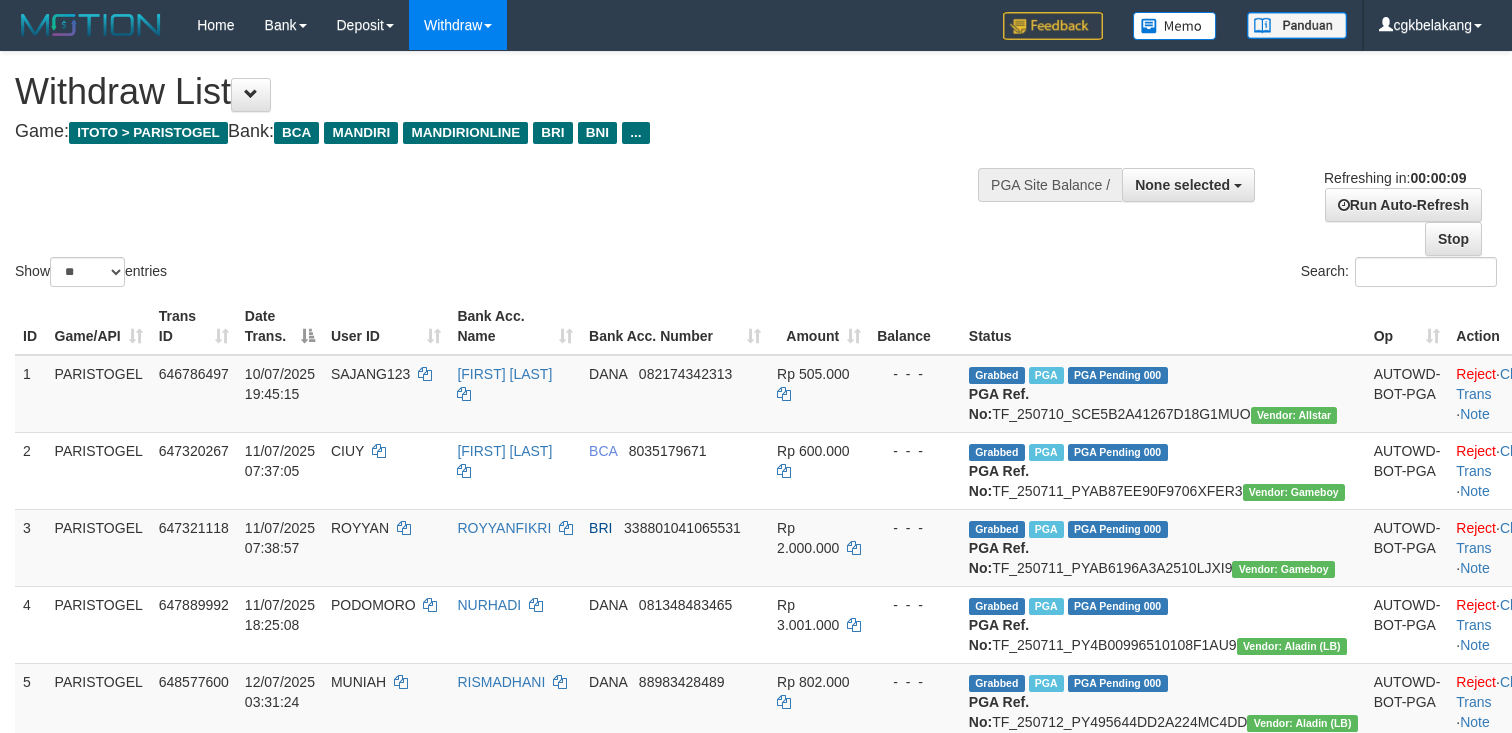 select 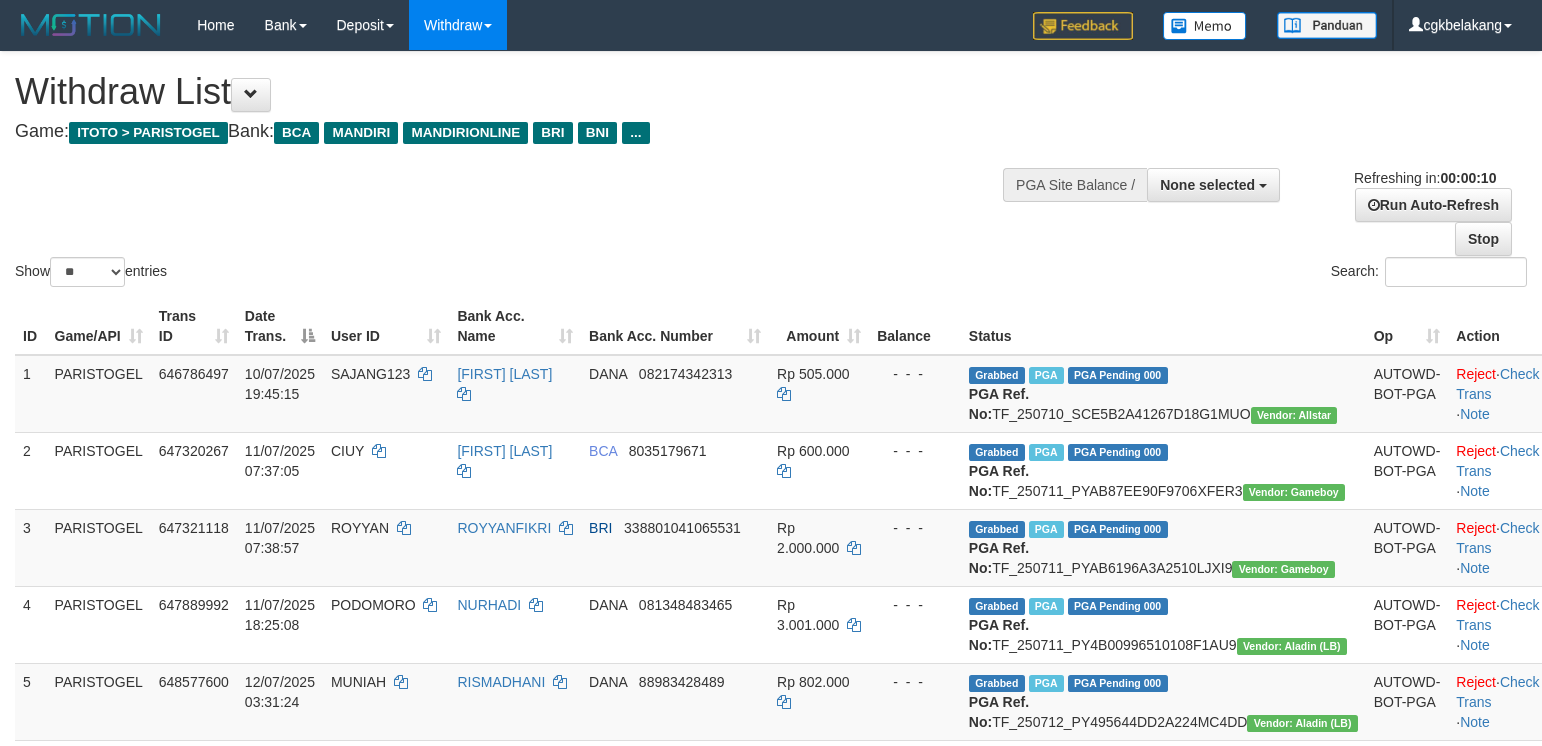 select 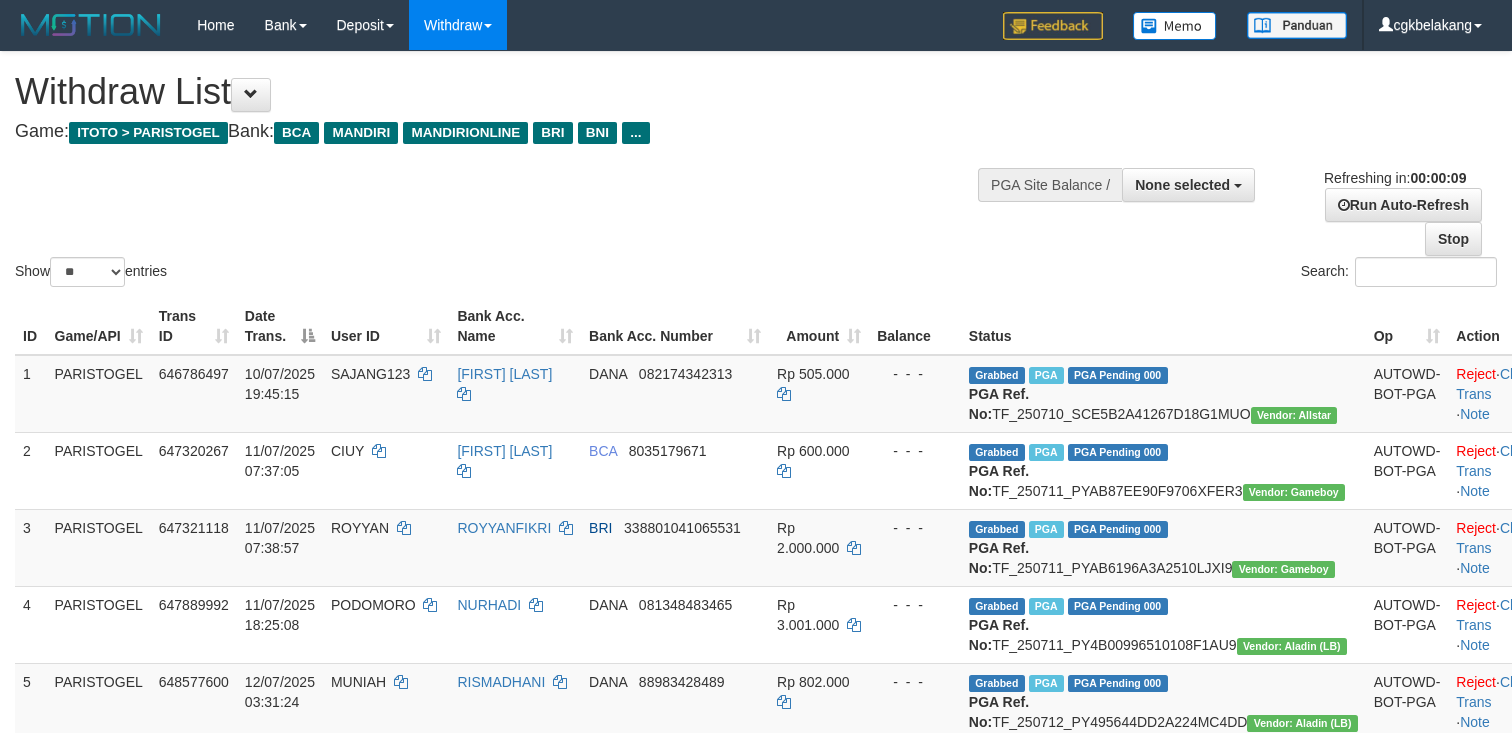 select 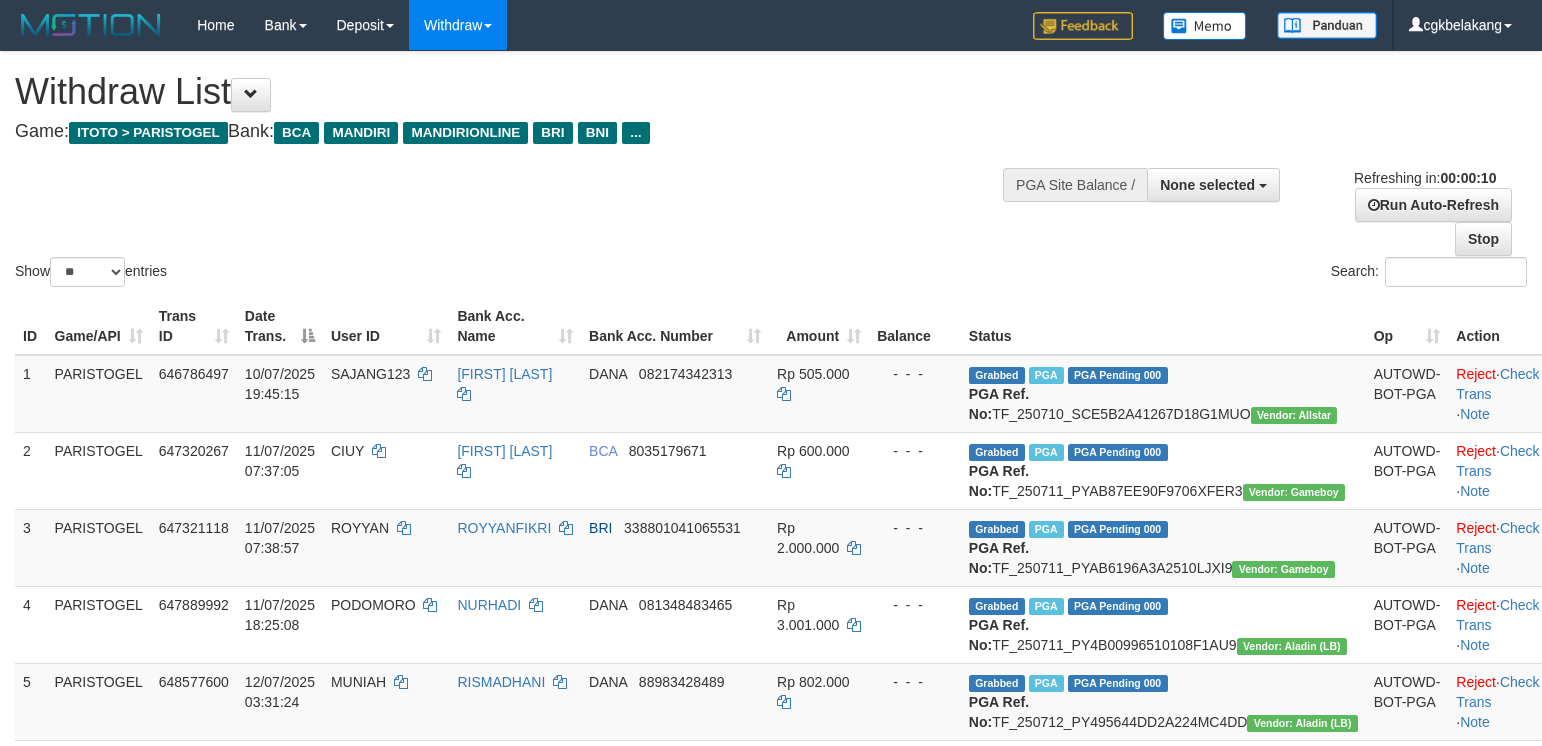 select 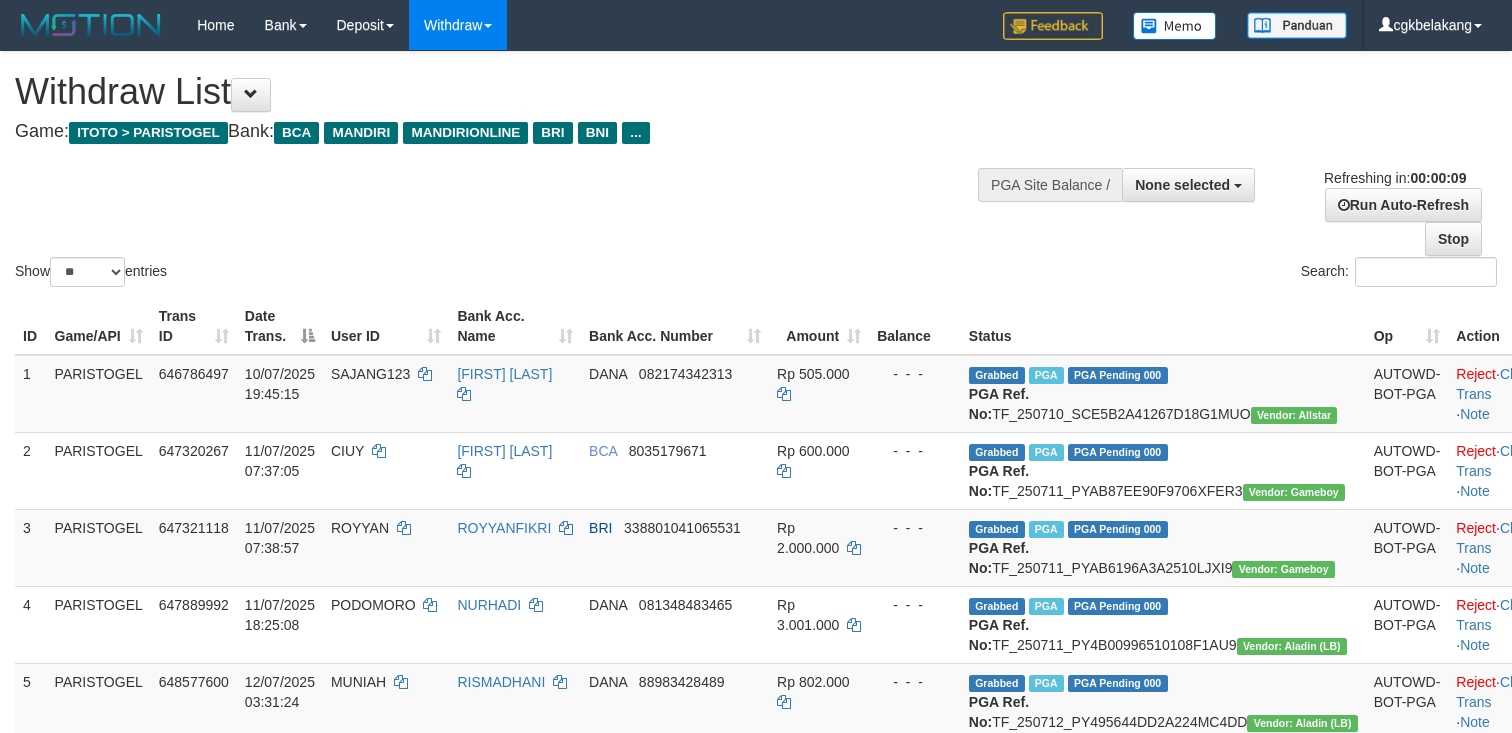select 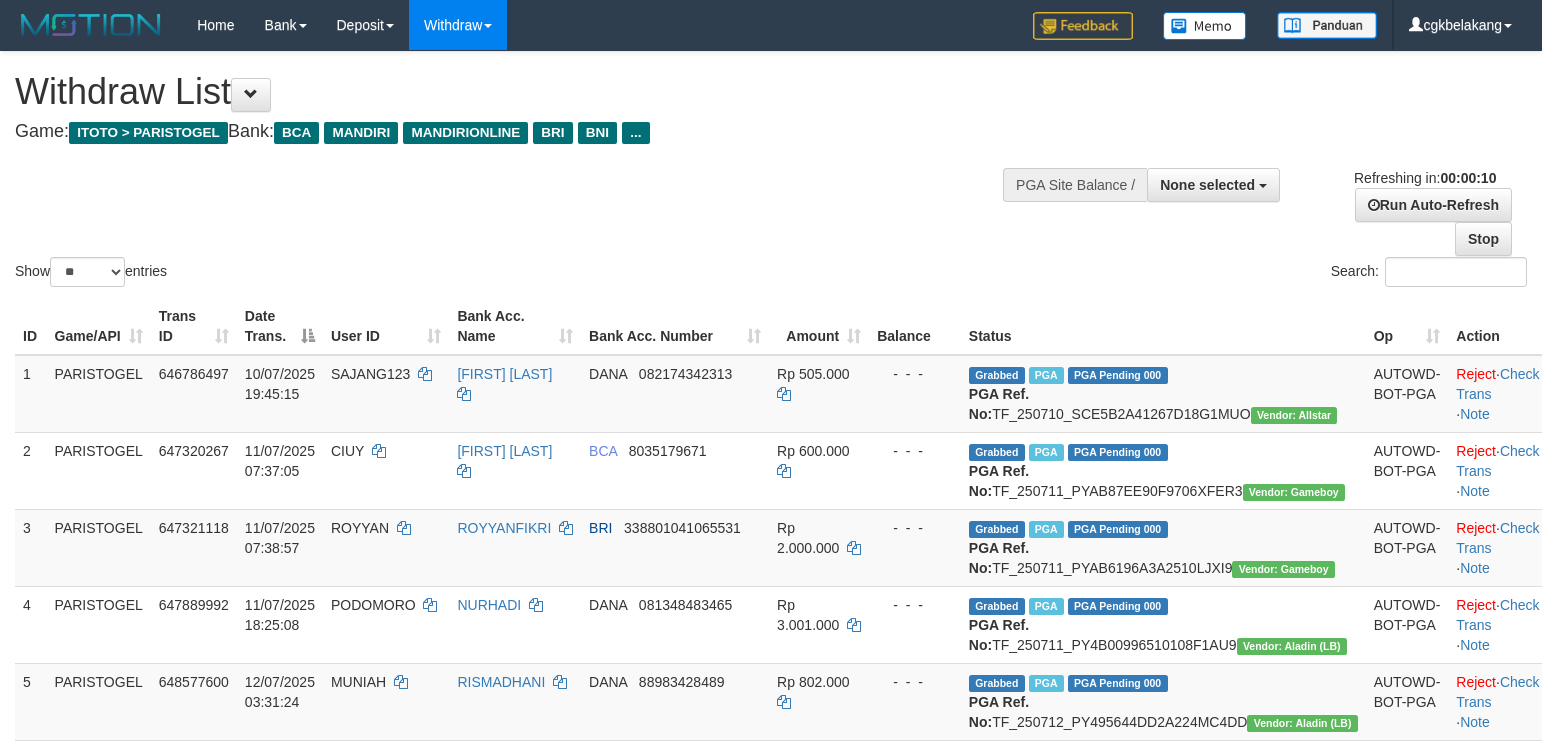 select 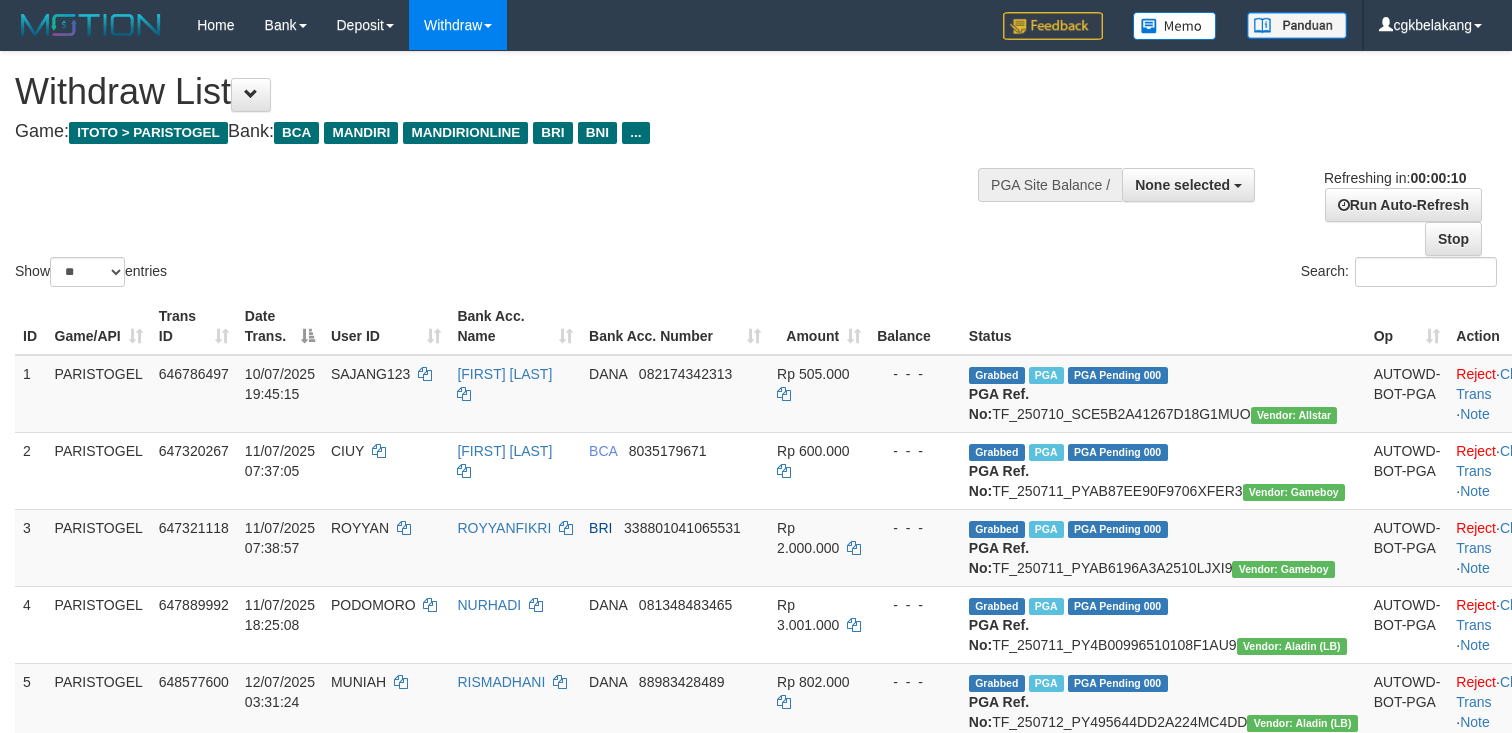 select 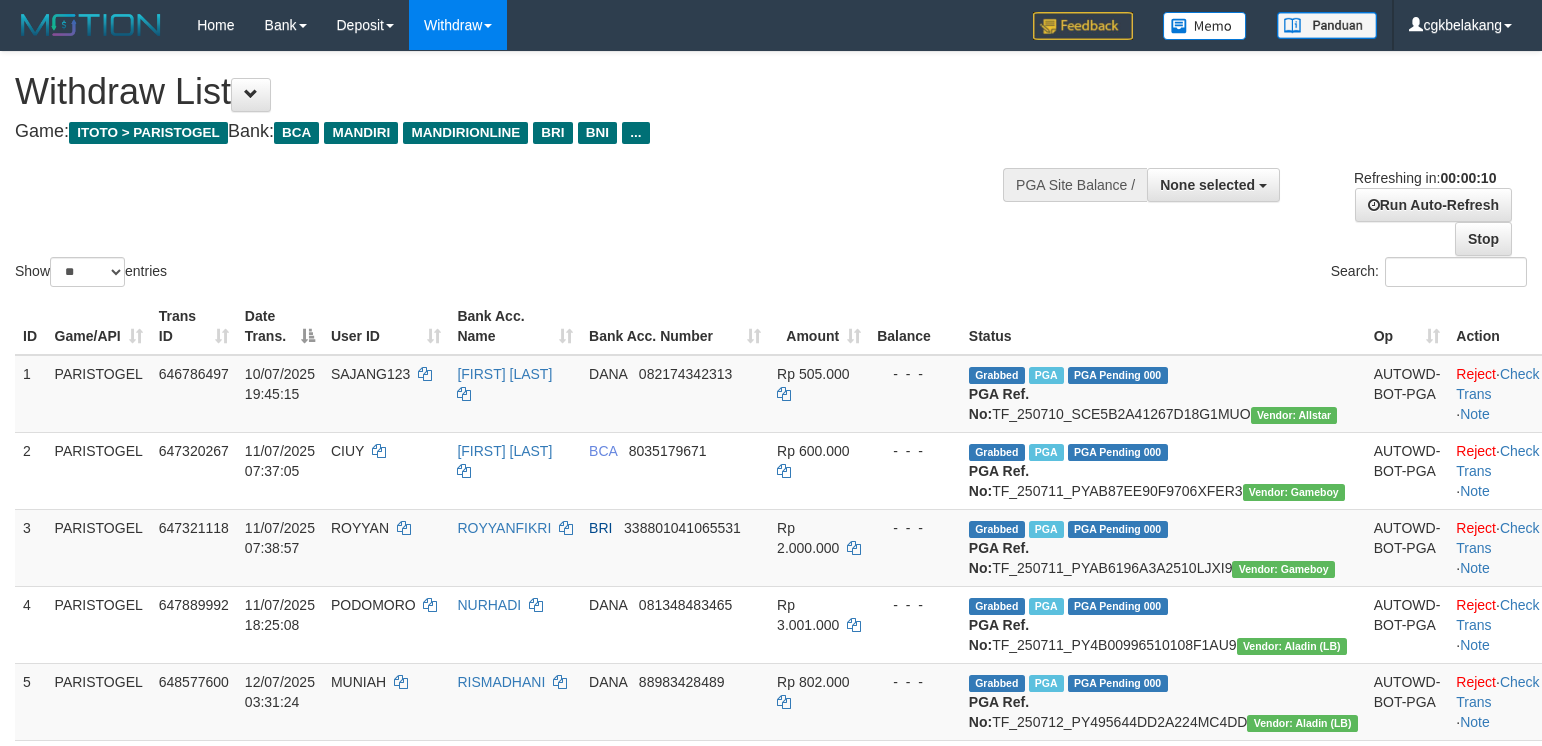 select 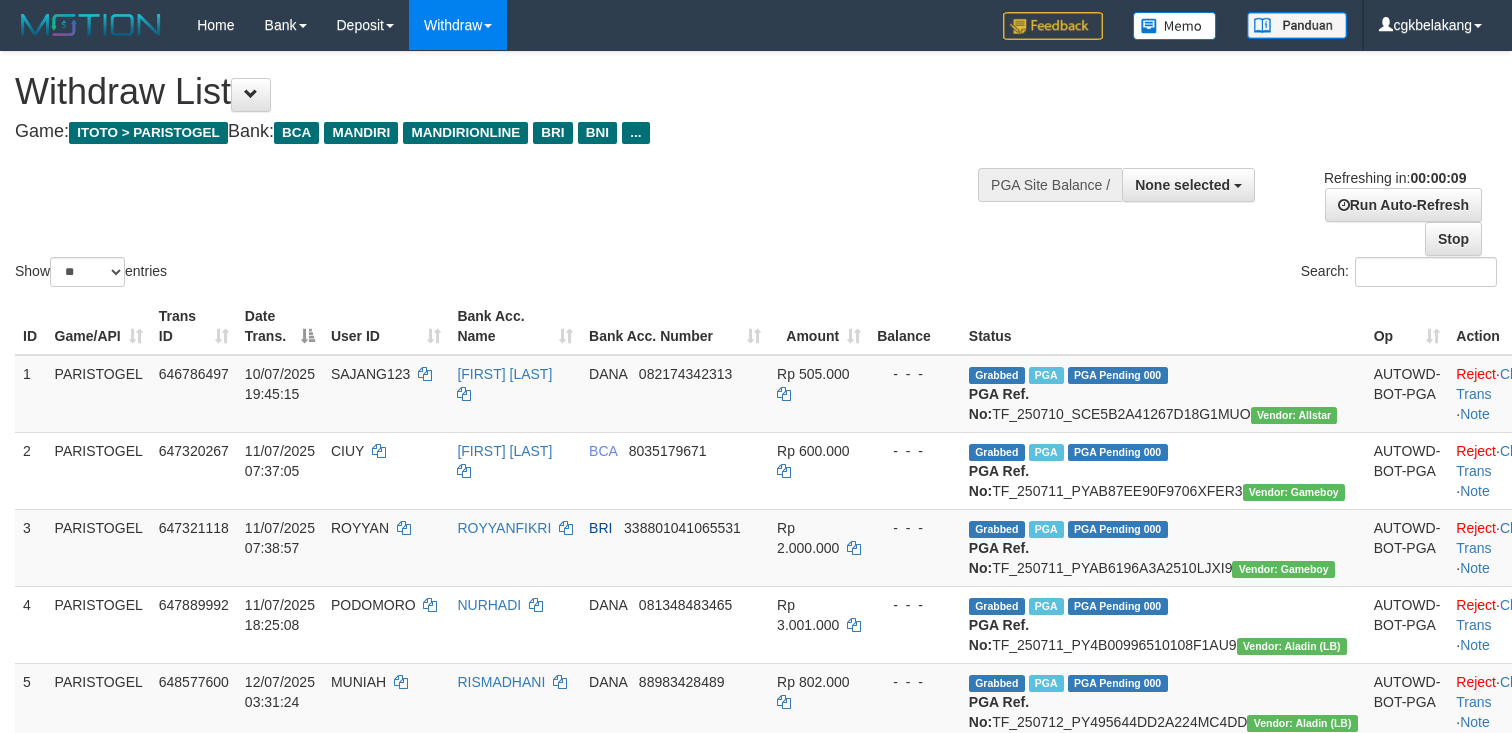 select 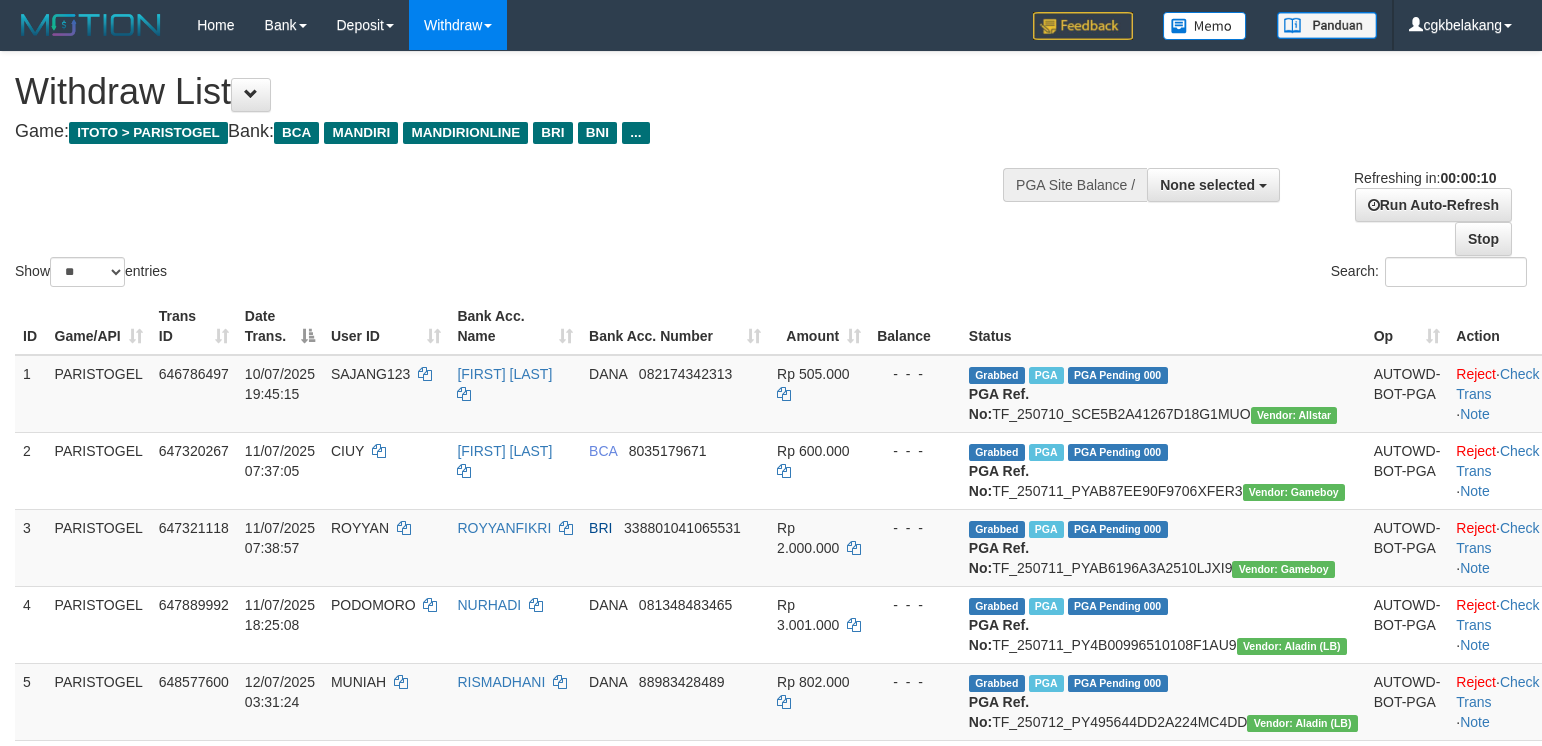 select 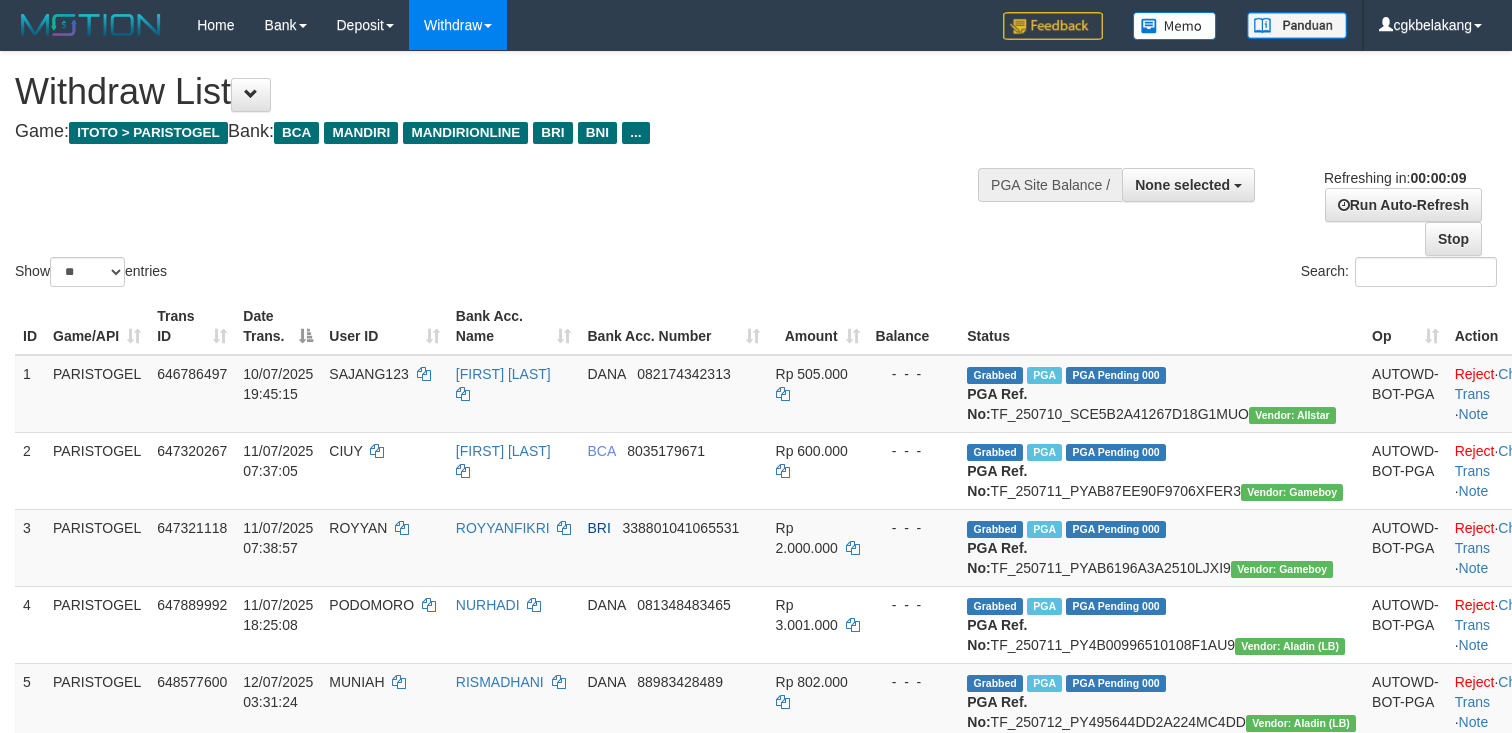 select 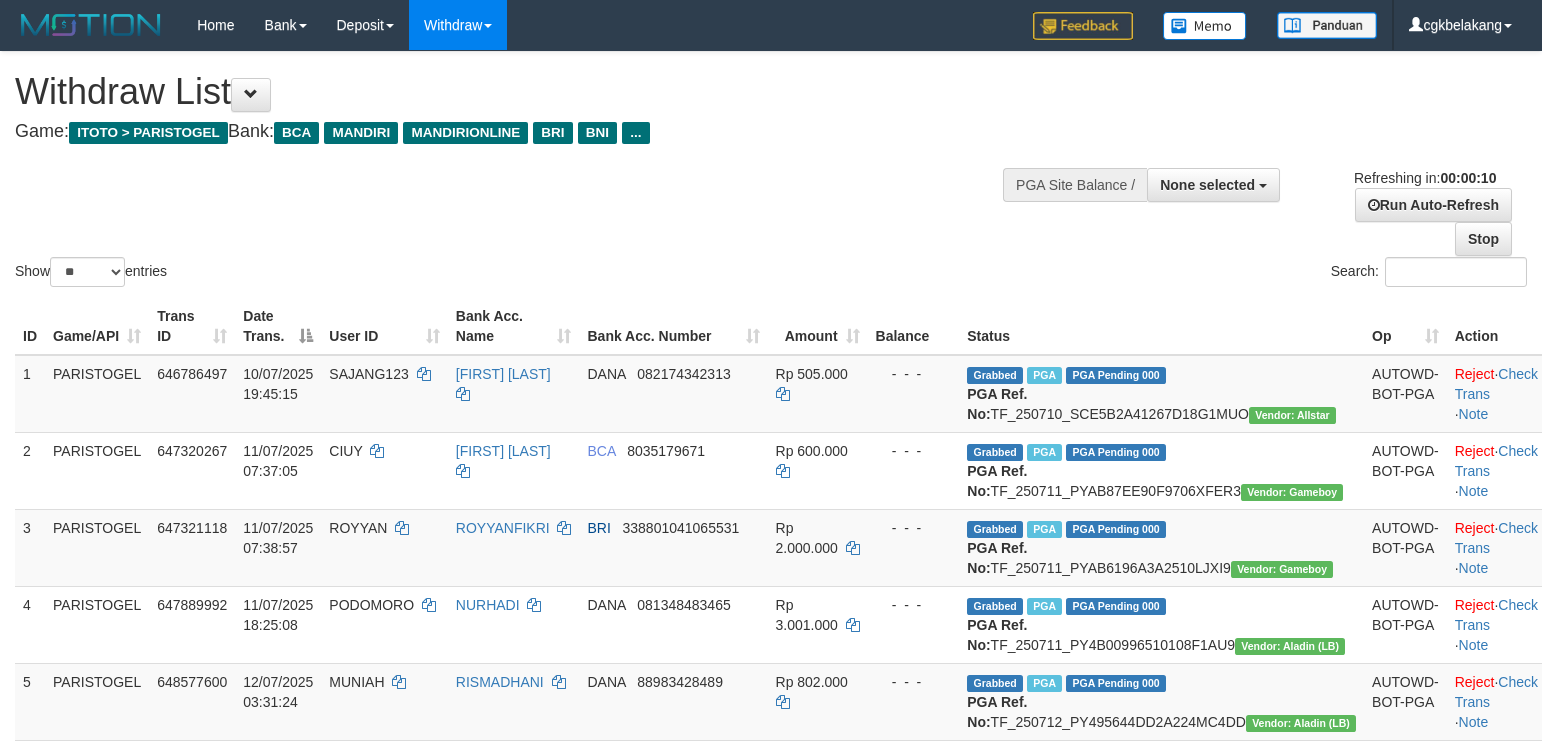 select 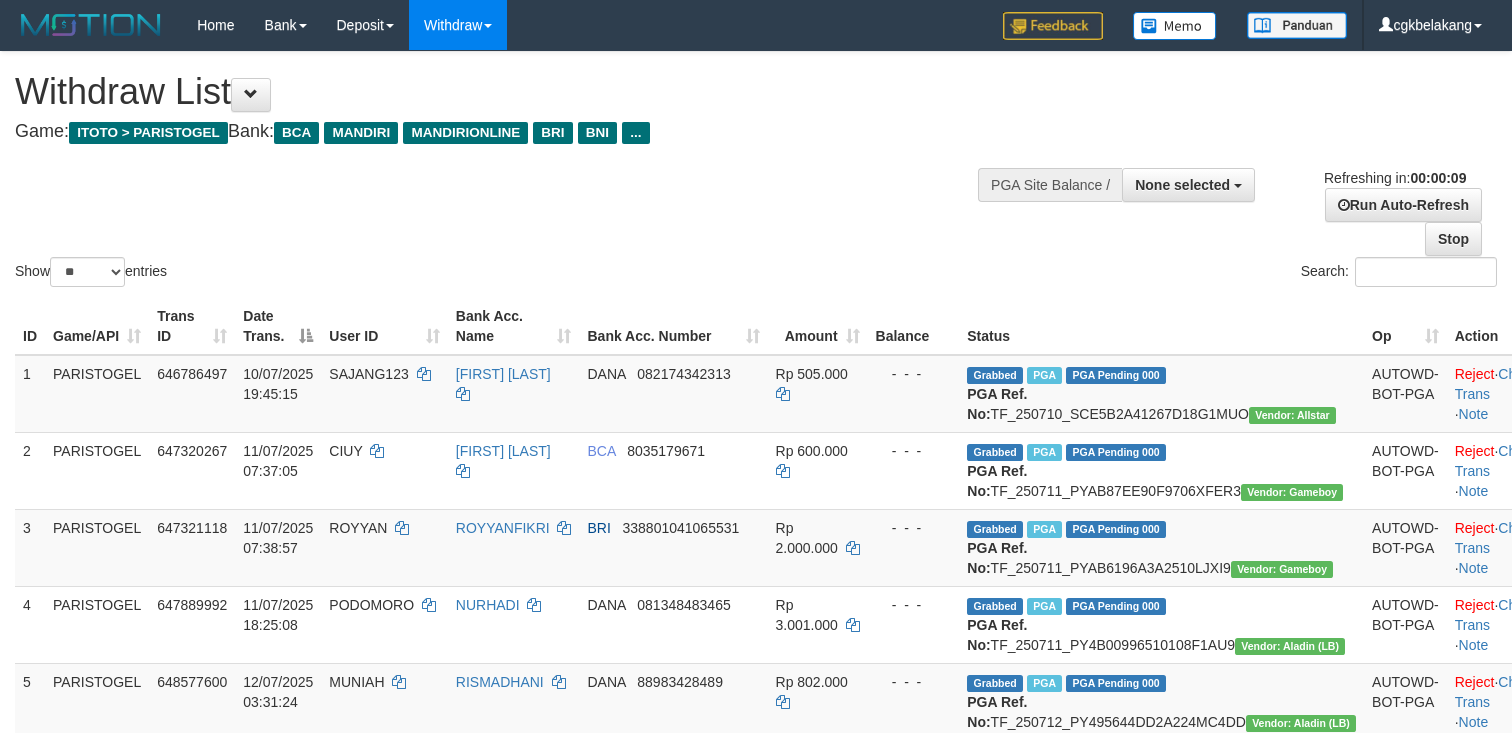 select 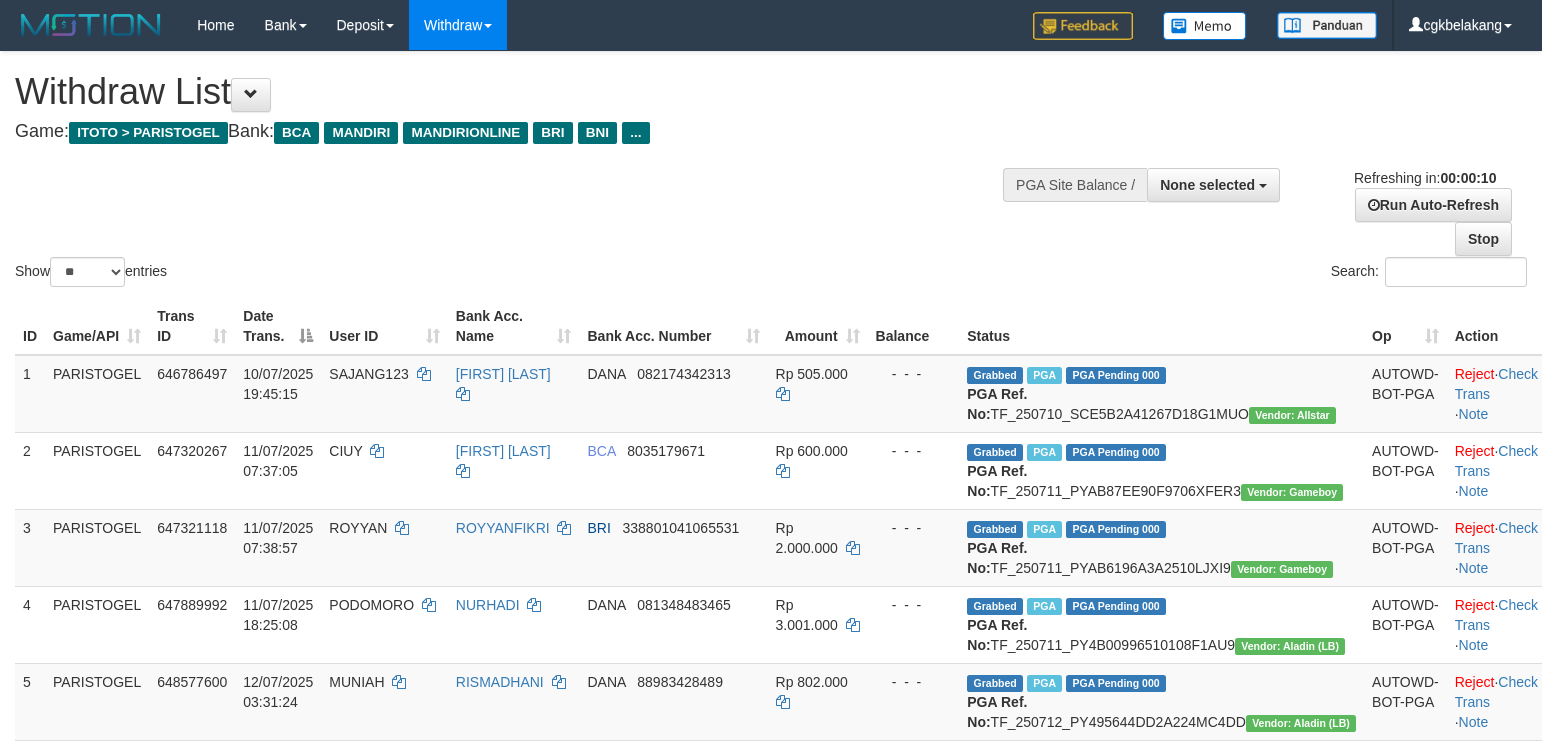 select 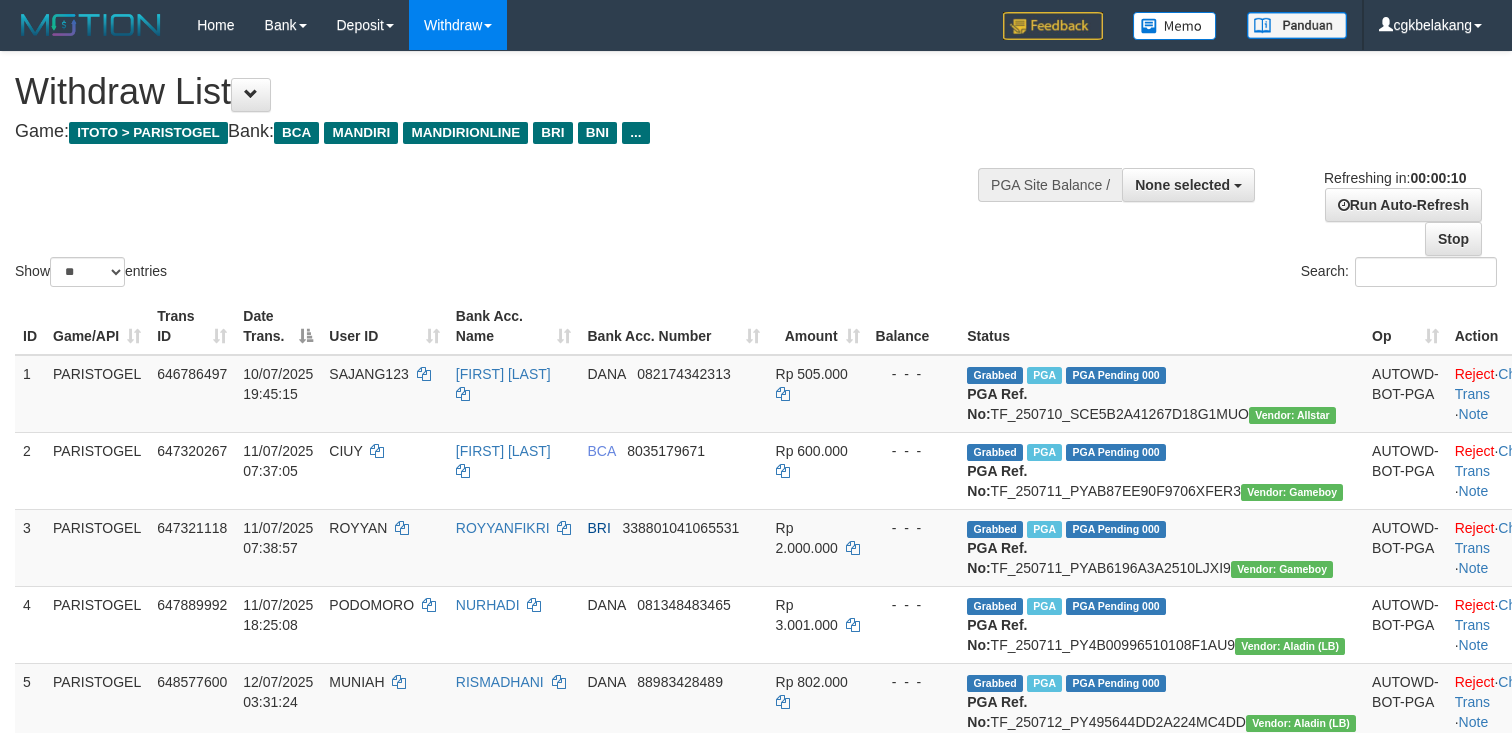 select 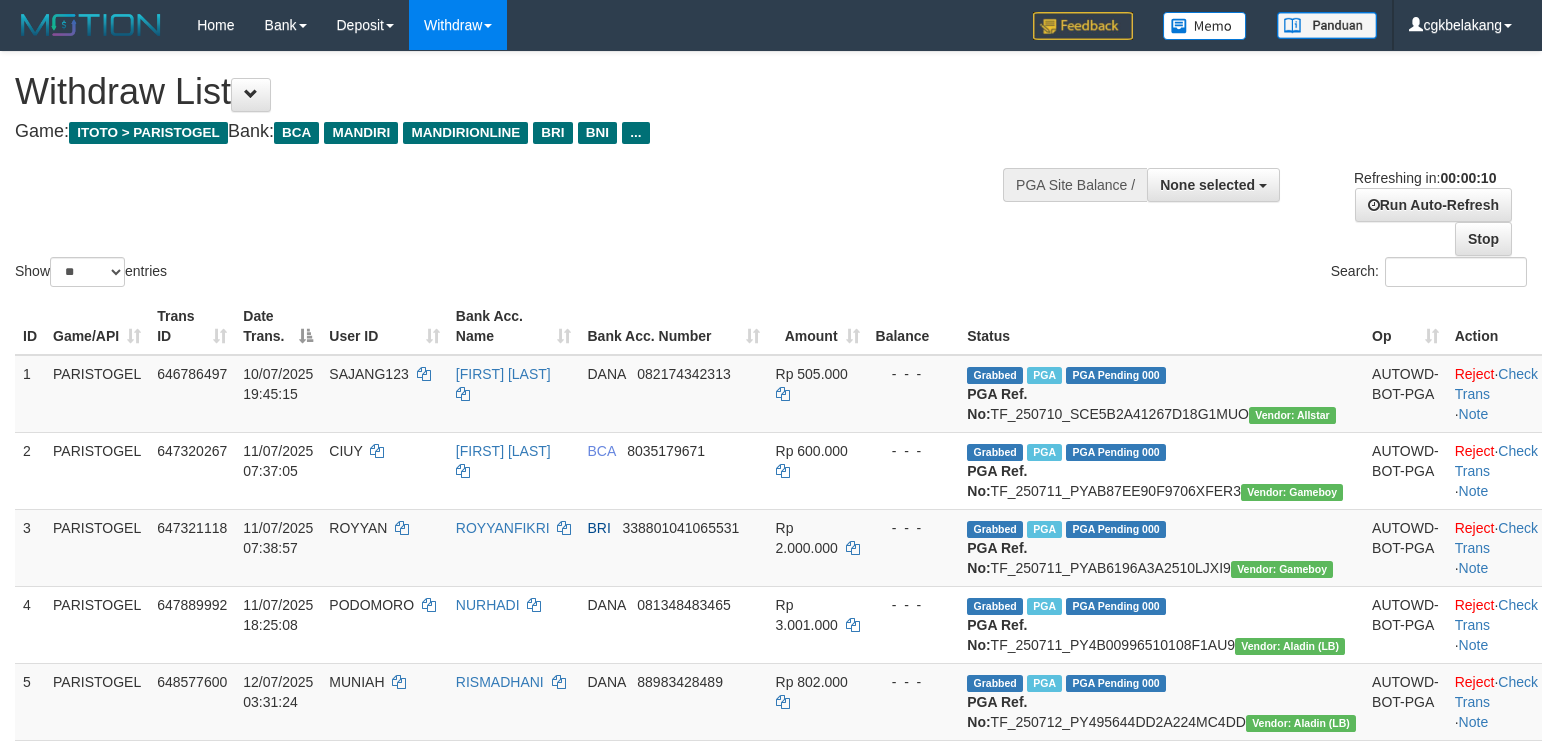 select 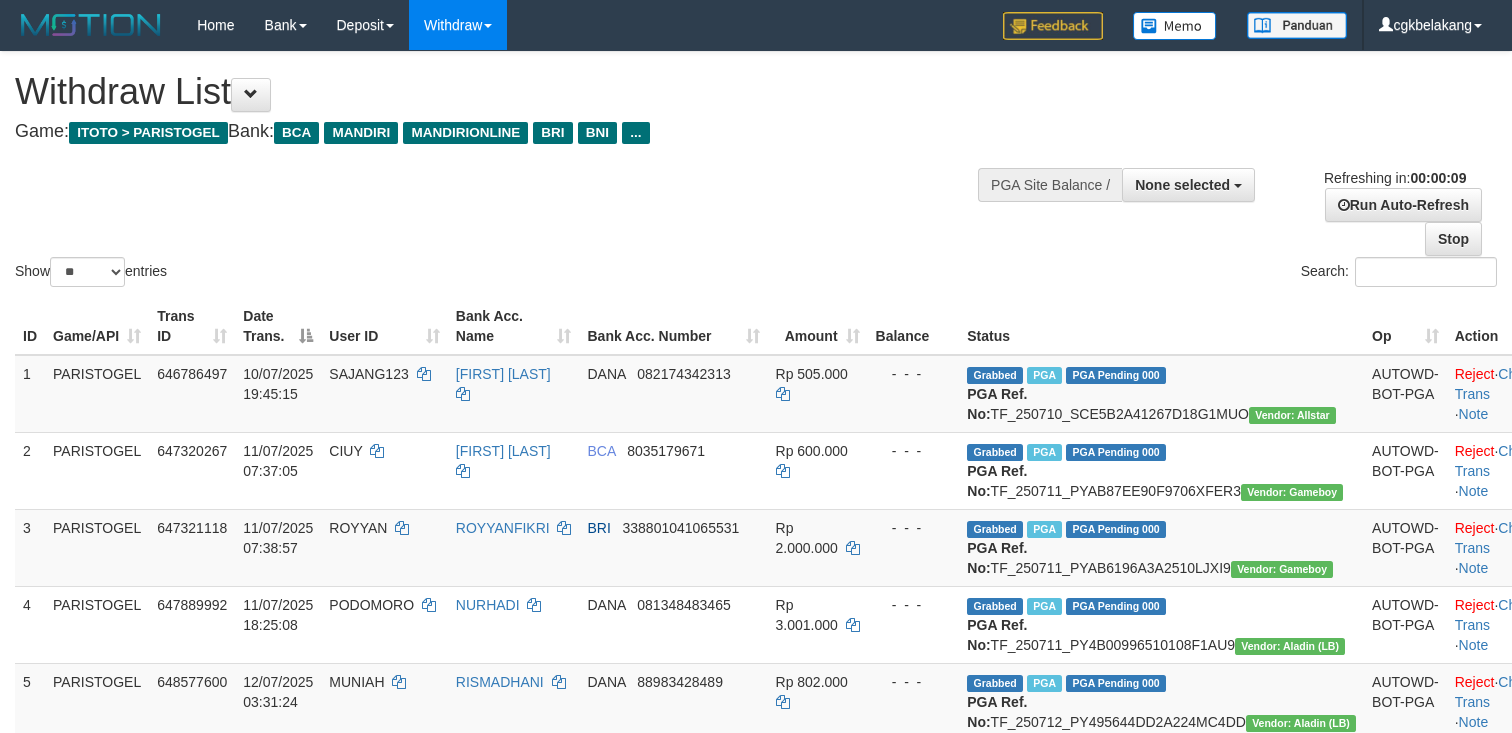 select 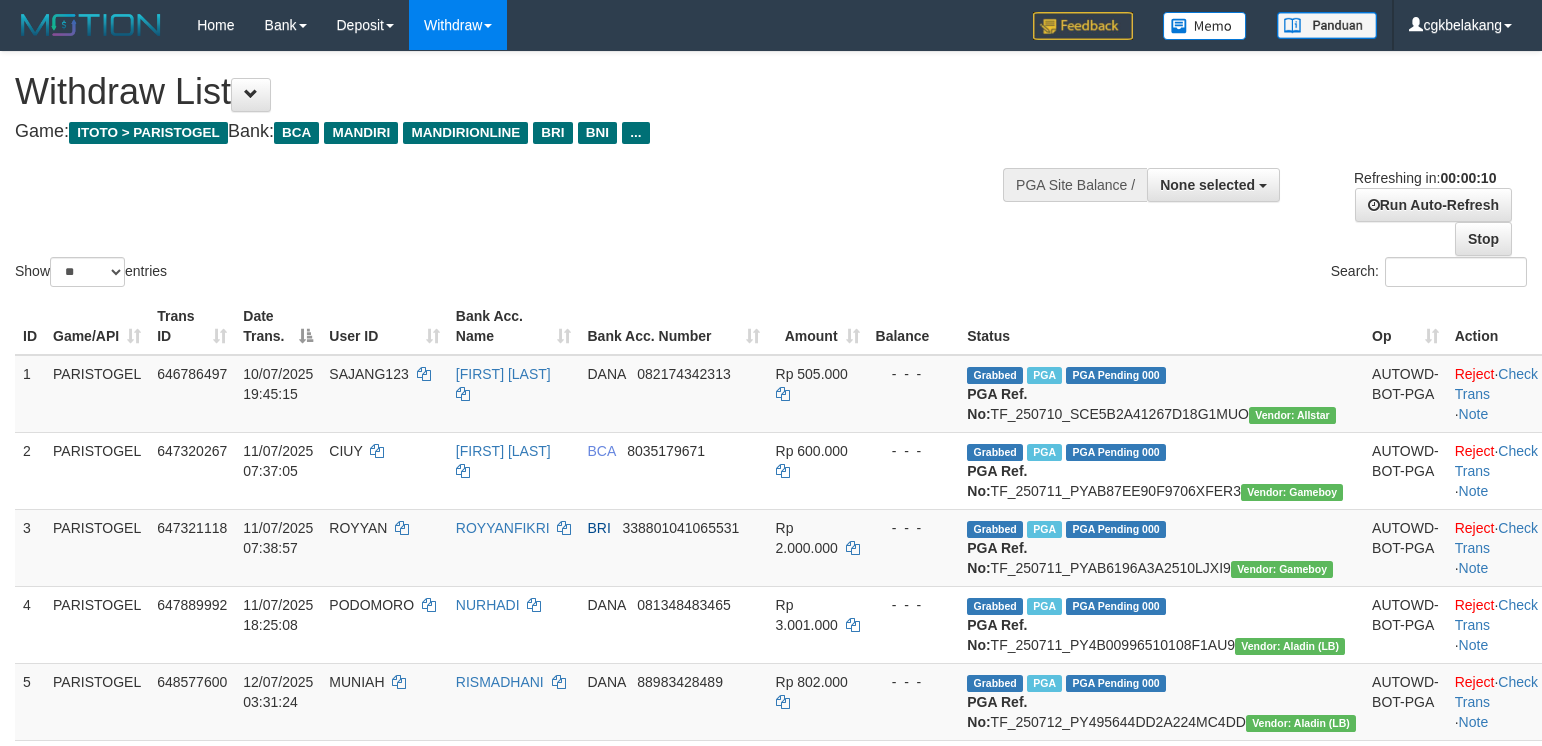 select 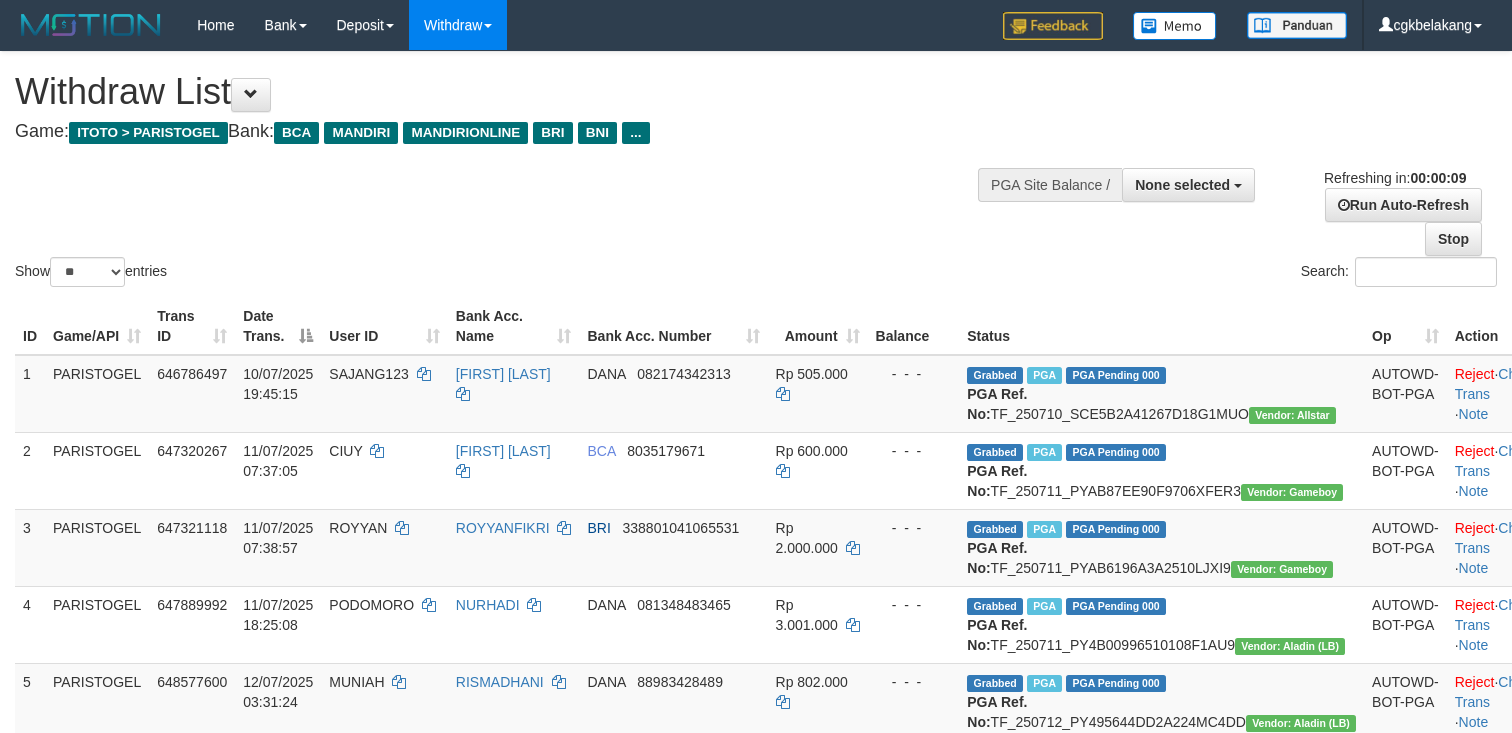 select 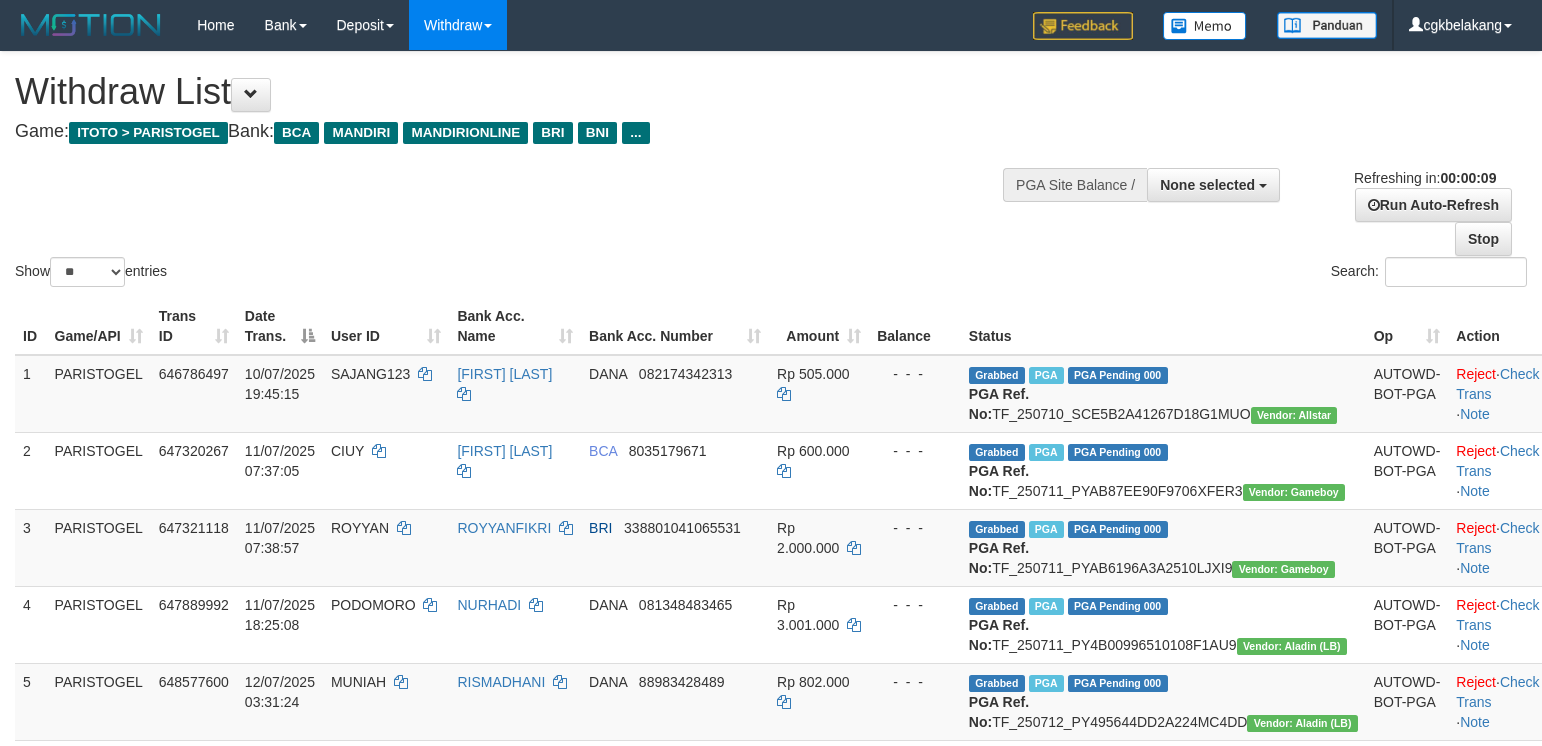select 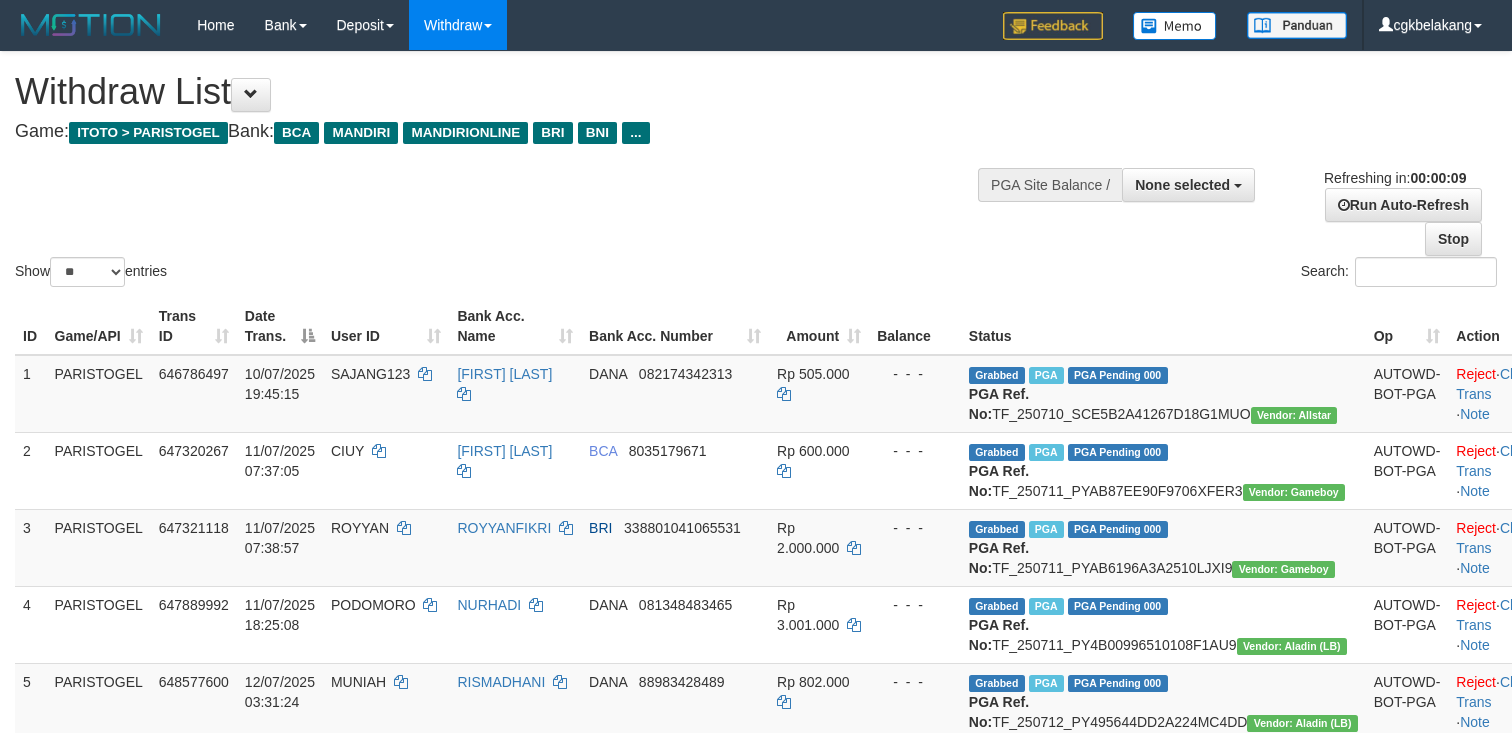 select 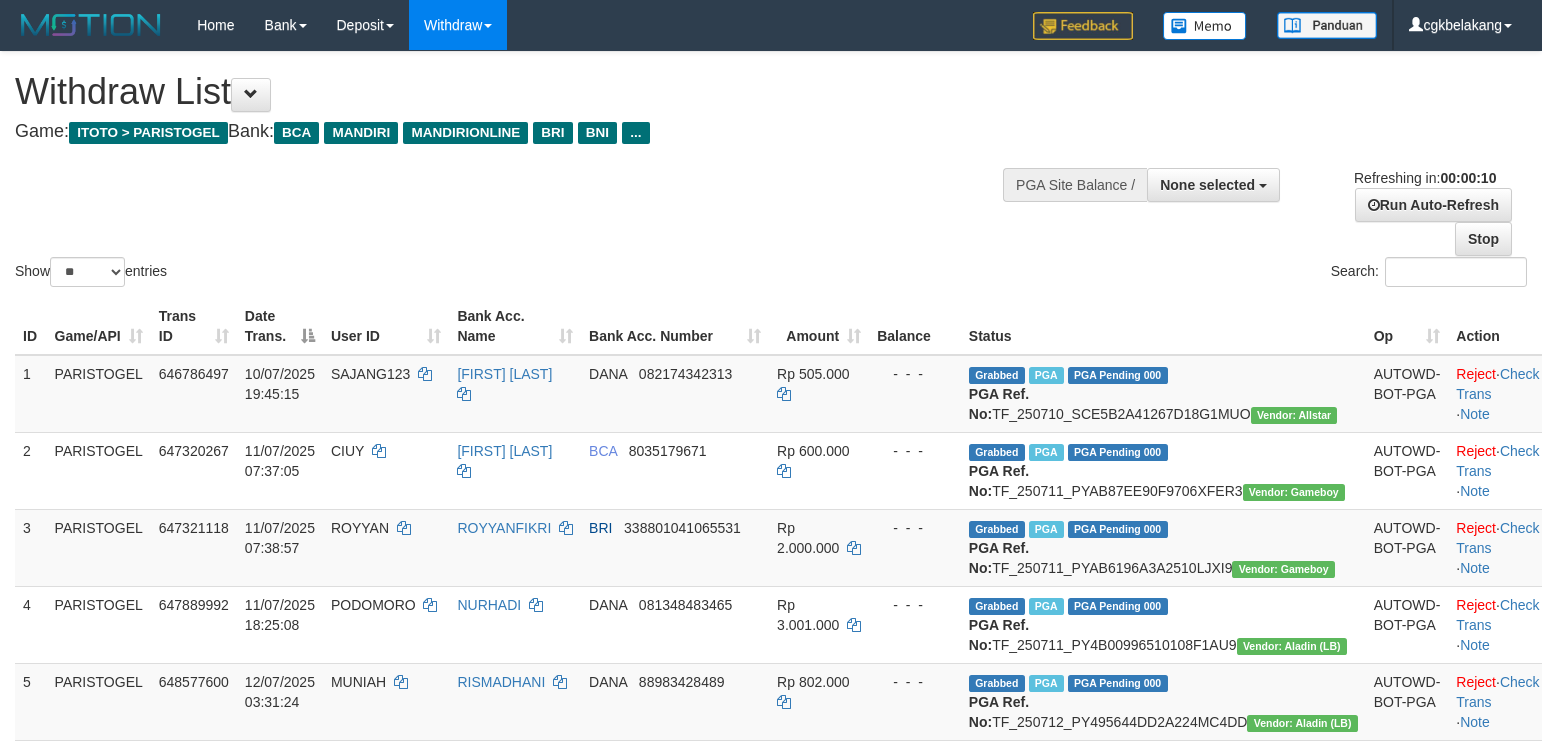select 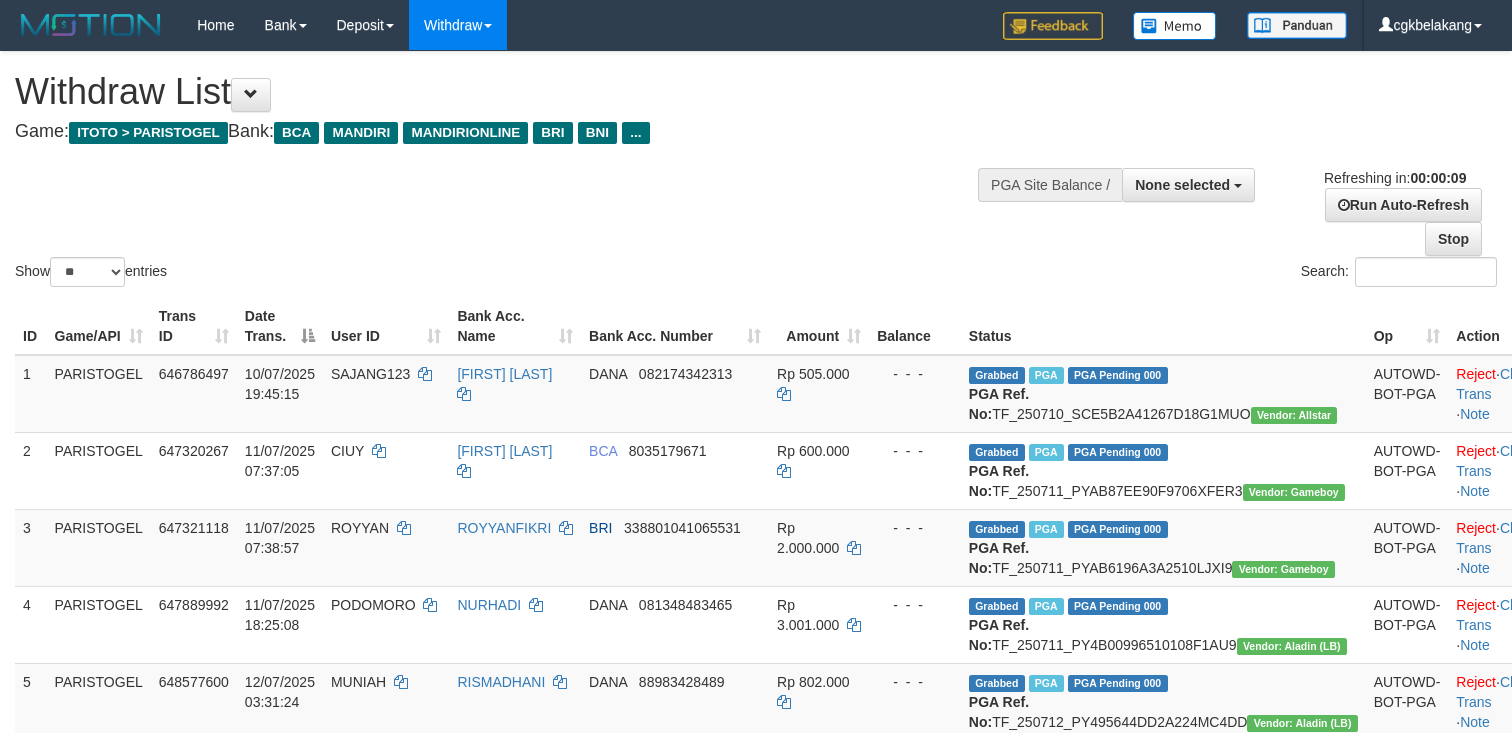 select 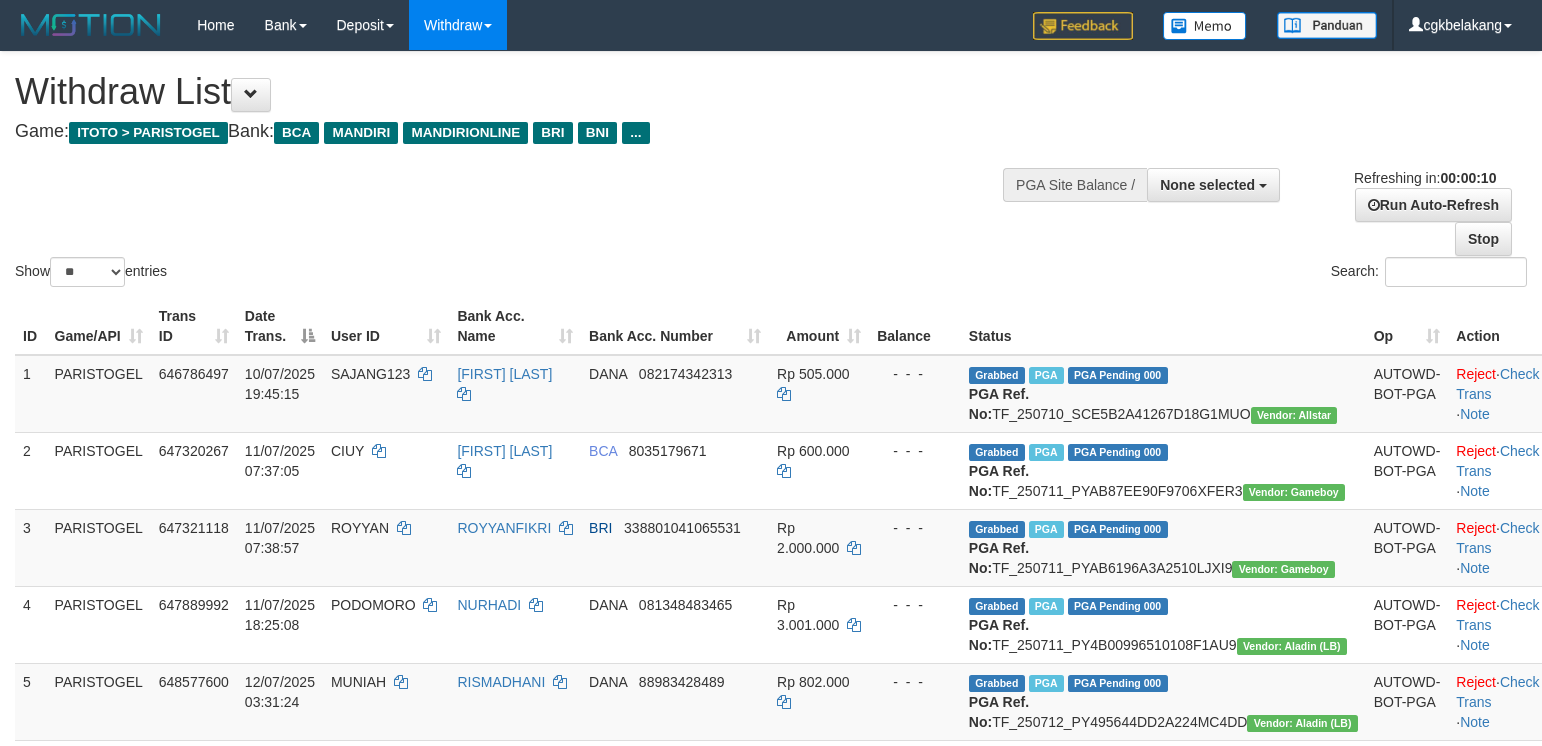 select 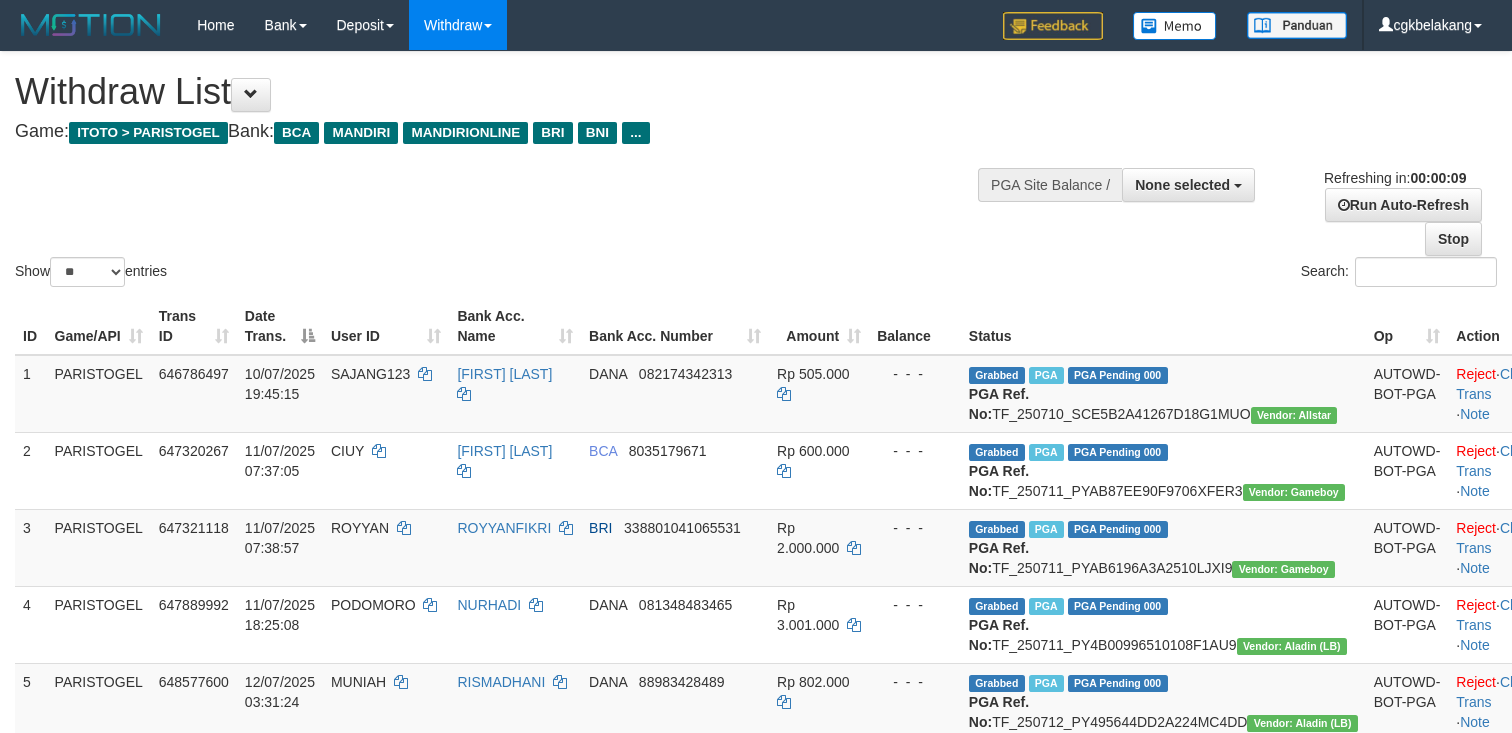 select 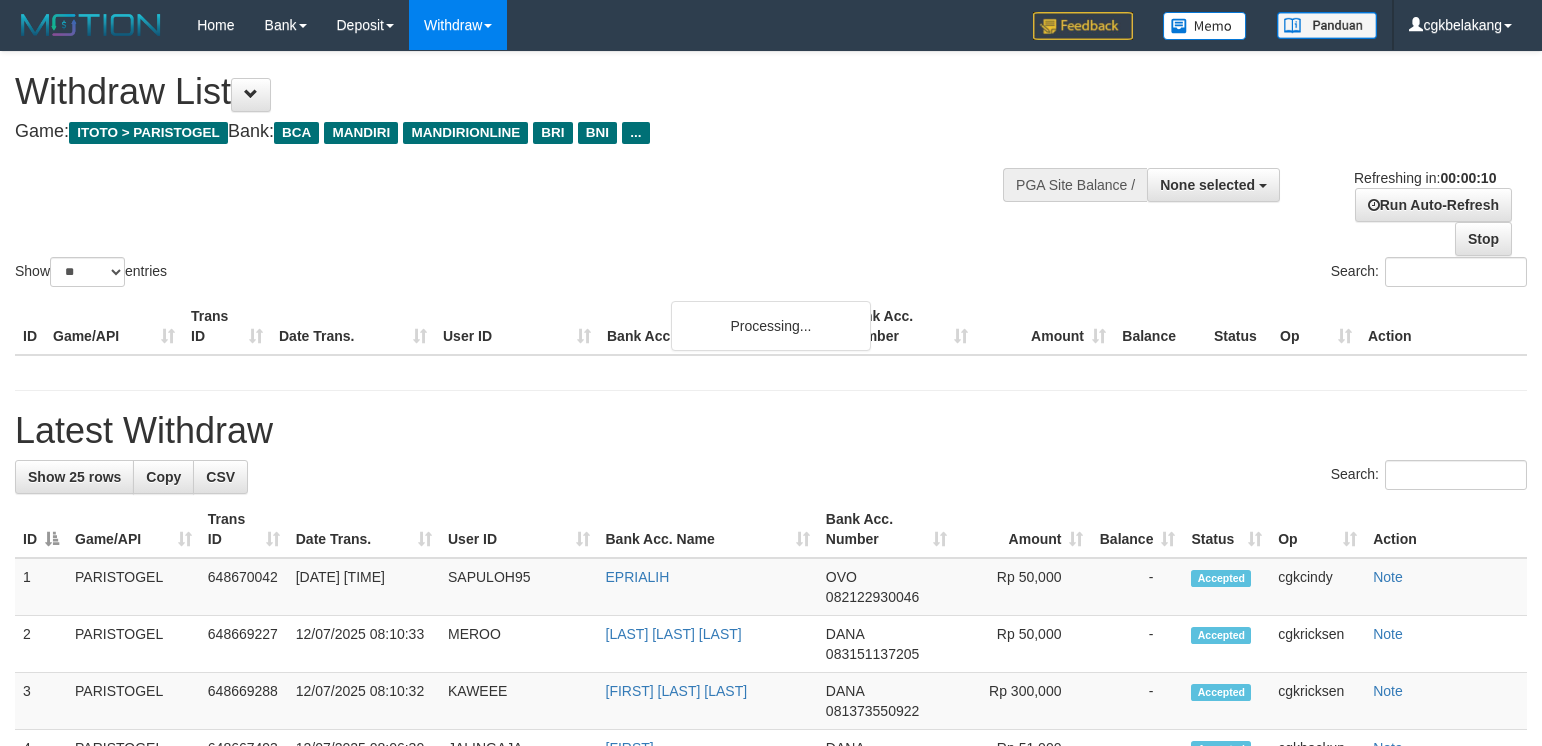 select 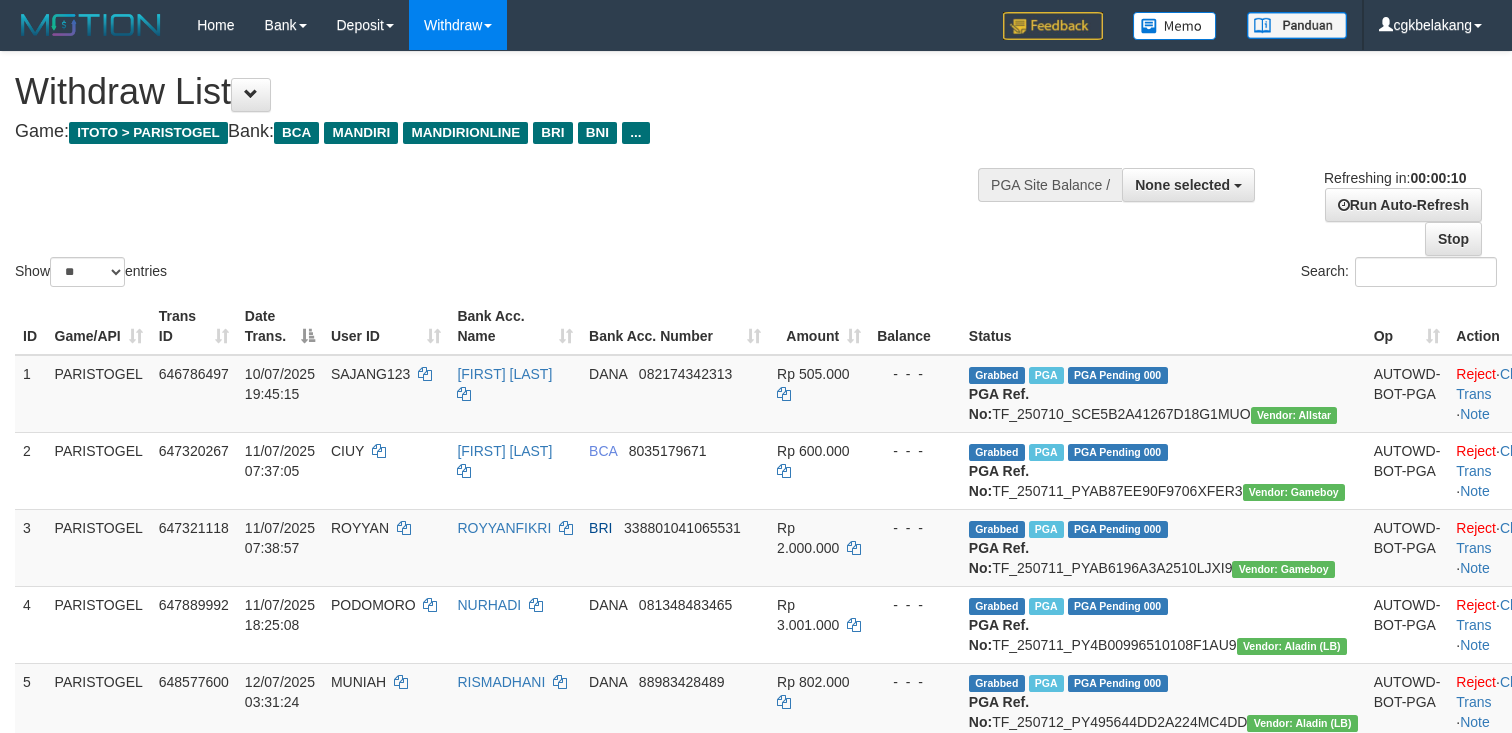 select 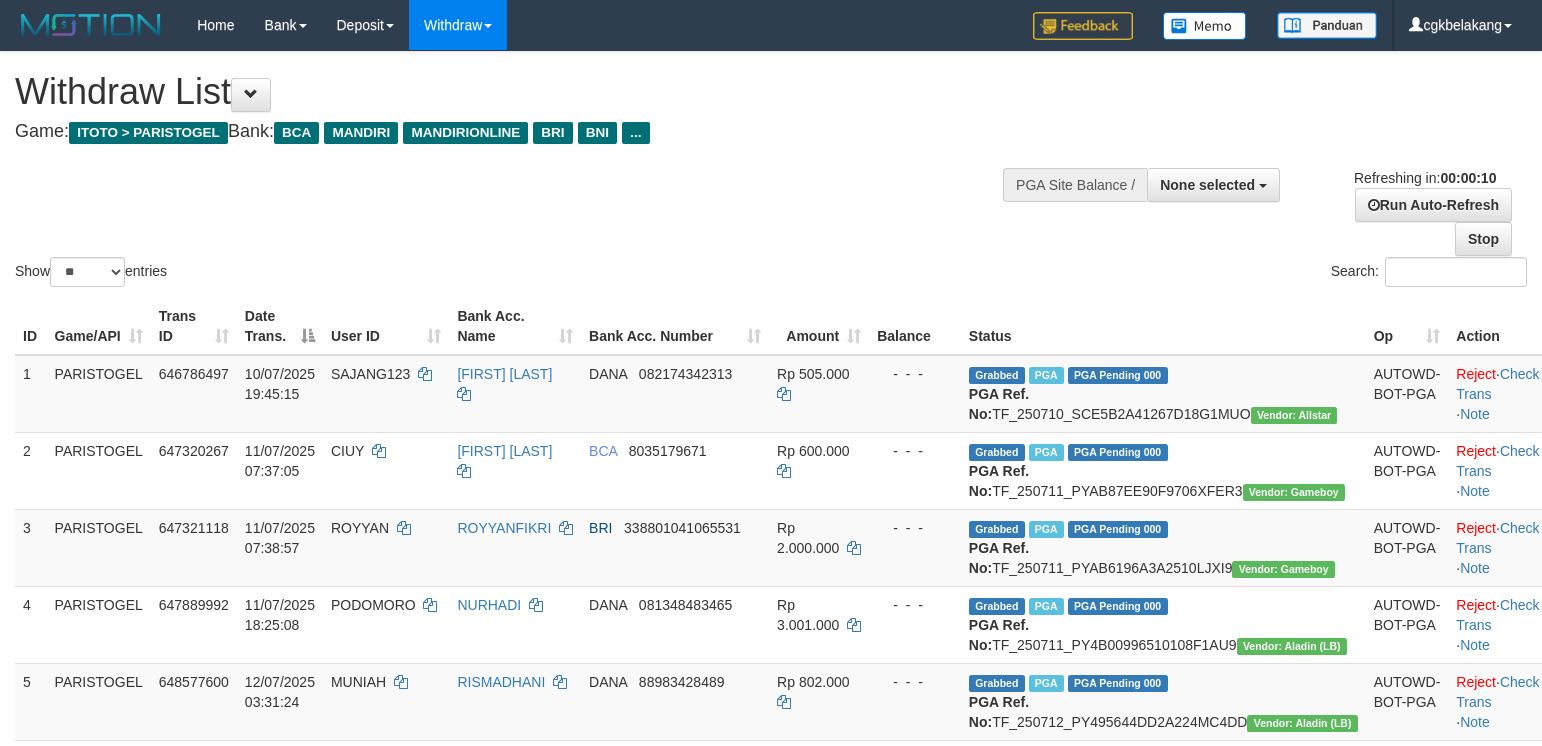 select 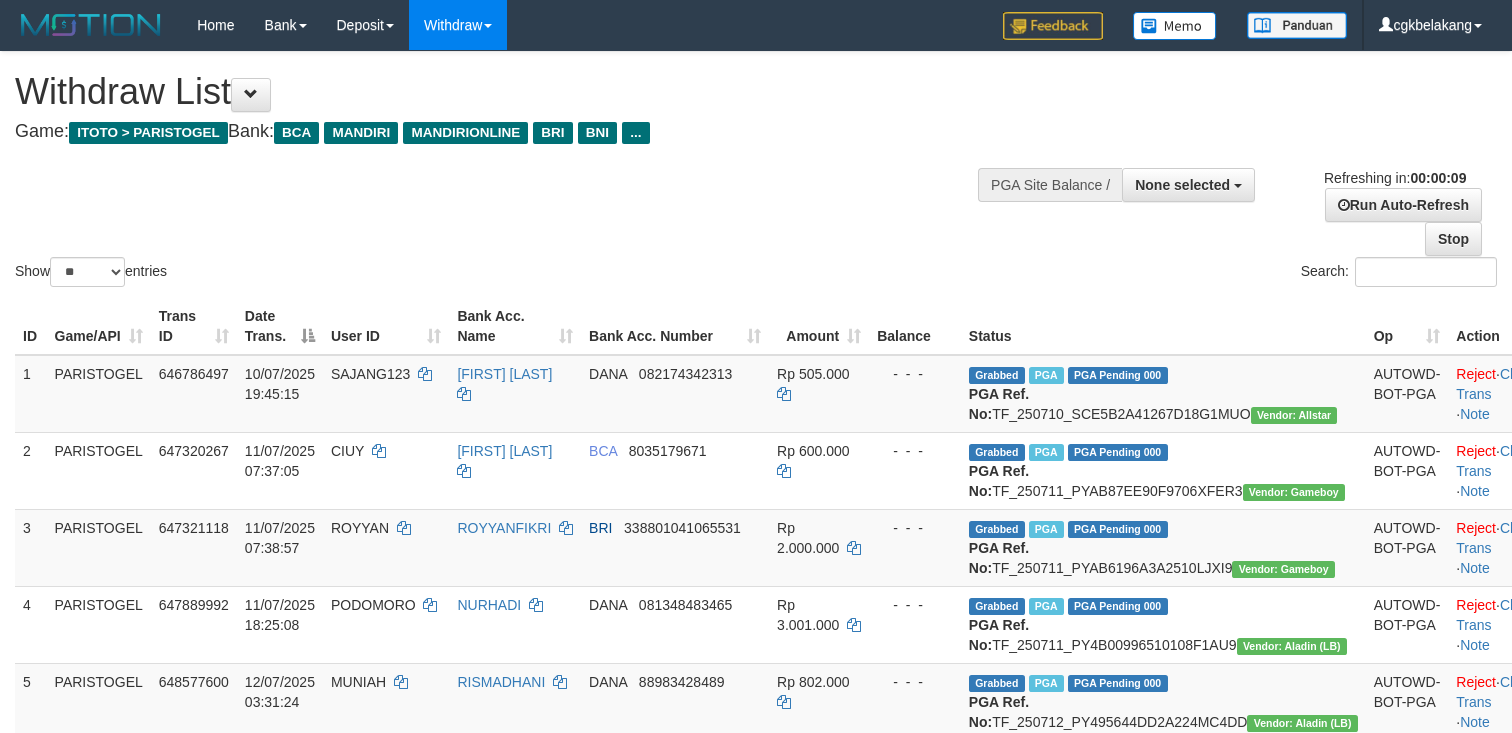 select 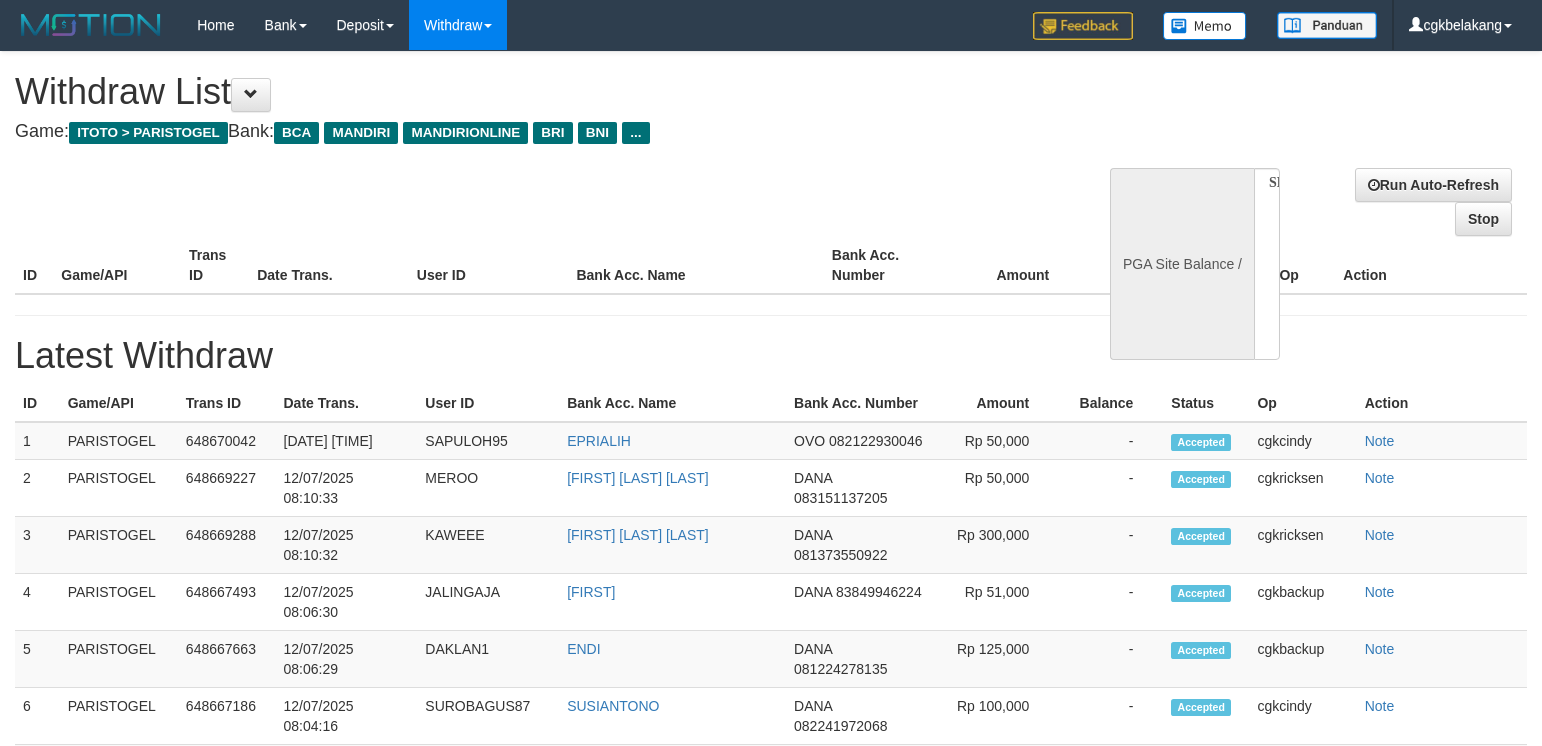 select 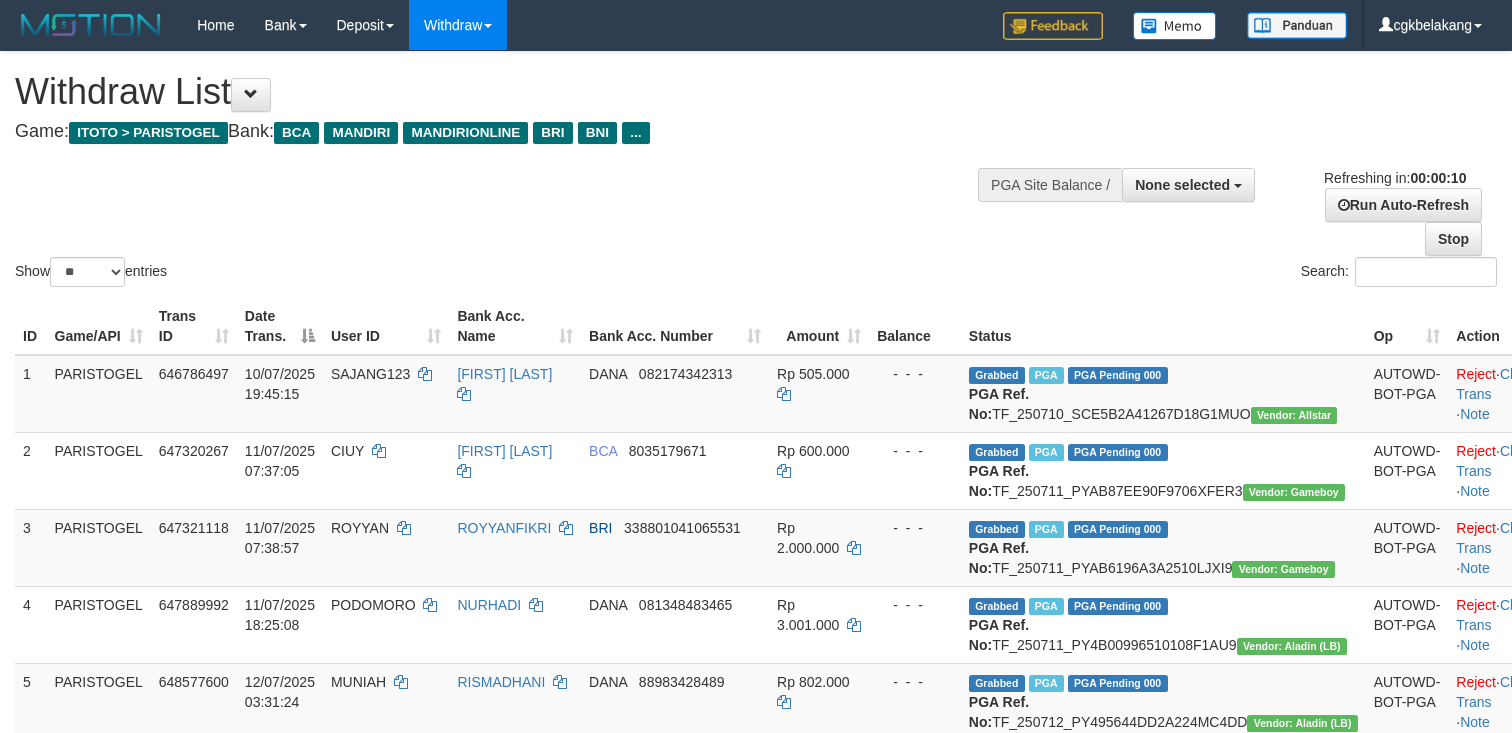 select 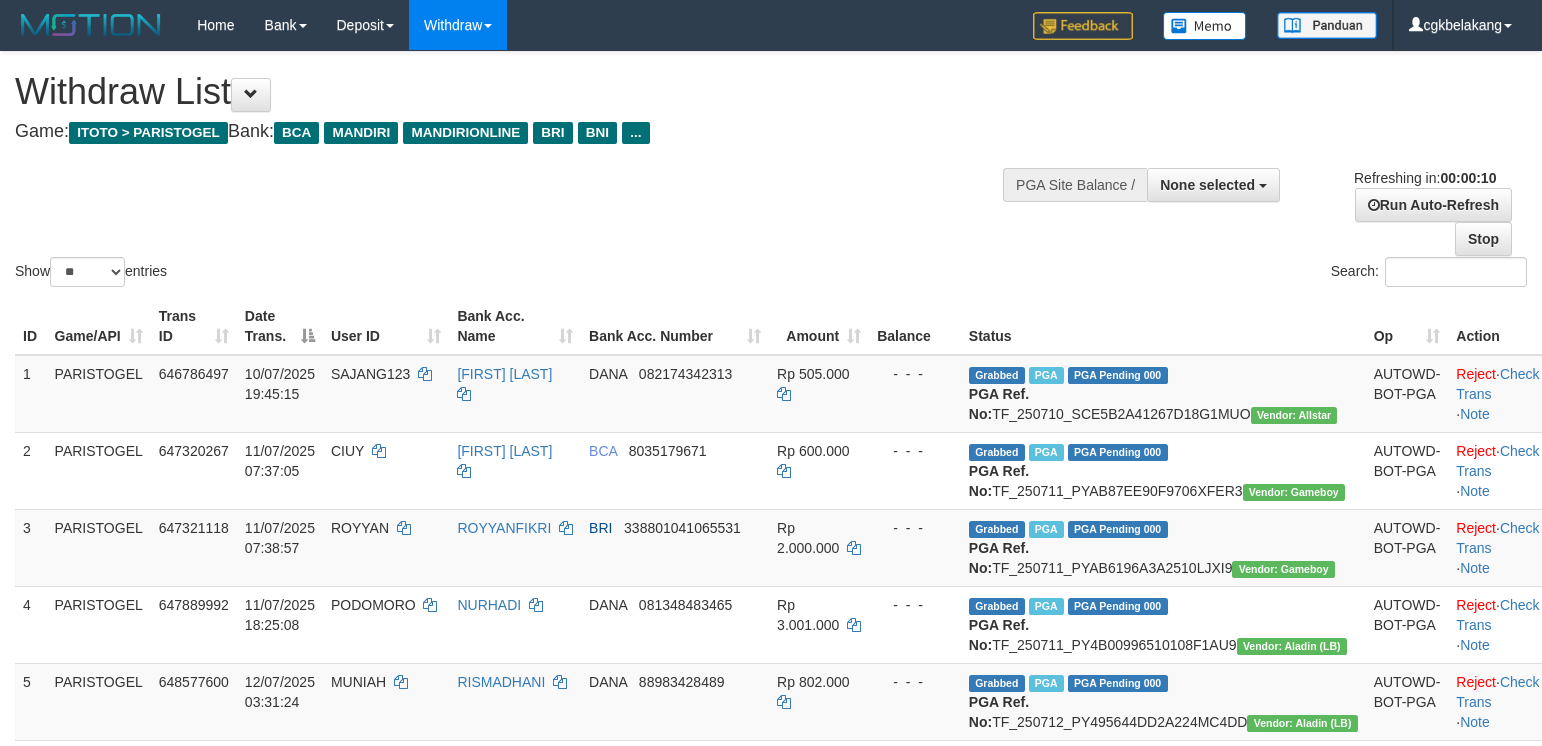 select 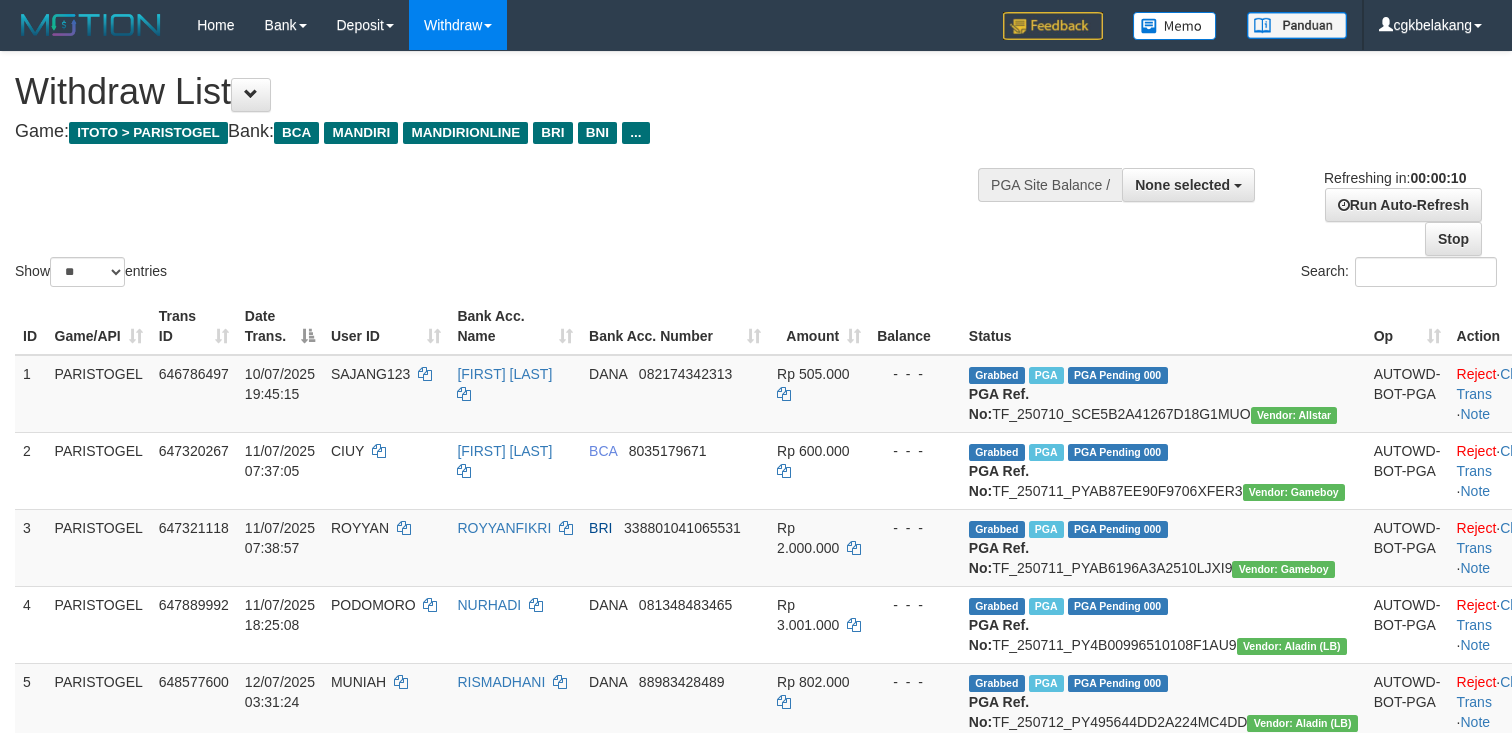 select 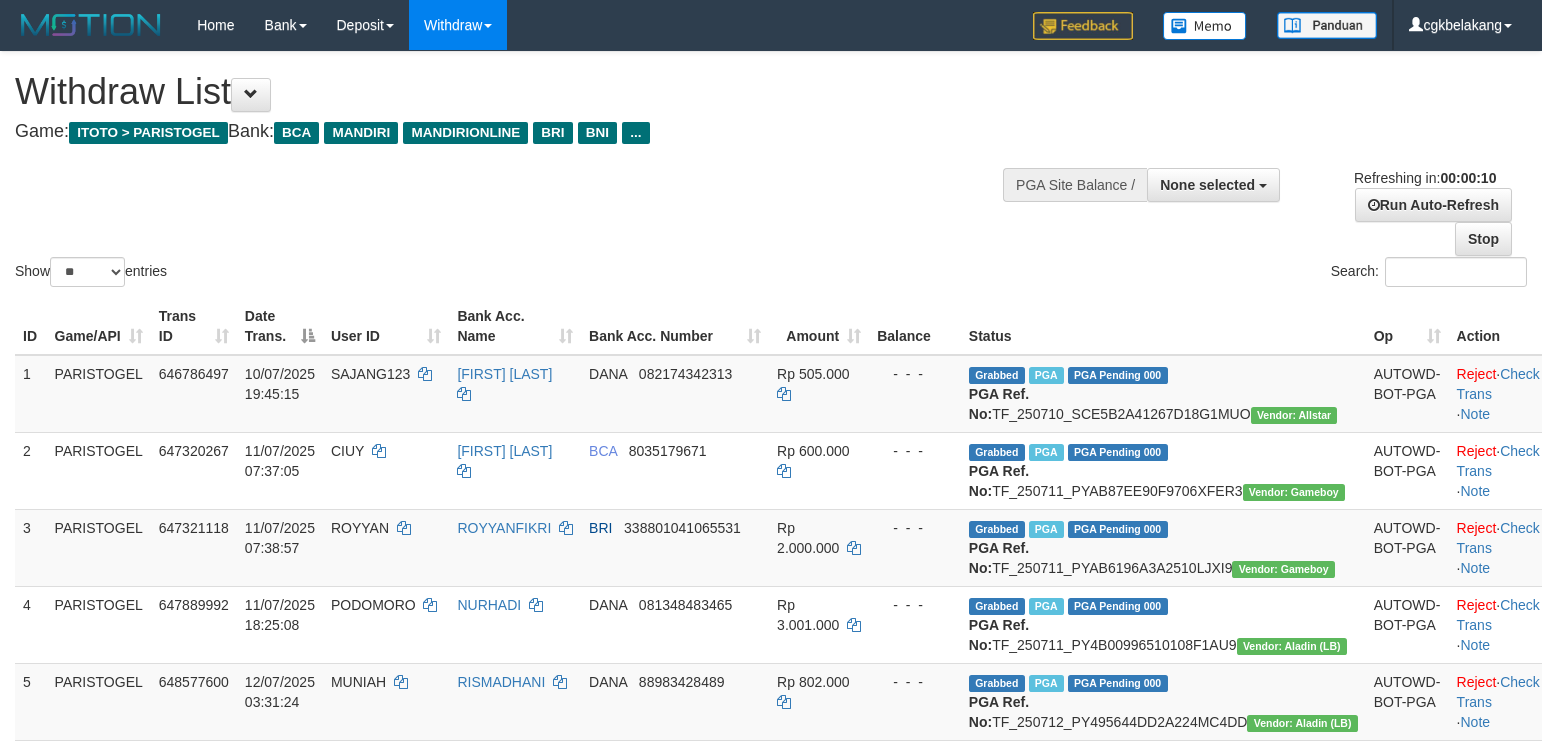 select 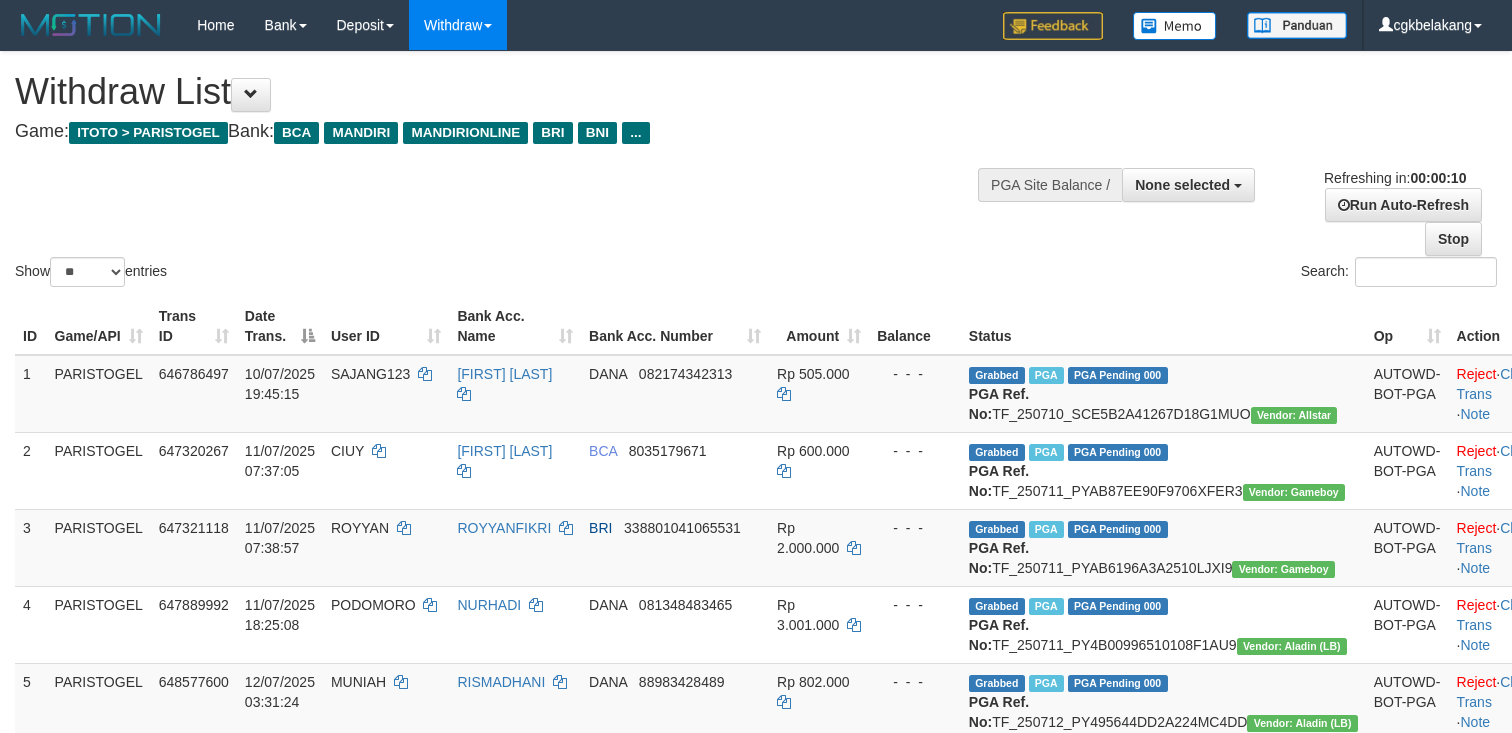 select 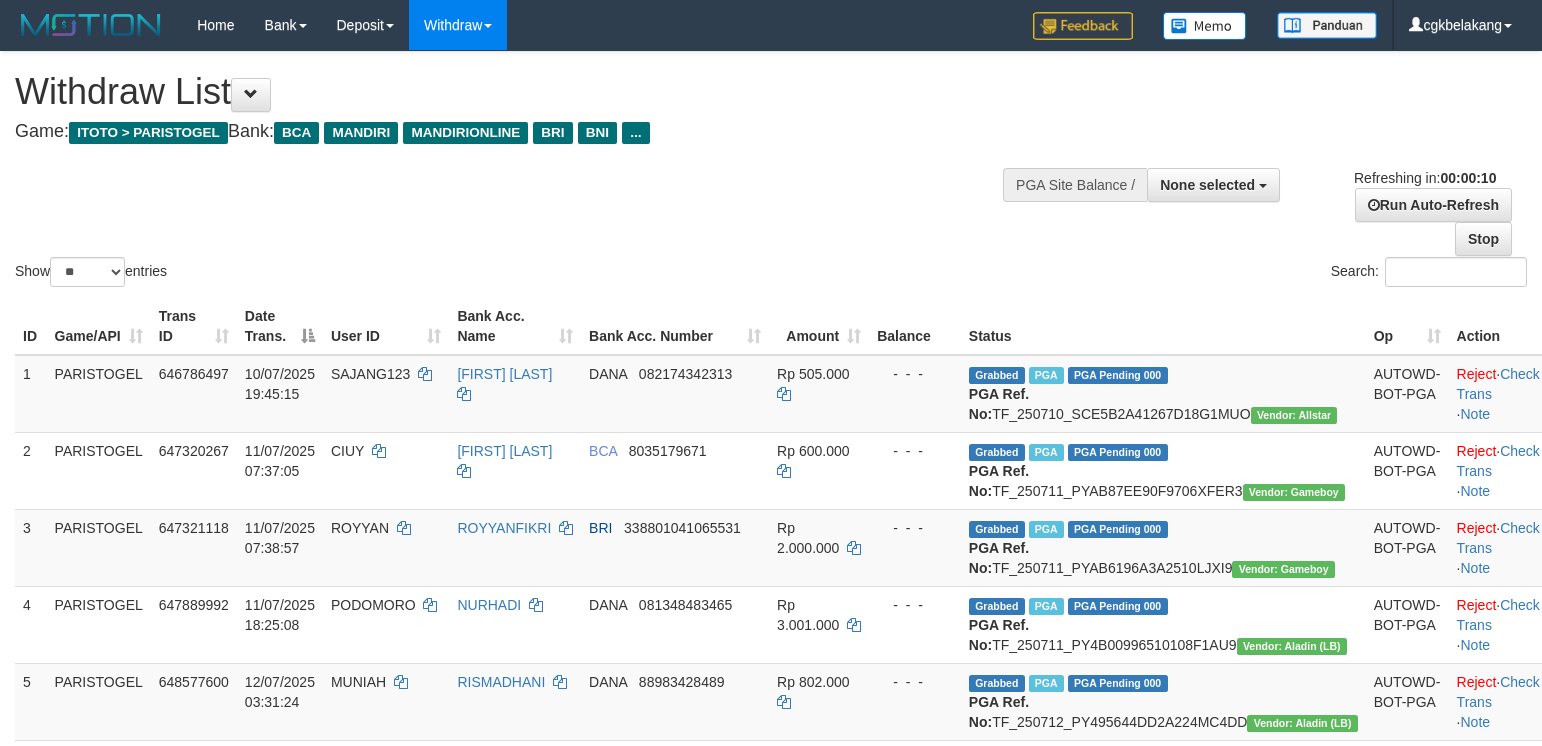 select 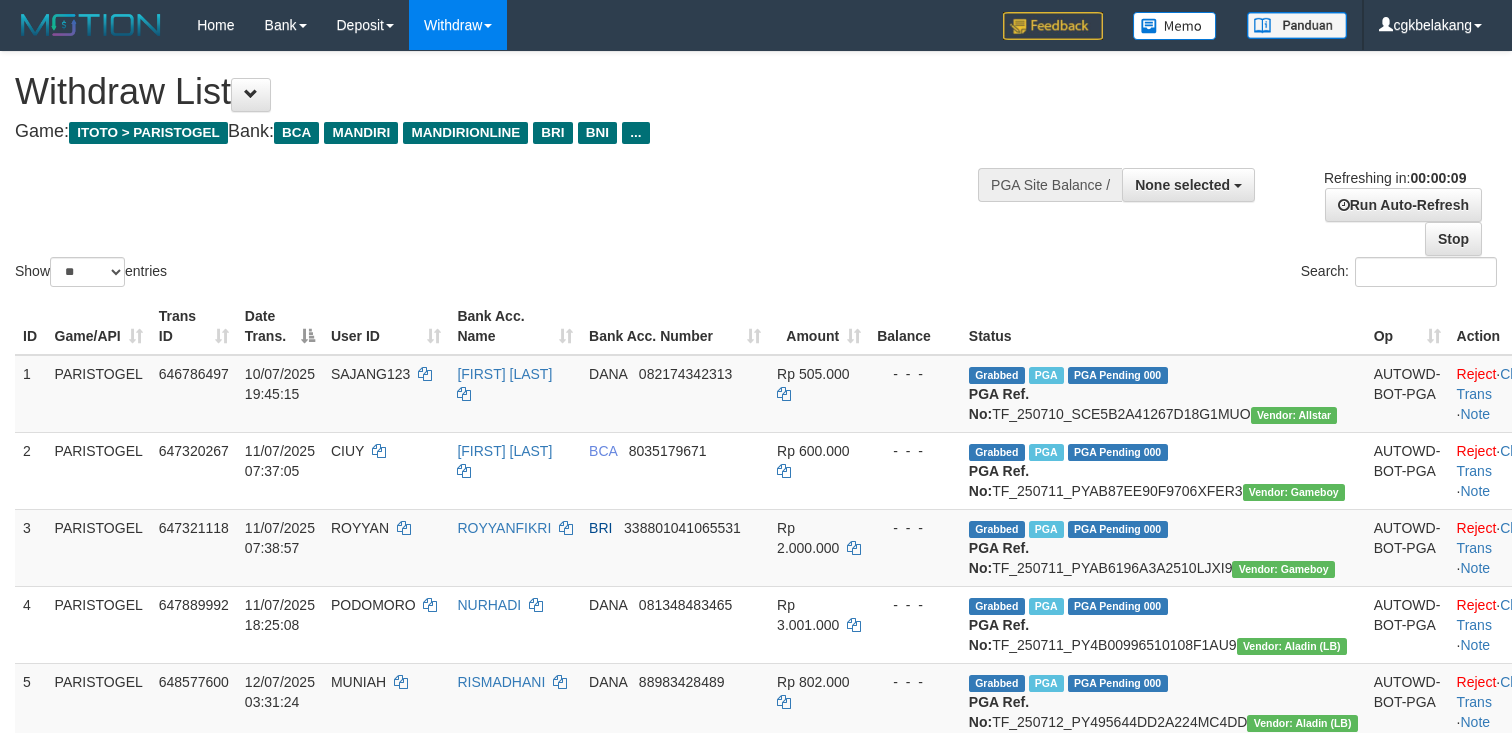 select 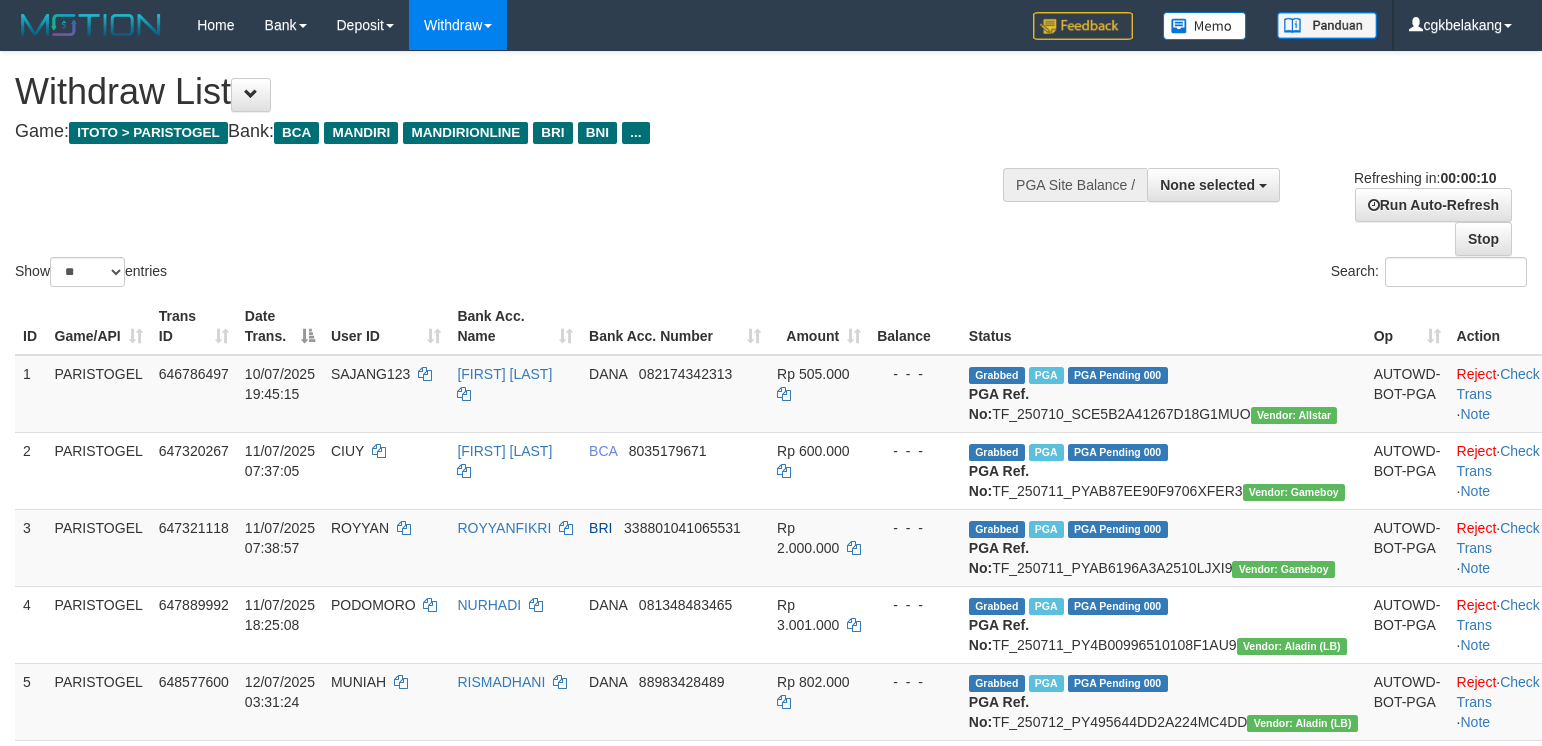 select 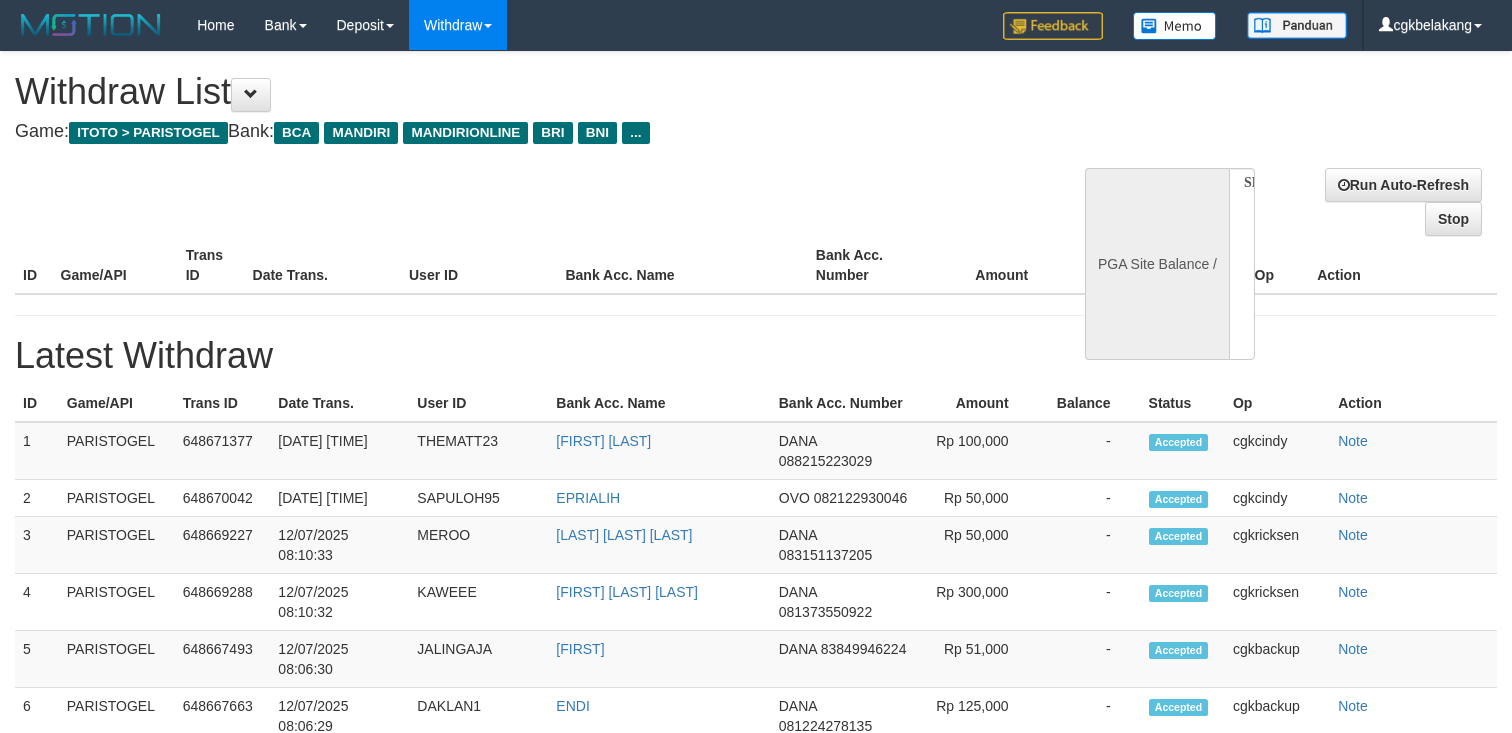 select 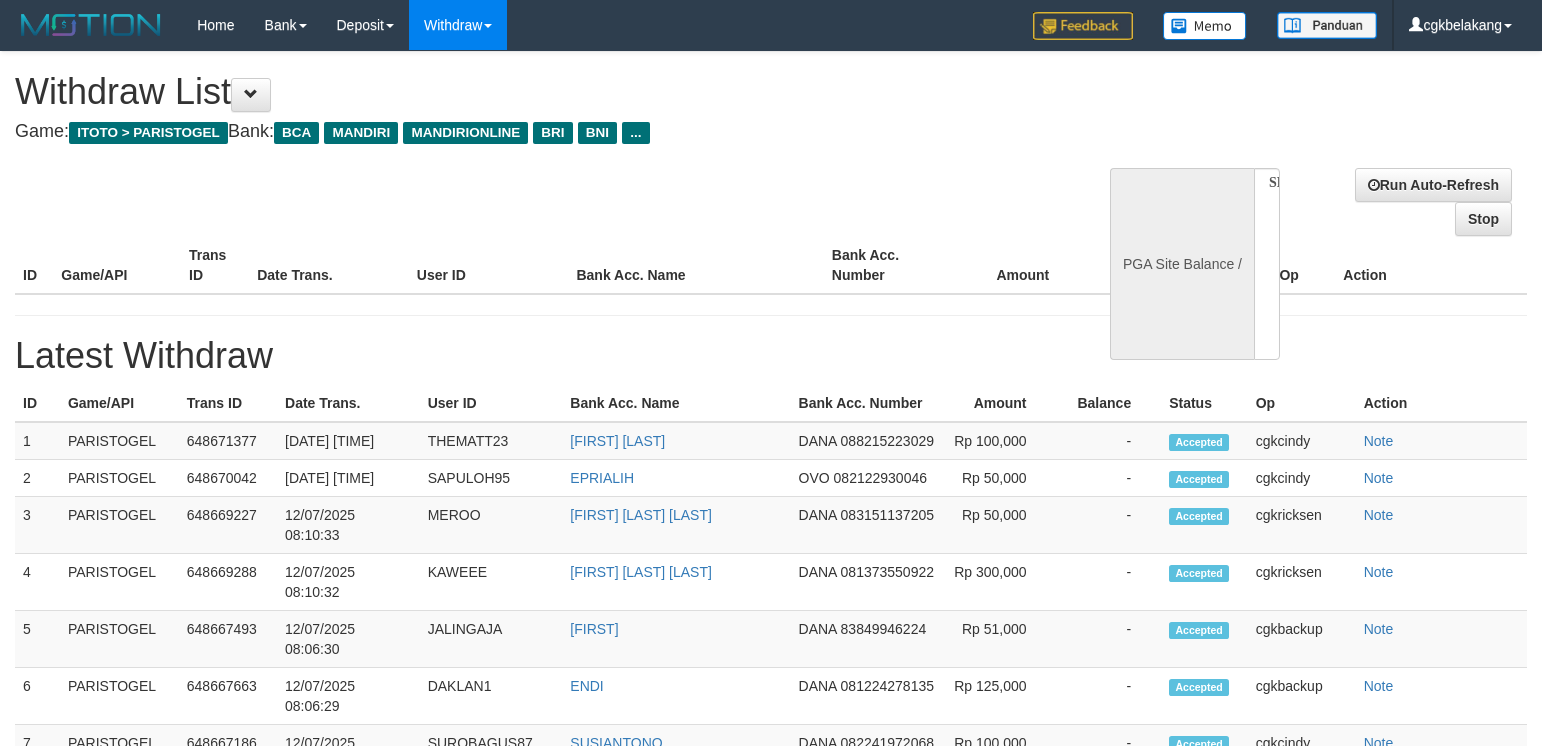 select 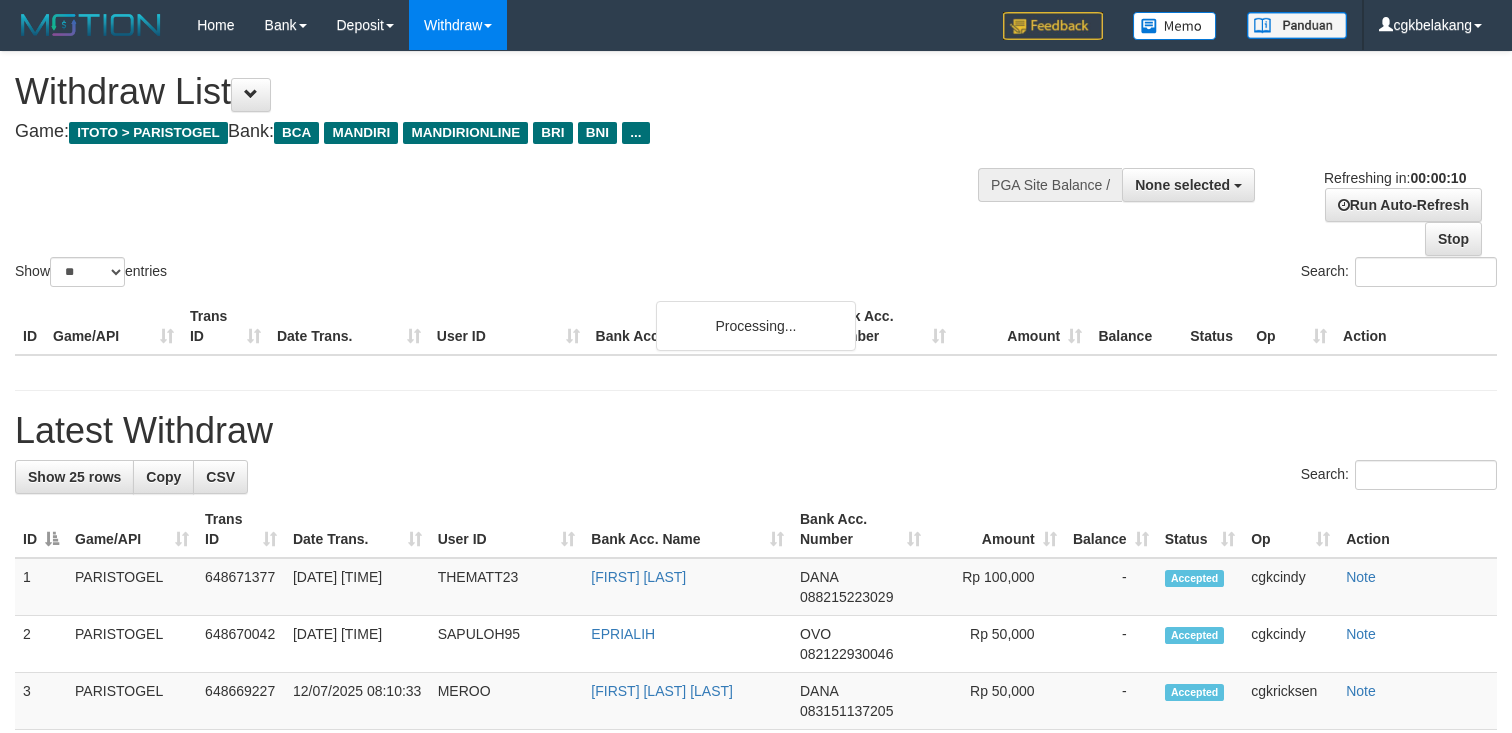 select 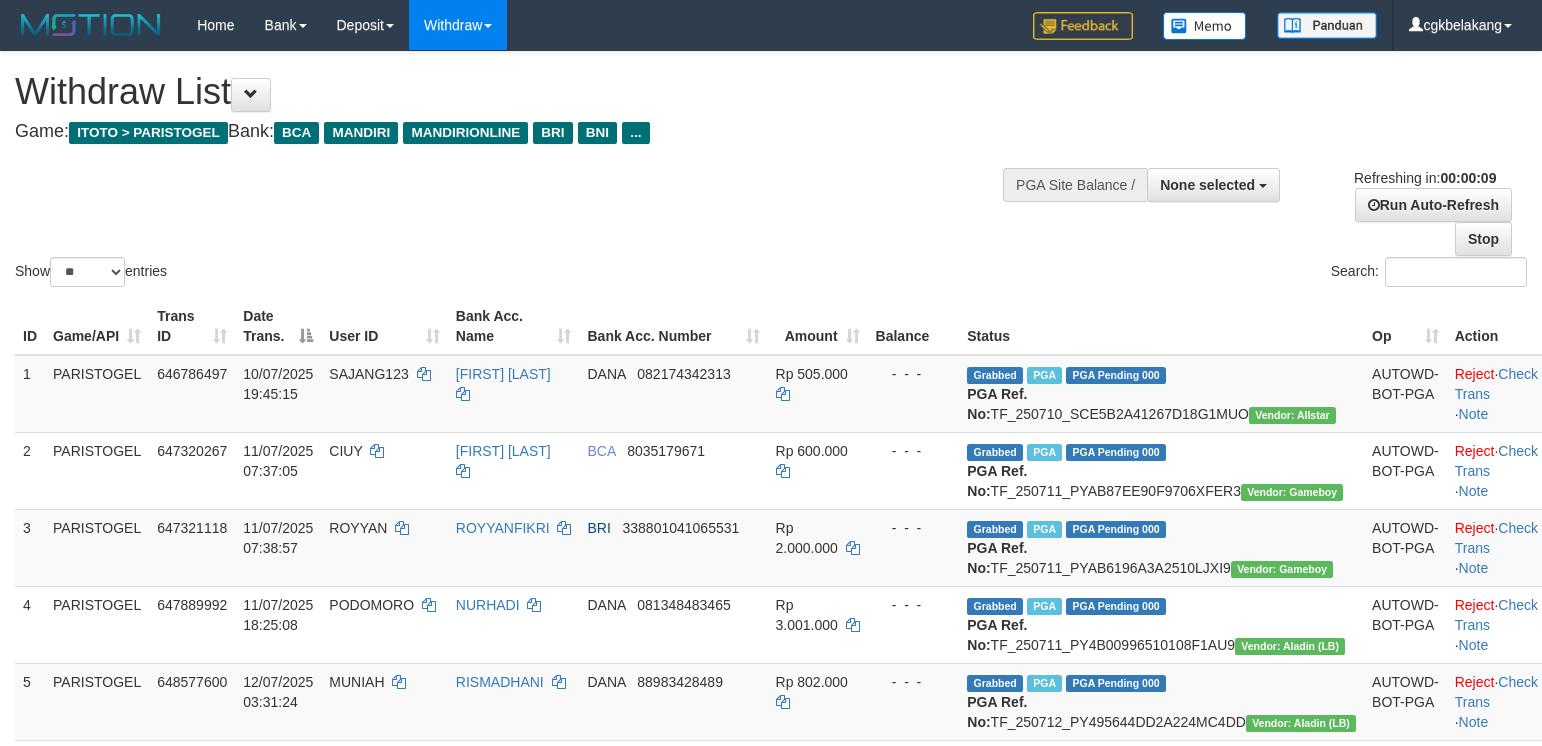select 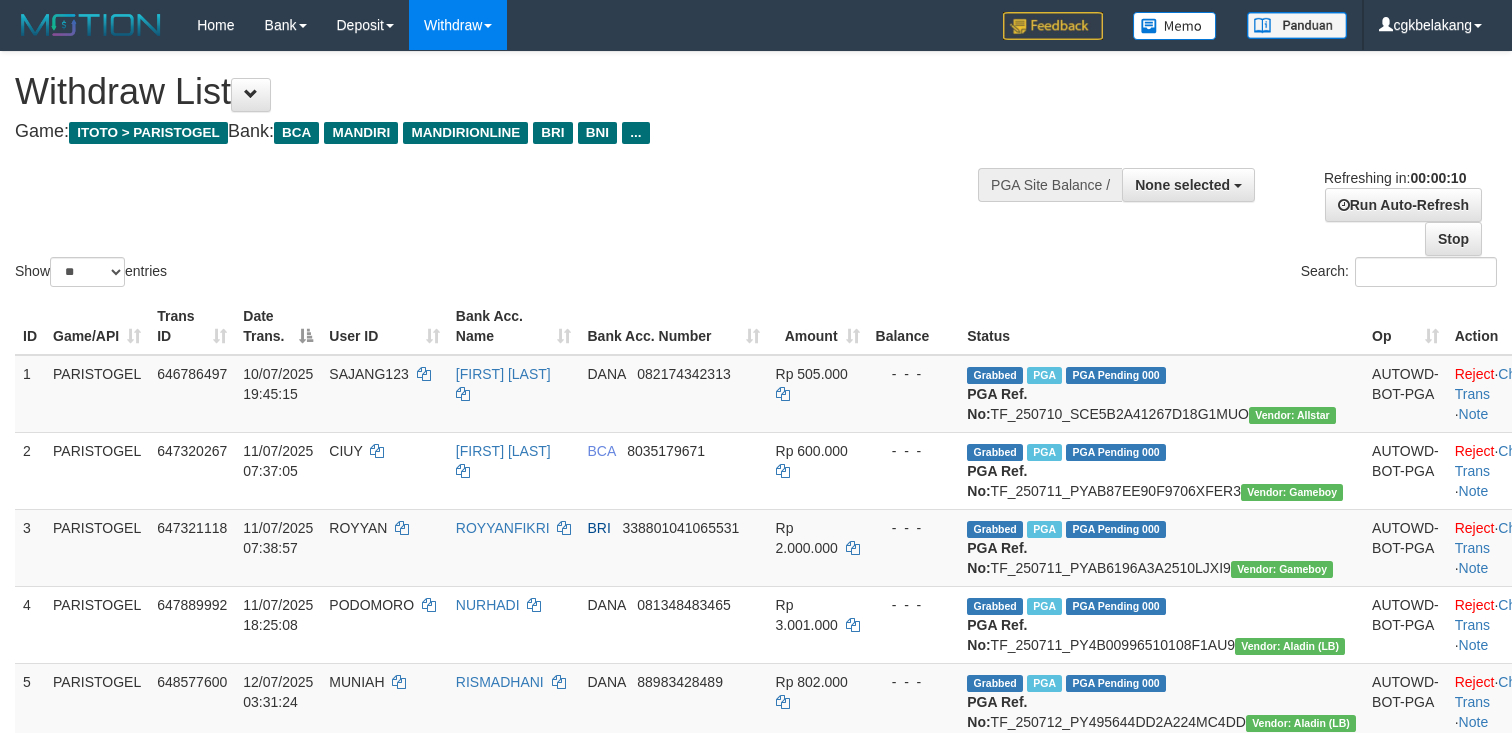 select 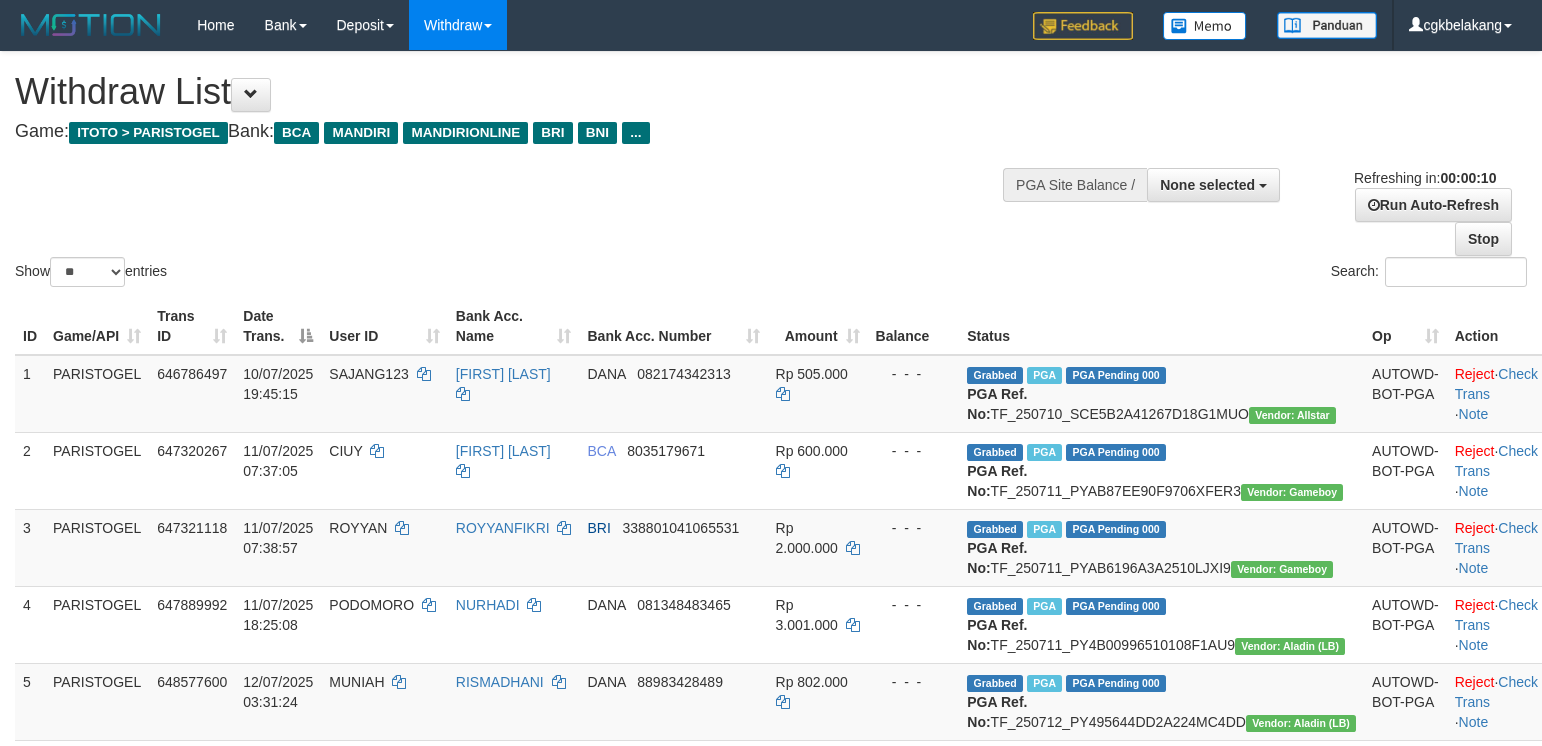 select 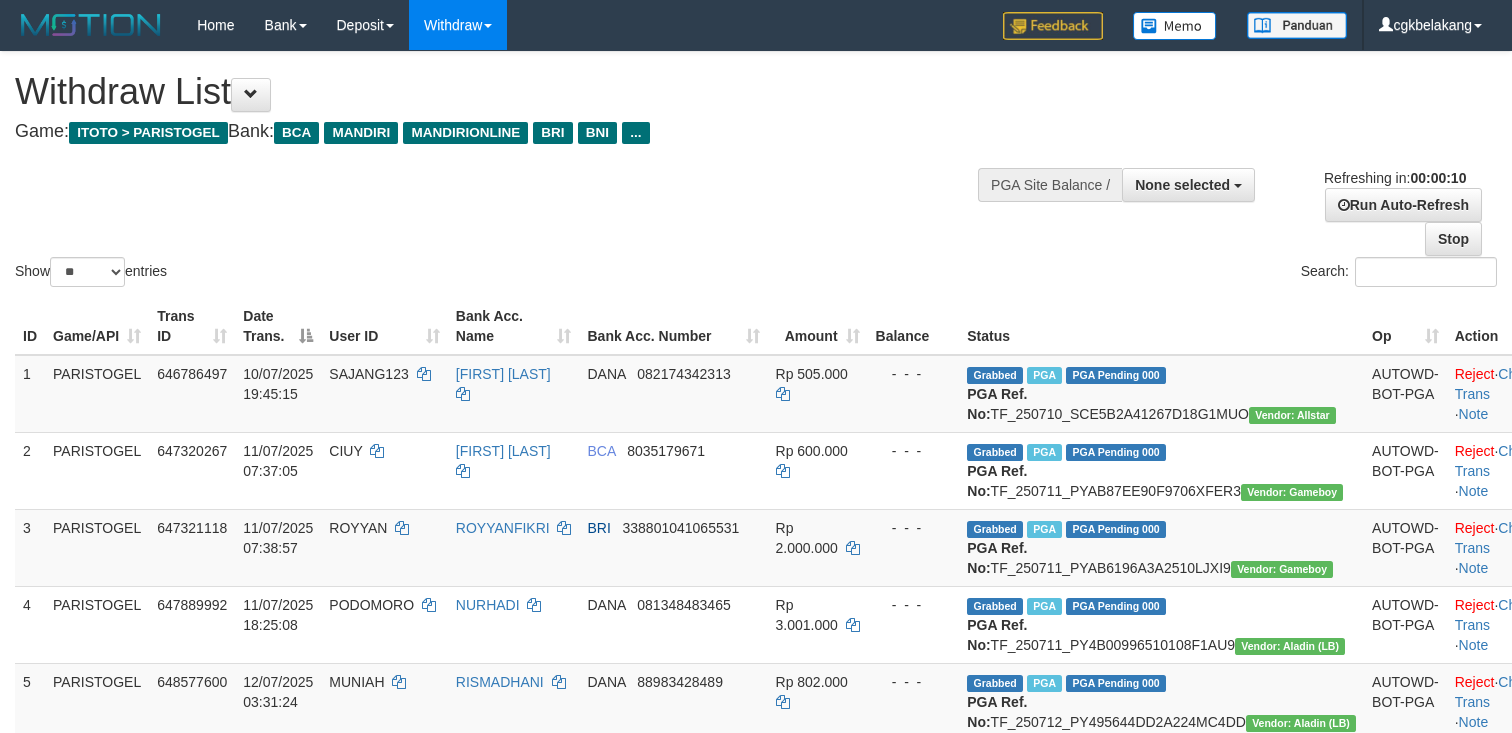 select 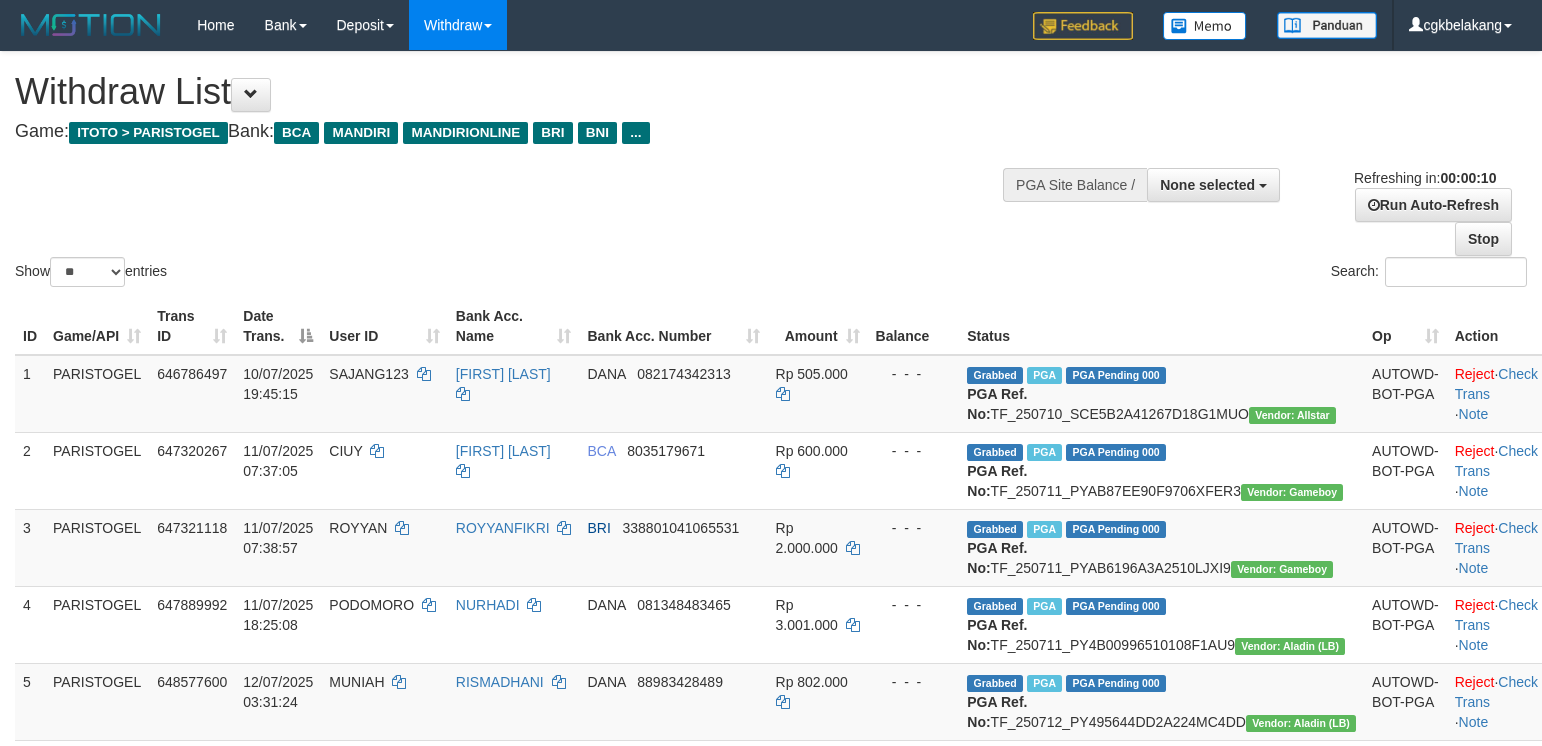 select 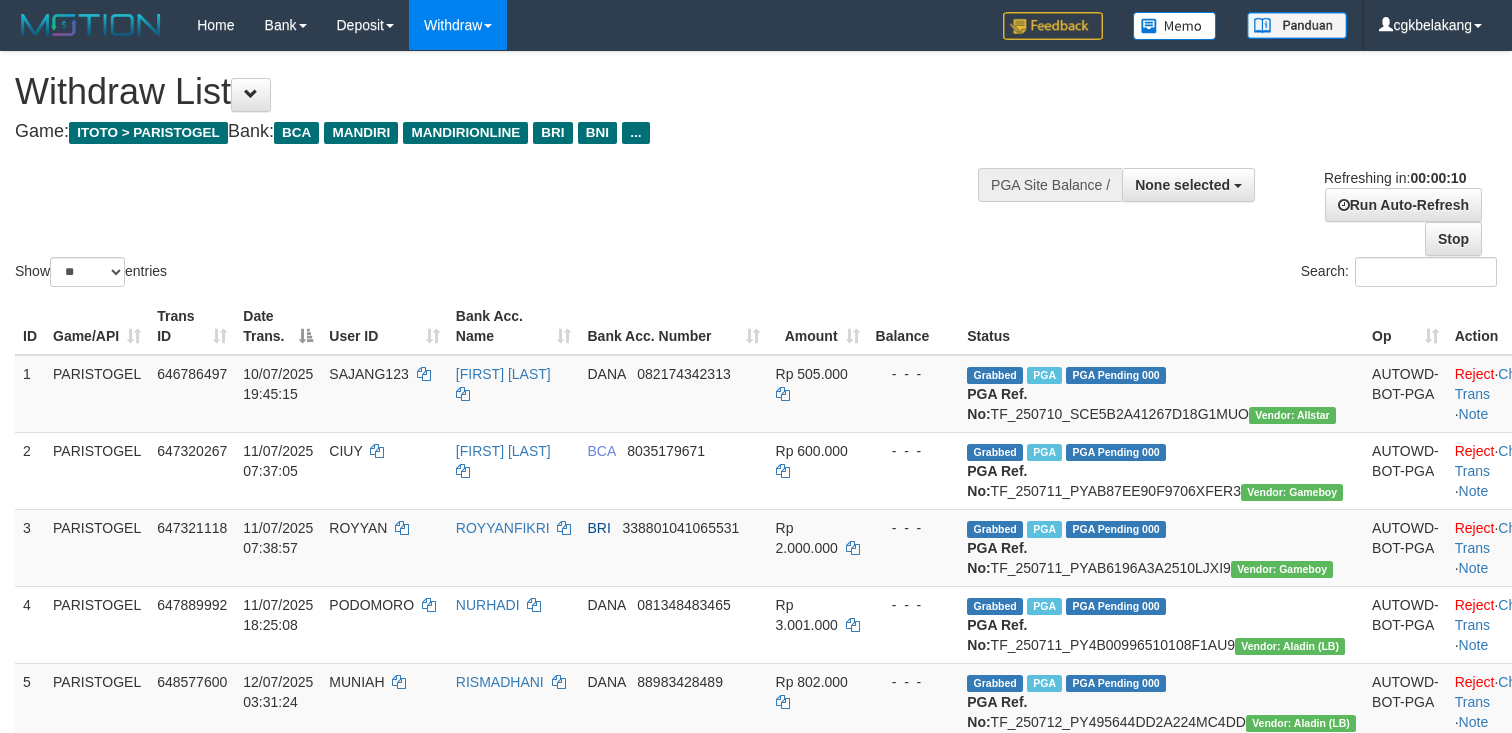 select 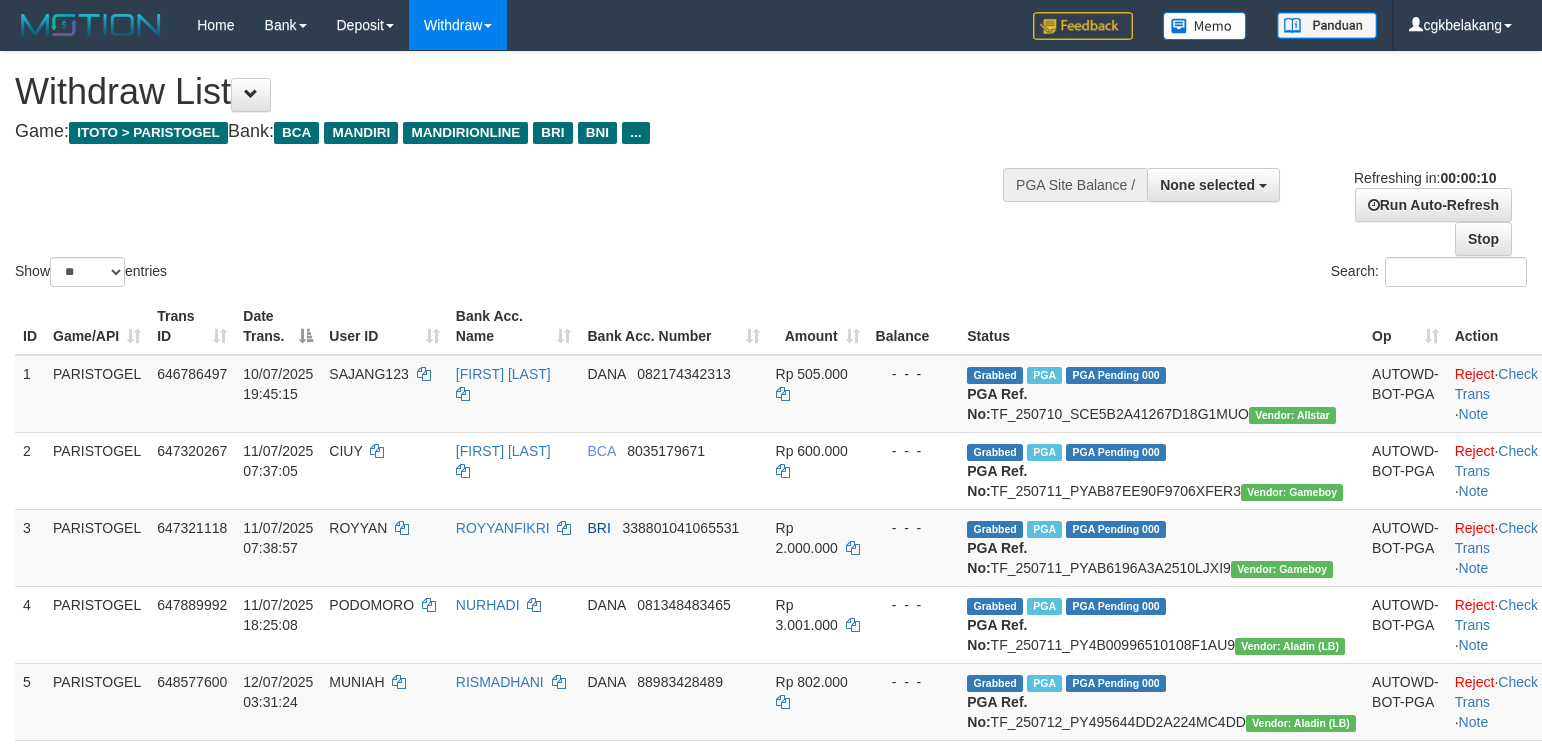select 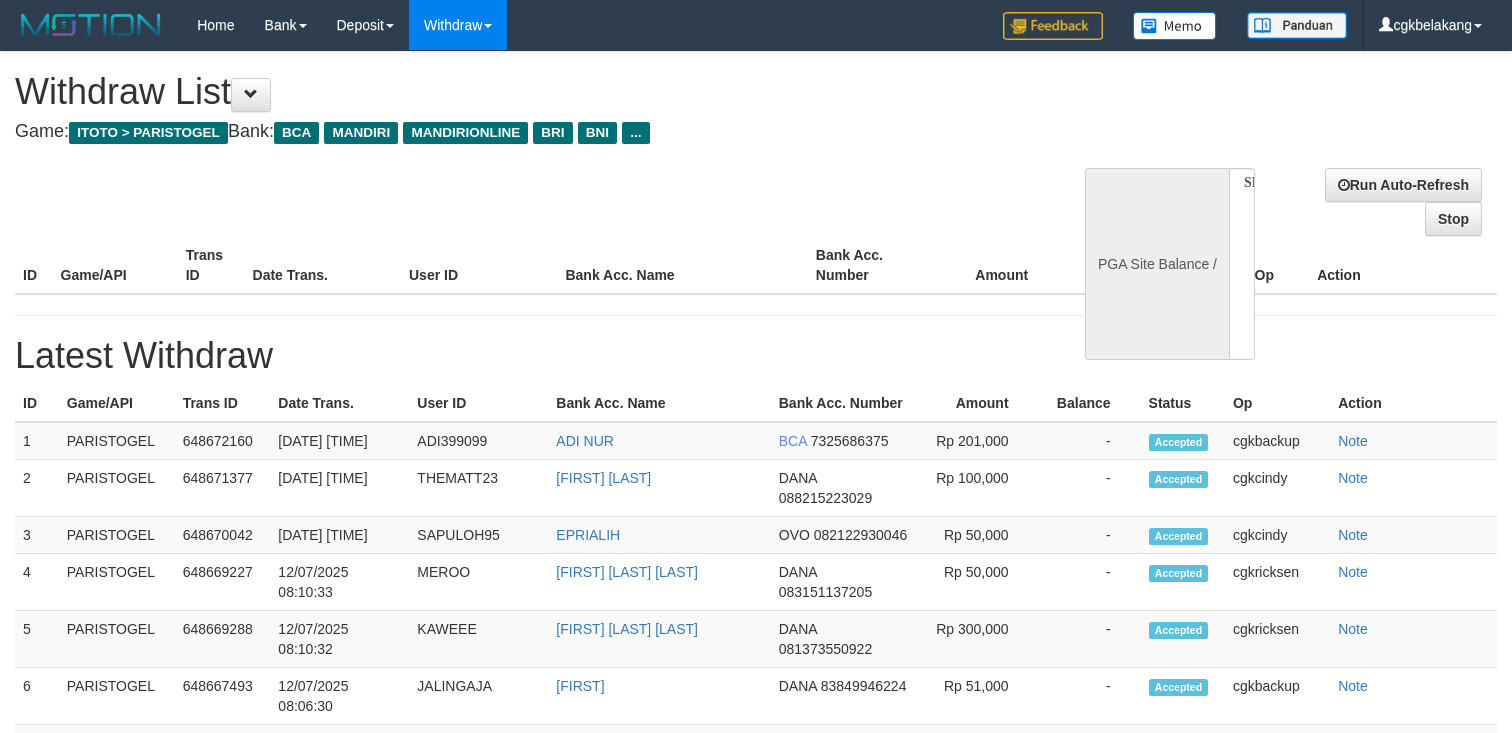 select 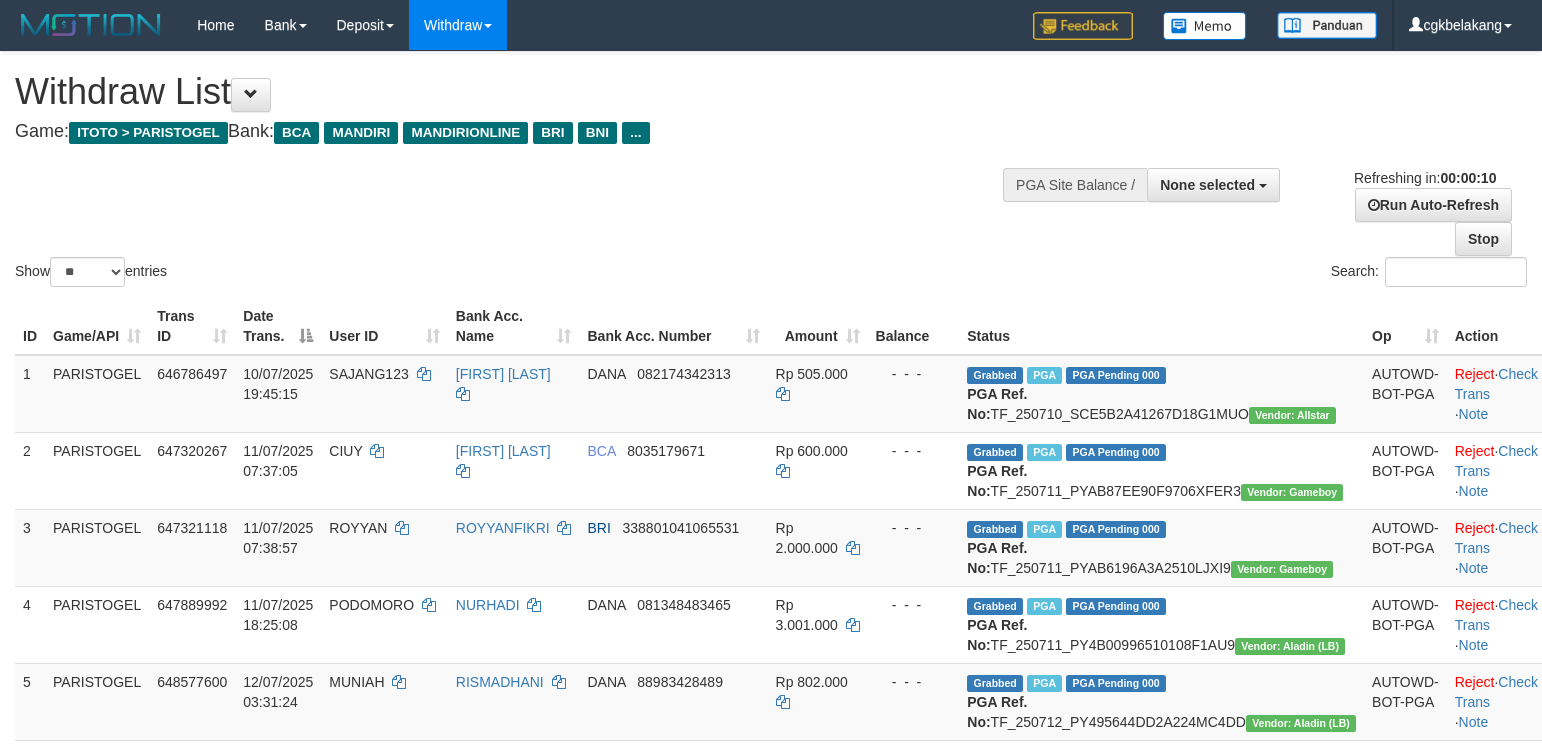 select 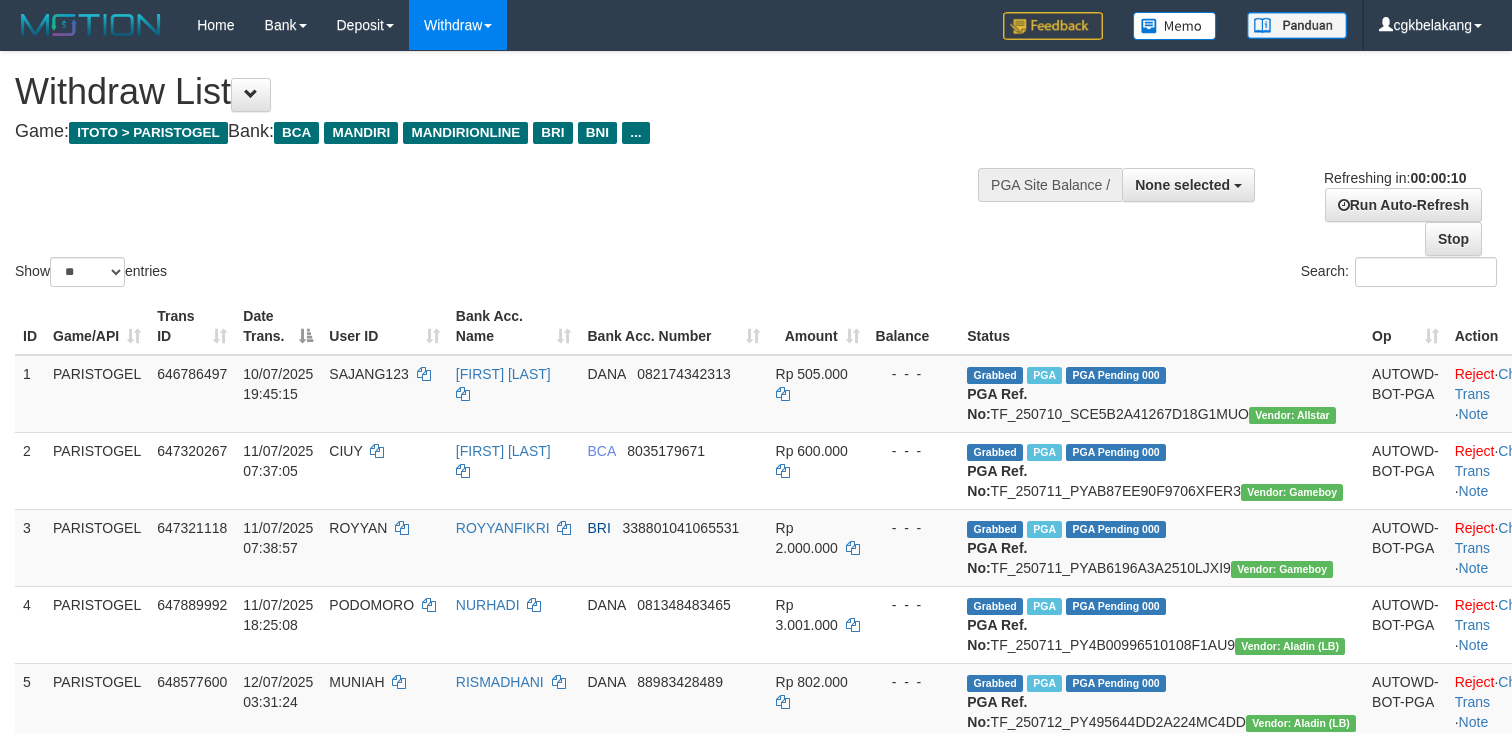 select 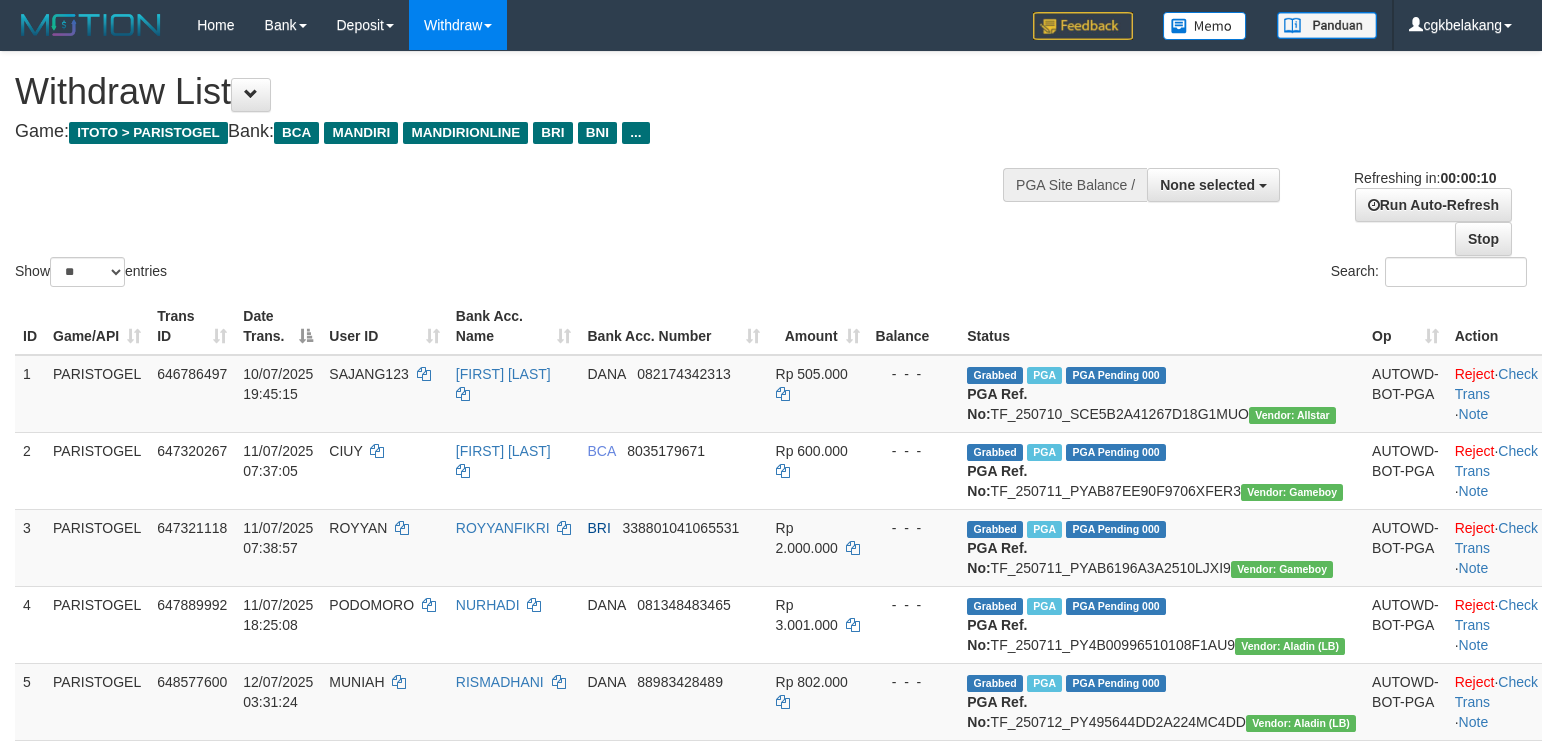 select 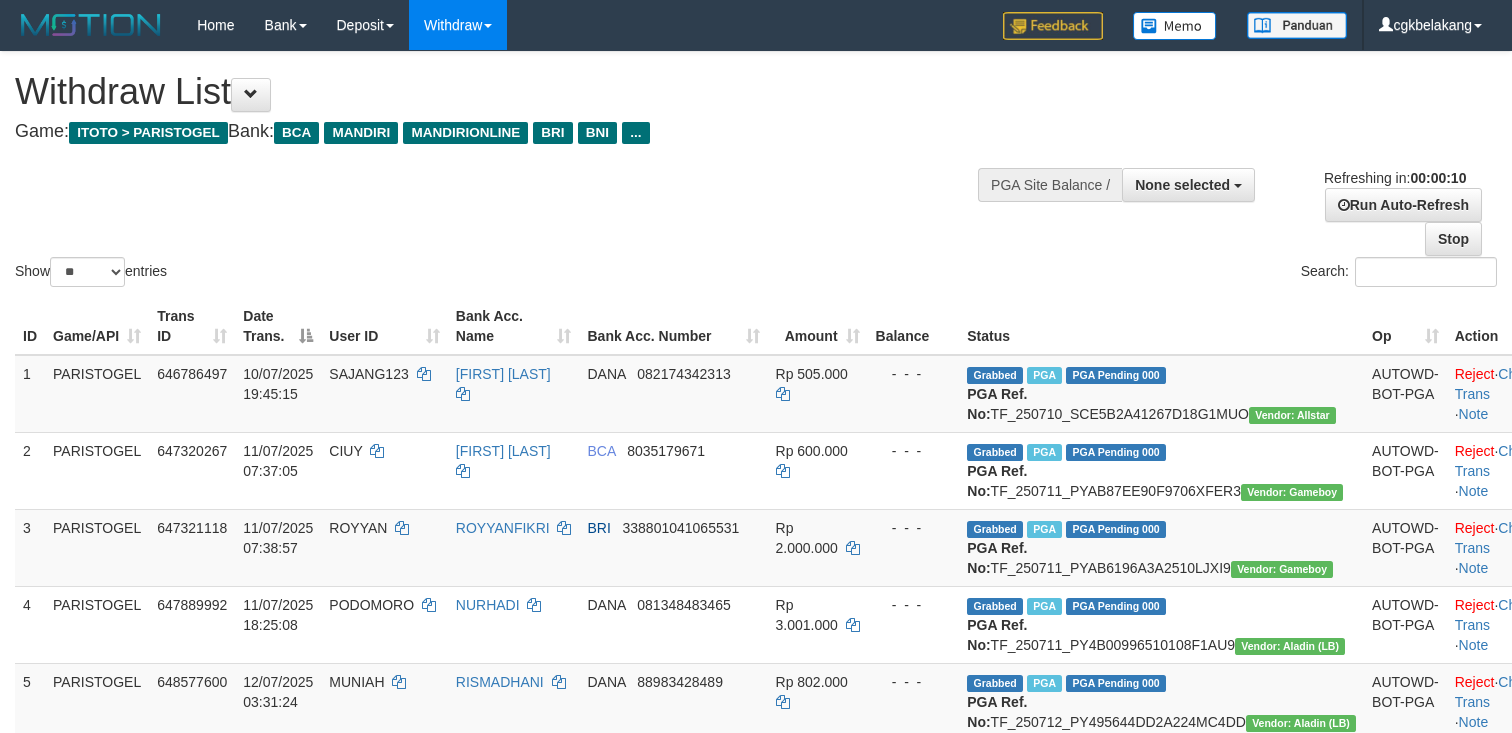 select 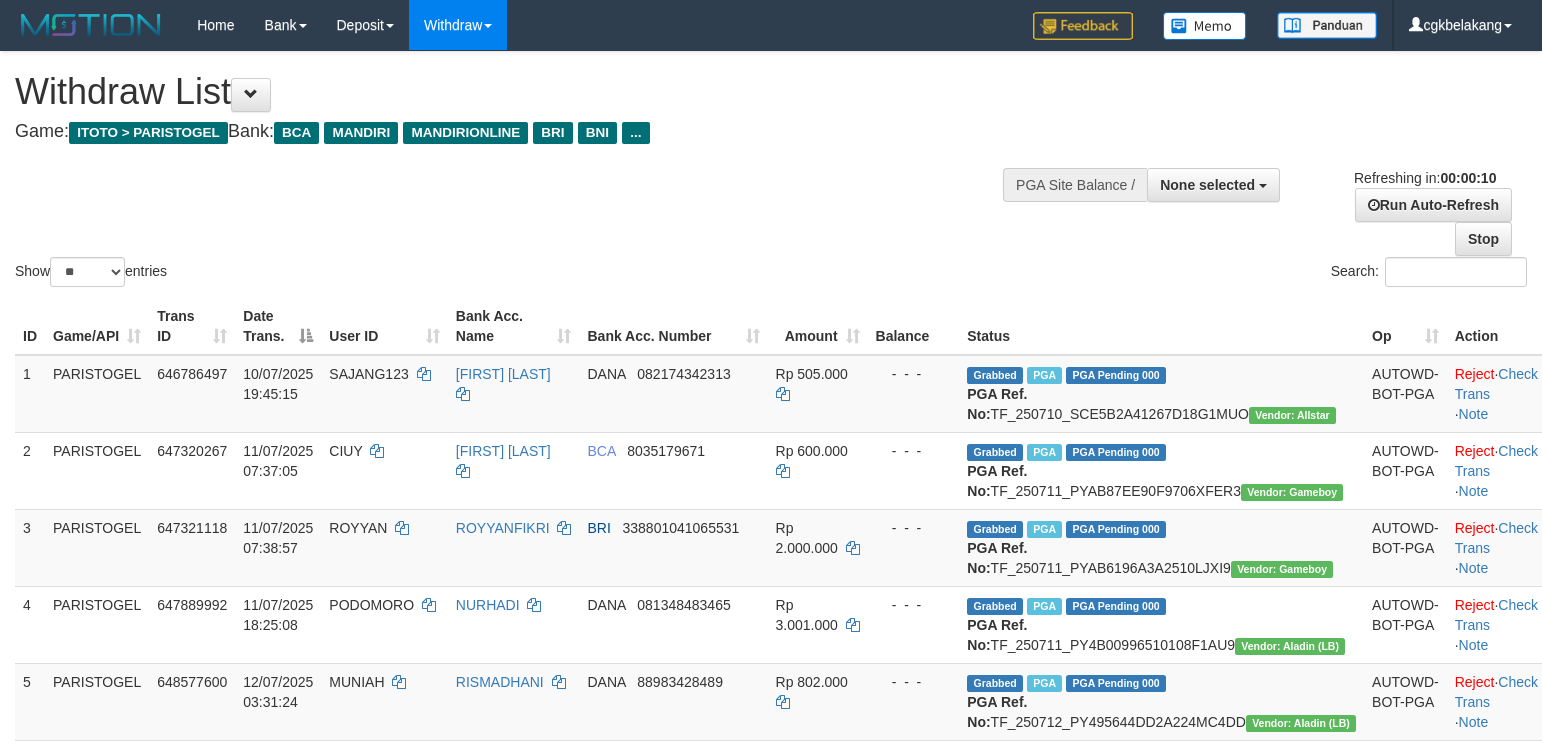 select 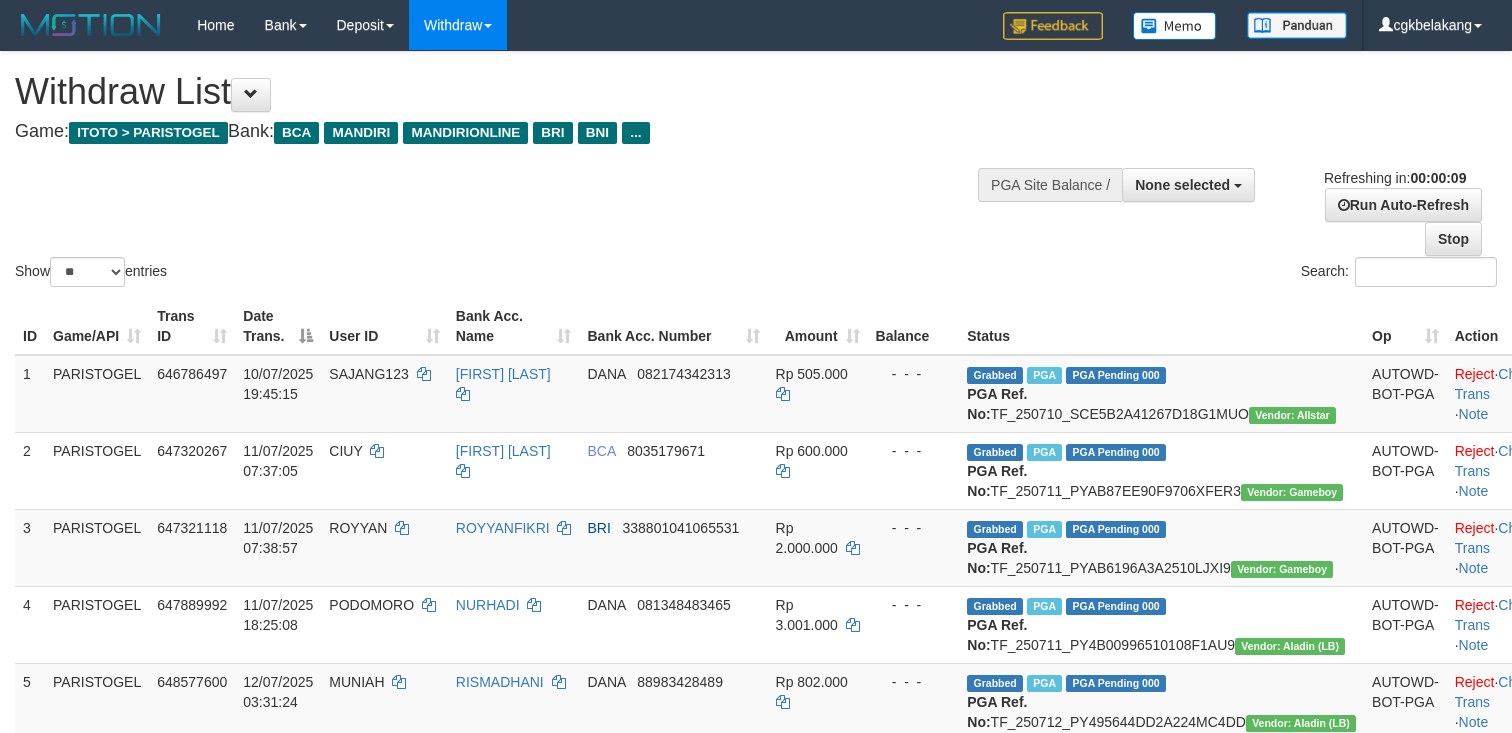 select 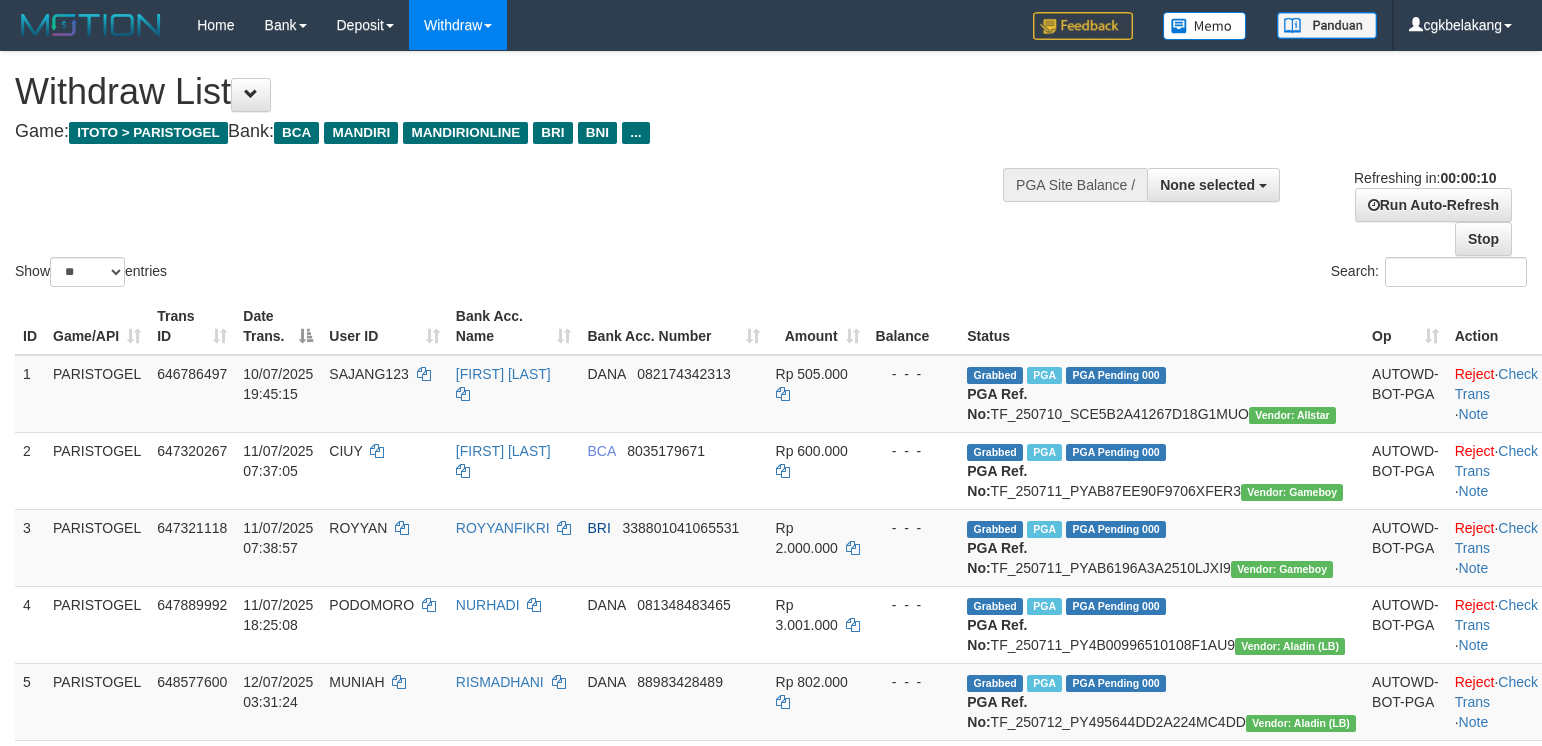 select 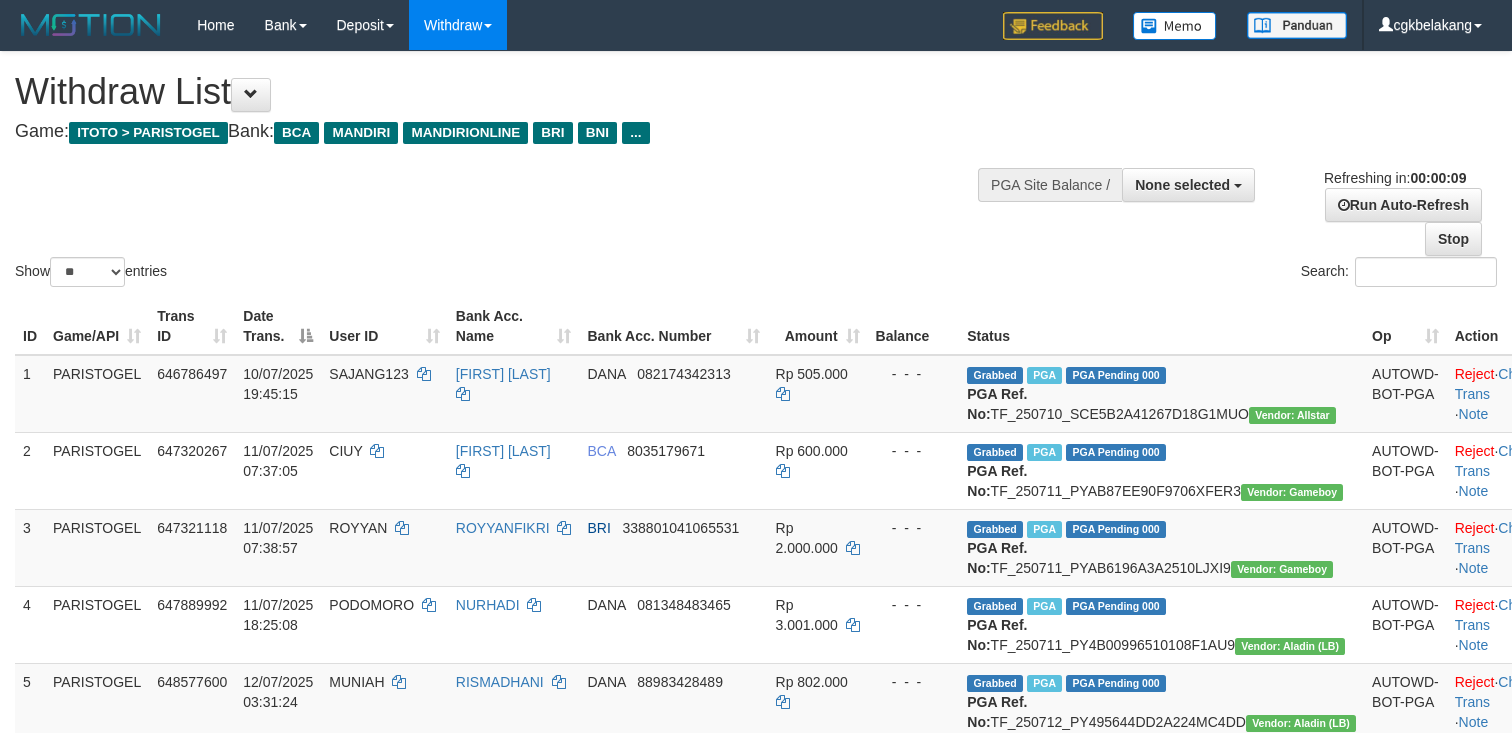 select 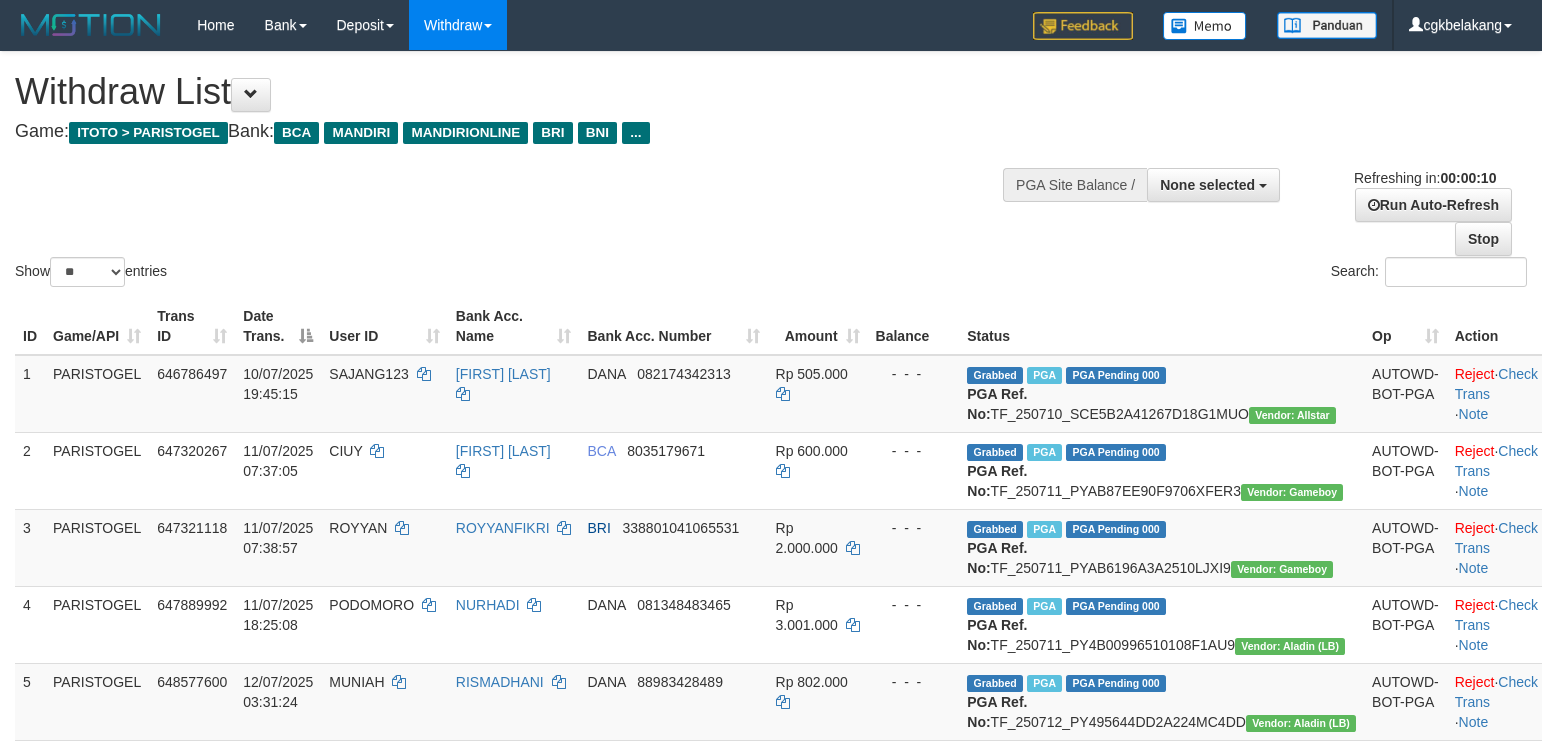 select 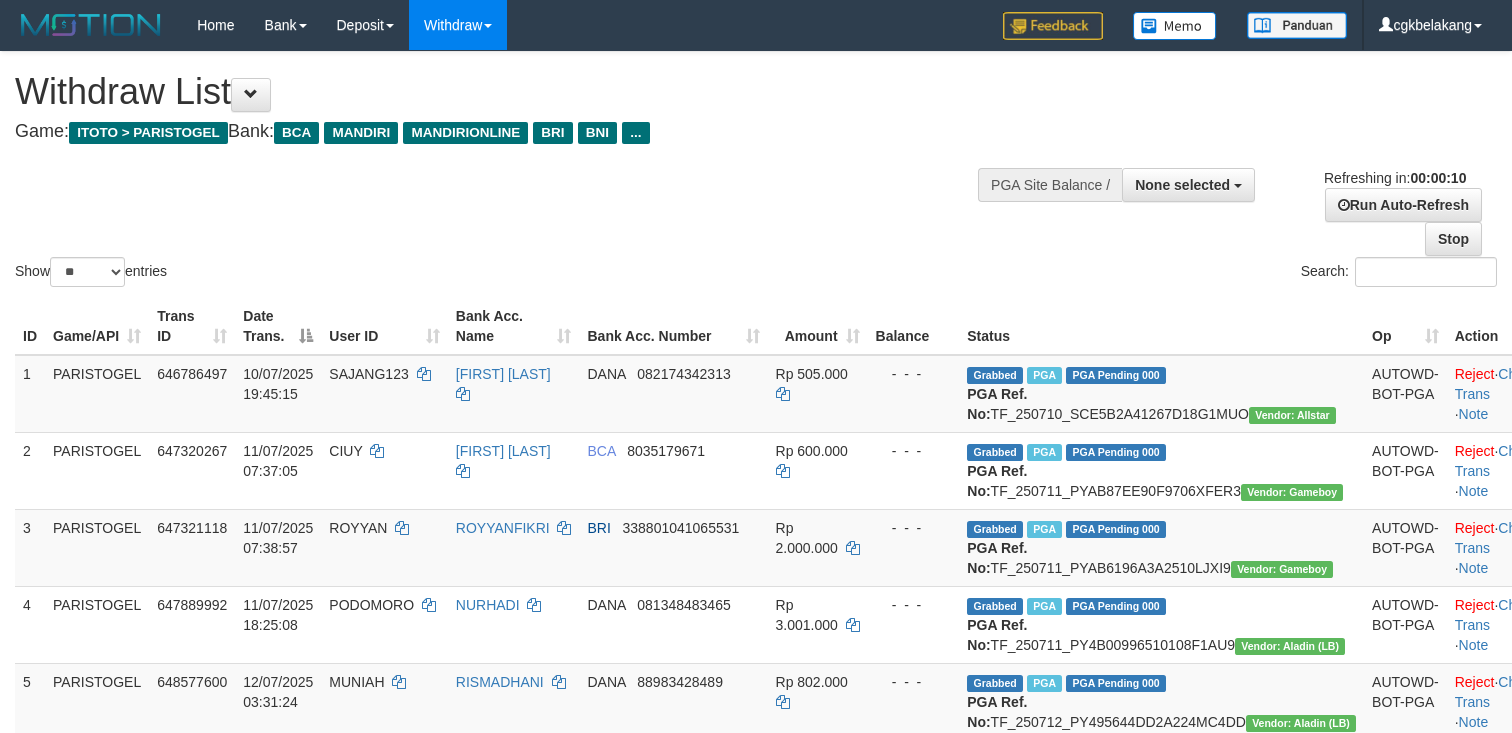 select 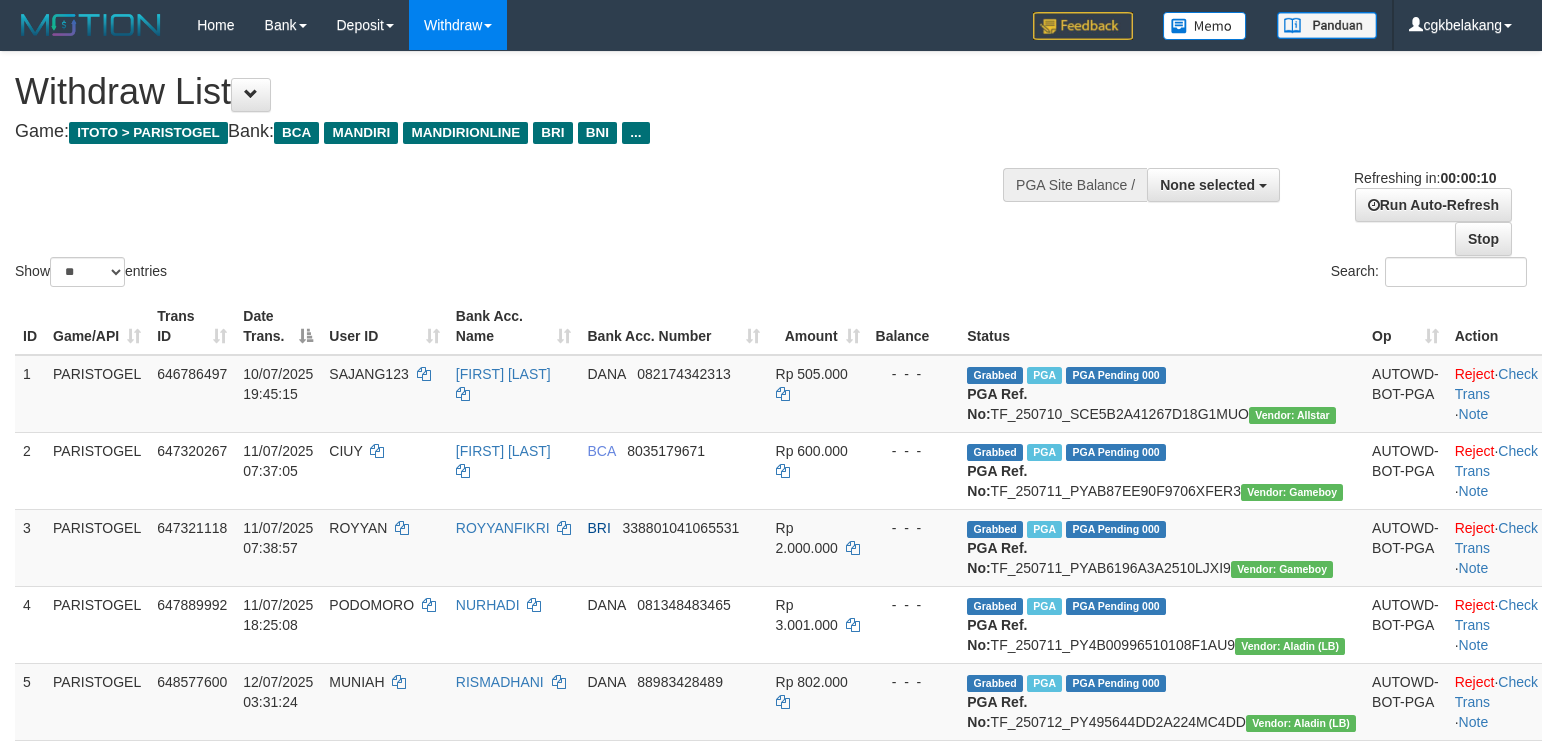 select 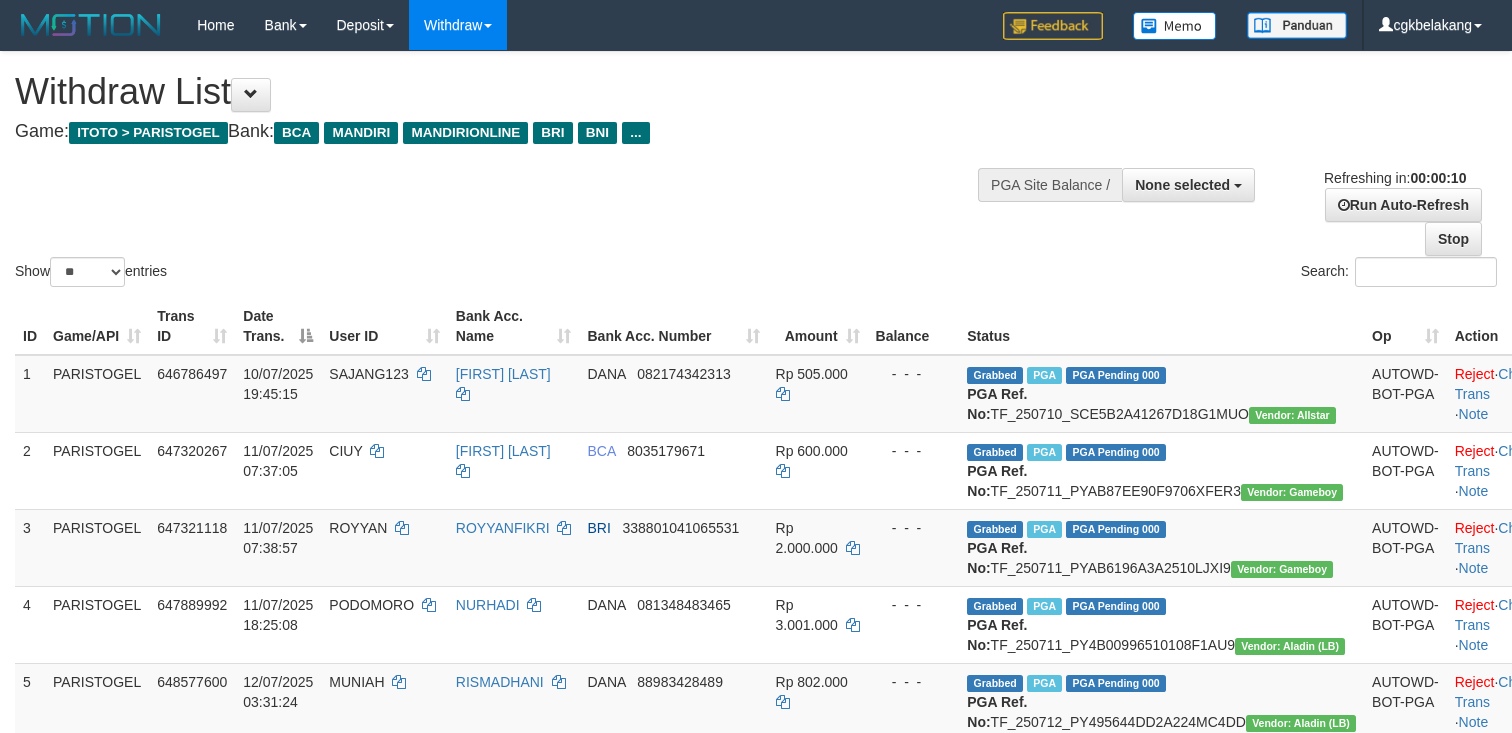 select 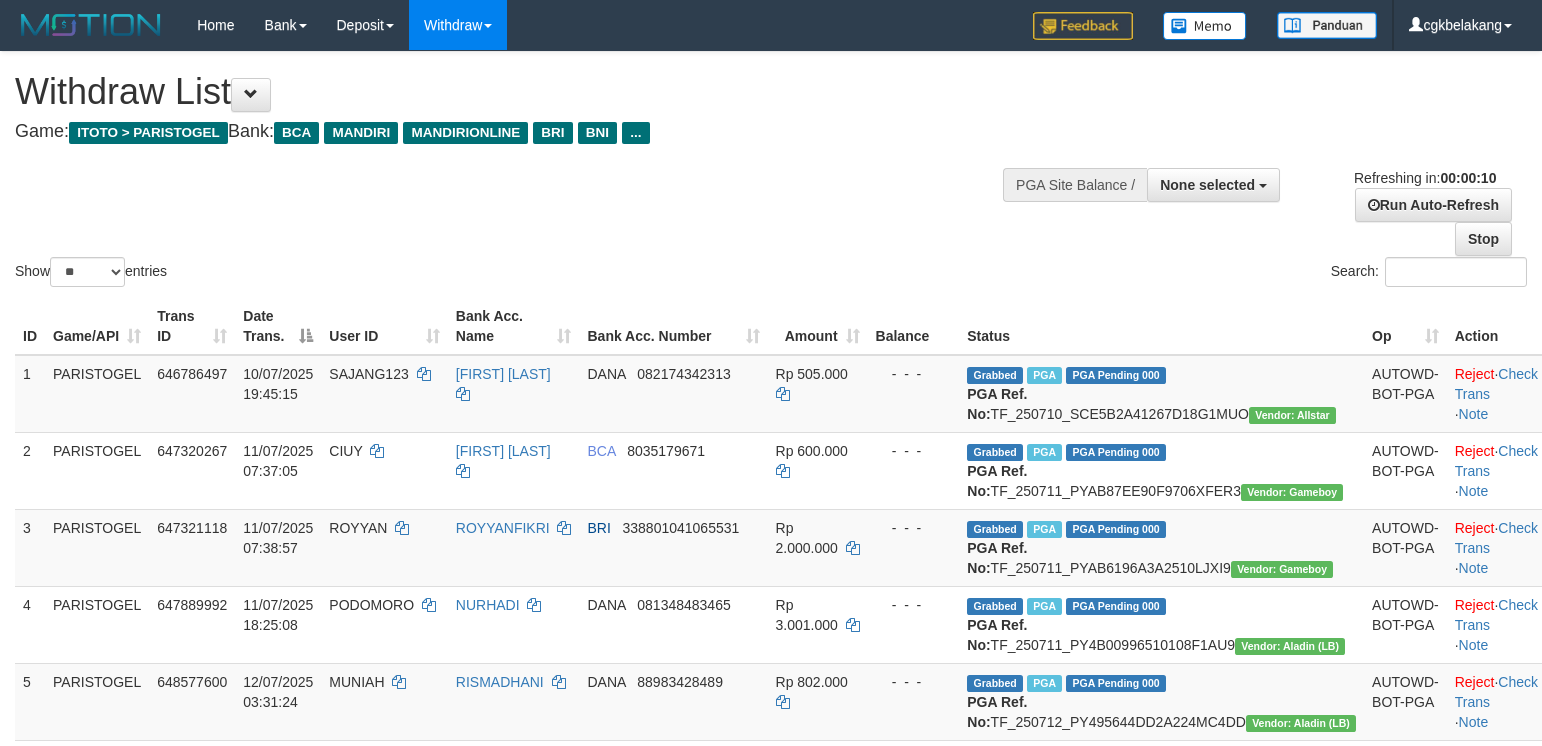 select 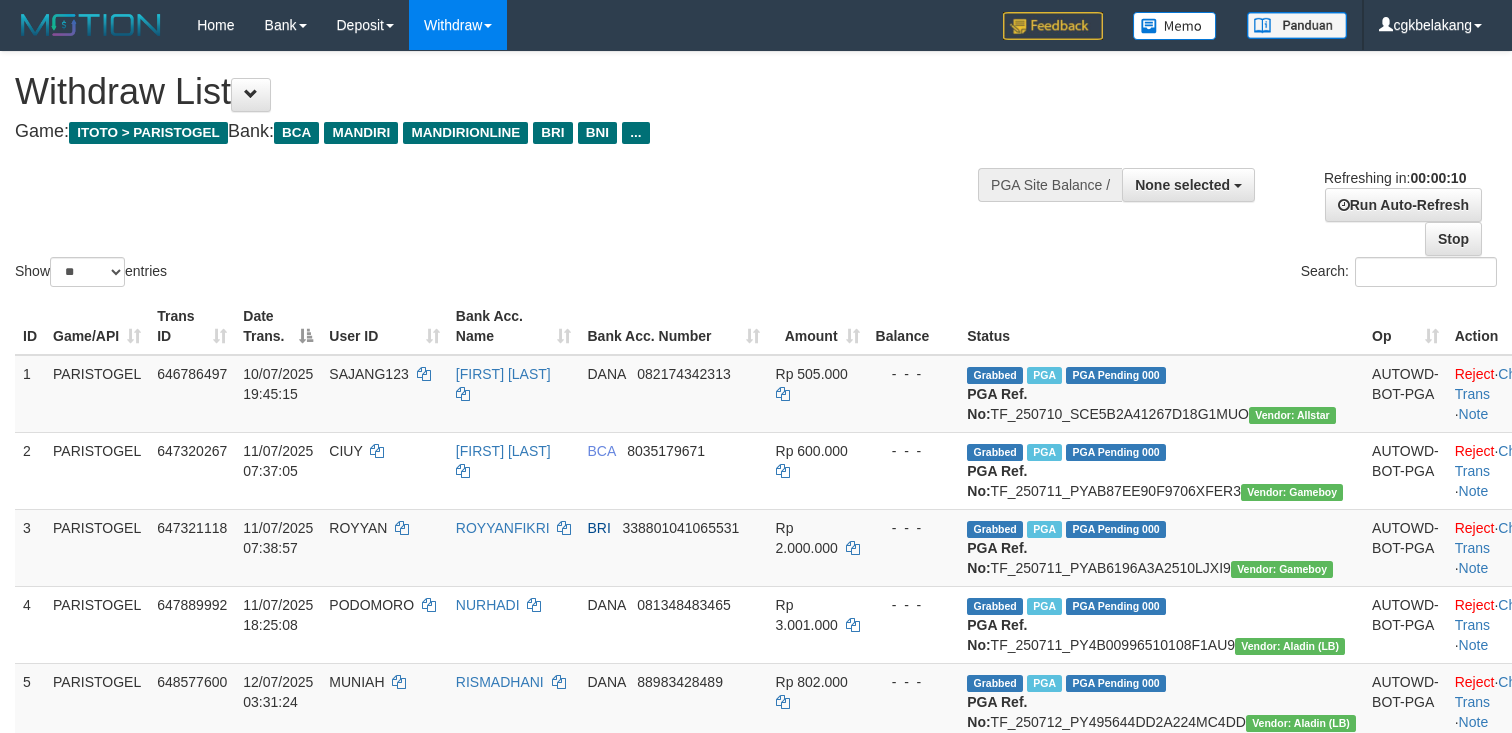 select 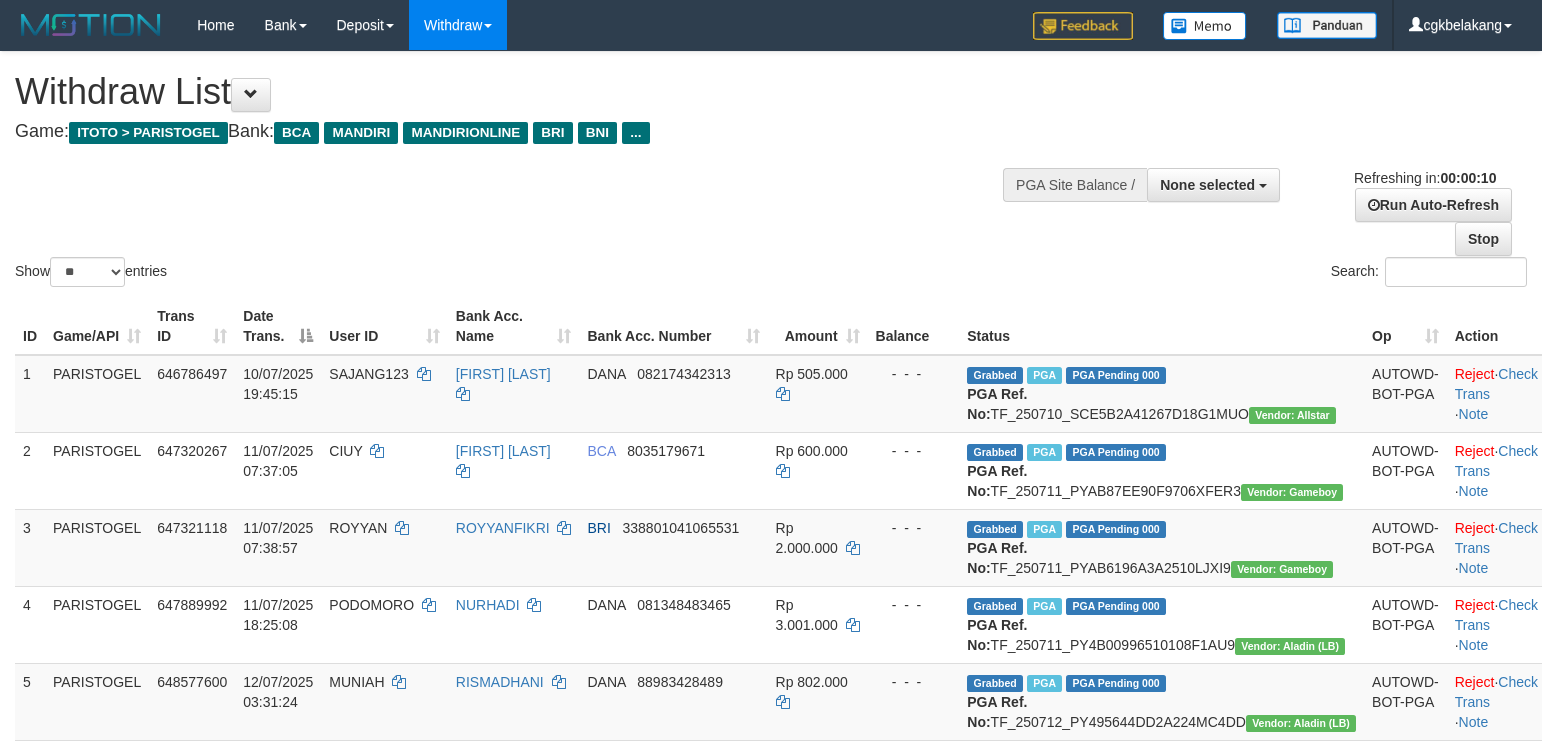 select 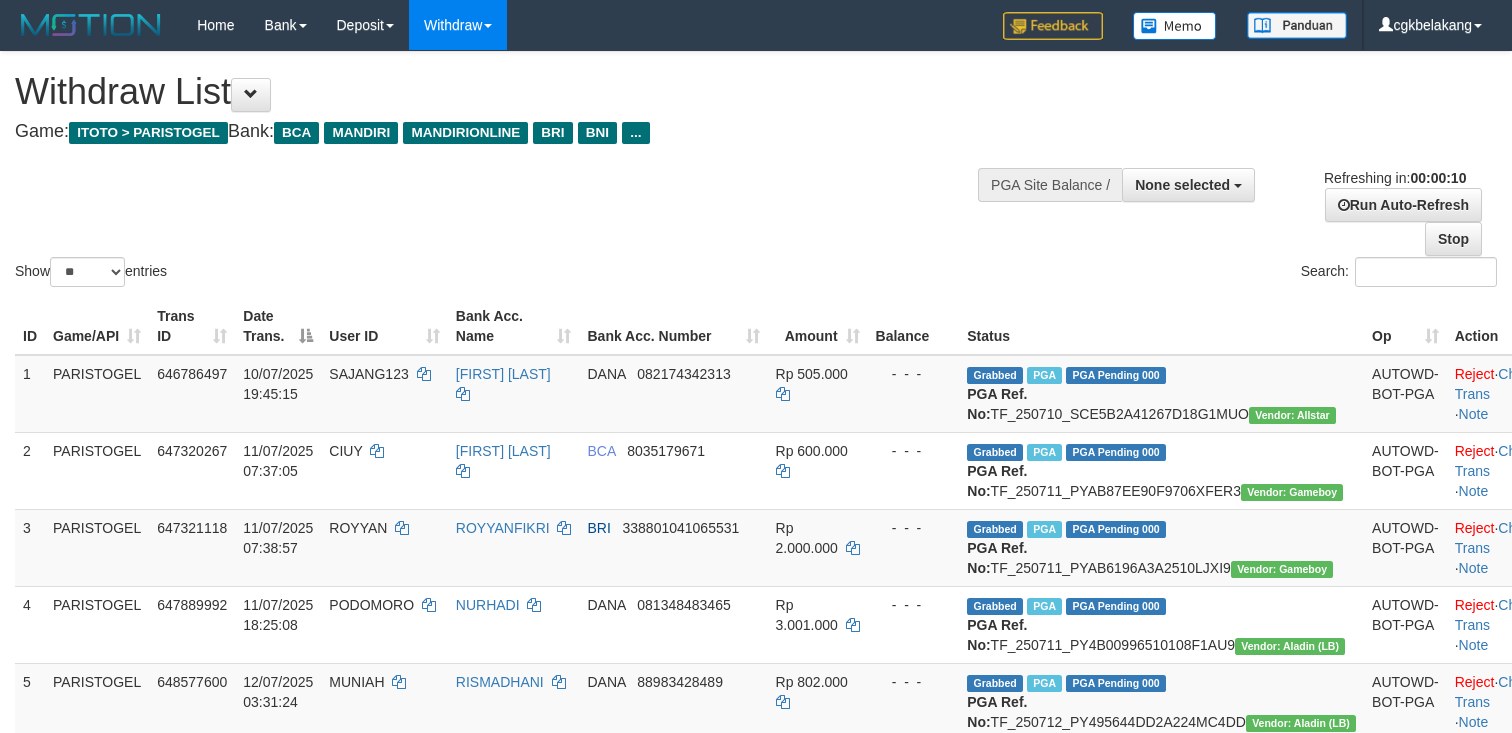 select 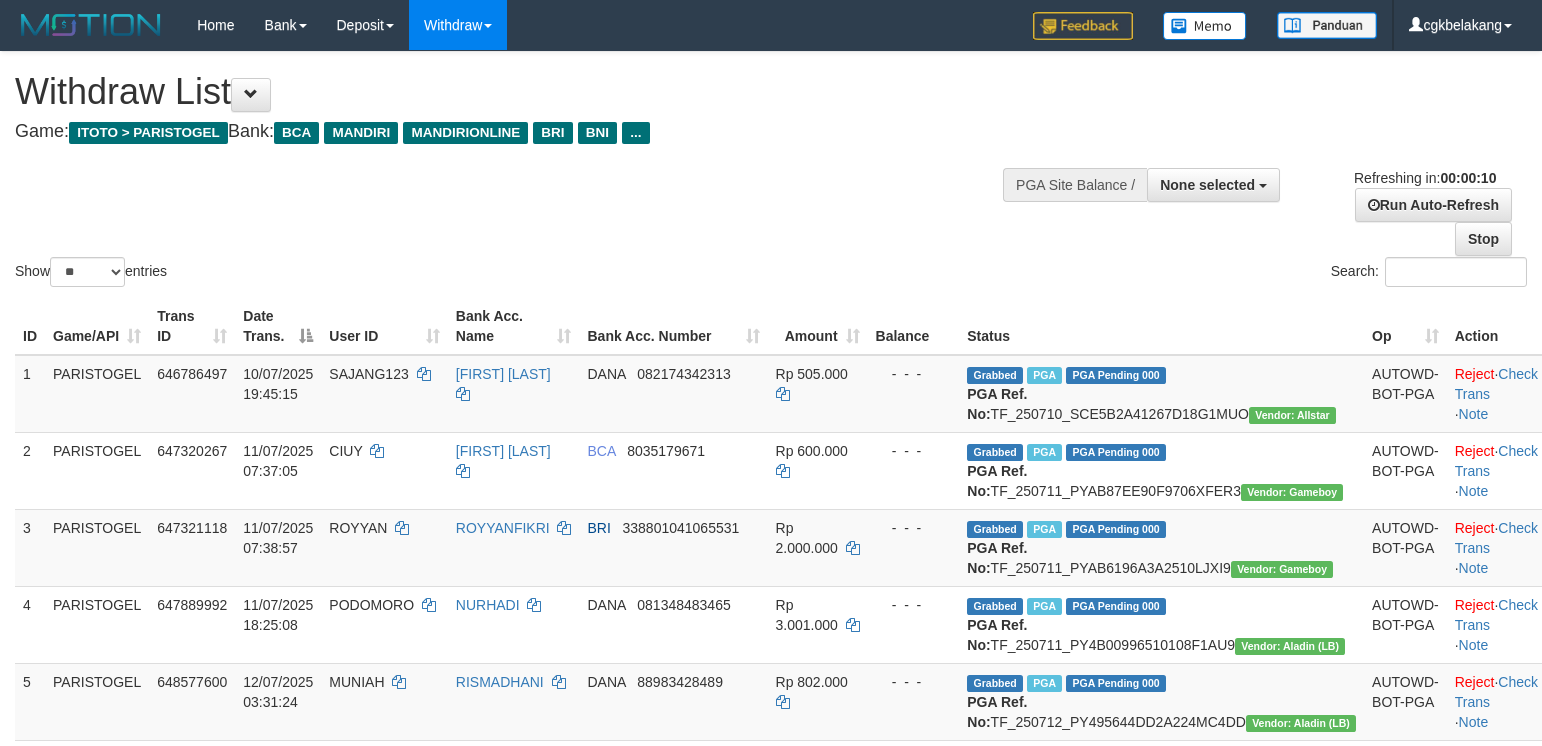 select 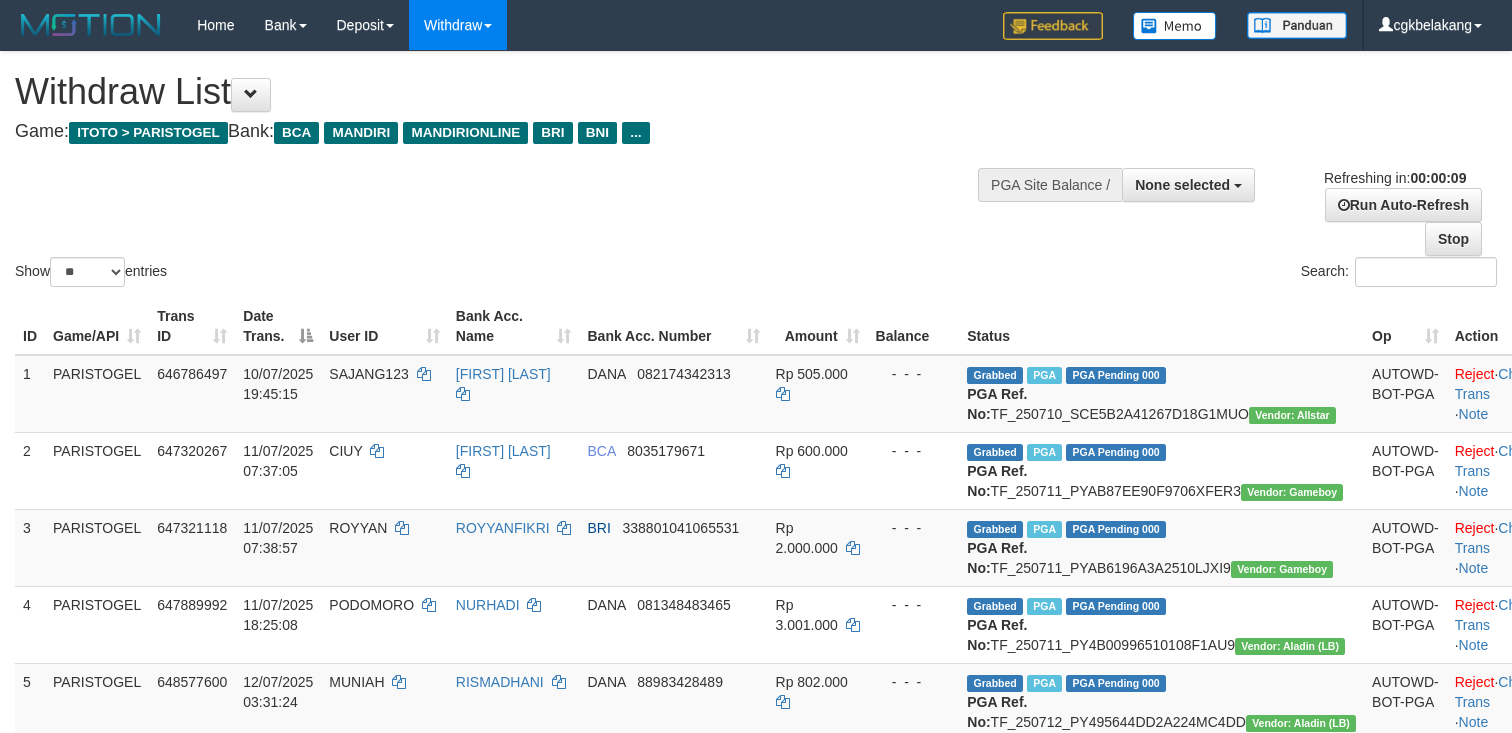 select 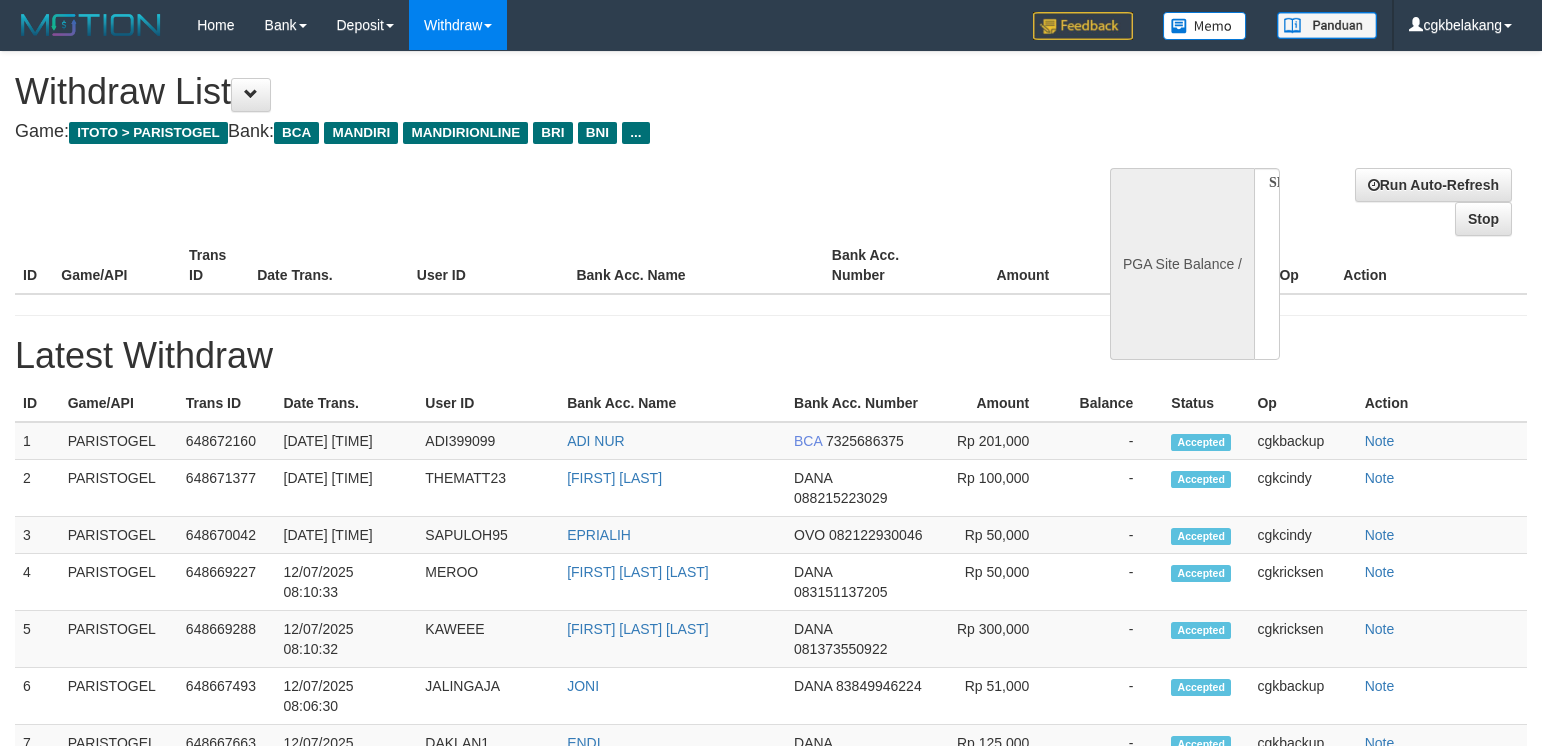 select 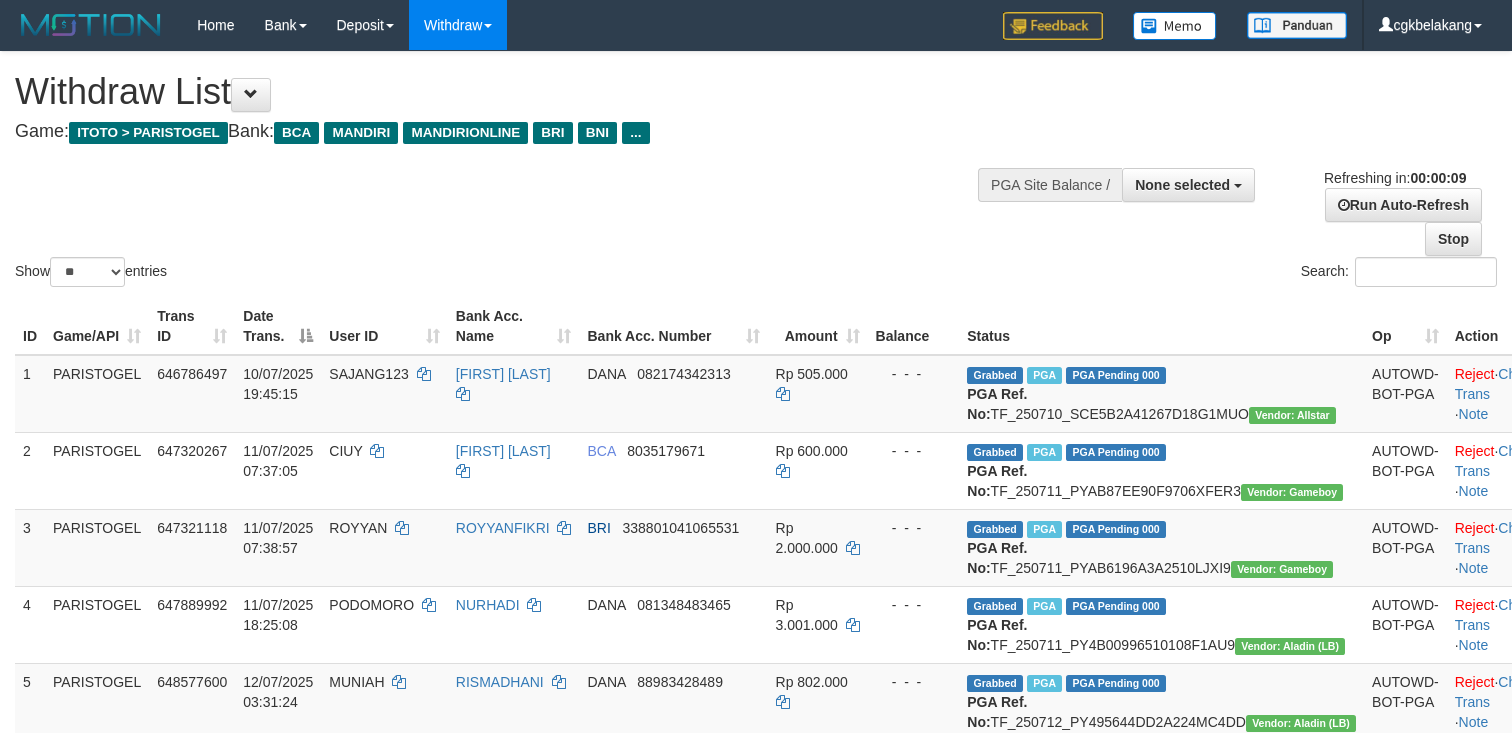 select 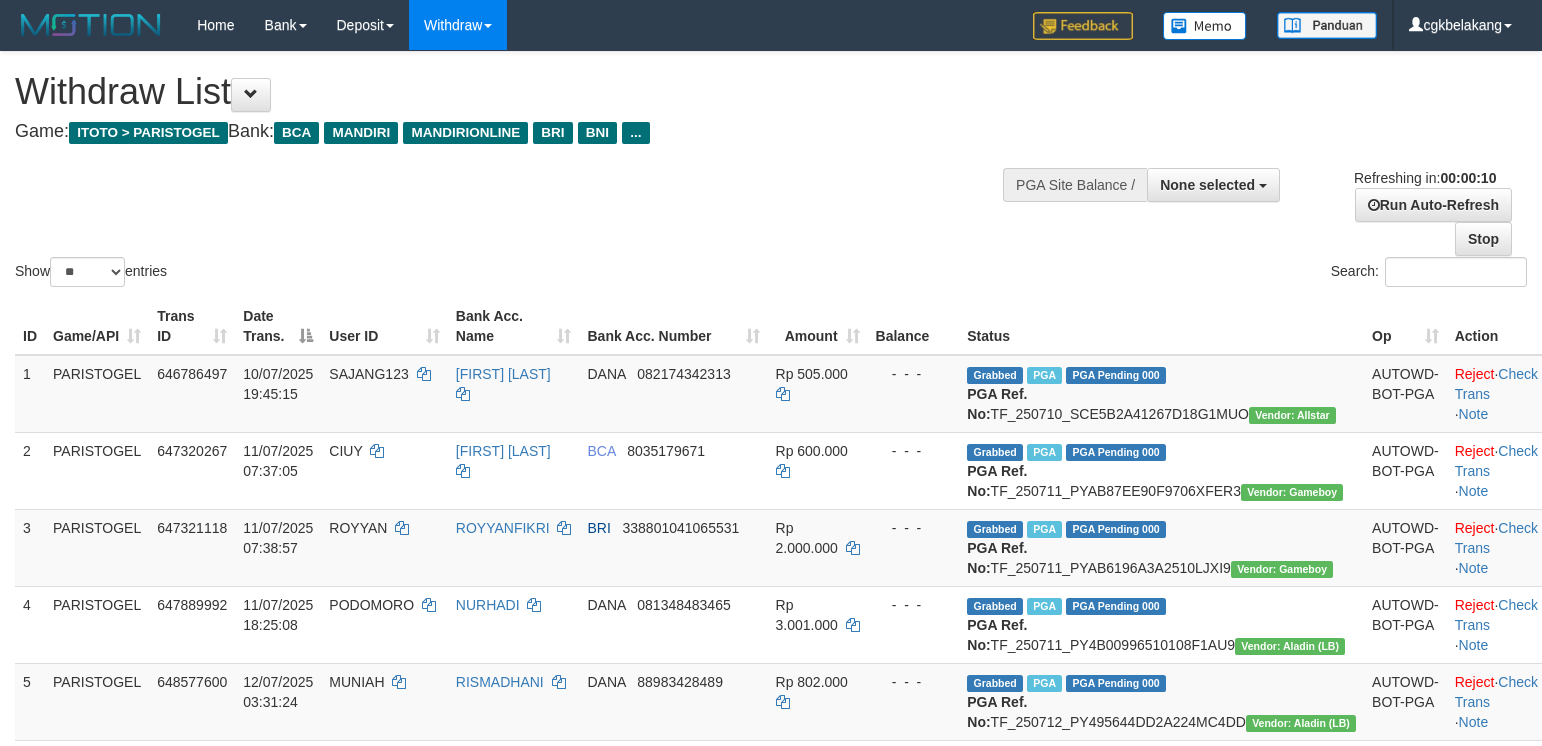 select 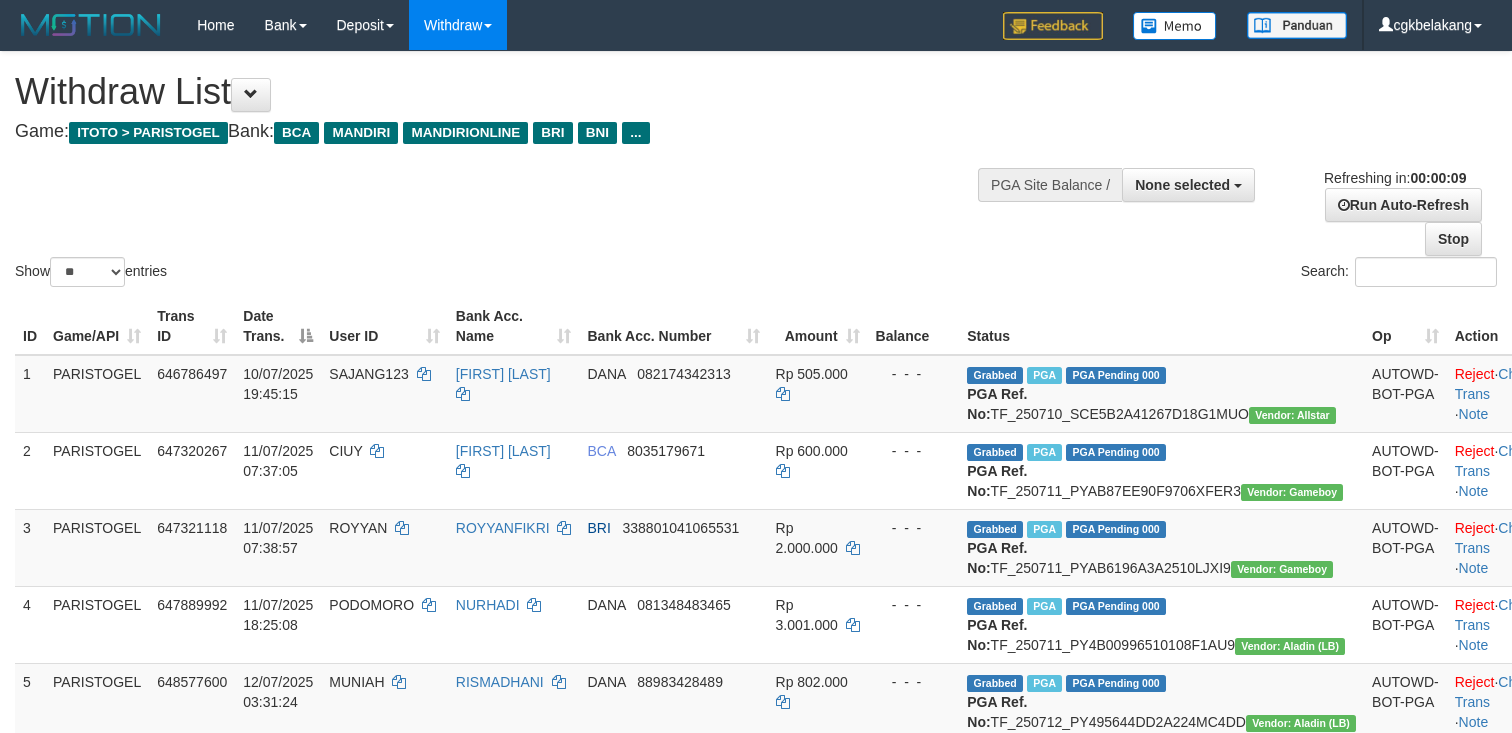 select 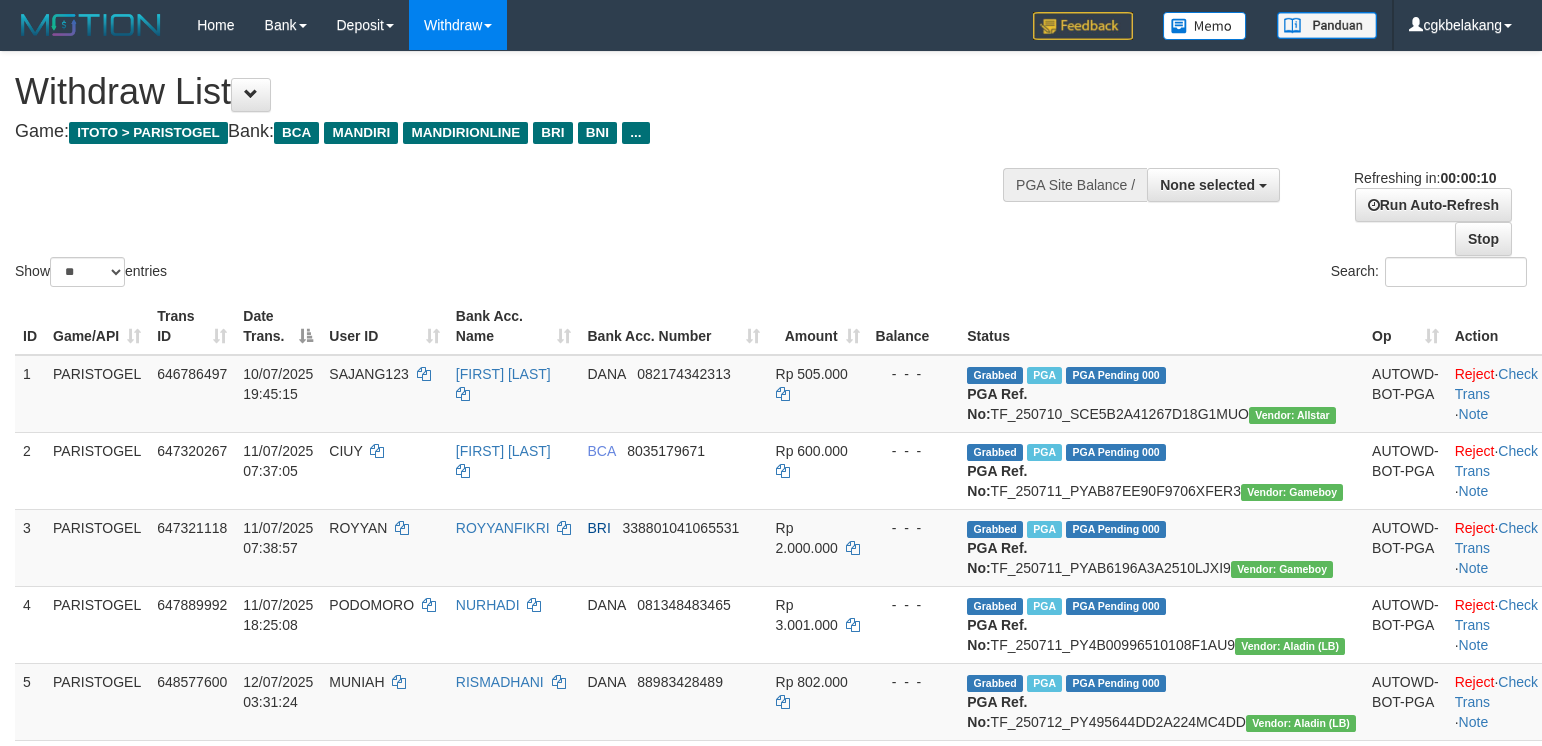 select 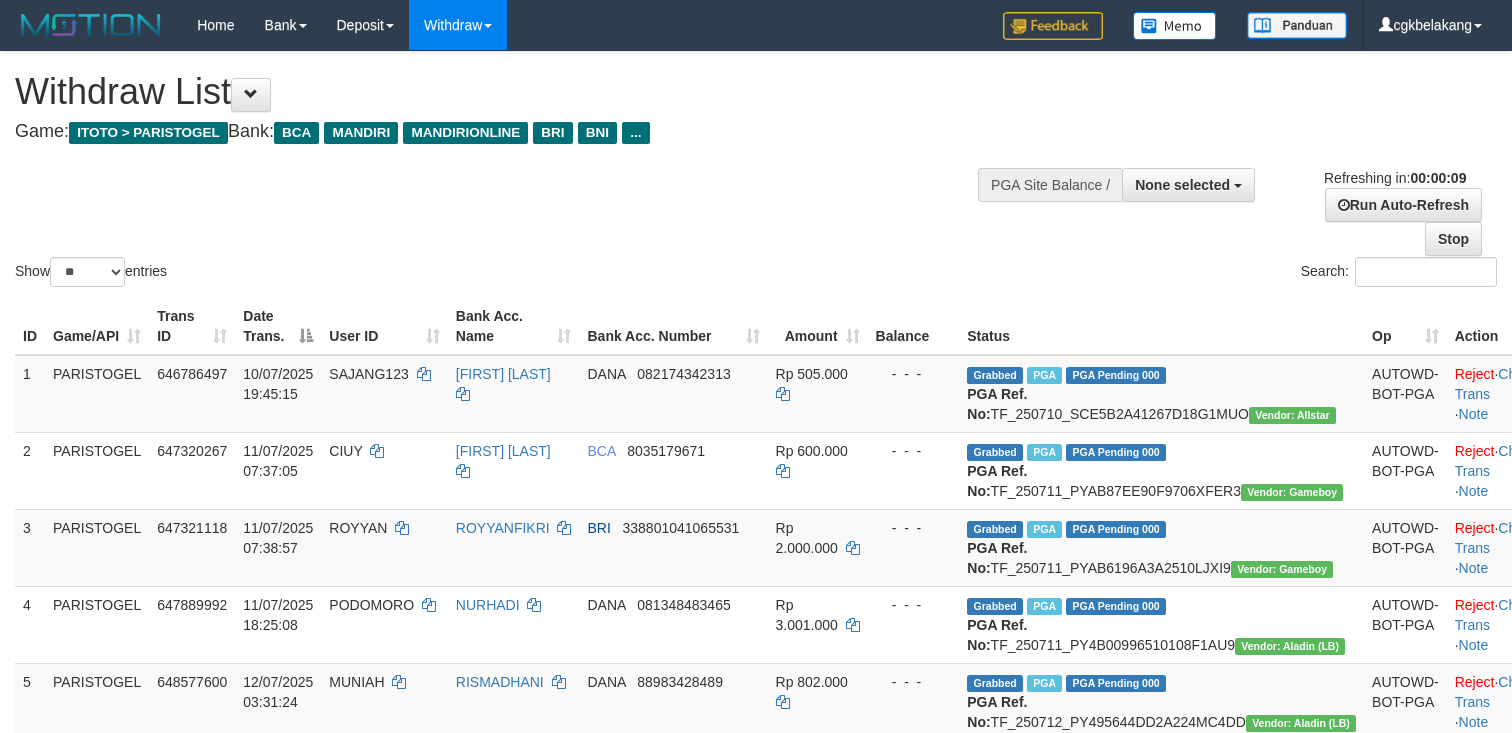 select 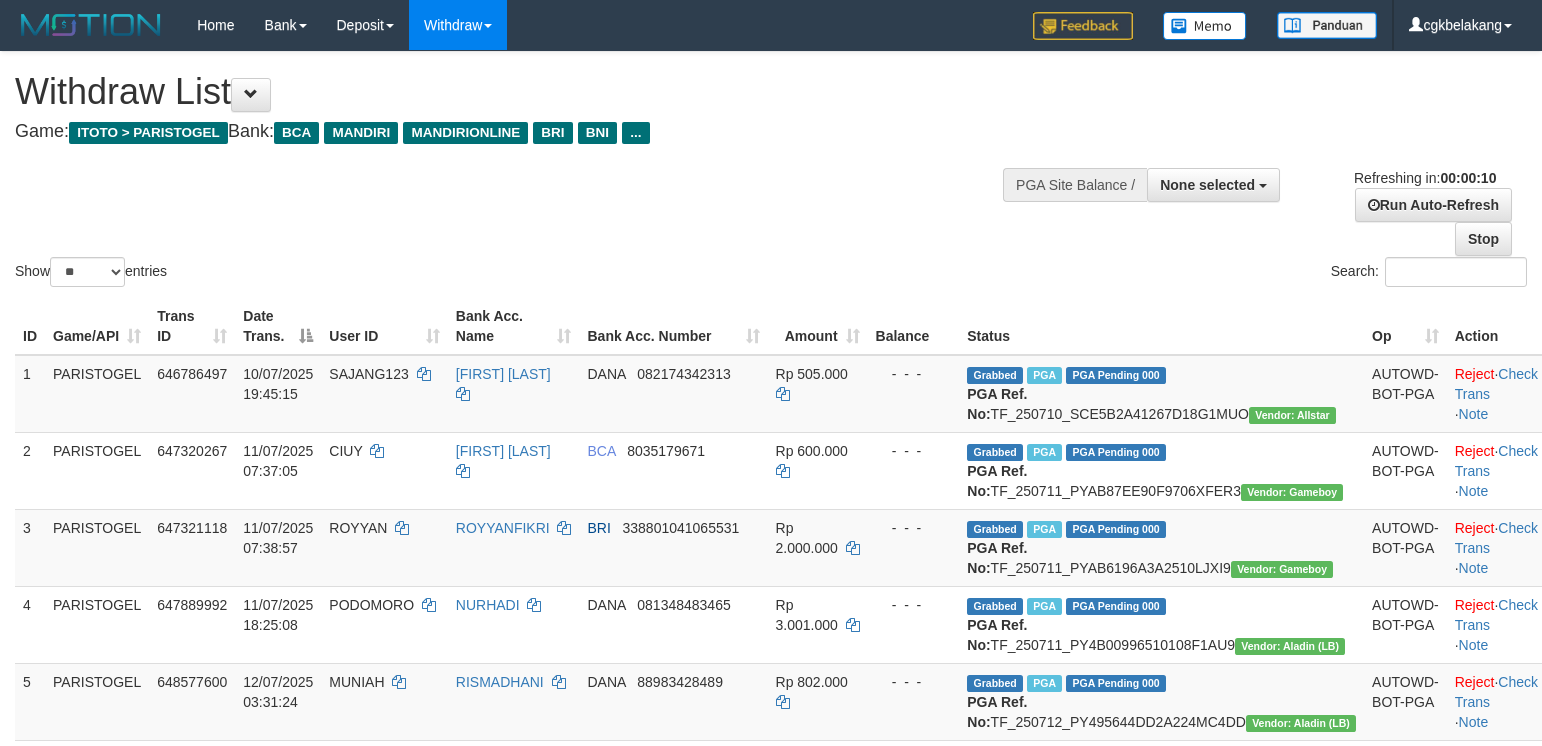 select 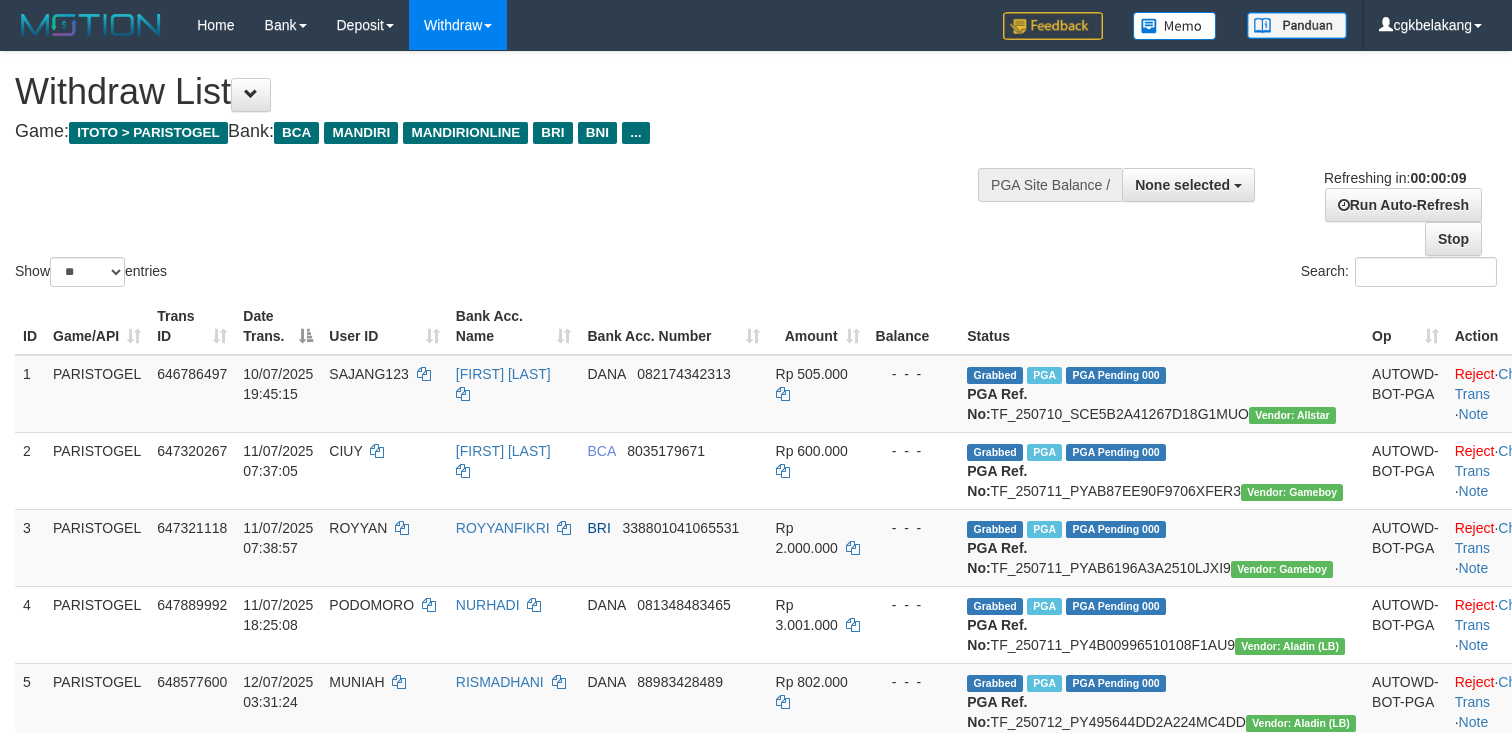 select 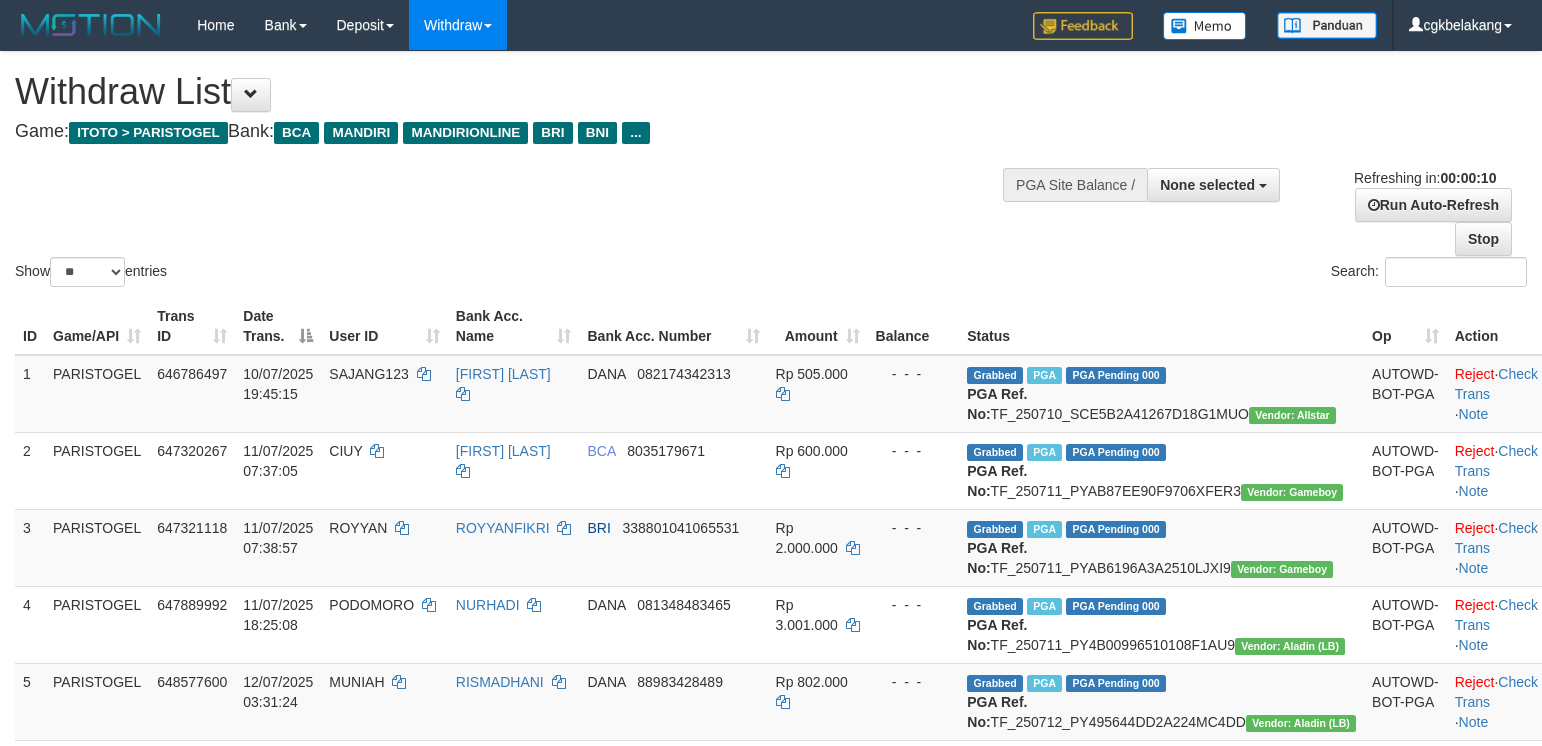 select 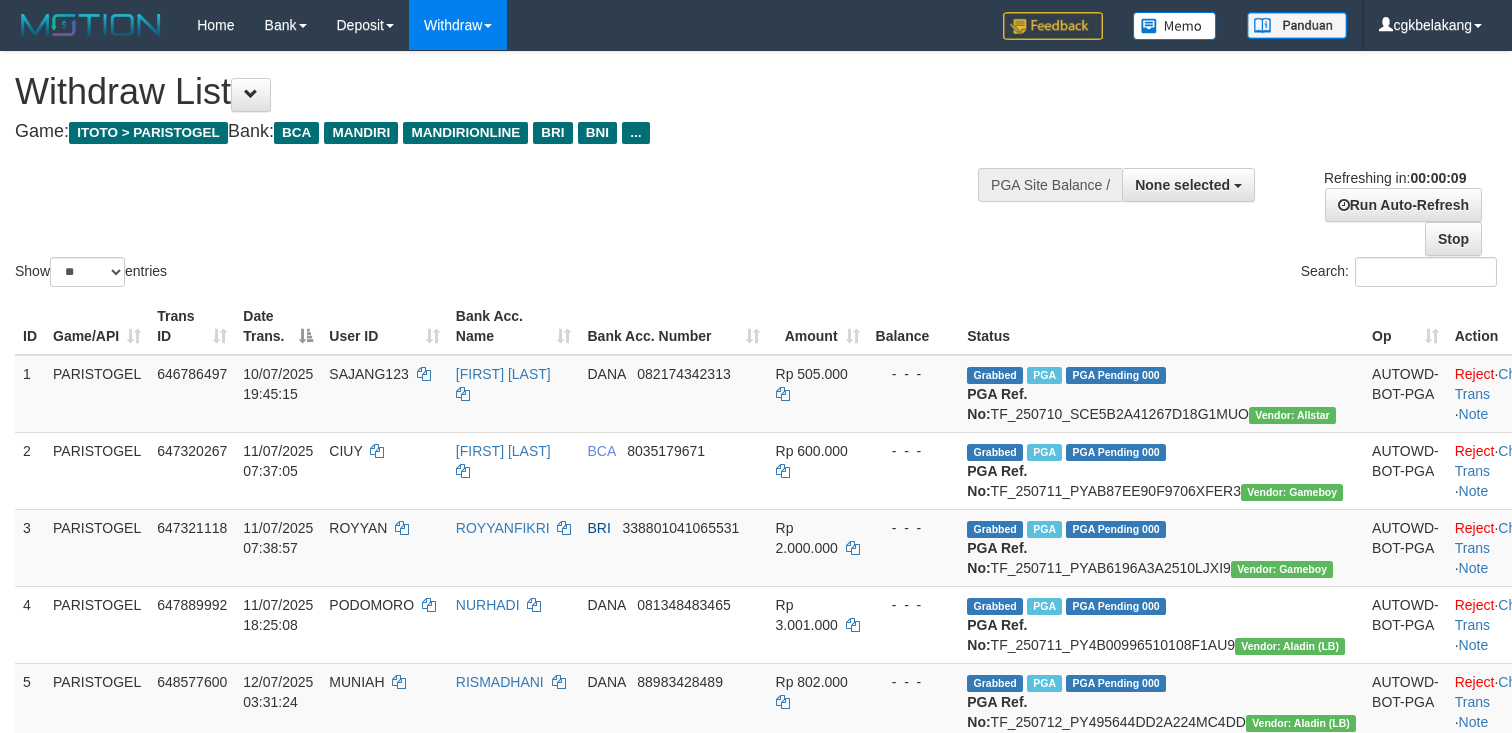 select 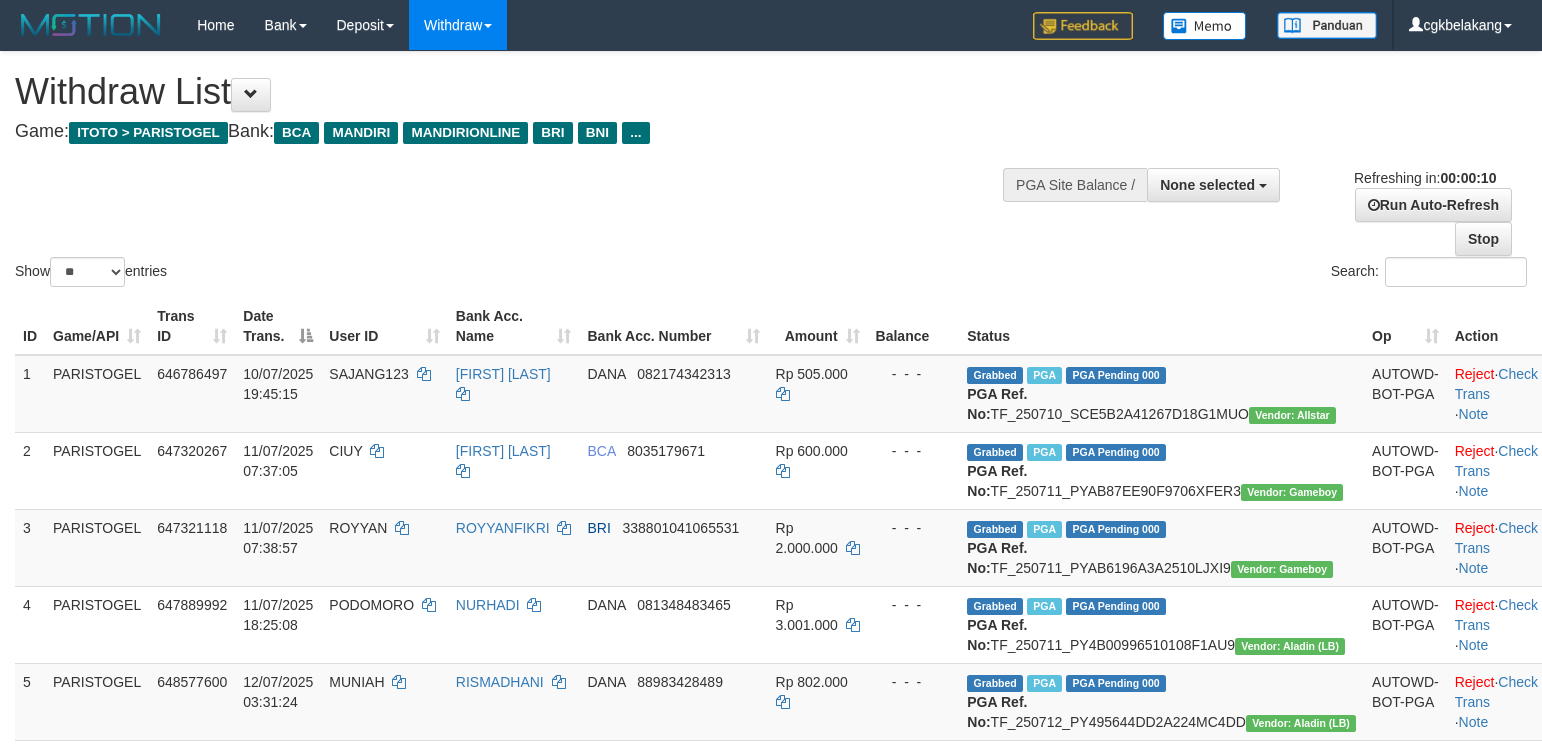 select 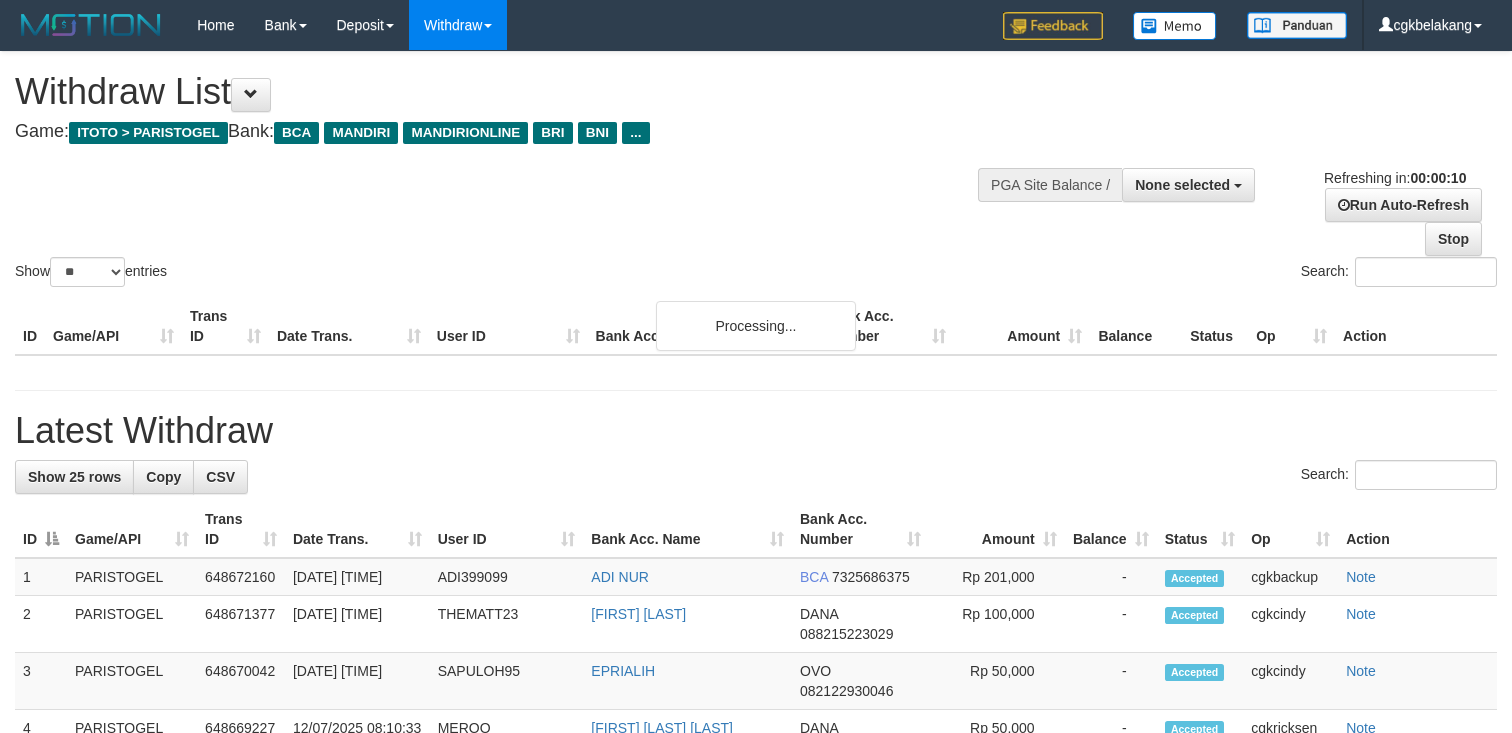select 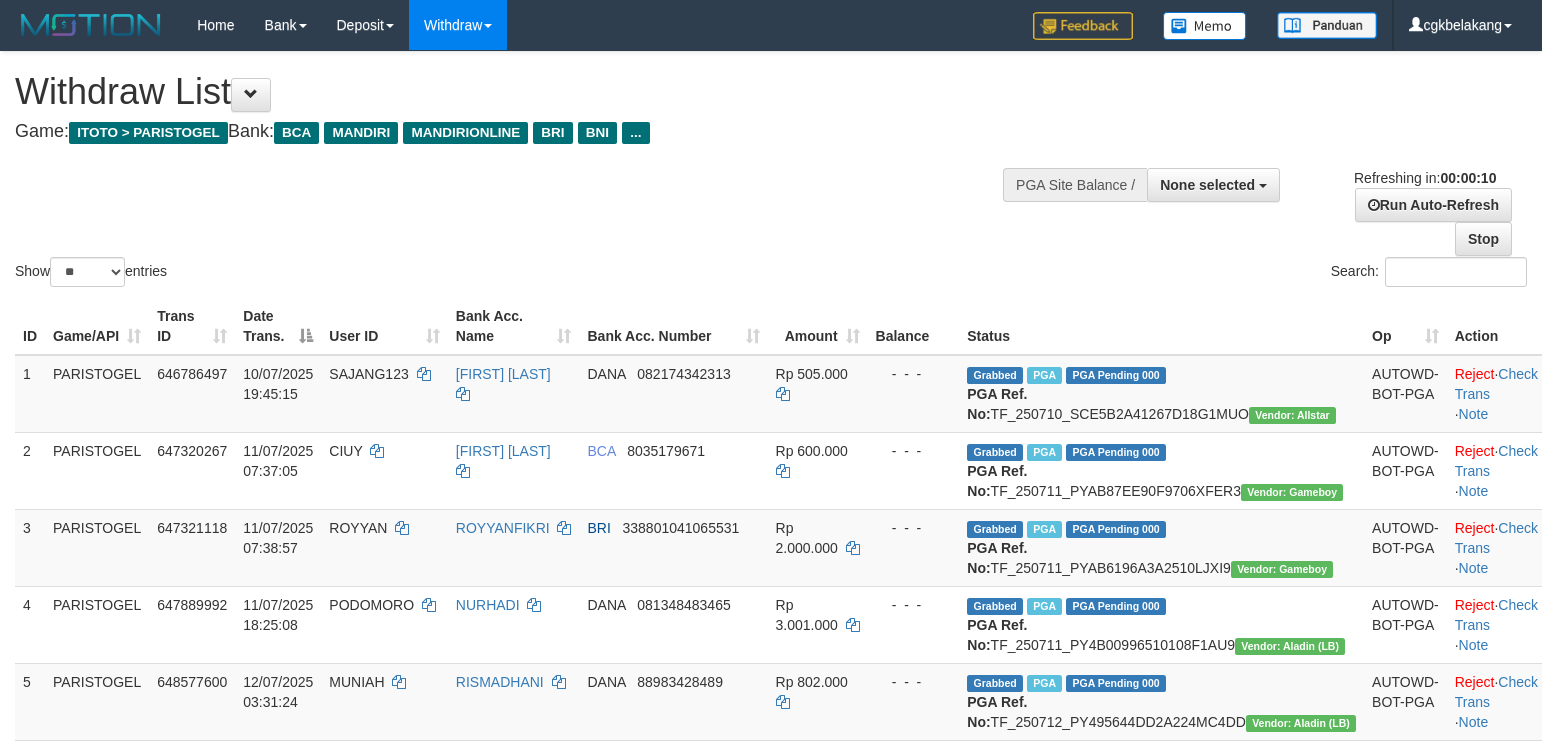 select 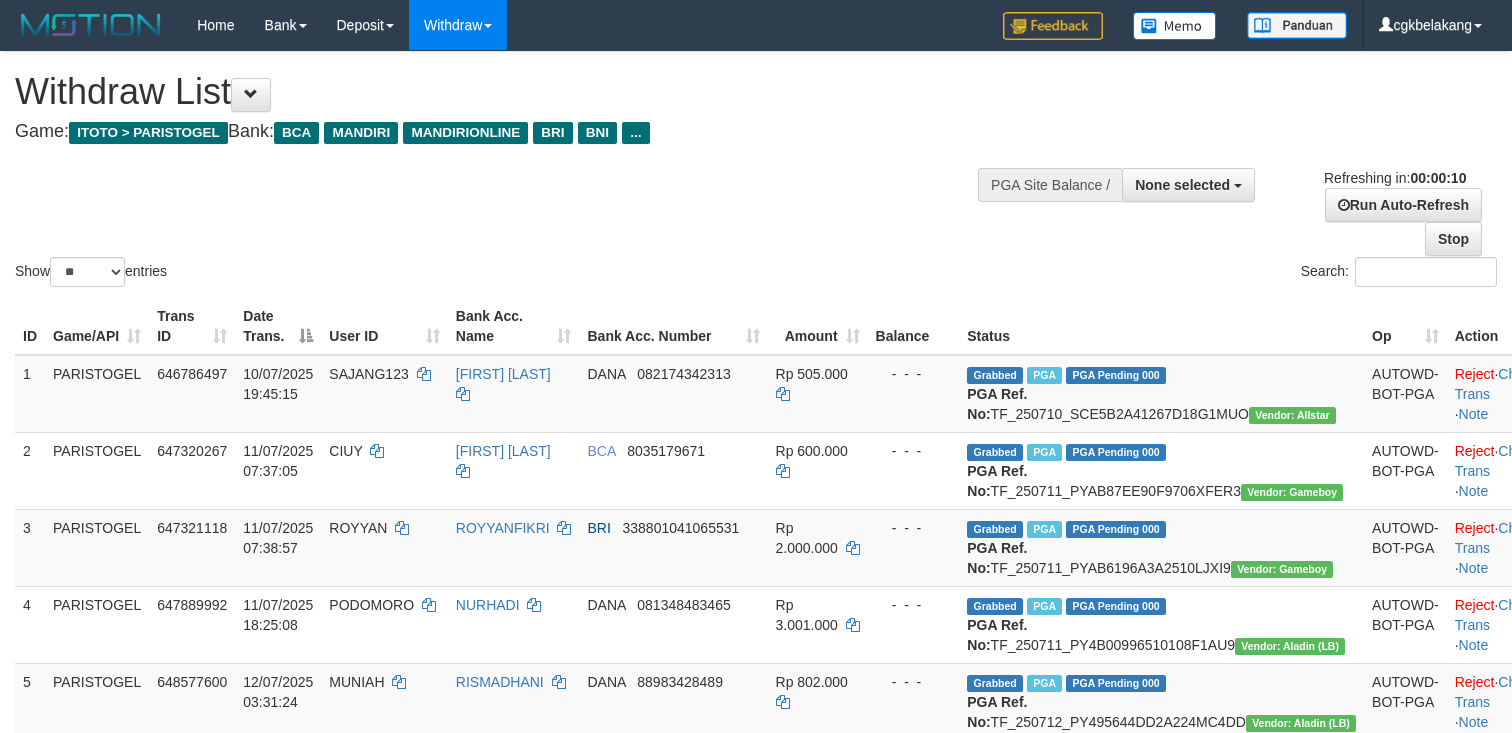 select 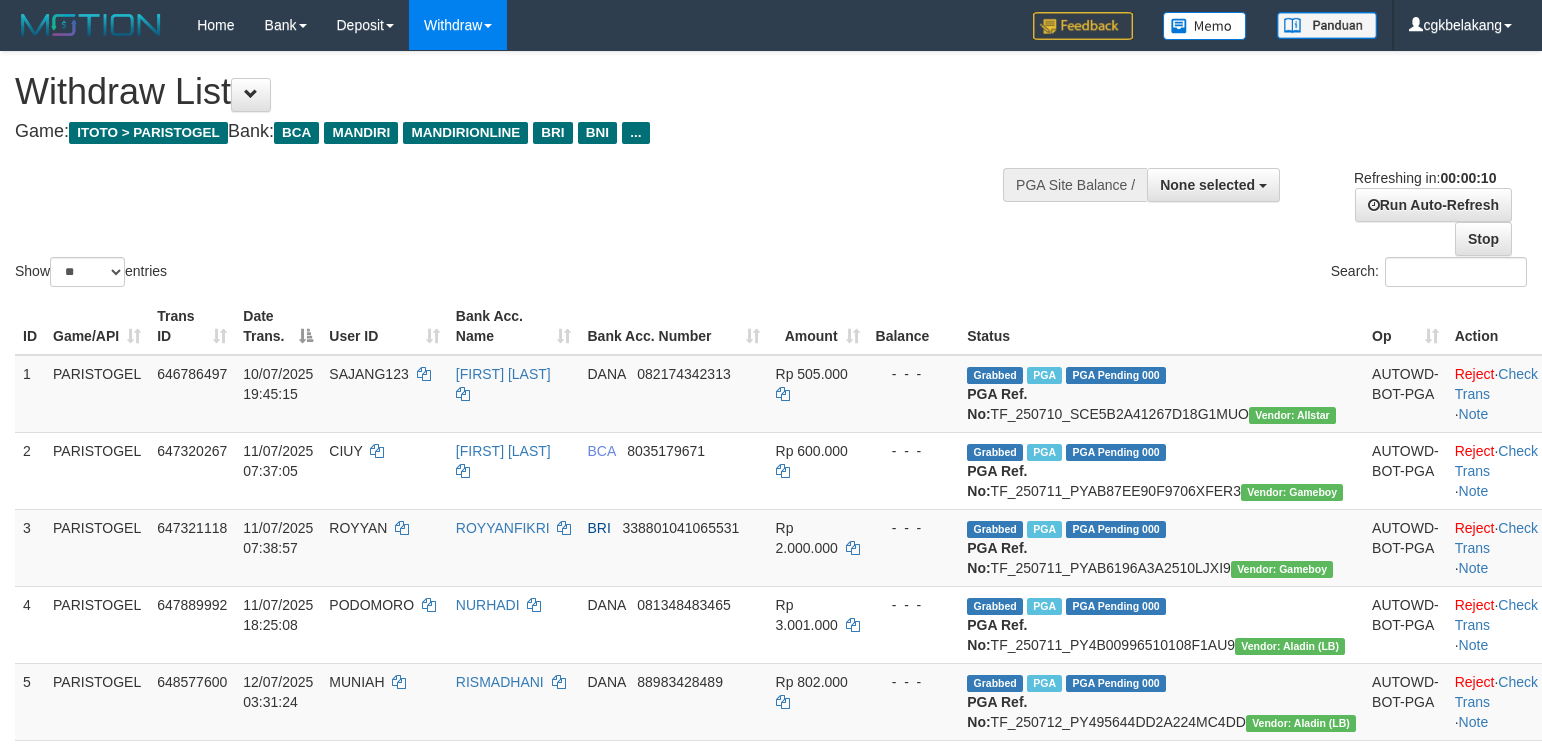 select 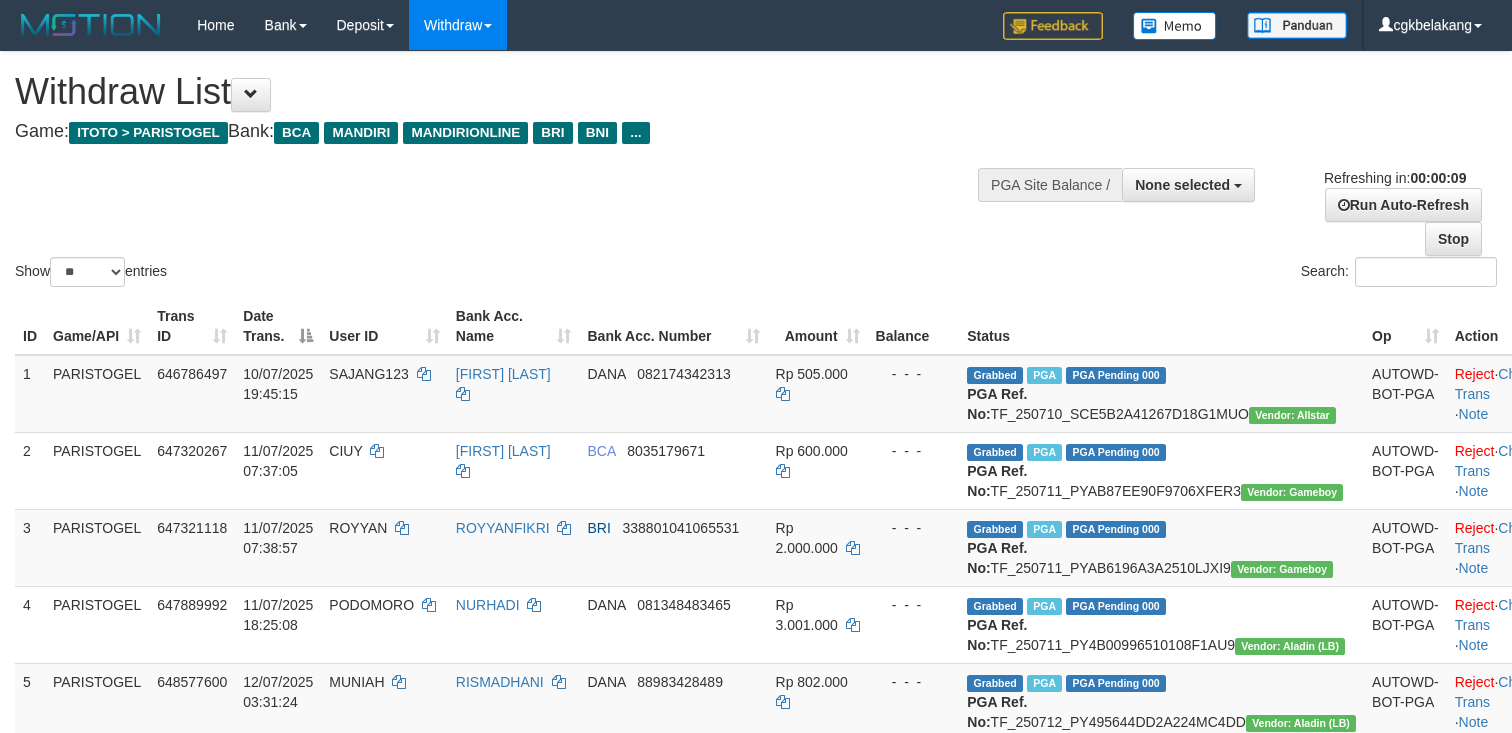 select 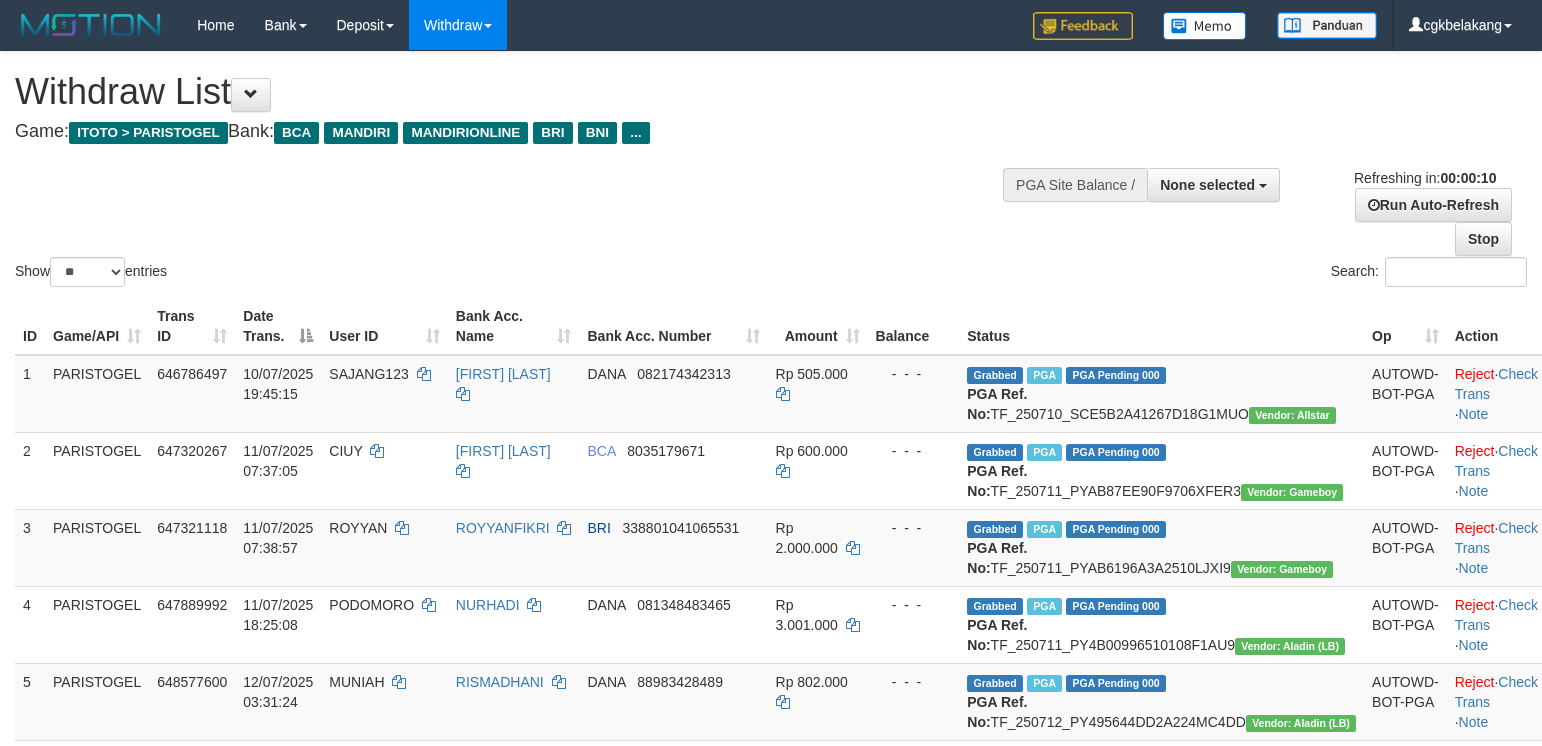 select 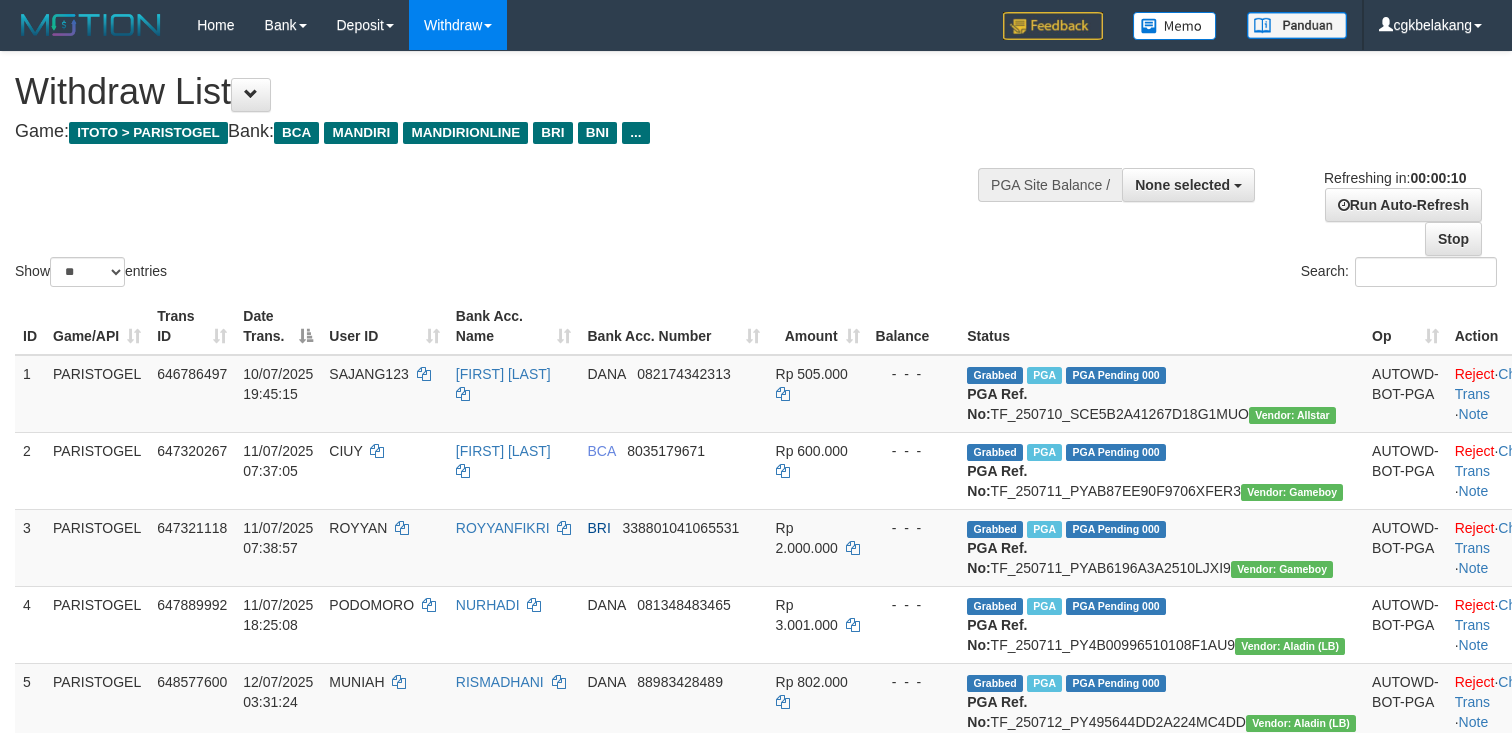 select 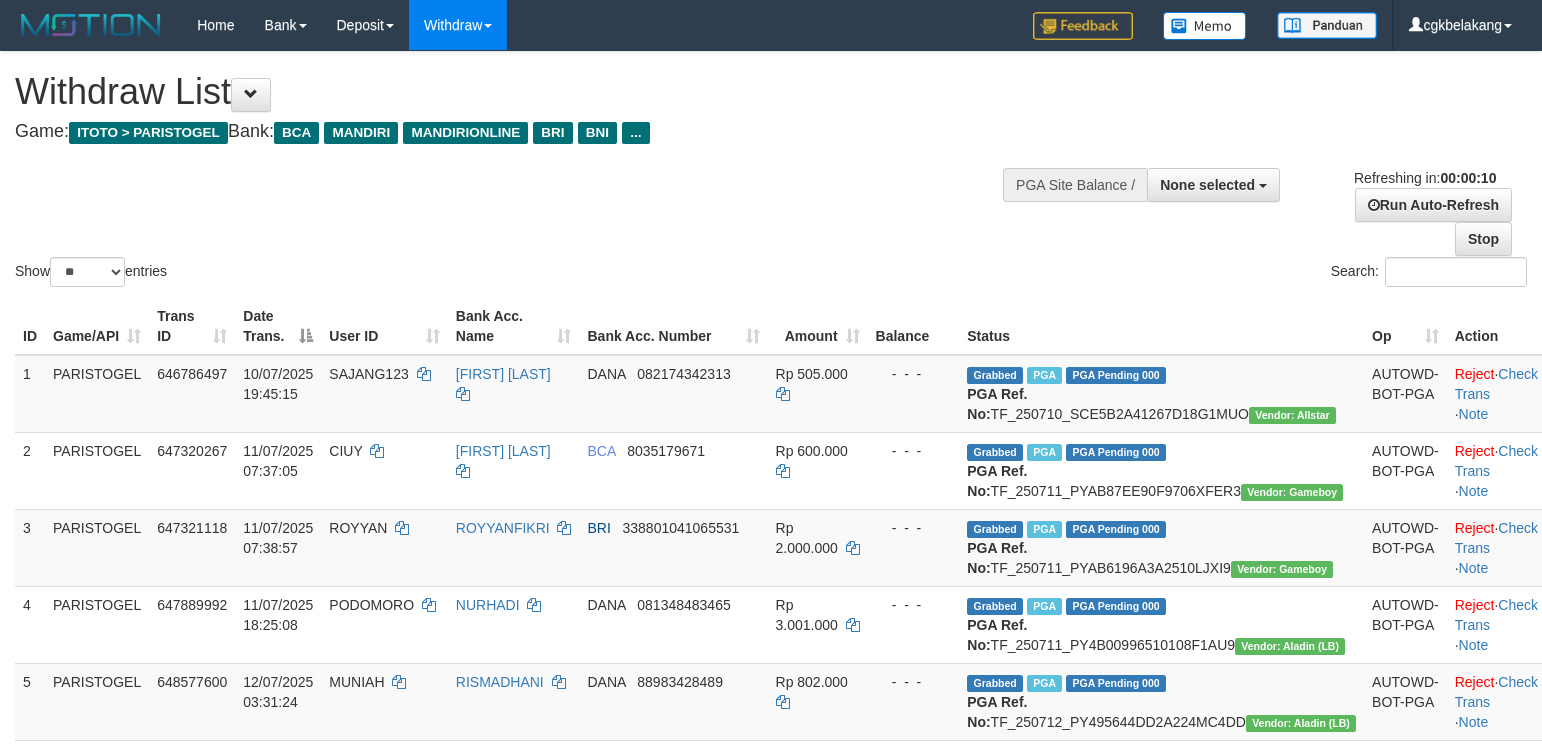 select 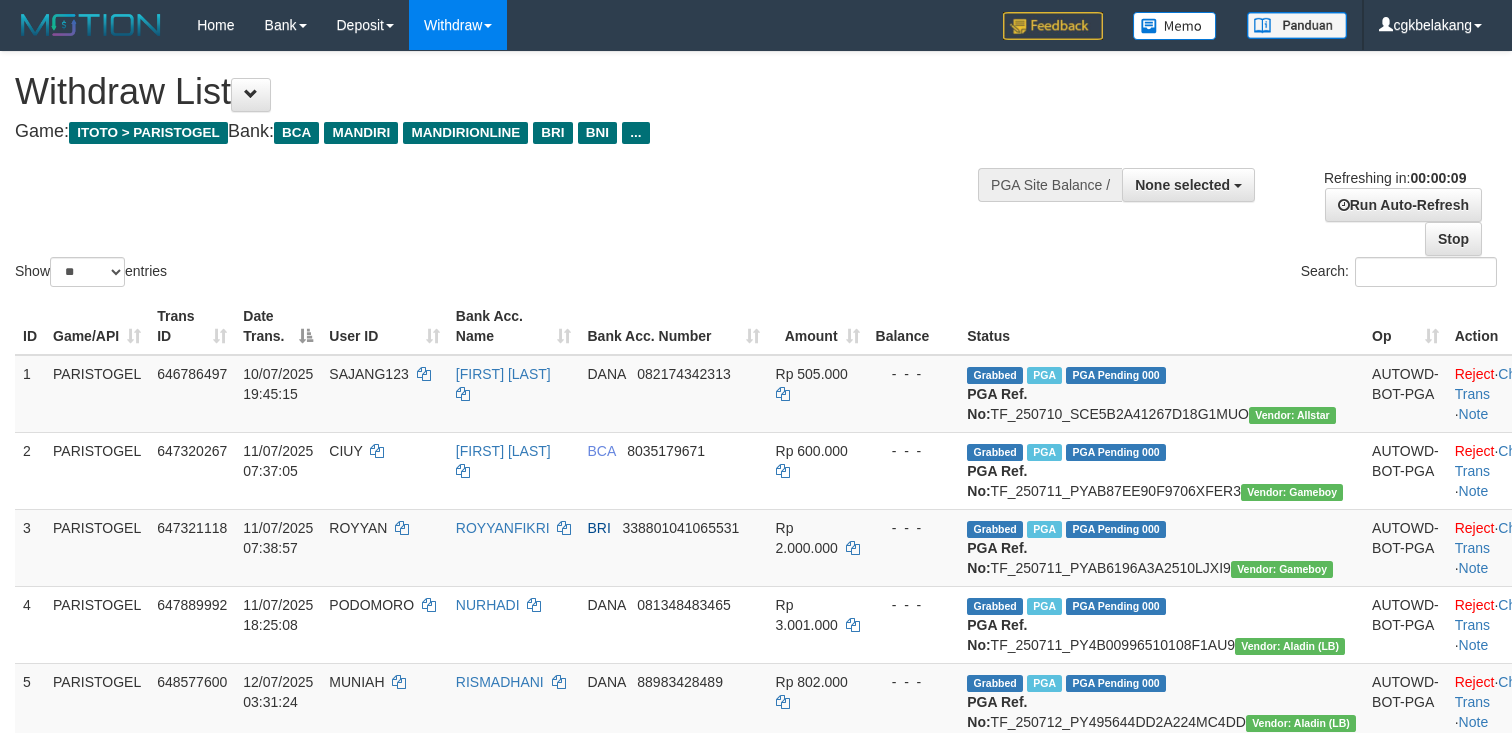 select 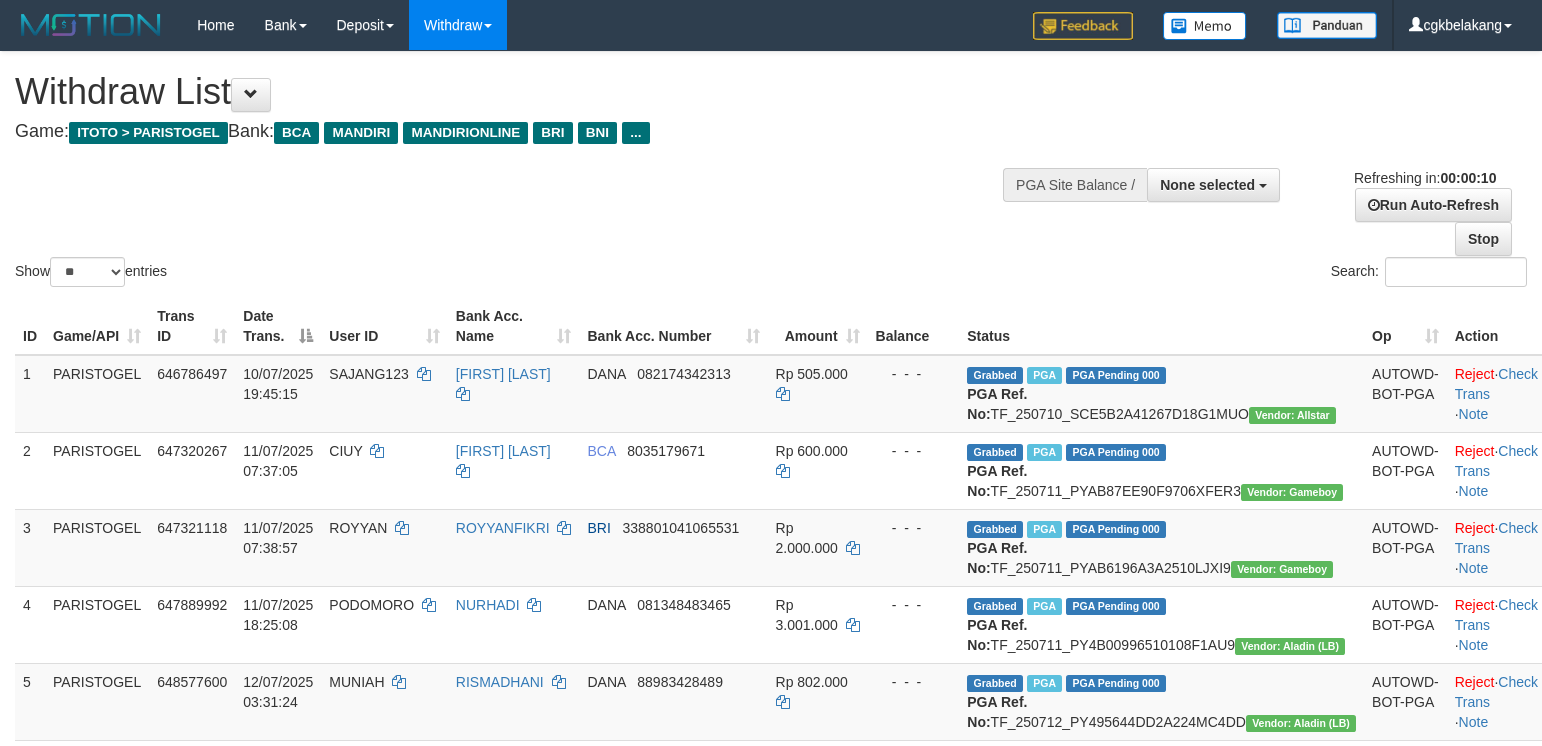 select 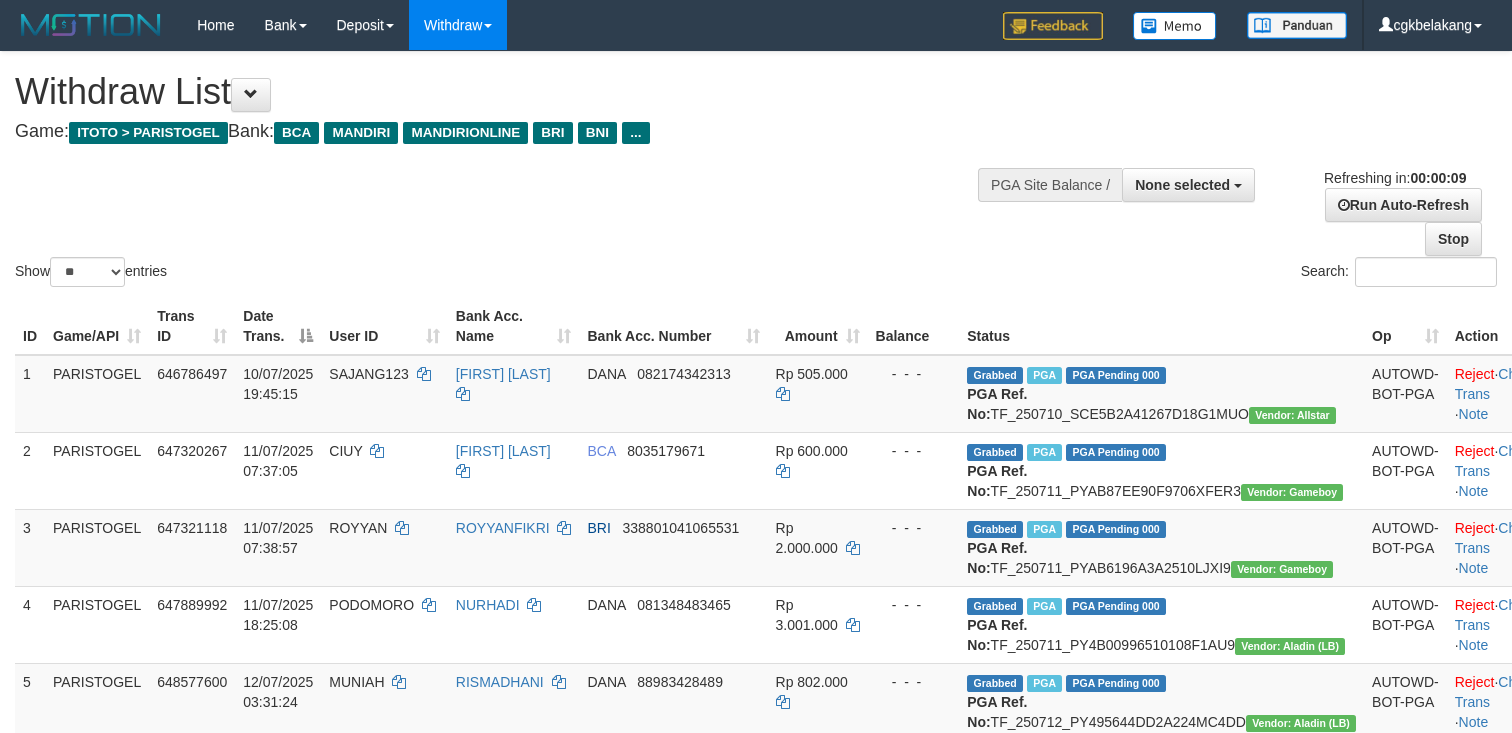 select 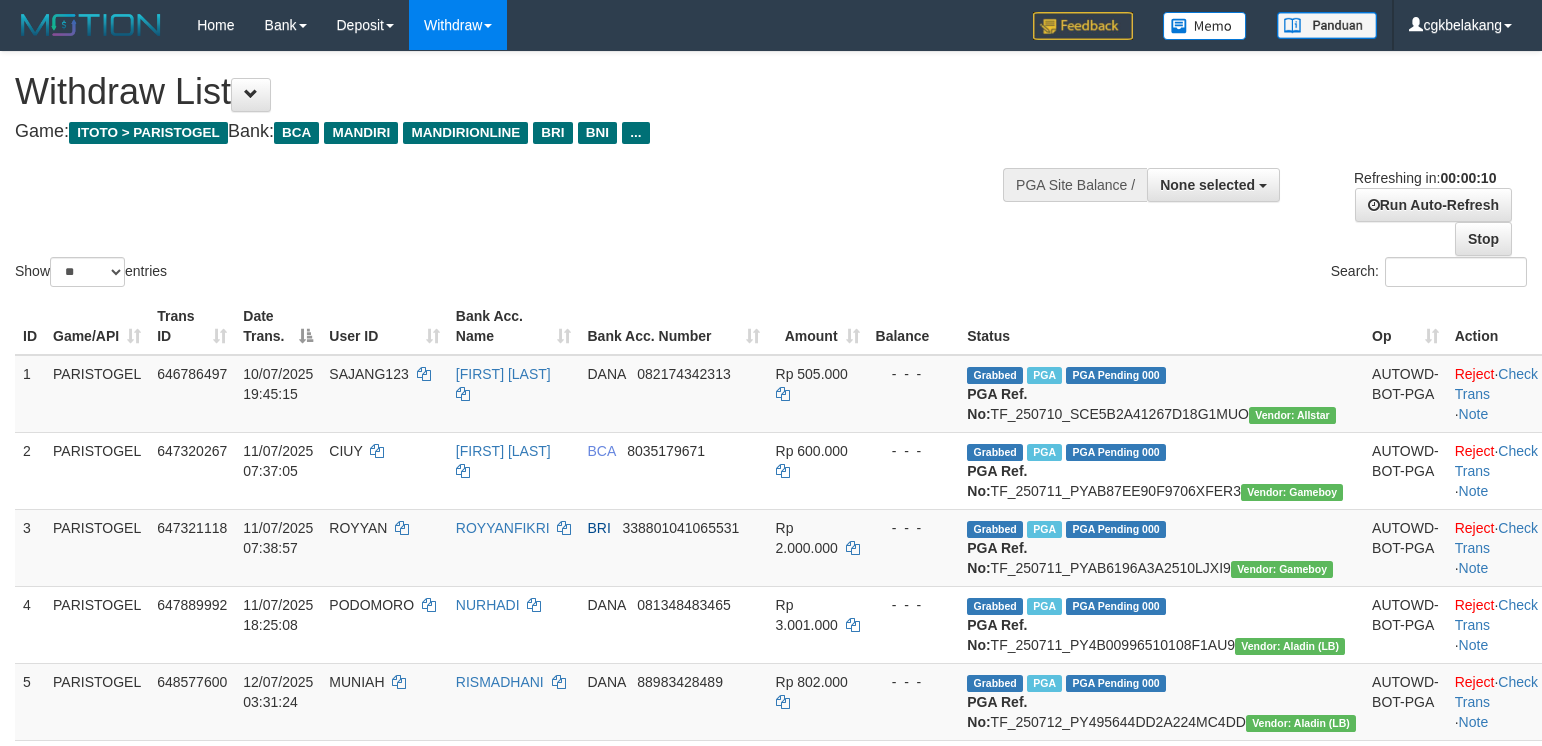 select 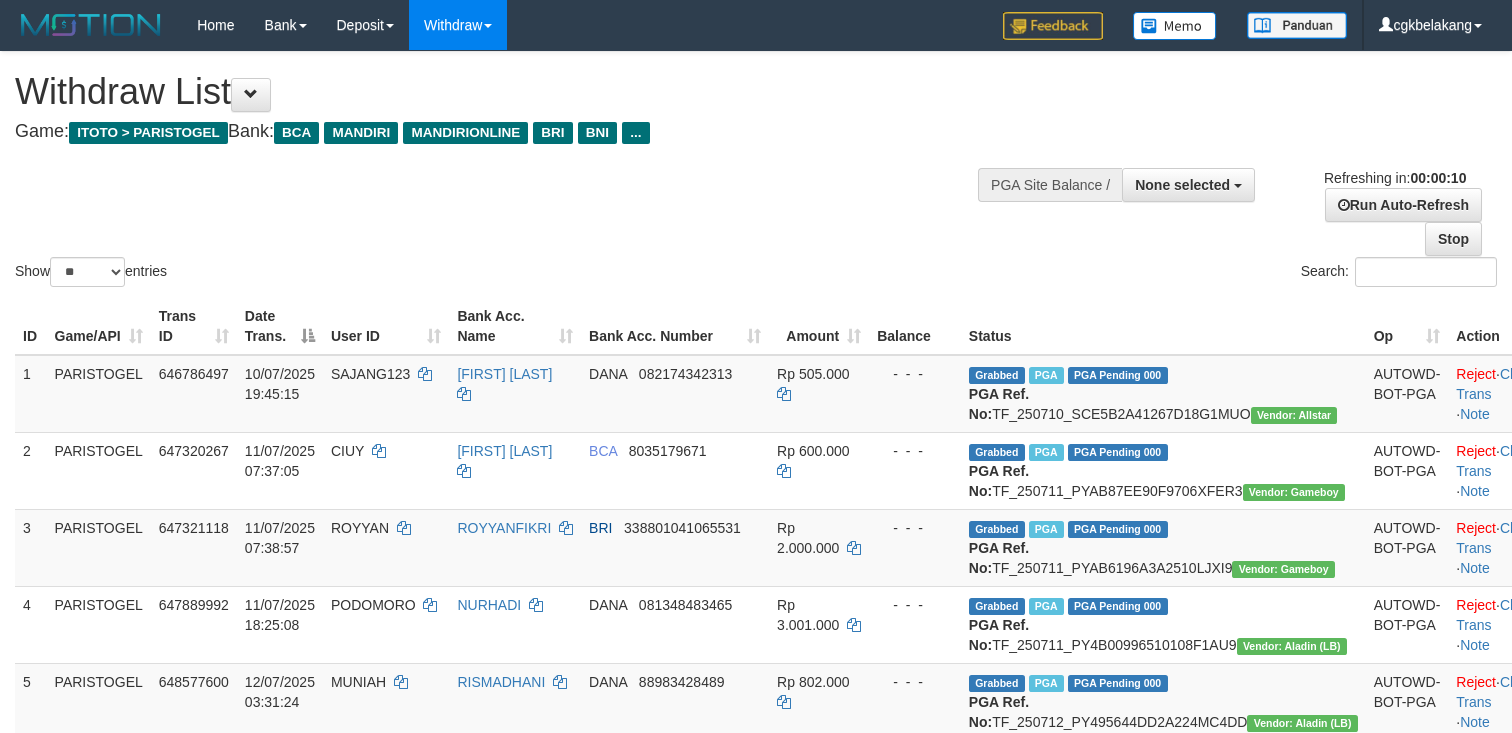 select 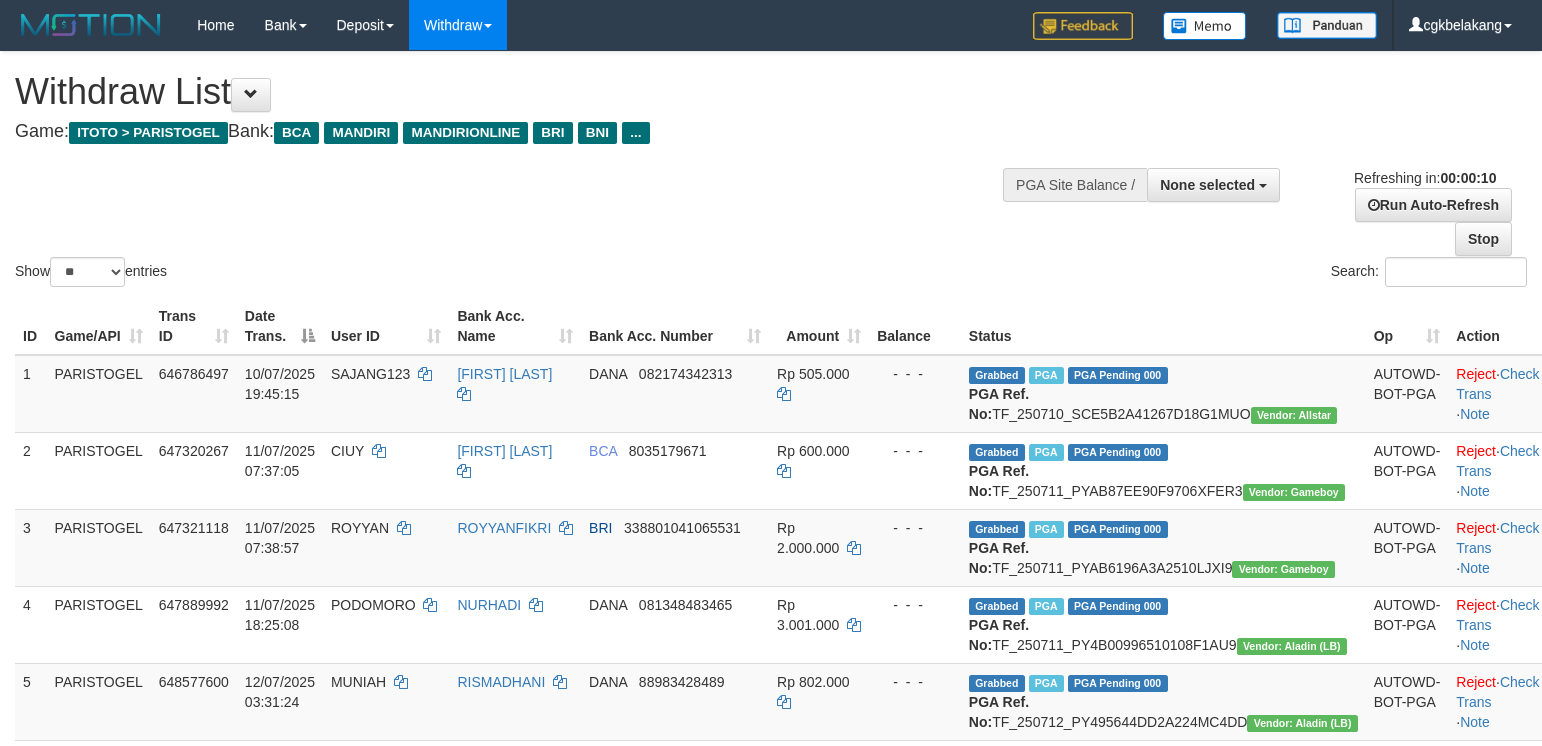 select 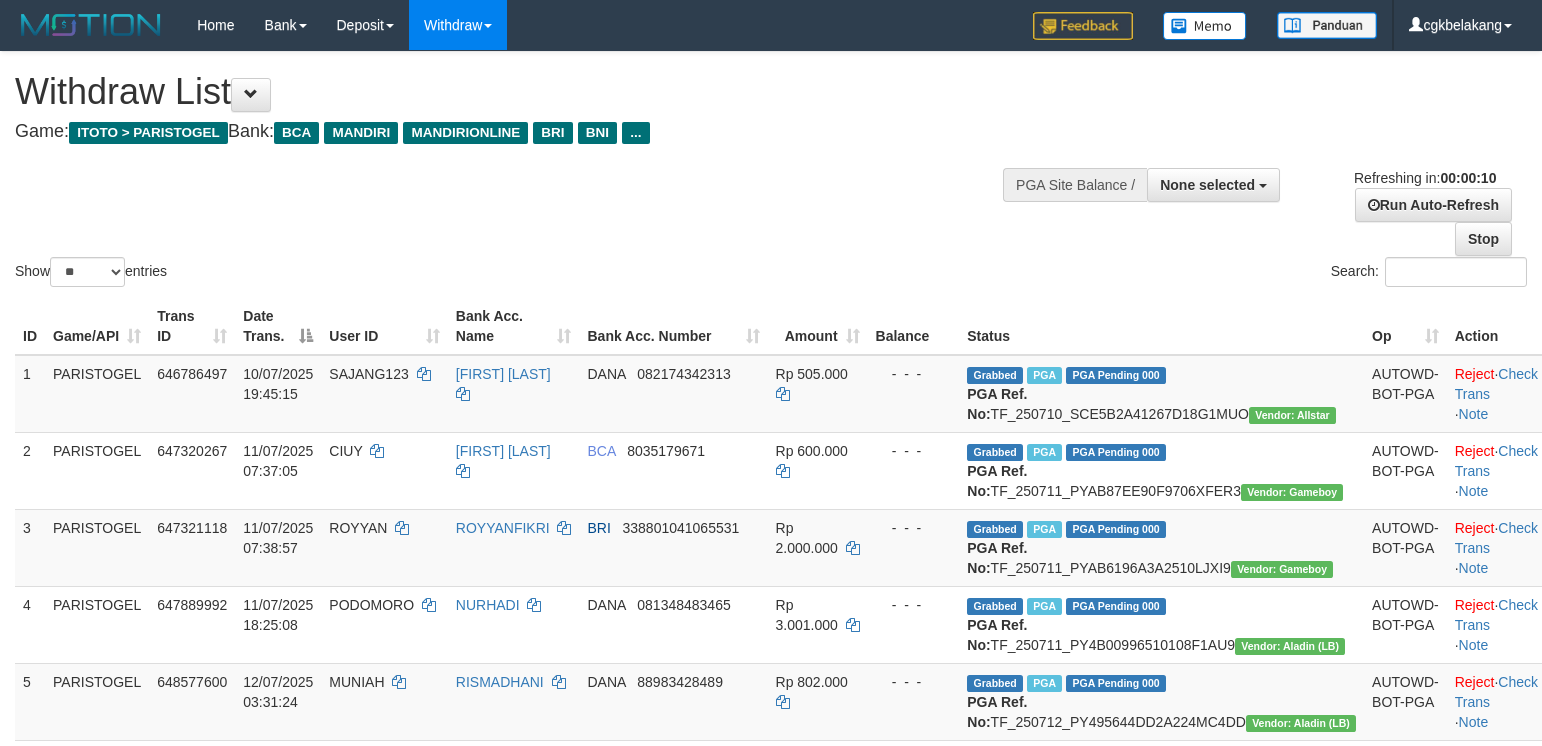 select 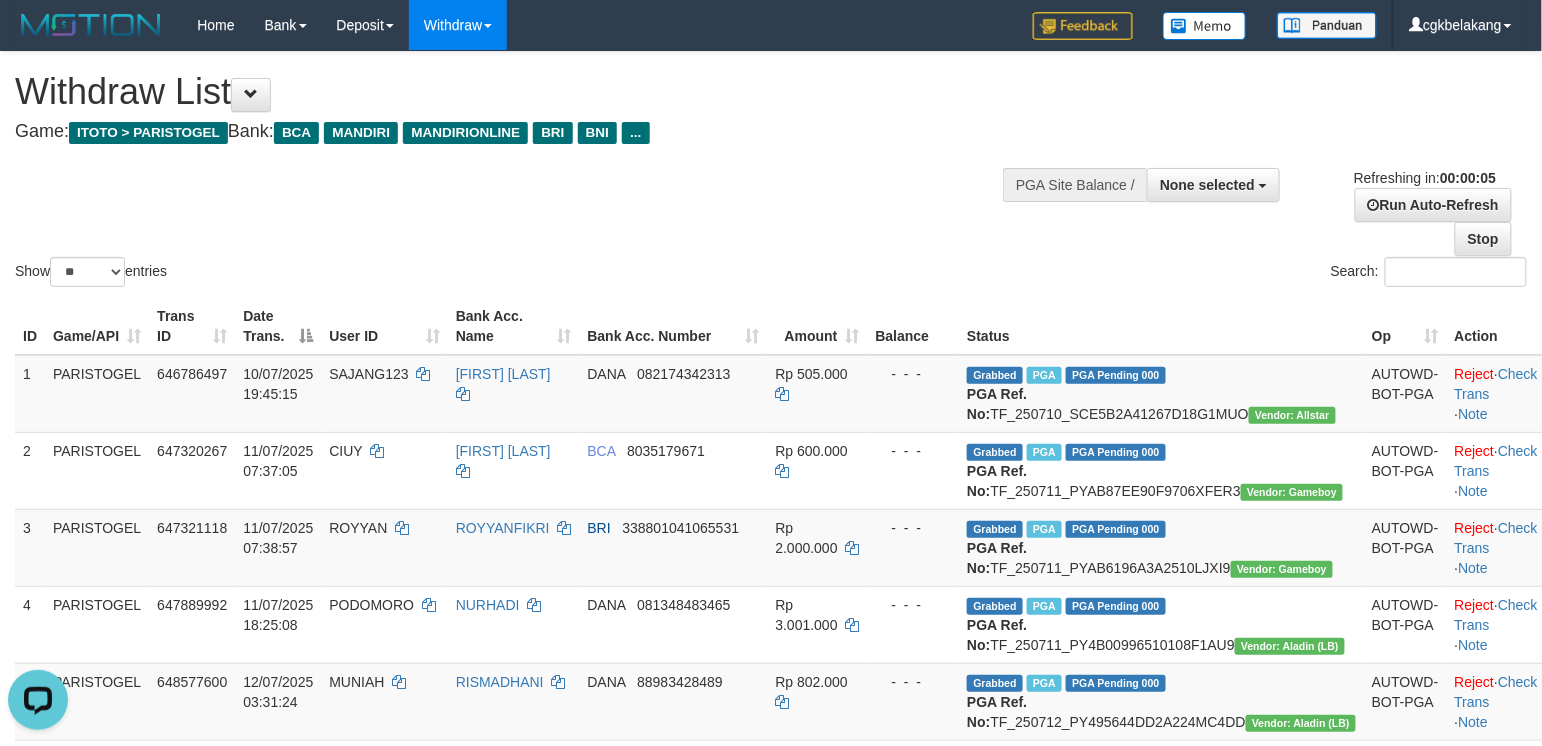 scroll, scrollTop: 0, scrollLeft: 0, axis: both 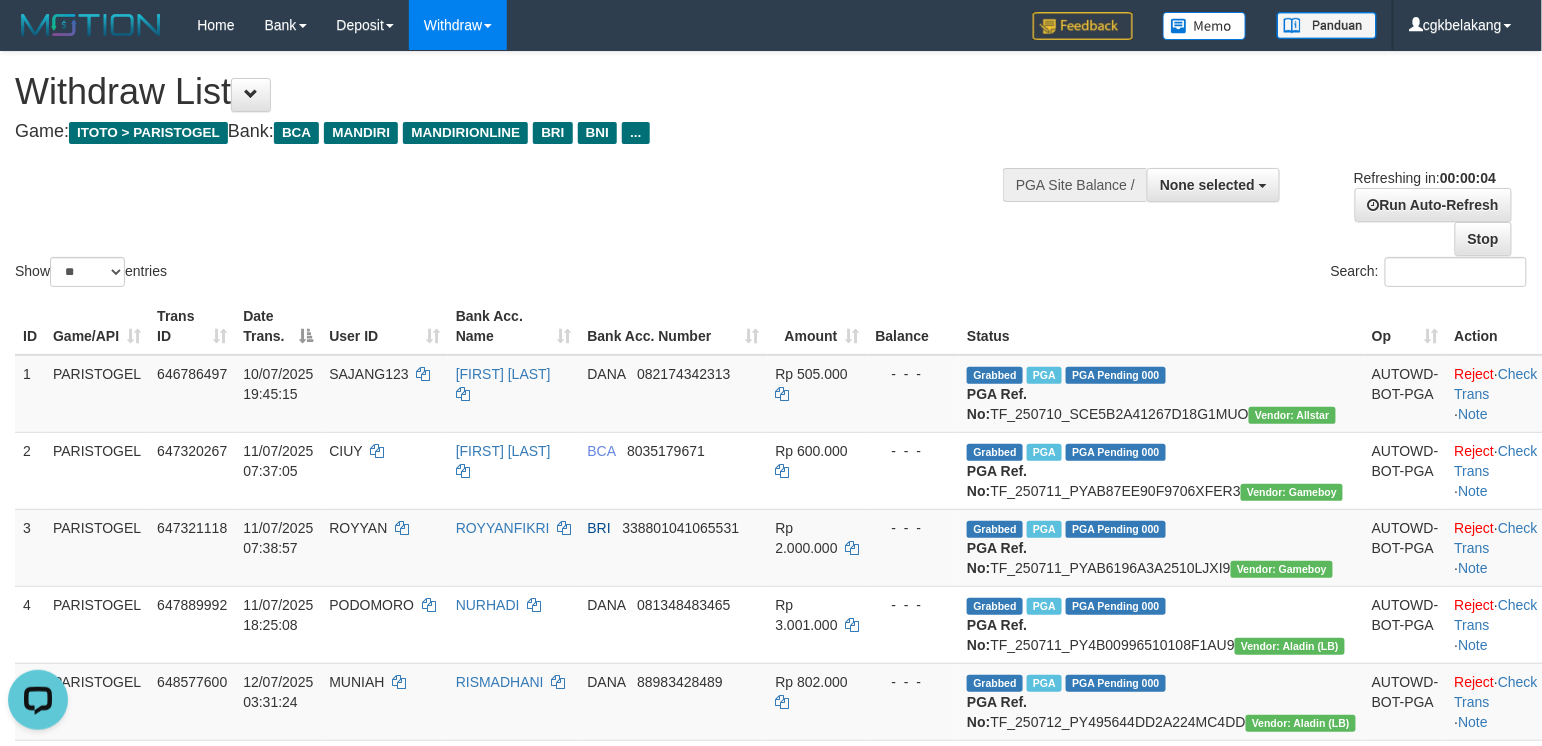 drag, startPoint x: 822, startPoint y: 222, endPoint x: 866, endPoint y: 156, distance: 79.32213 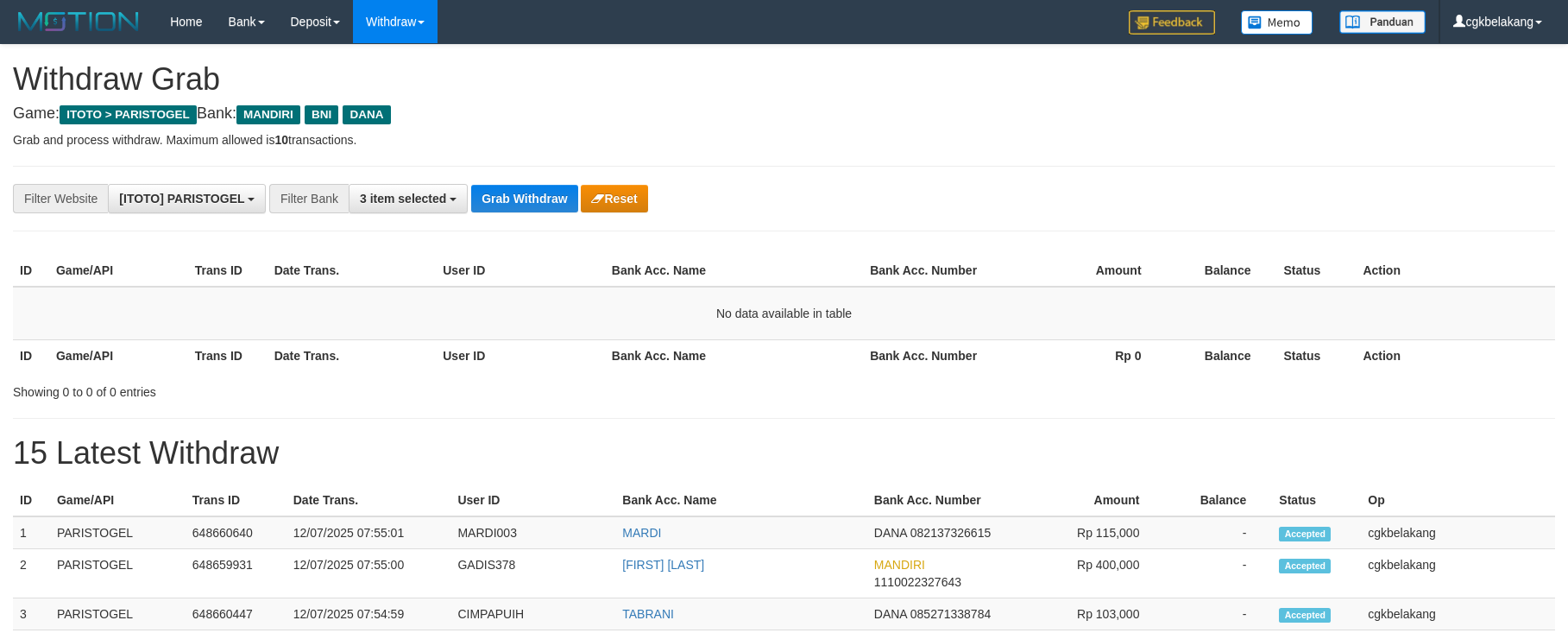 scroll, scrollTop: 0, scrollLeft: 0, axis: both 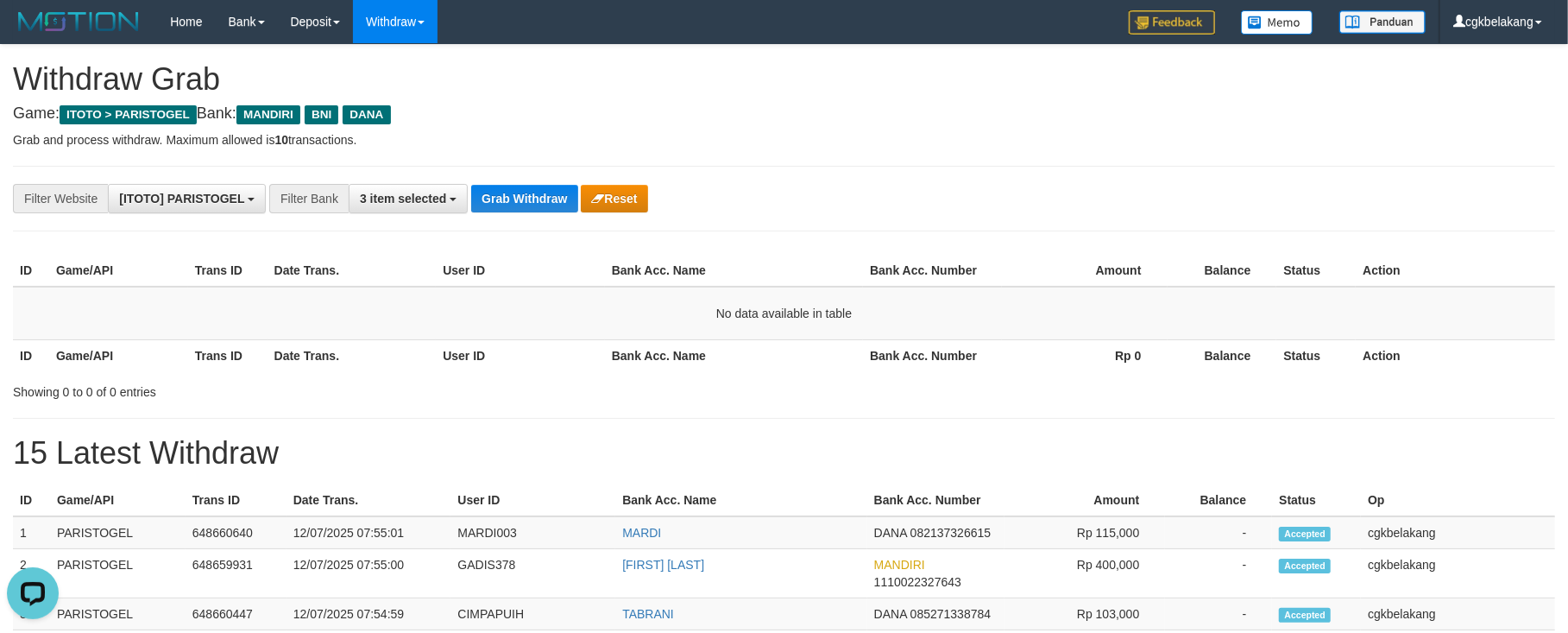 click on "**********" at bounding box center [784, 199] 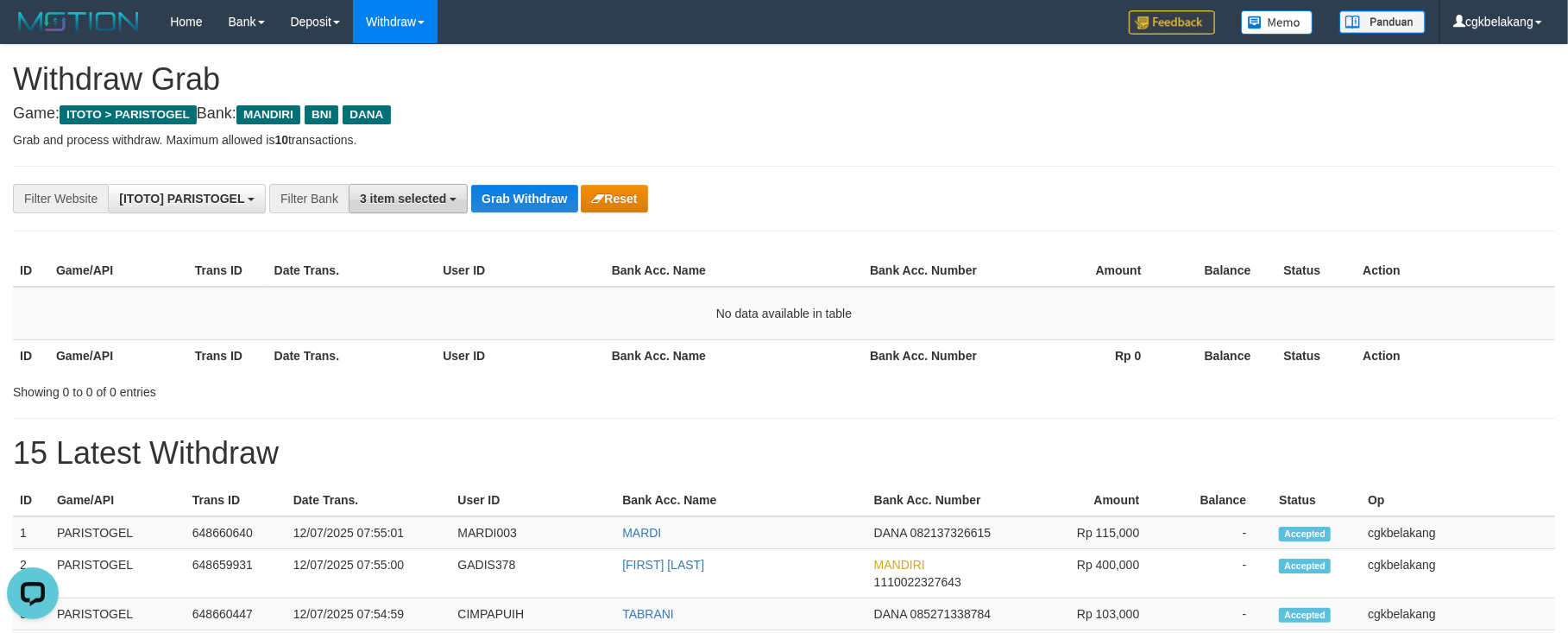 click on "3 item selected" at bounding box center [408, 199] 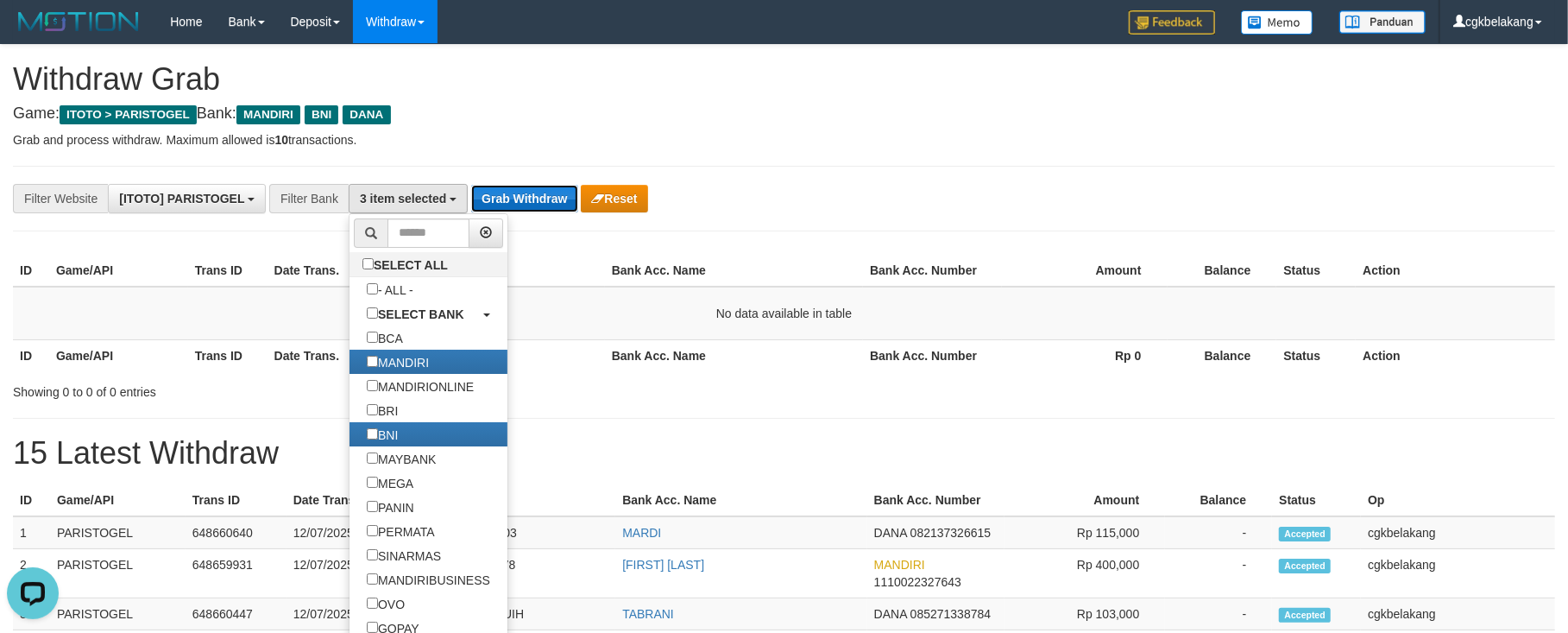 click on "Grab Withdraw" at bounding box center (524, 199) 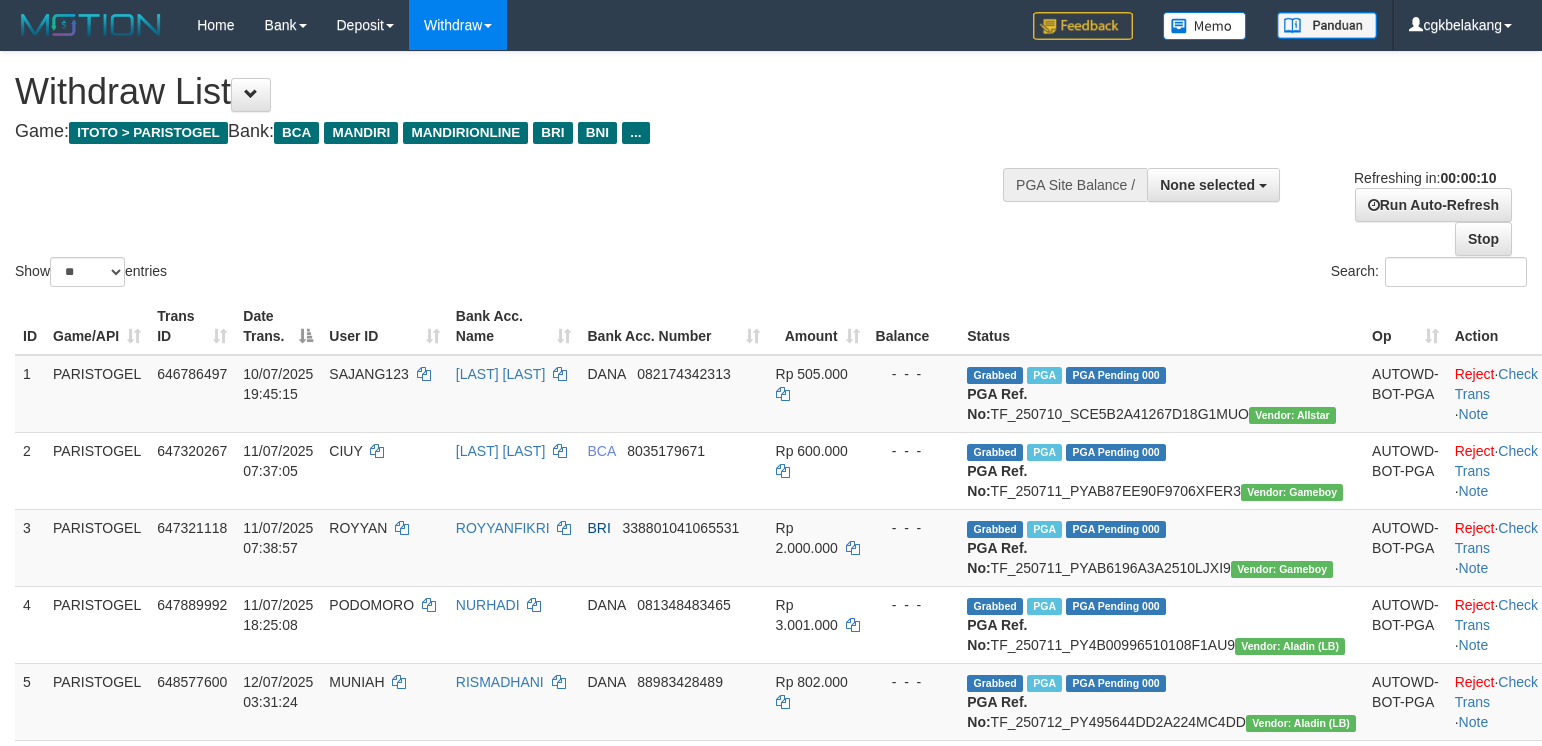 select 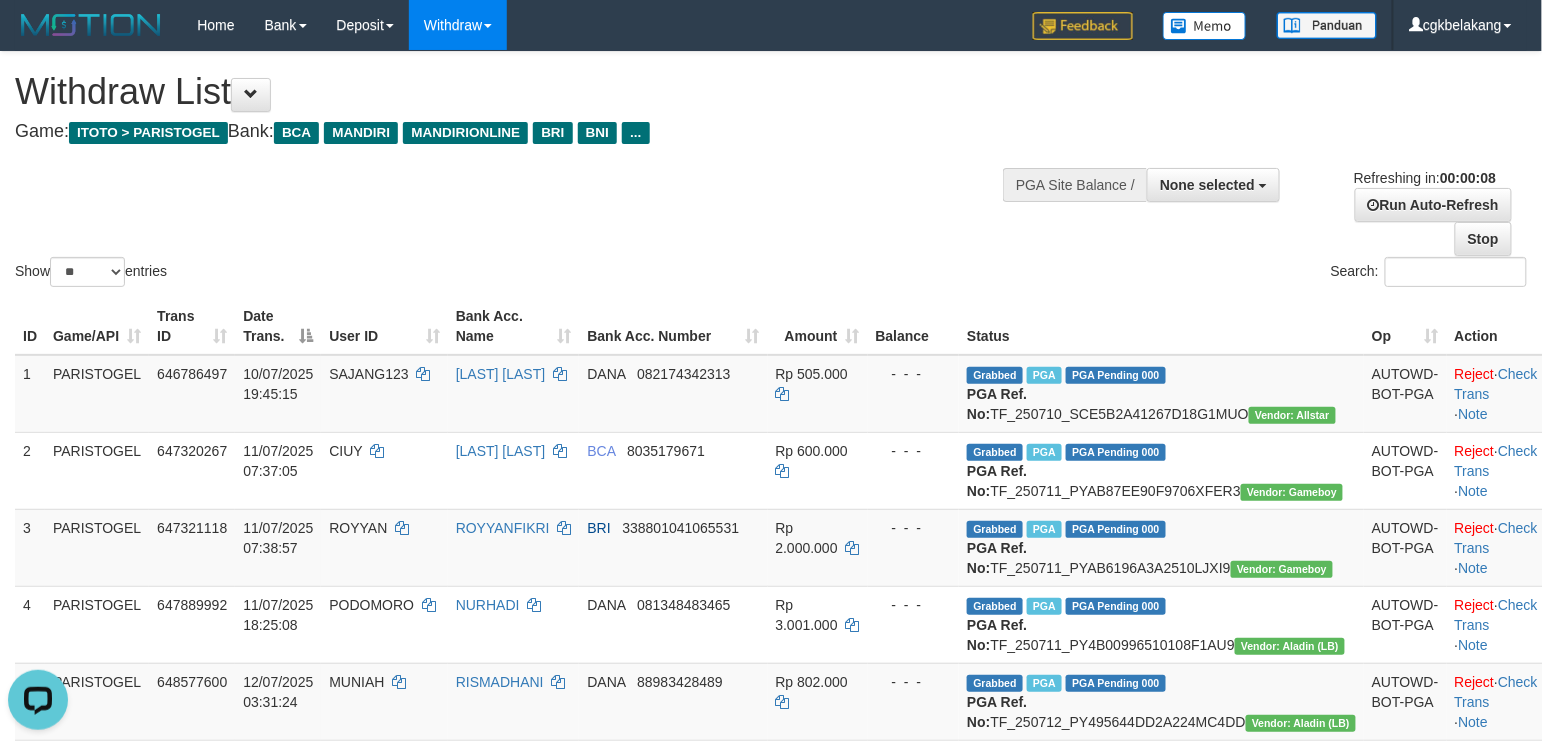 scroll, scrollTop: 0, scrollLeft: 0, axis: both 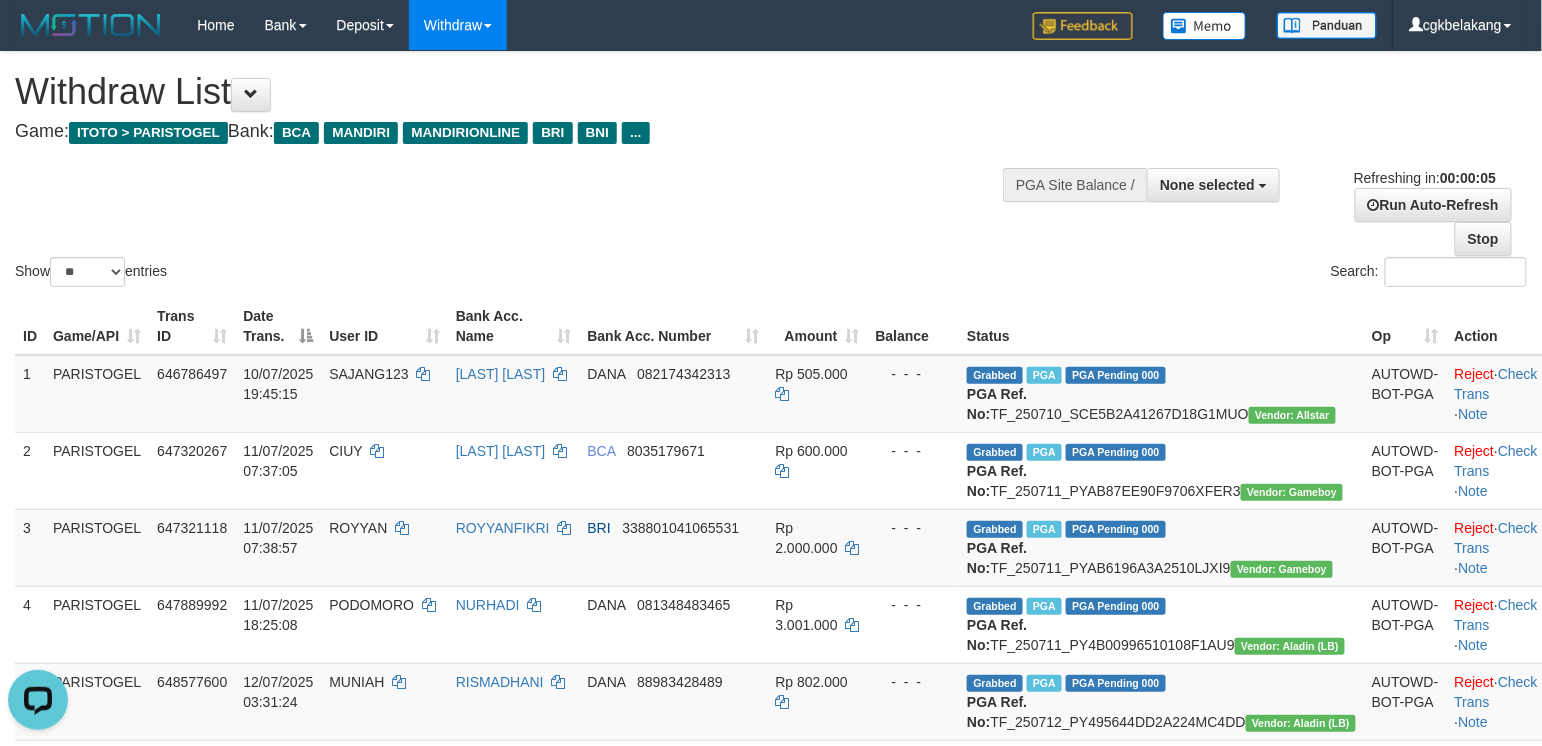 click on "Status" at bounding box center (1161, 326) 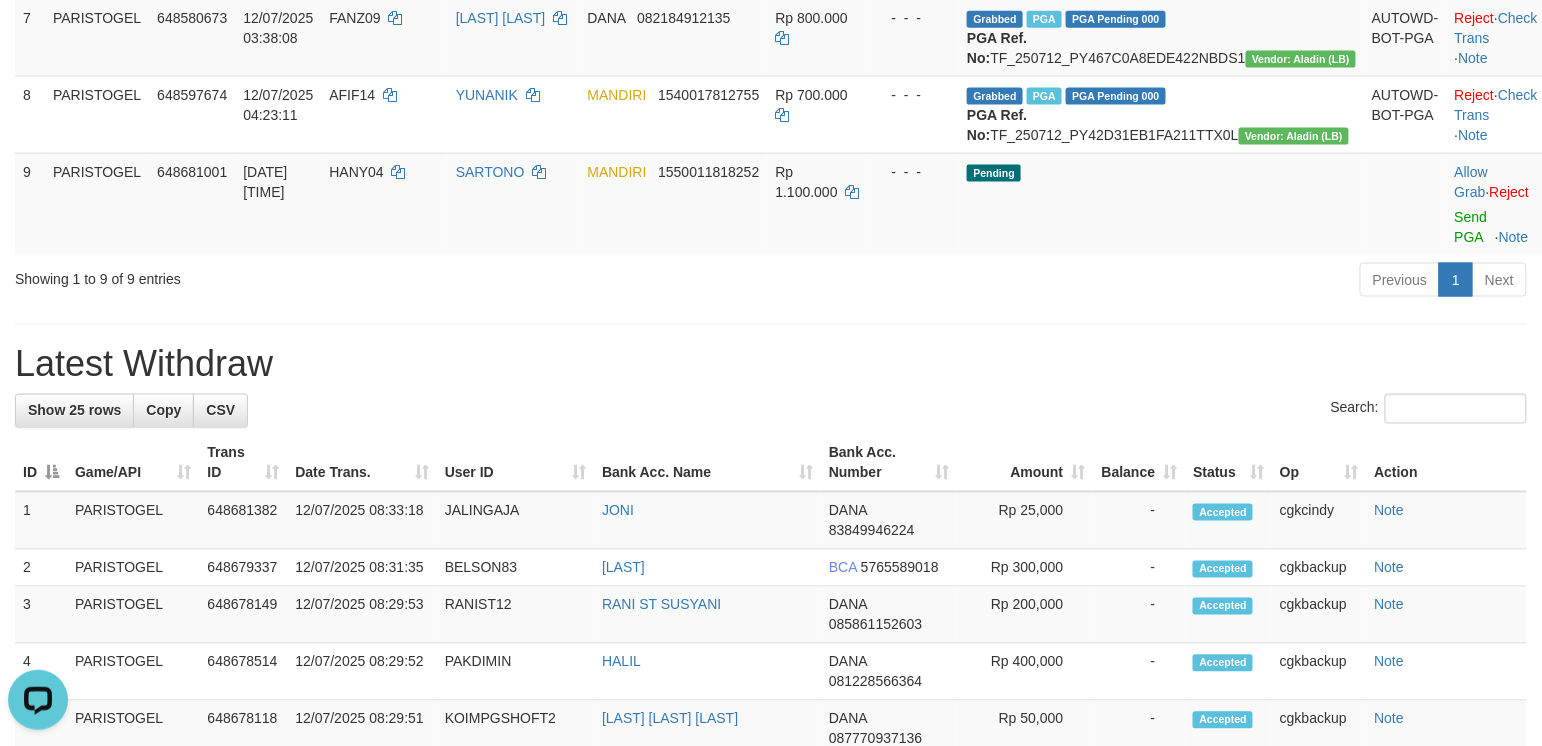 scroll, scrollTop: 800, scrollLeft: 0, axis: vertical 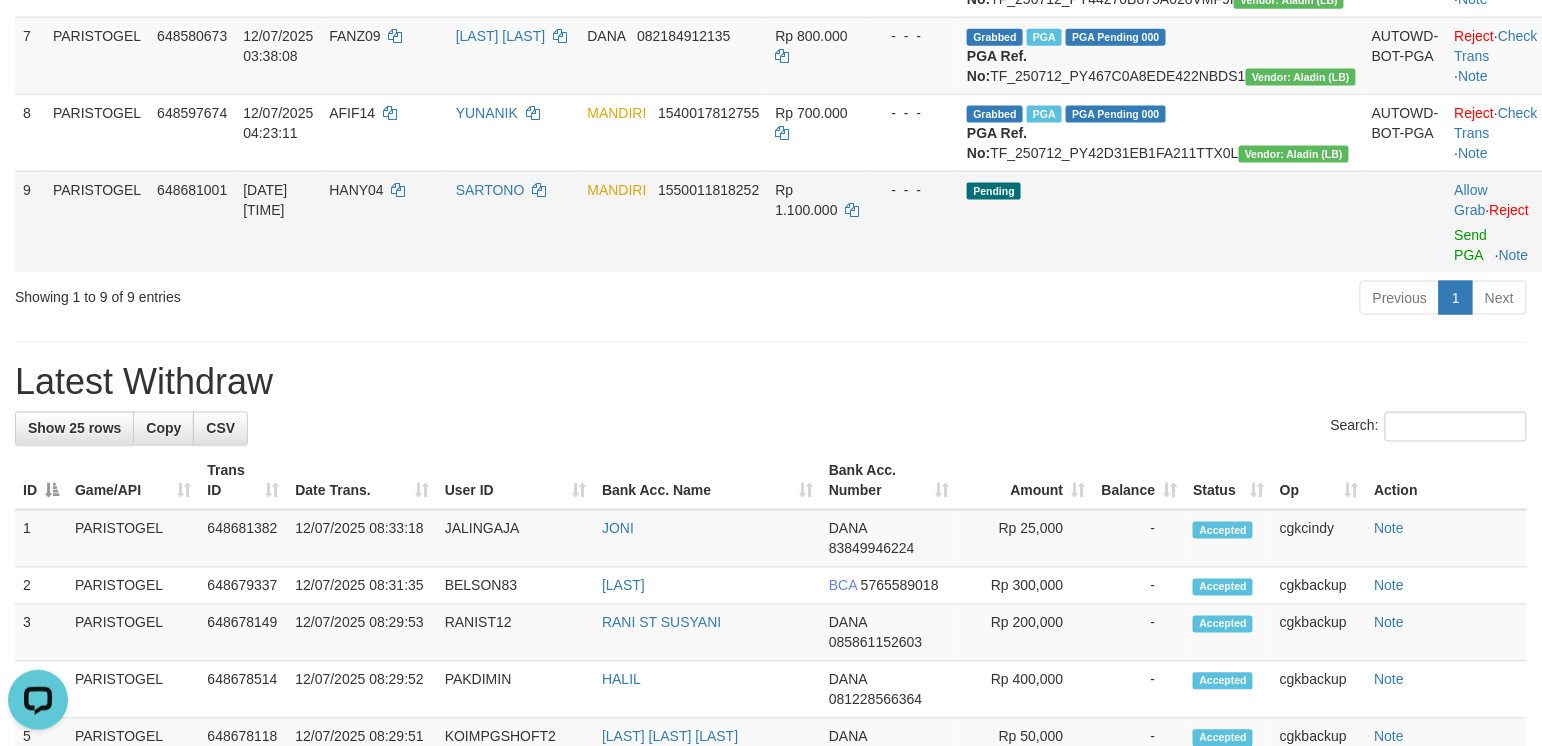 click on "HANY04" at bounding box center (384, 222) 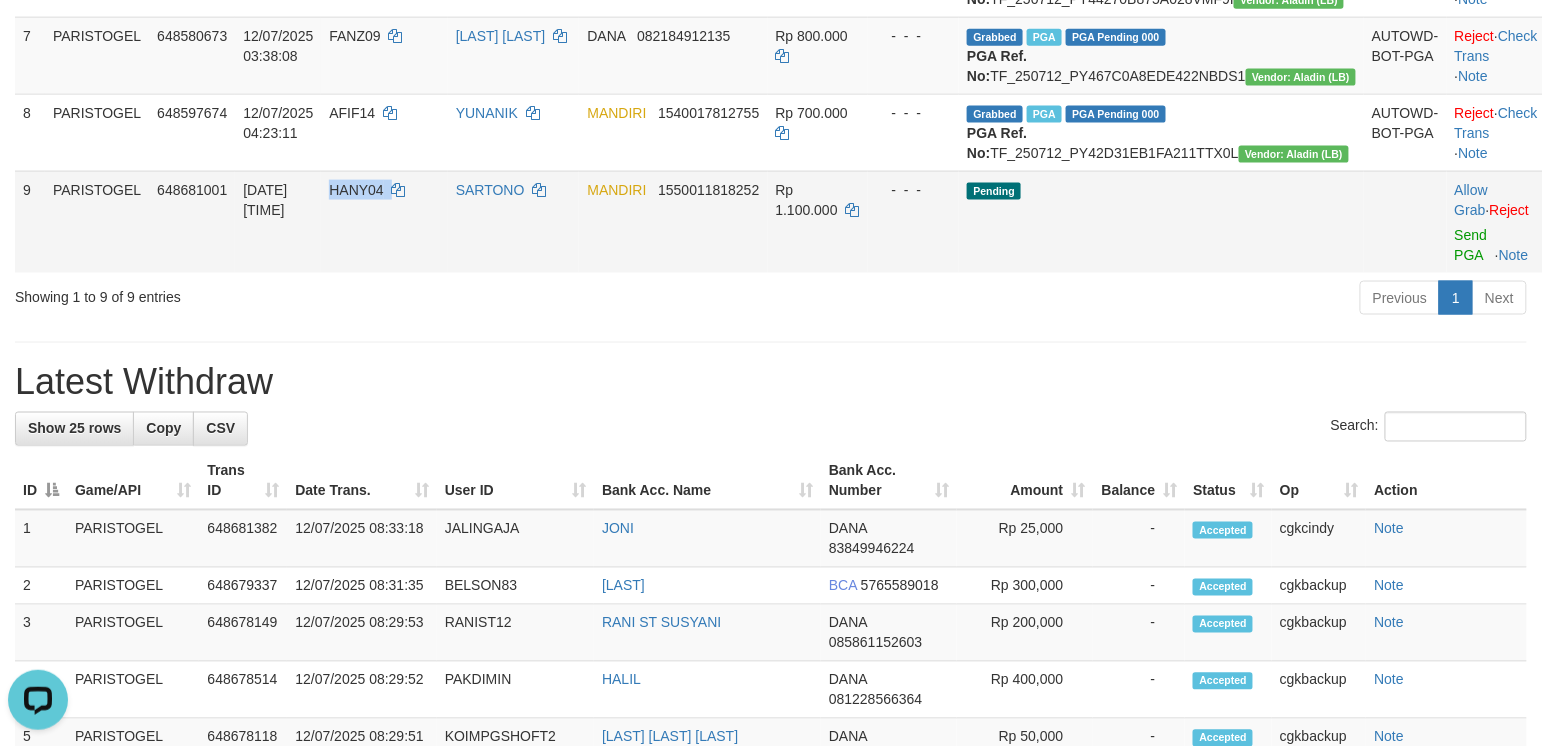 click on "HANY04" at bounding box center [384, 222] 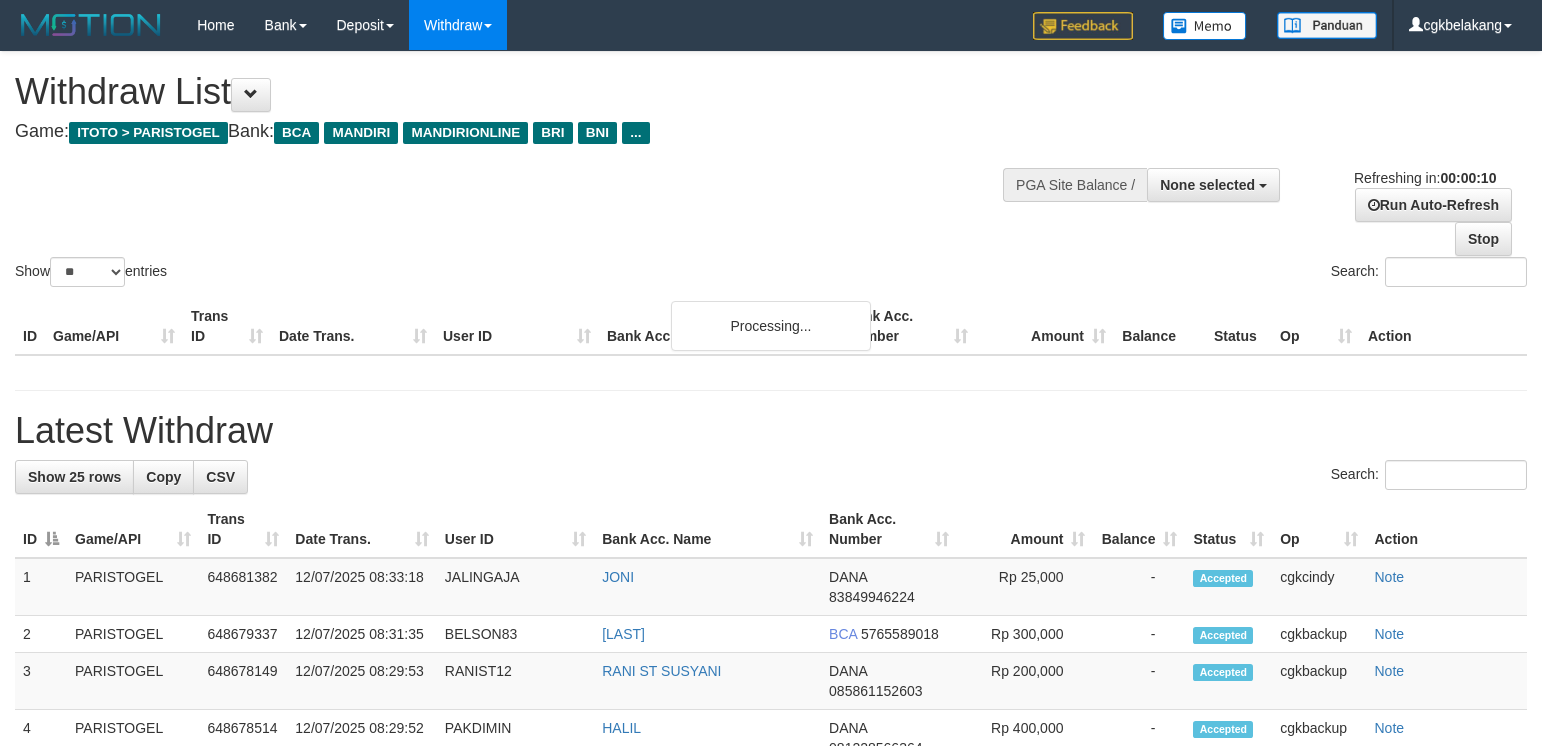 select 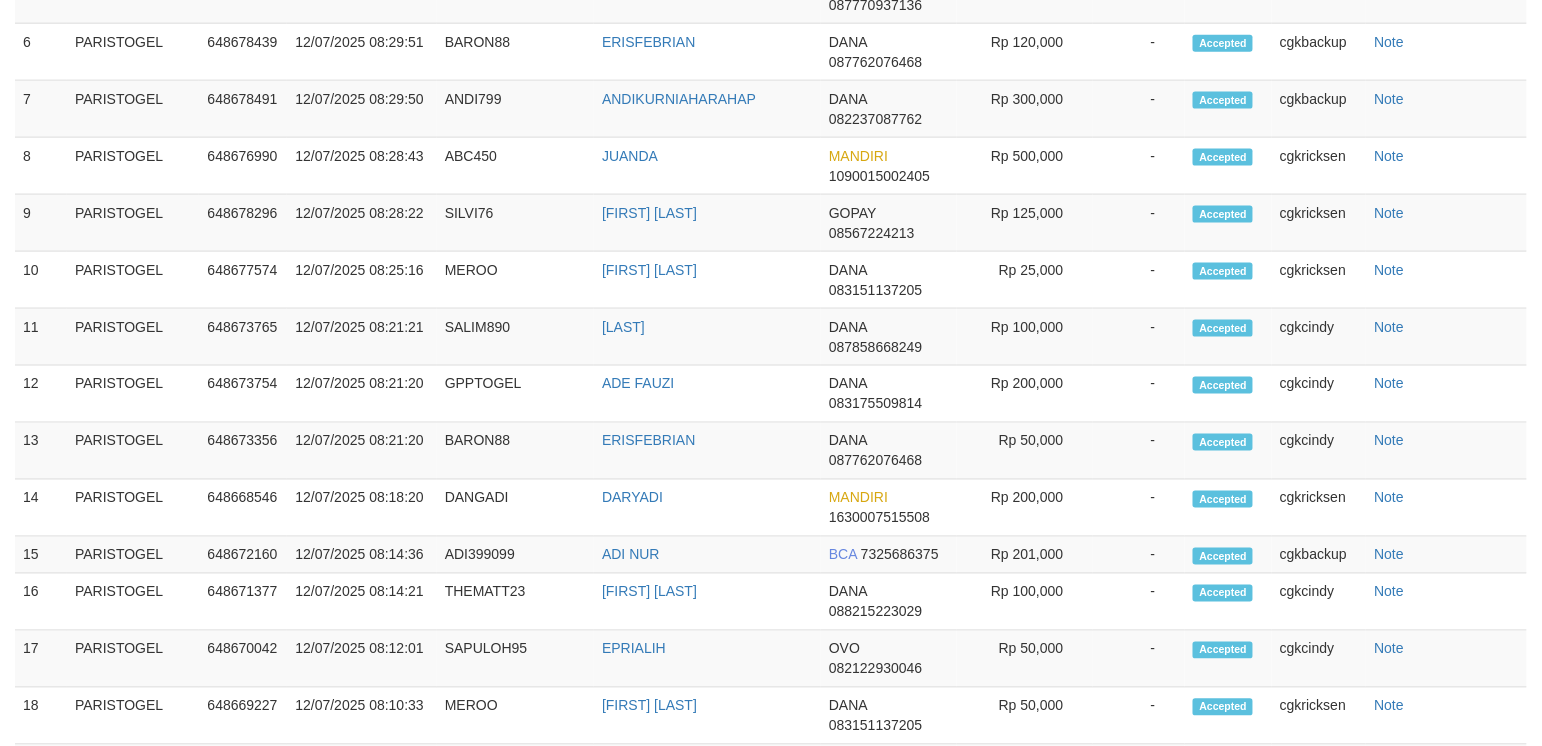 scroll, scrollTop: 1716, scrollLeft: 0, axis: vertical 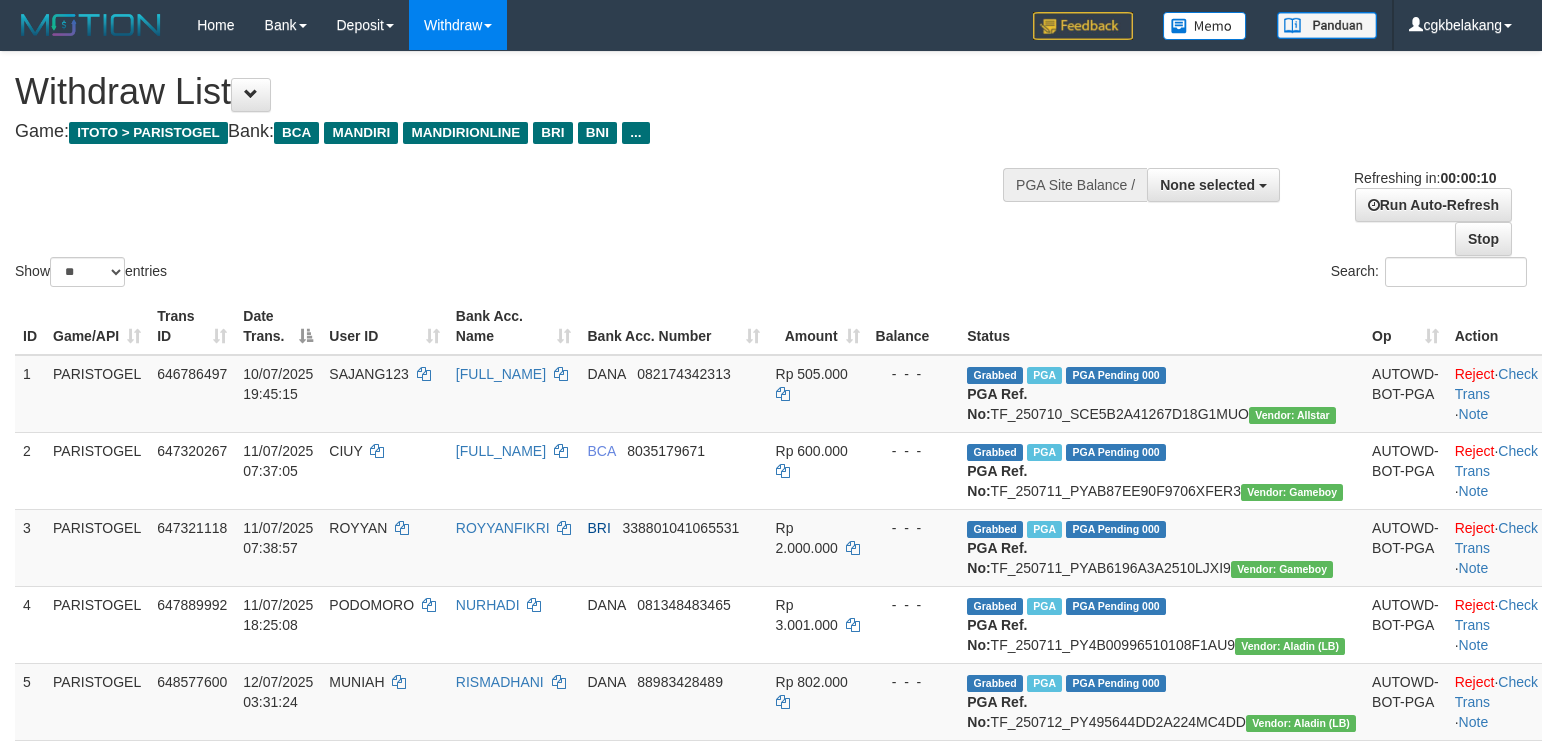 select 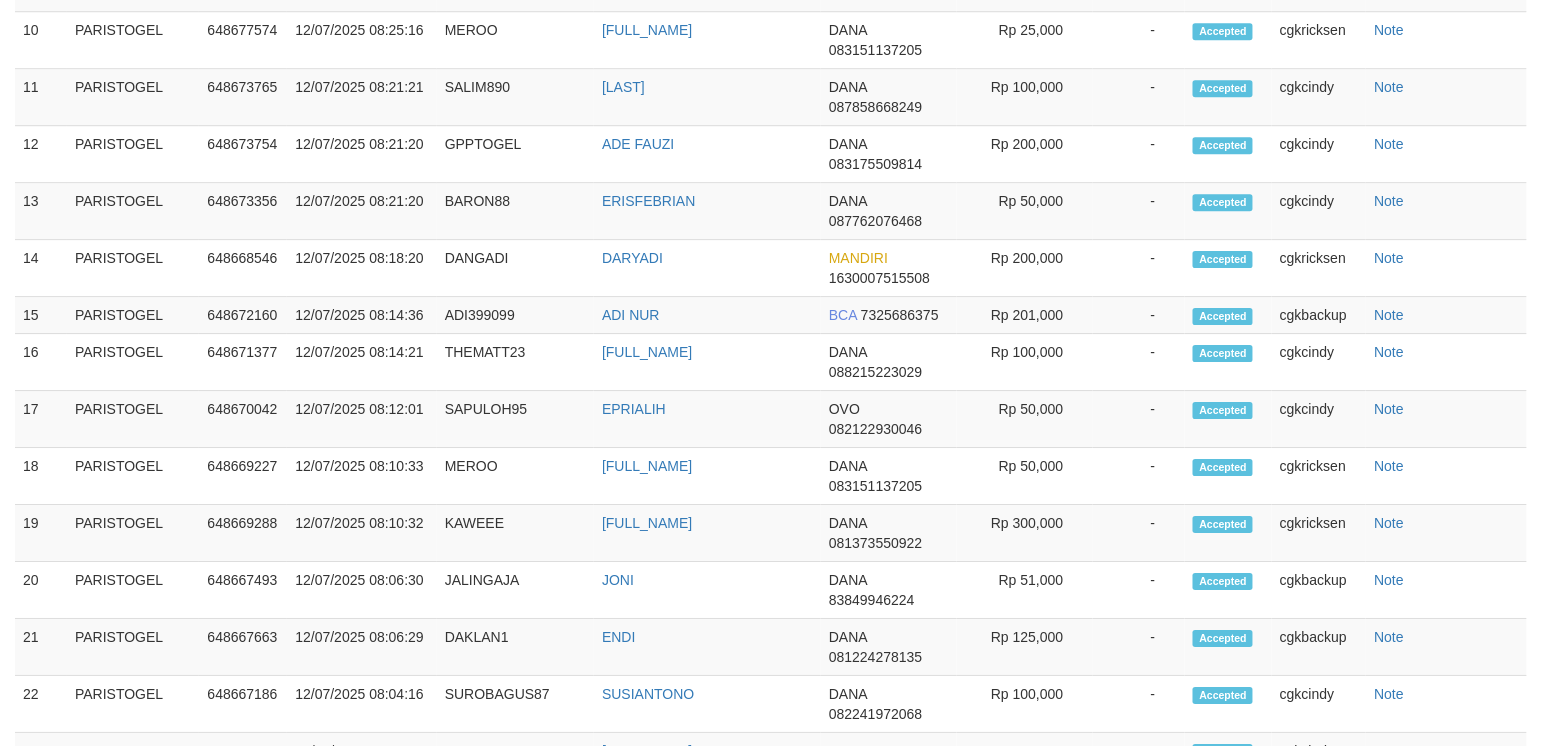 scroll, scrollTop: 1716, scrollLeft: 0, axis: vertical 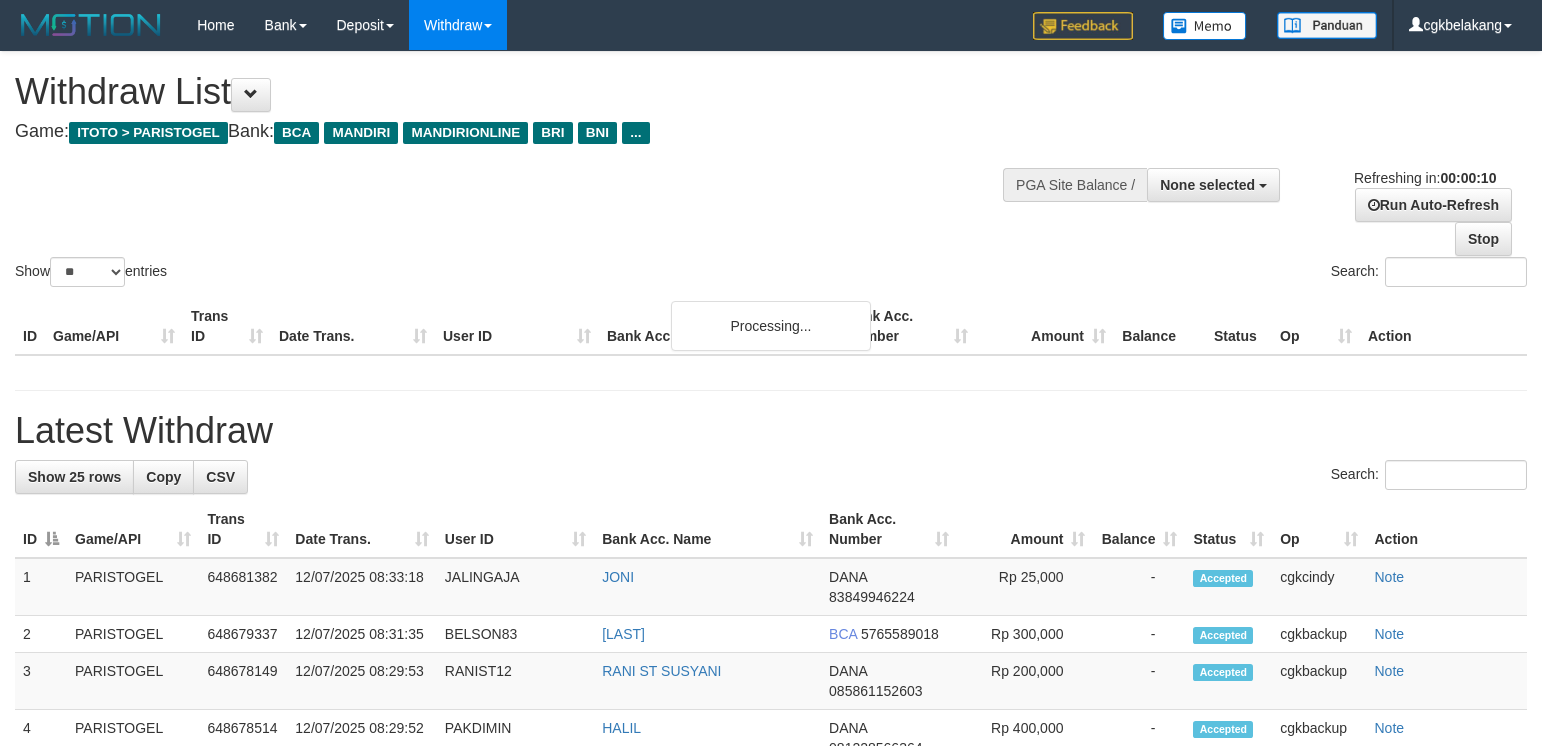 select 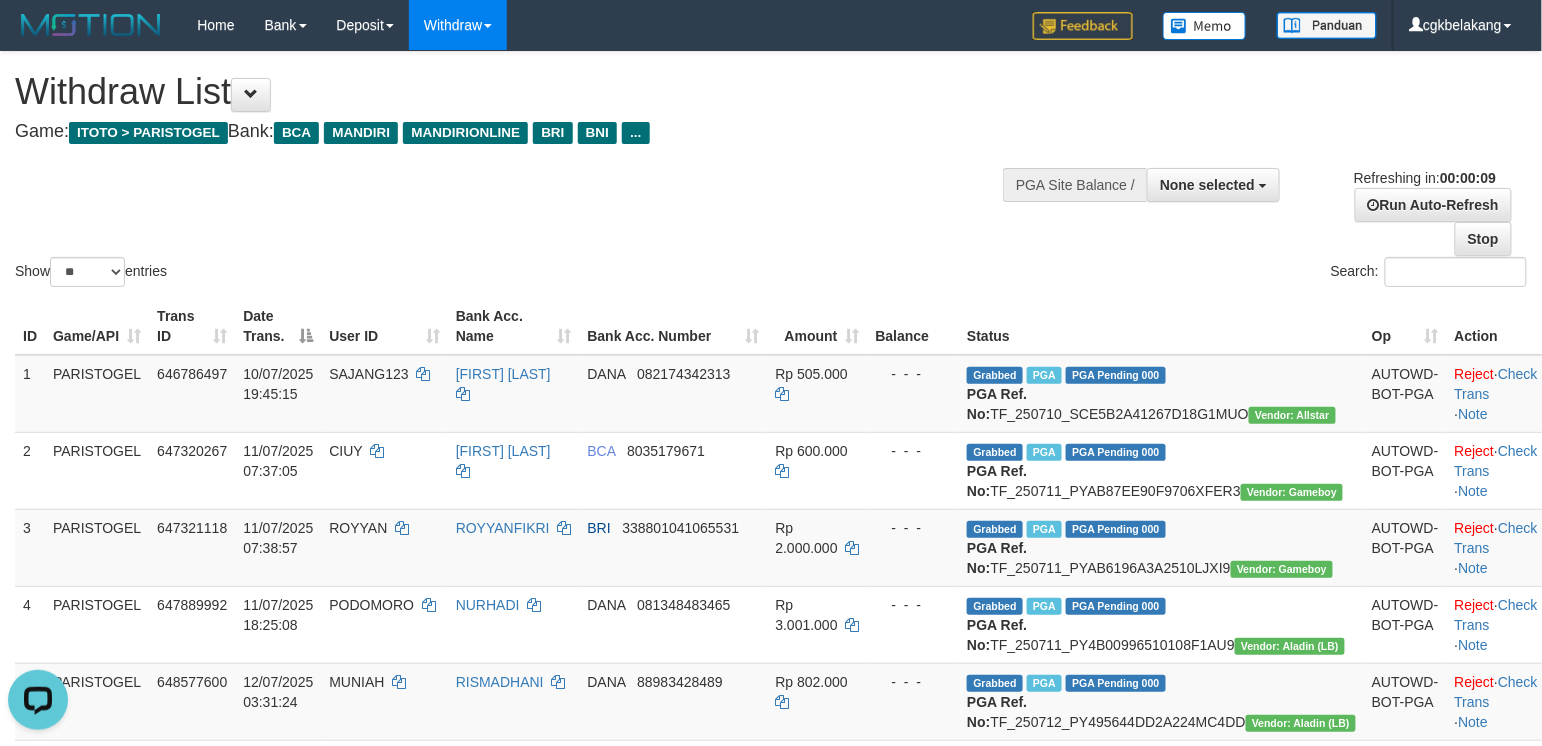 scroll, scrollTop: 0, scrollLeft: 0, axis: both 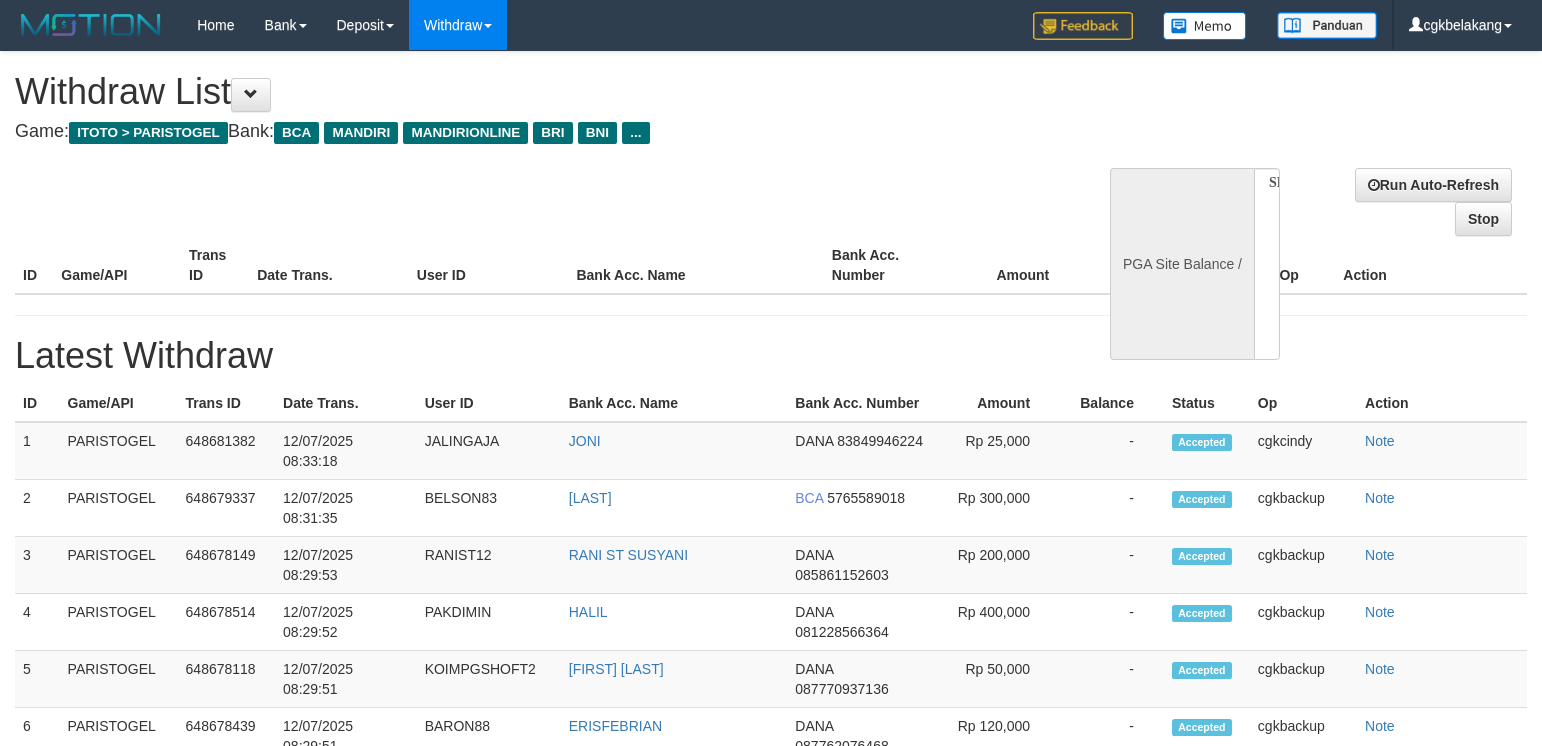 select 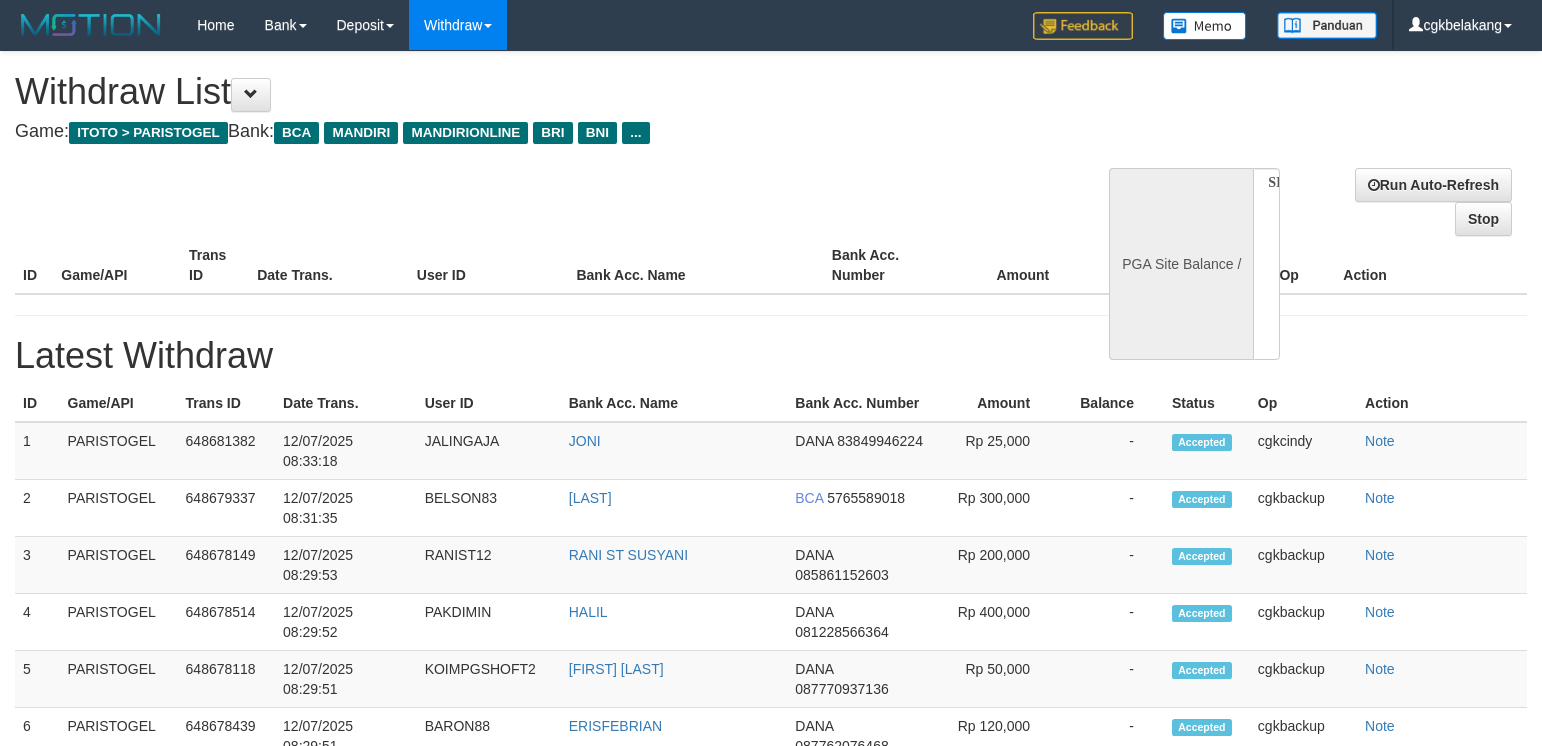 scroll, scrollTop: 0, scrollLeft: 0, axis: both 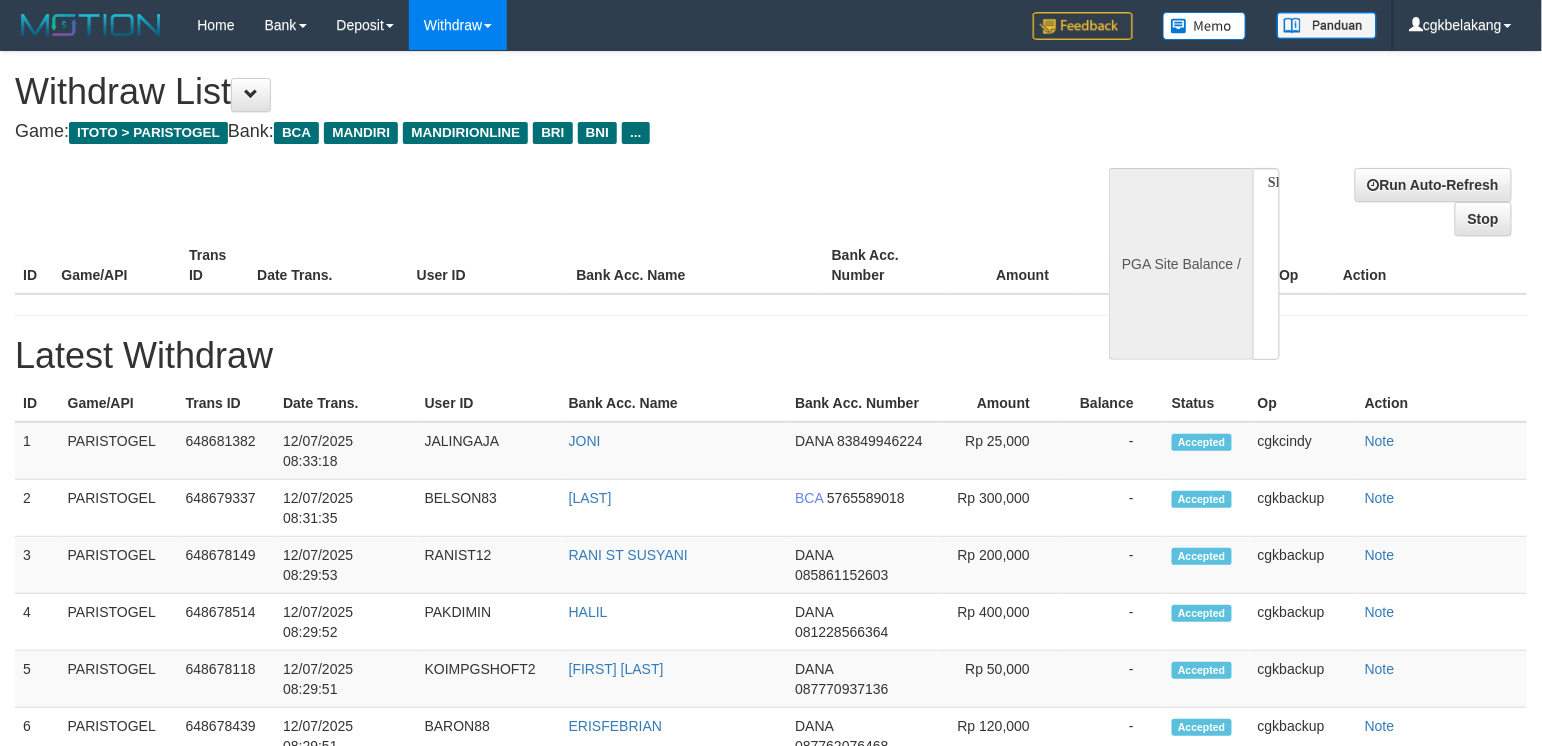 select on "**" 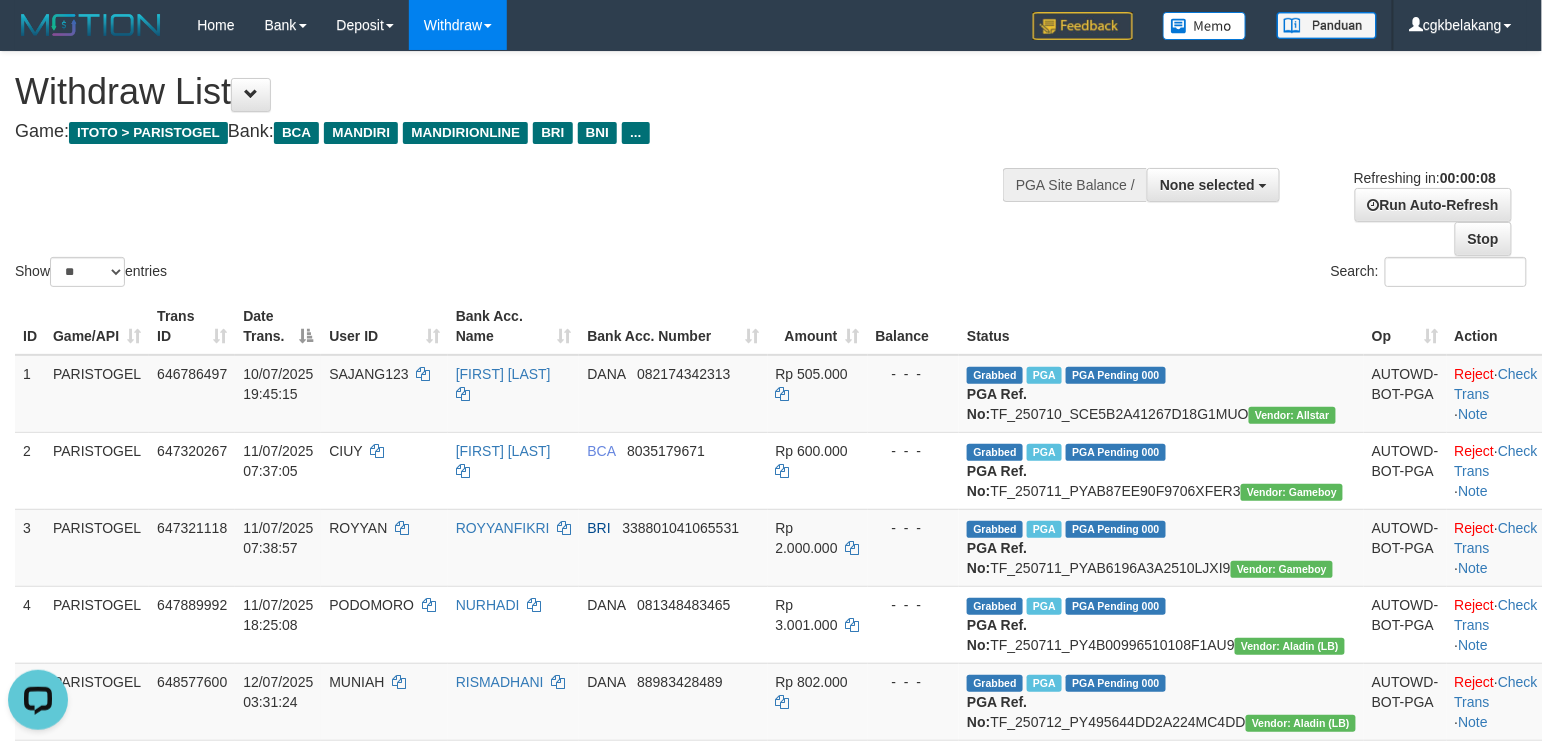 scroll, scrollTop: 0, scrollLeft: 0, axis: both 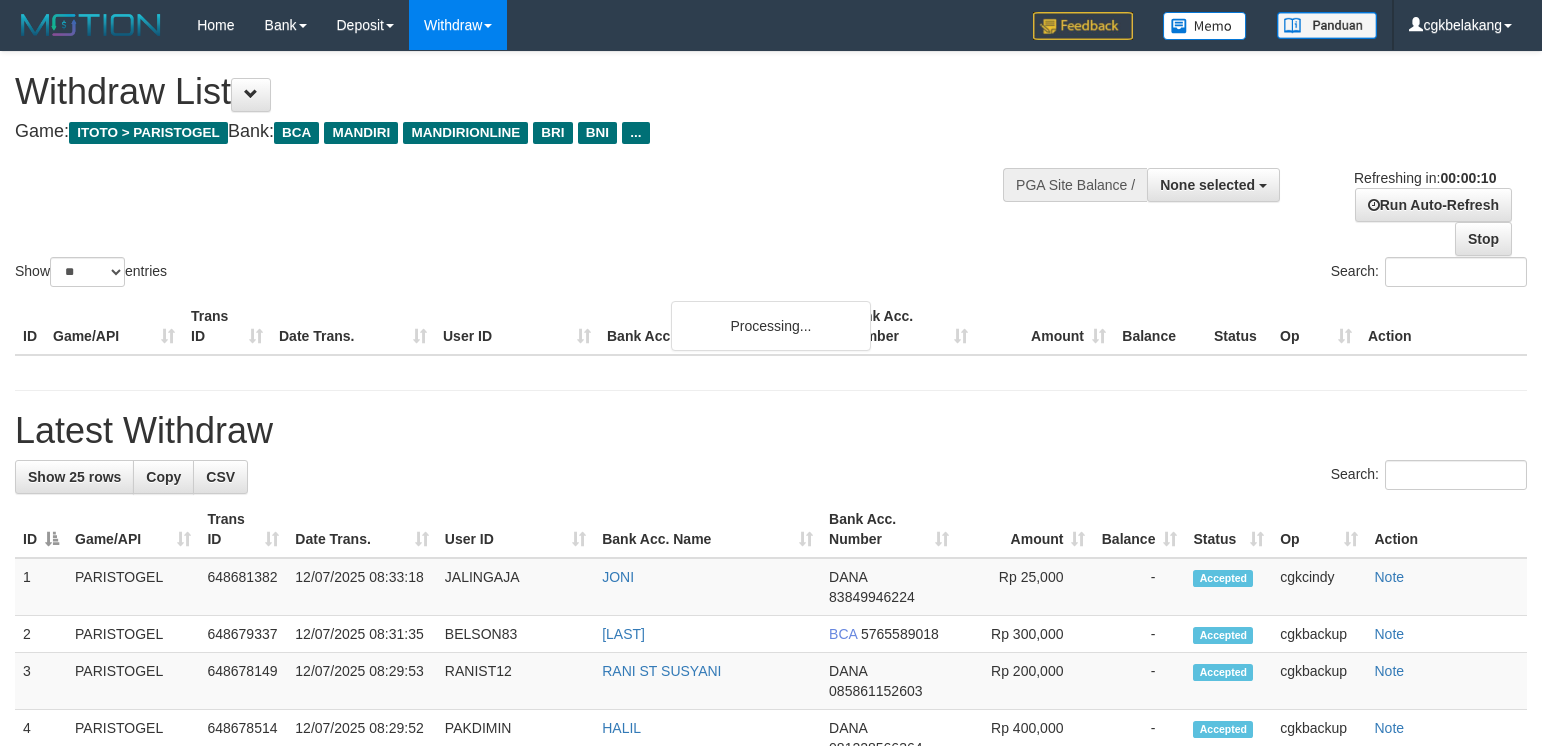 select 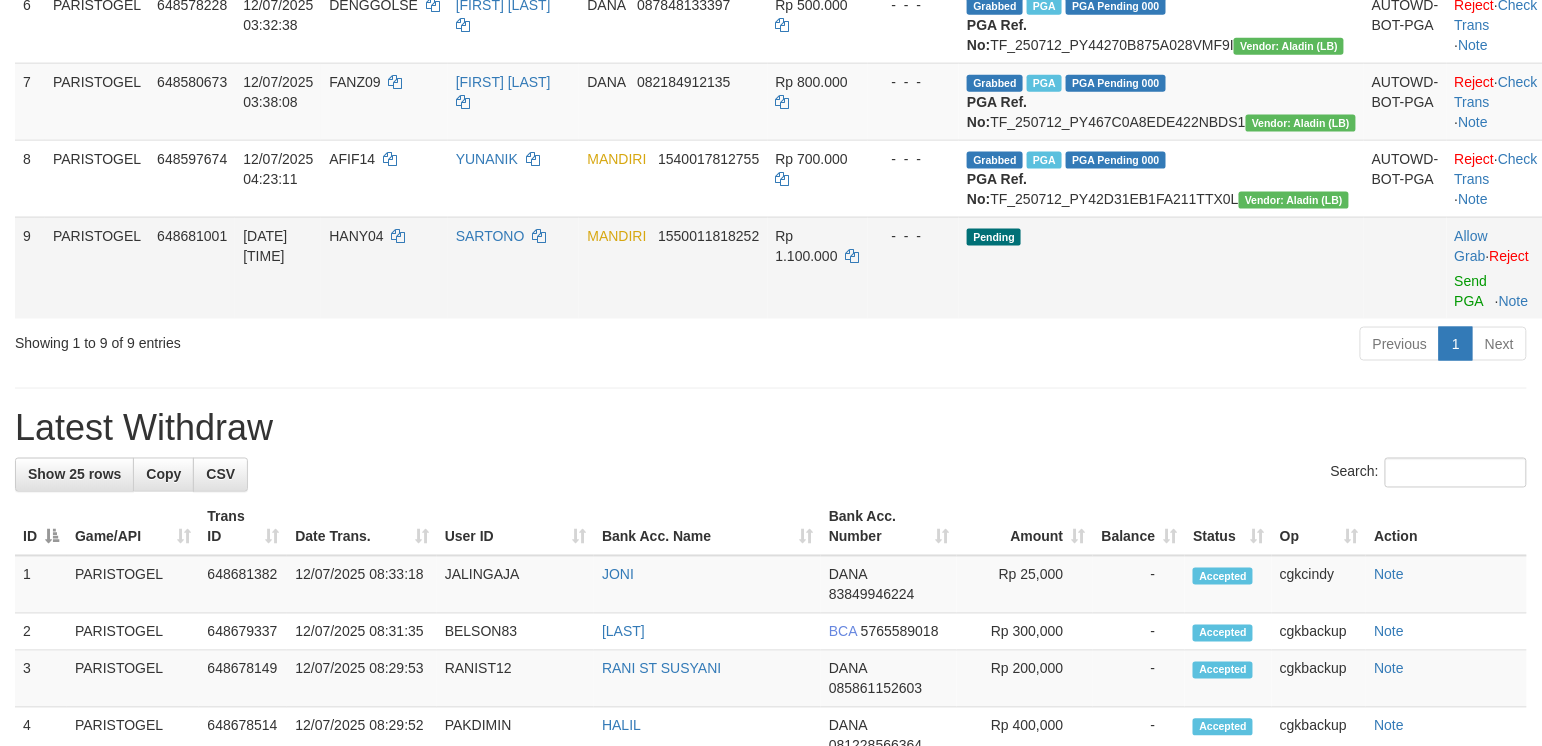 scroll, scrollTop: 800, scrollLeft: 0, axis: vertical 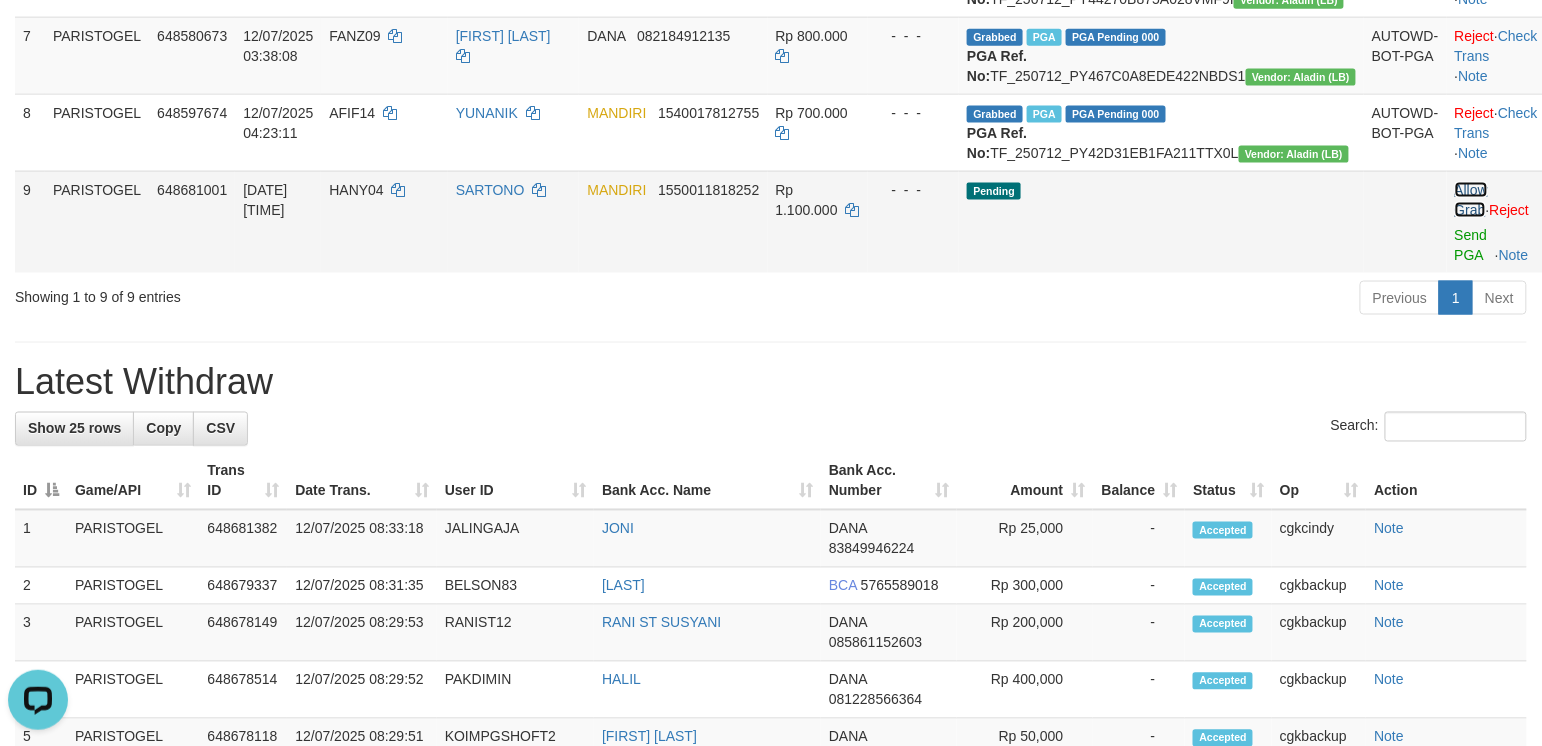 click on "Allow Grab" at bounding box center (1471, 200) 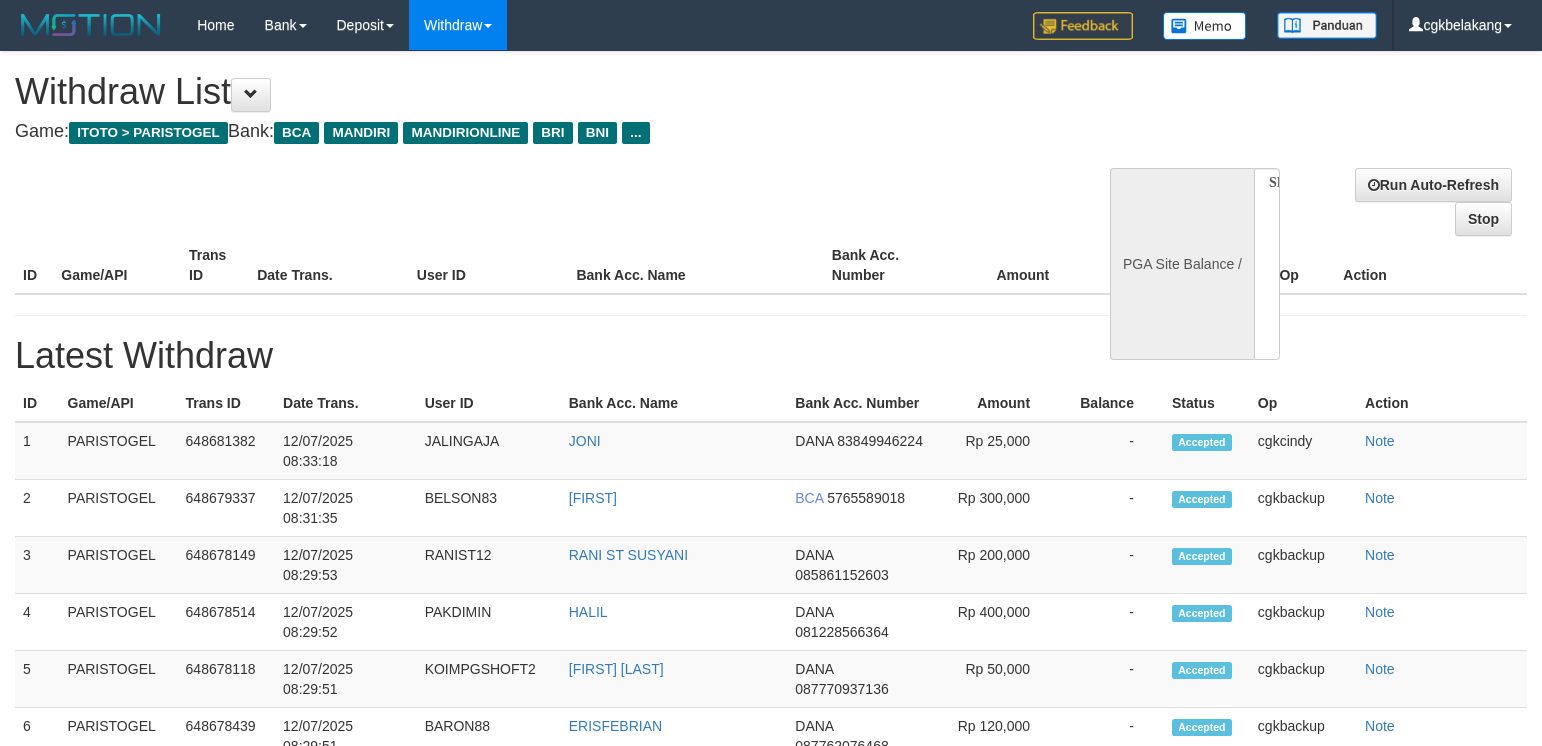 select 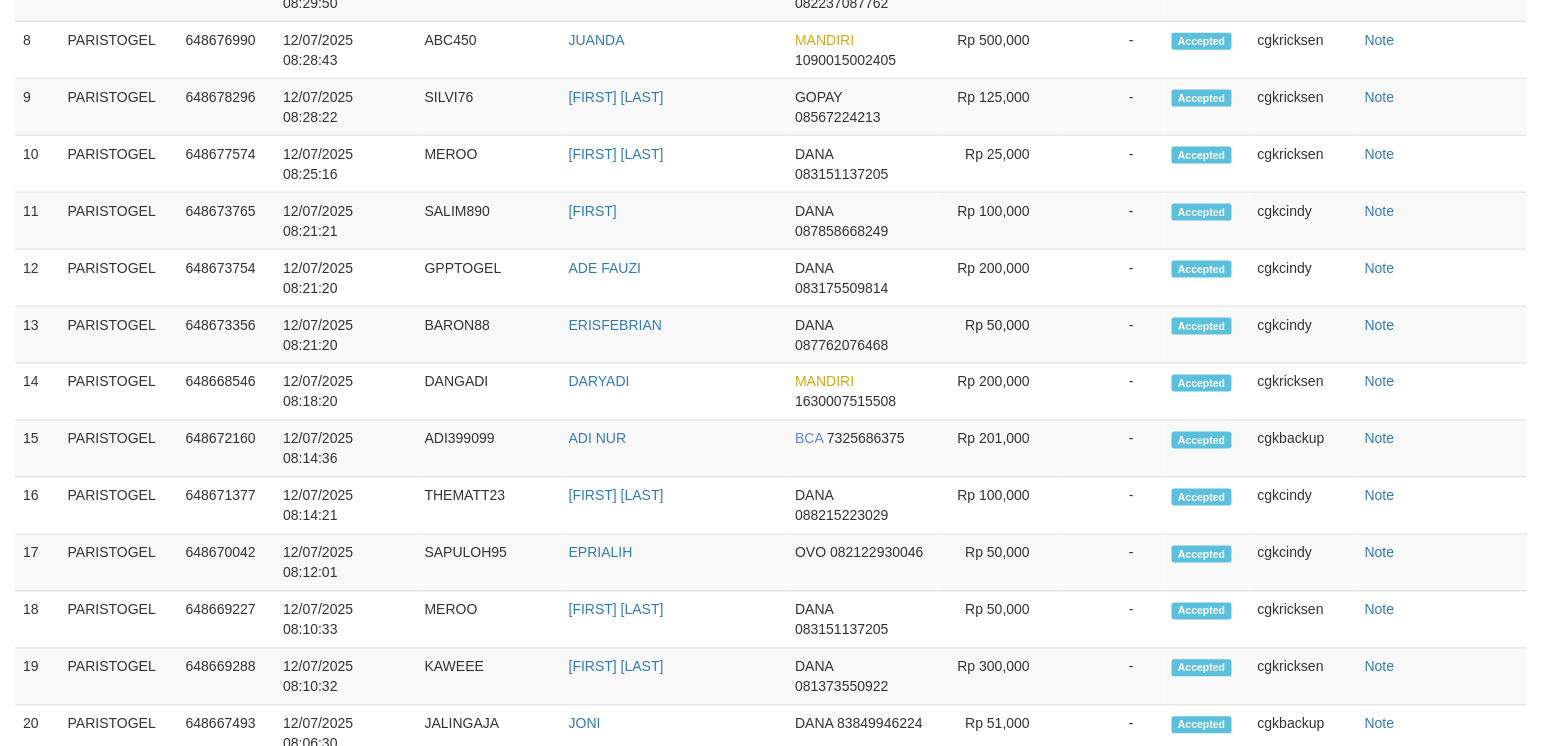 scroll, scrollTop: 876, scrollLeft: 0, axis: vertical 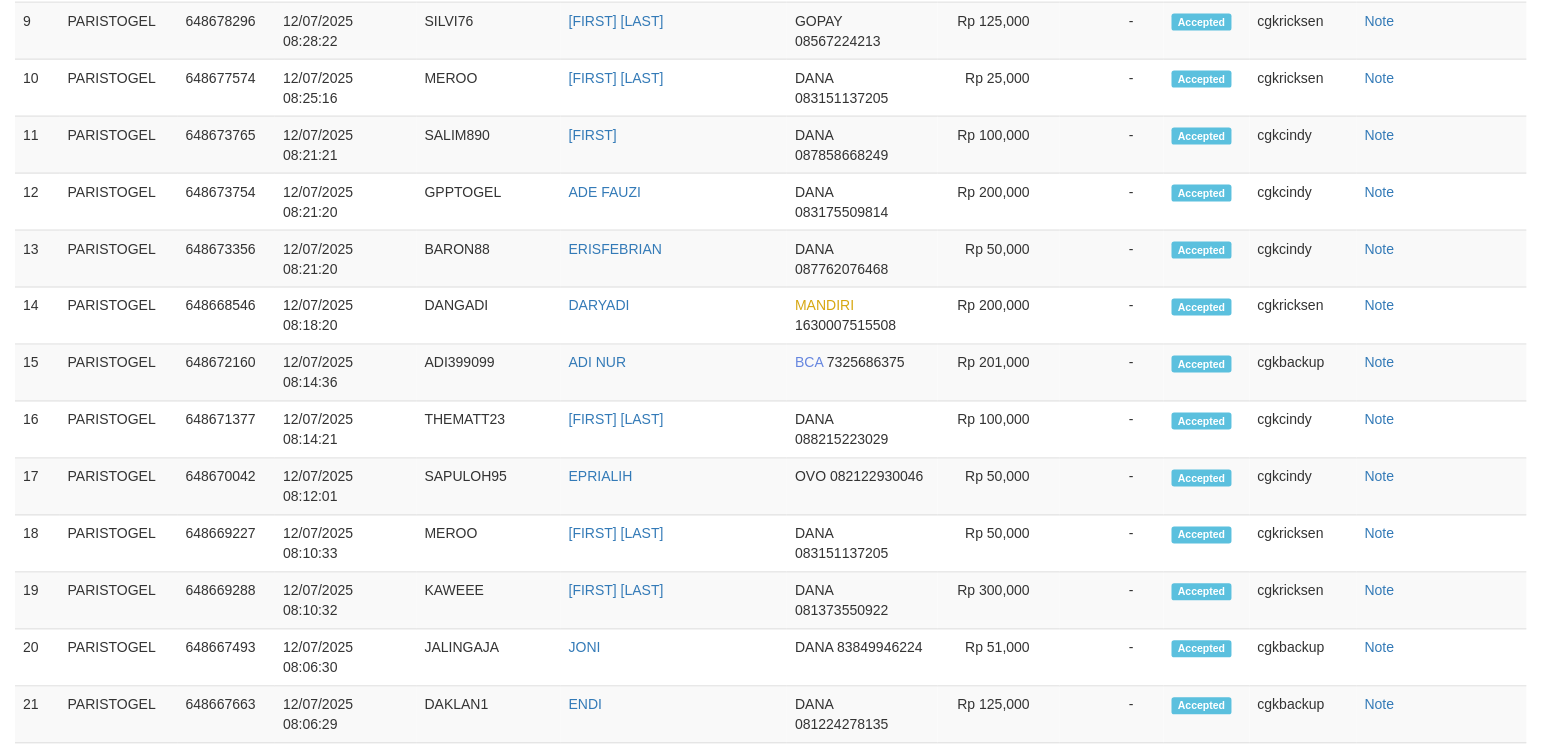 select on "**" 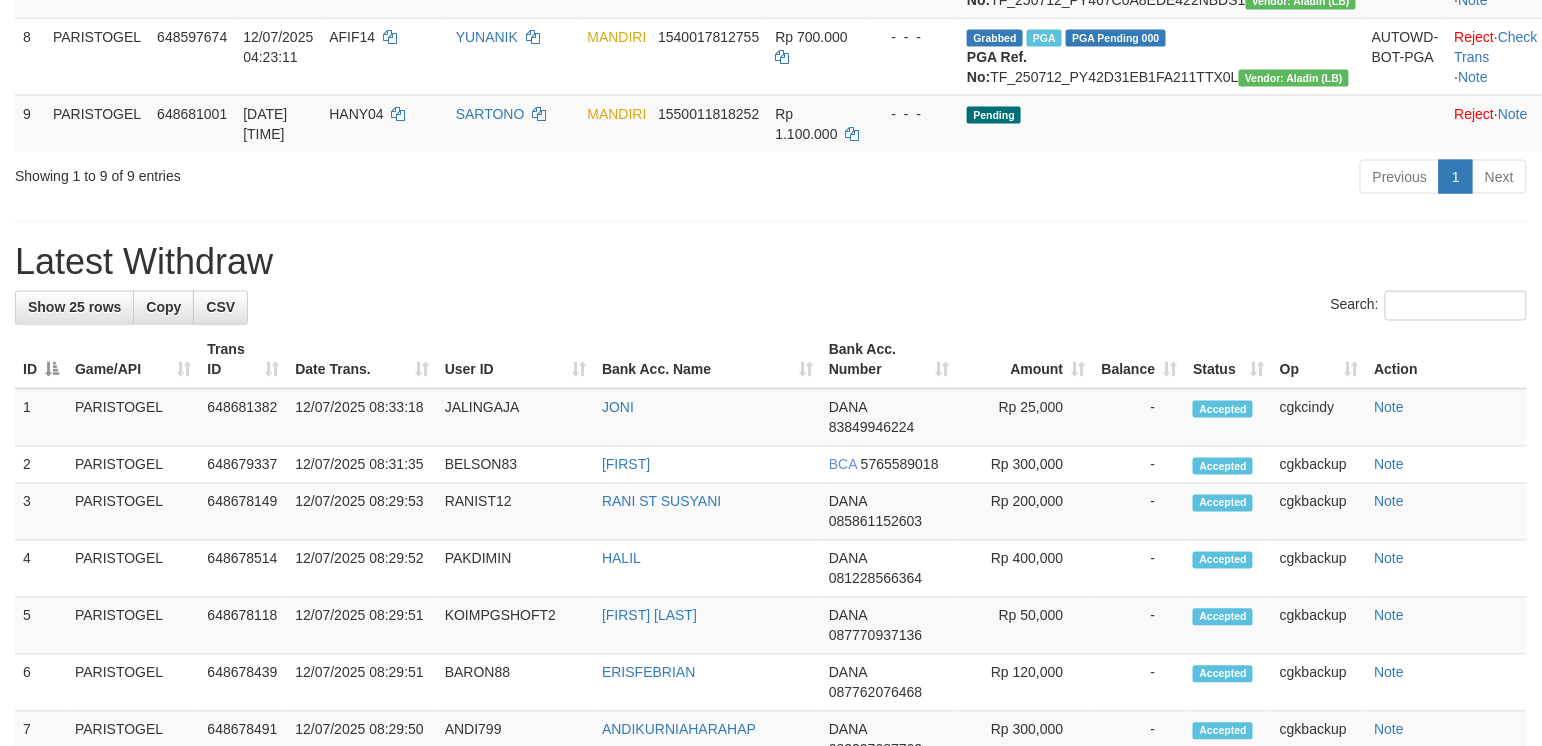 scroll, scrollTop: 800, scrollLeft: 0, axis: vertical 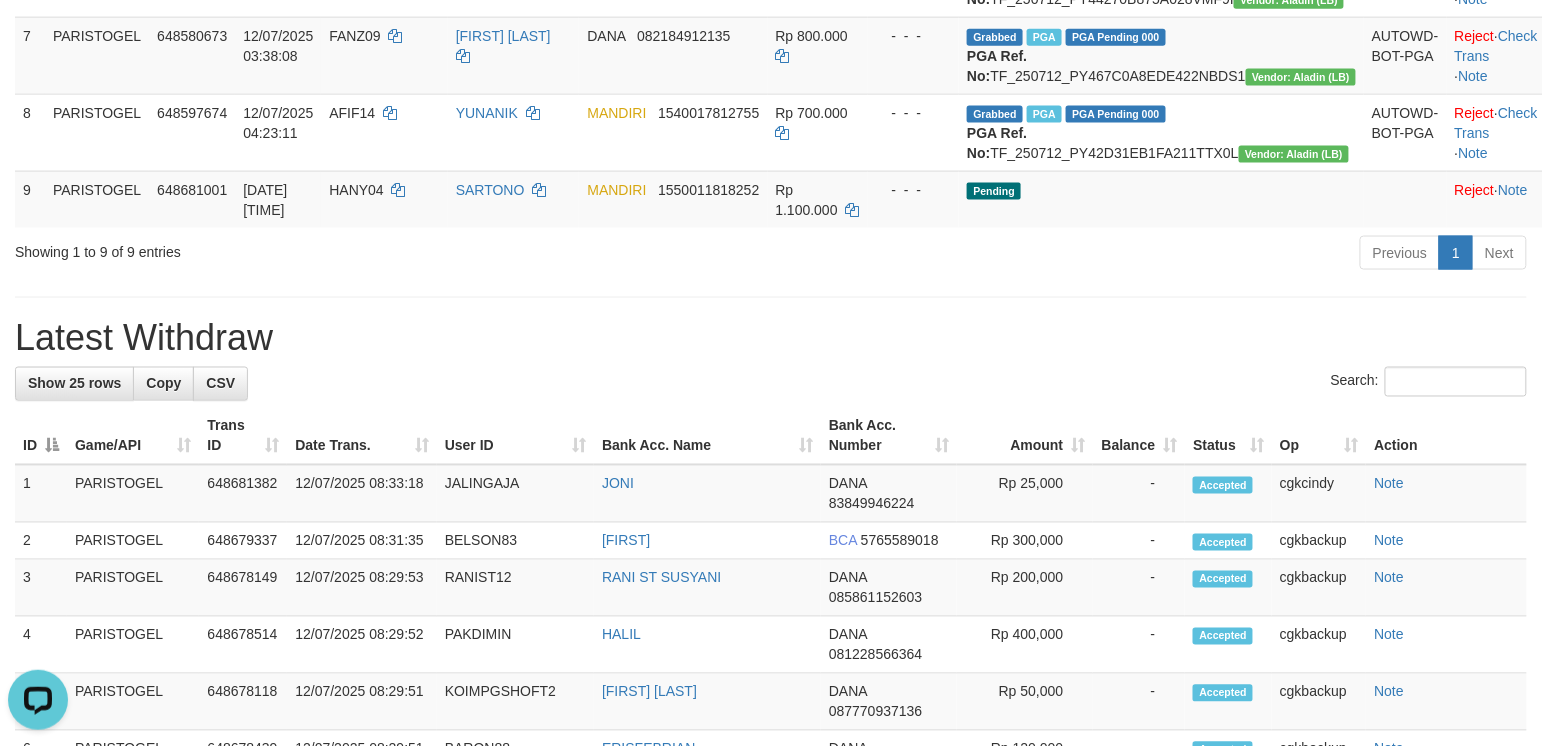 drag, startPoint x: 1166, startPoint y: 478, endPoint x: 1162, endPoint y: 458, distance: 20.396078 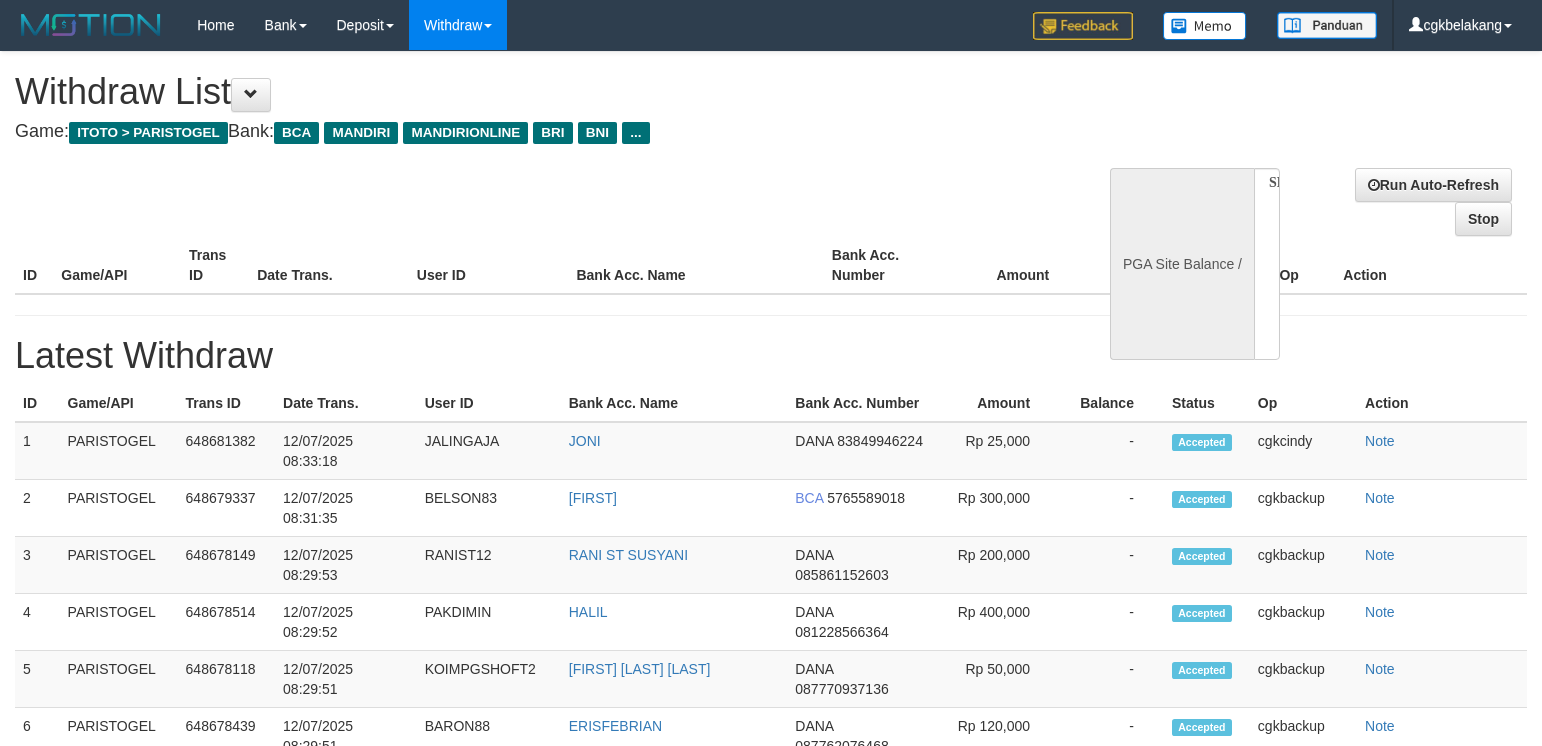 select 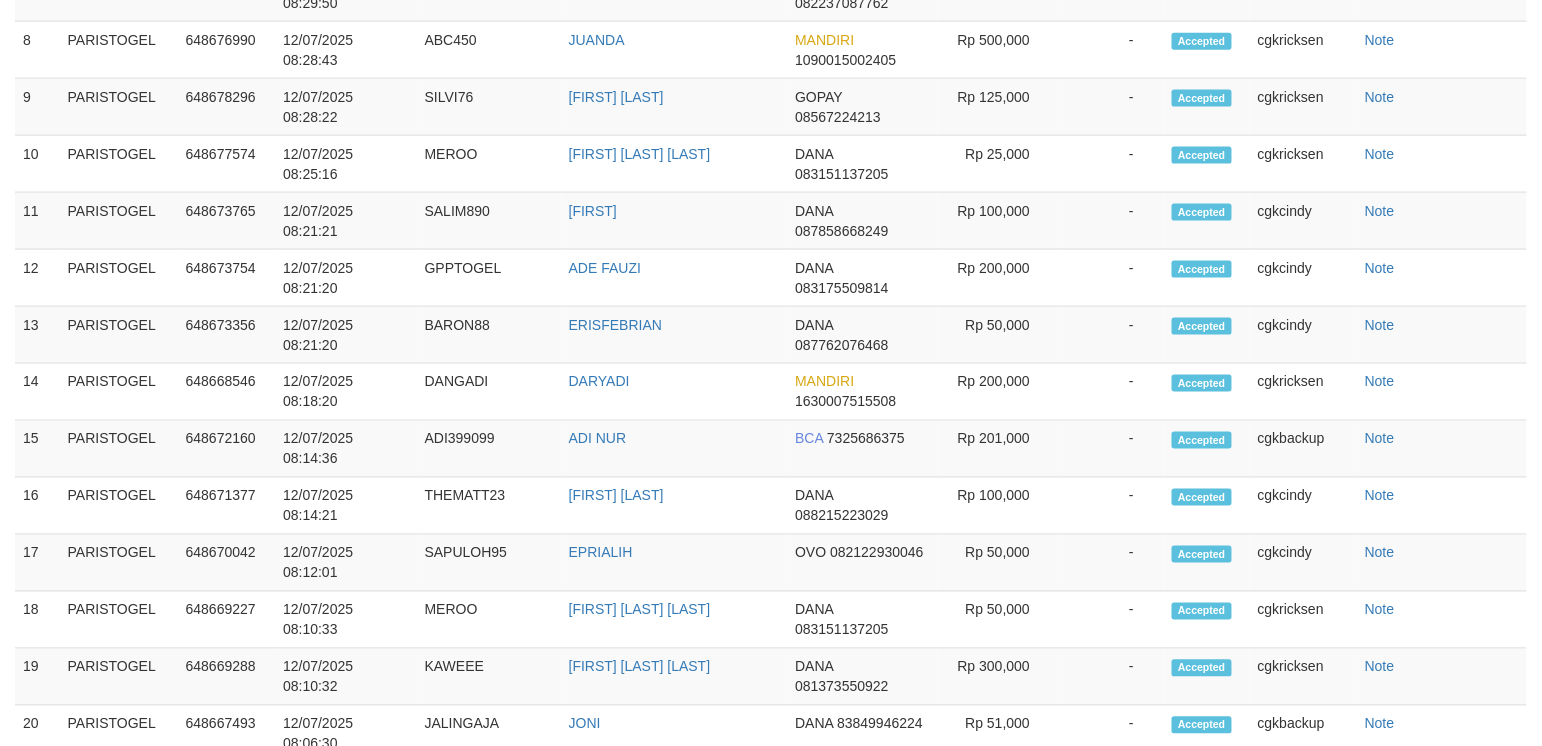 scroll, scrollTop: 876, scrollLeft: 0, axis: vertical 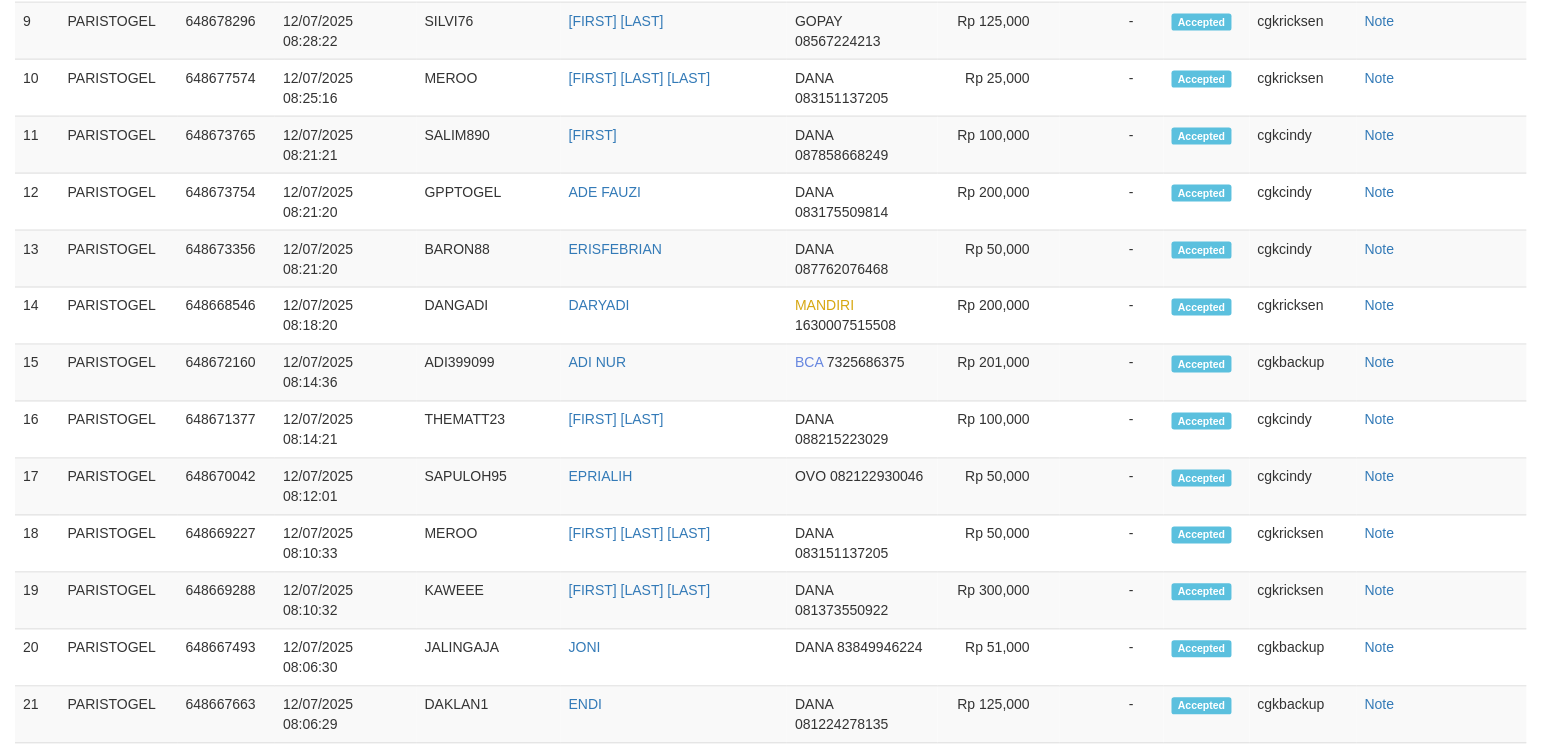 select on "**" 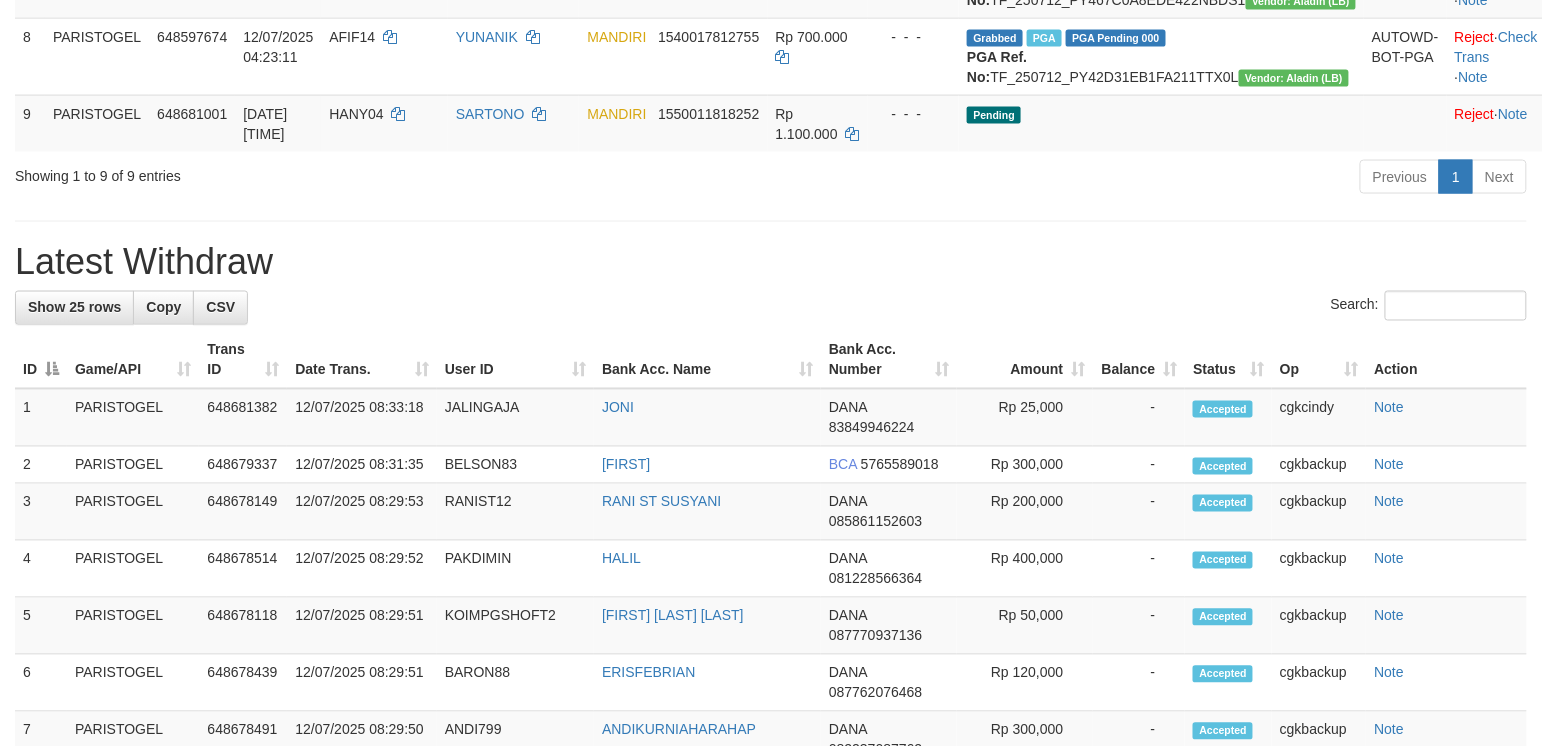 scroll, scrollTop: 800, scrollLeft: 0, axis: vertical 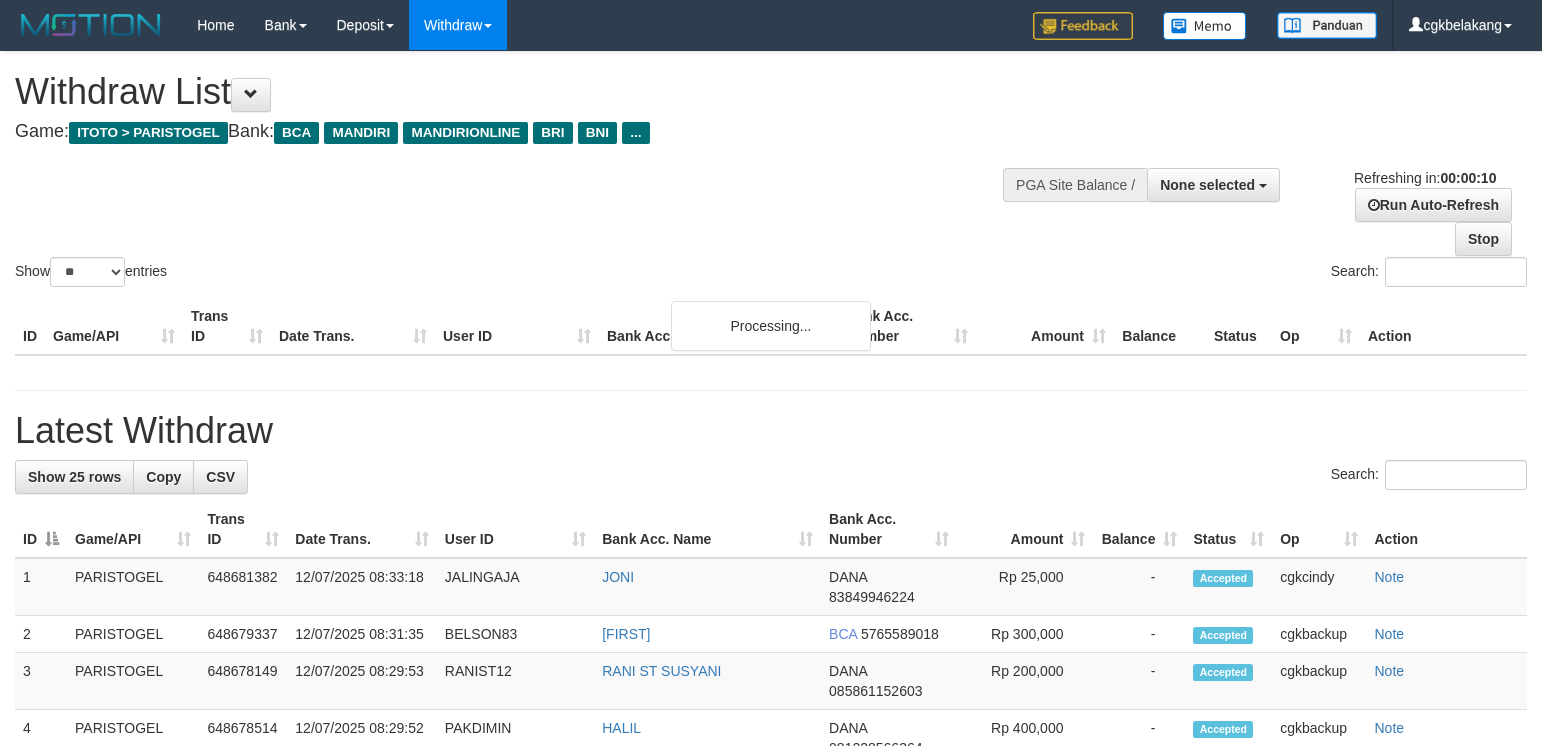 select 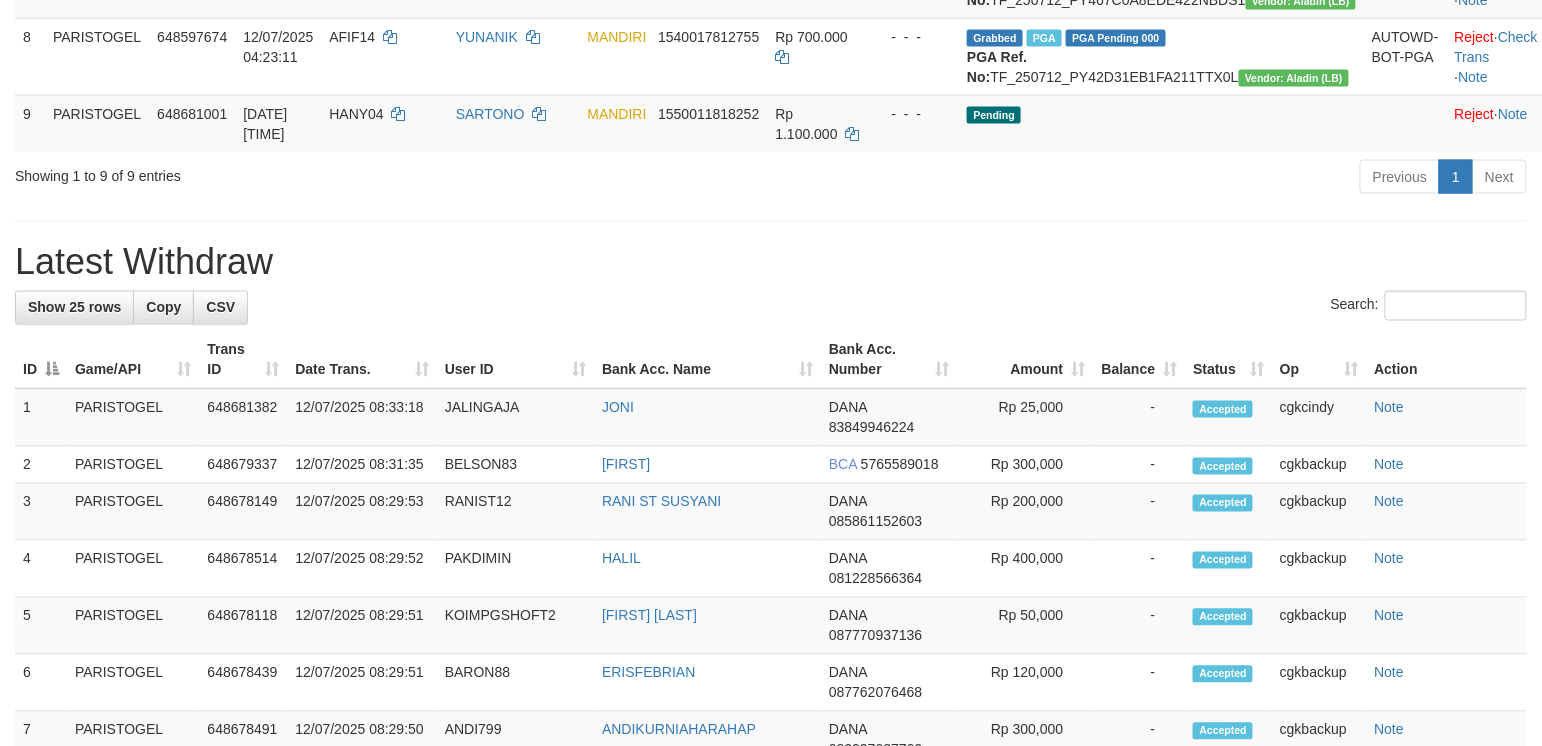scroll, scrollTop: 800, scrollLeft: 0, axis: vertical 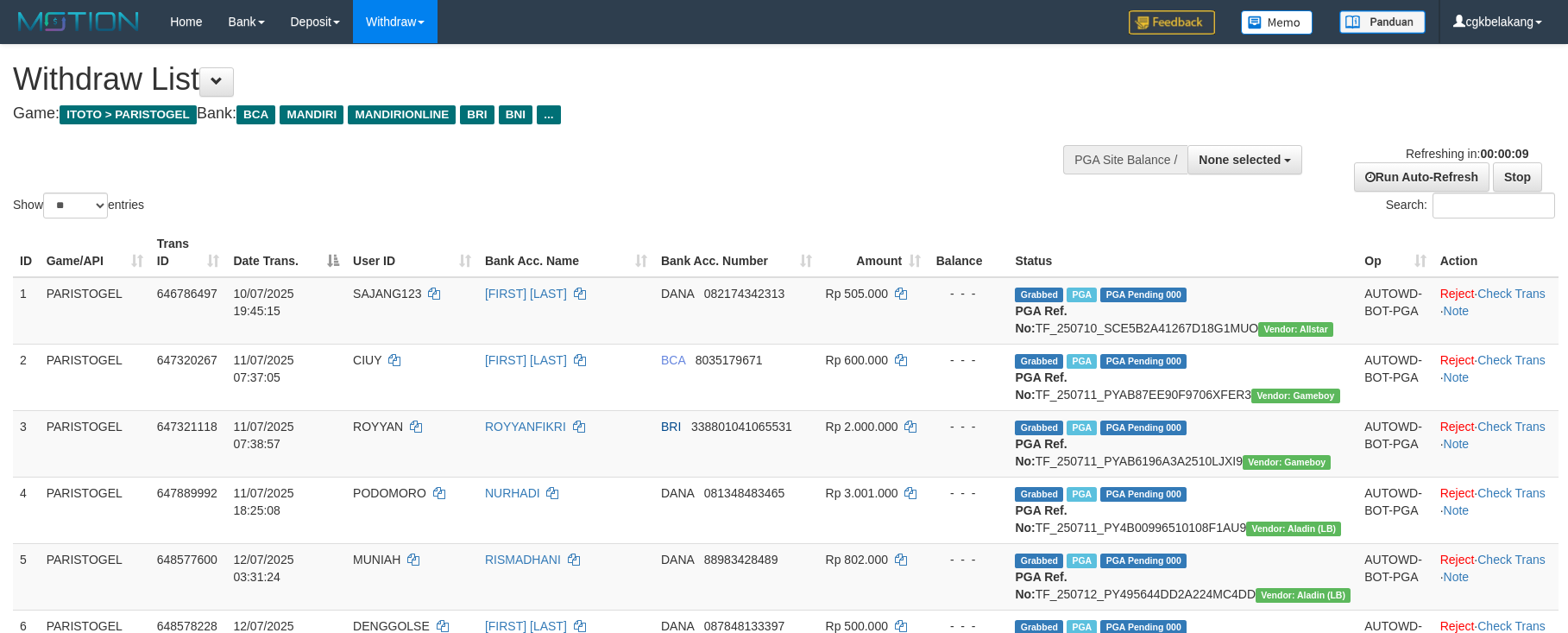 select 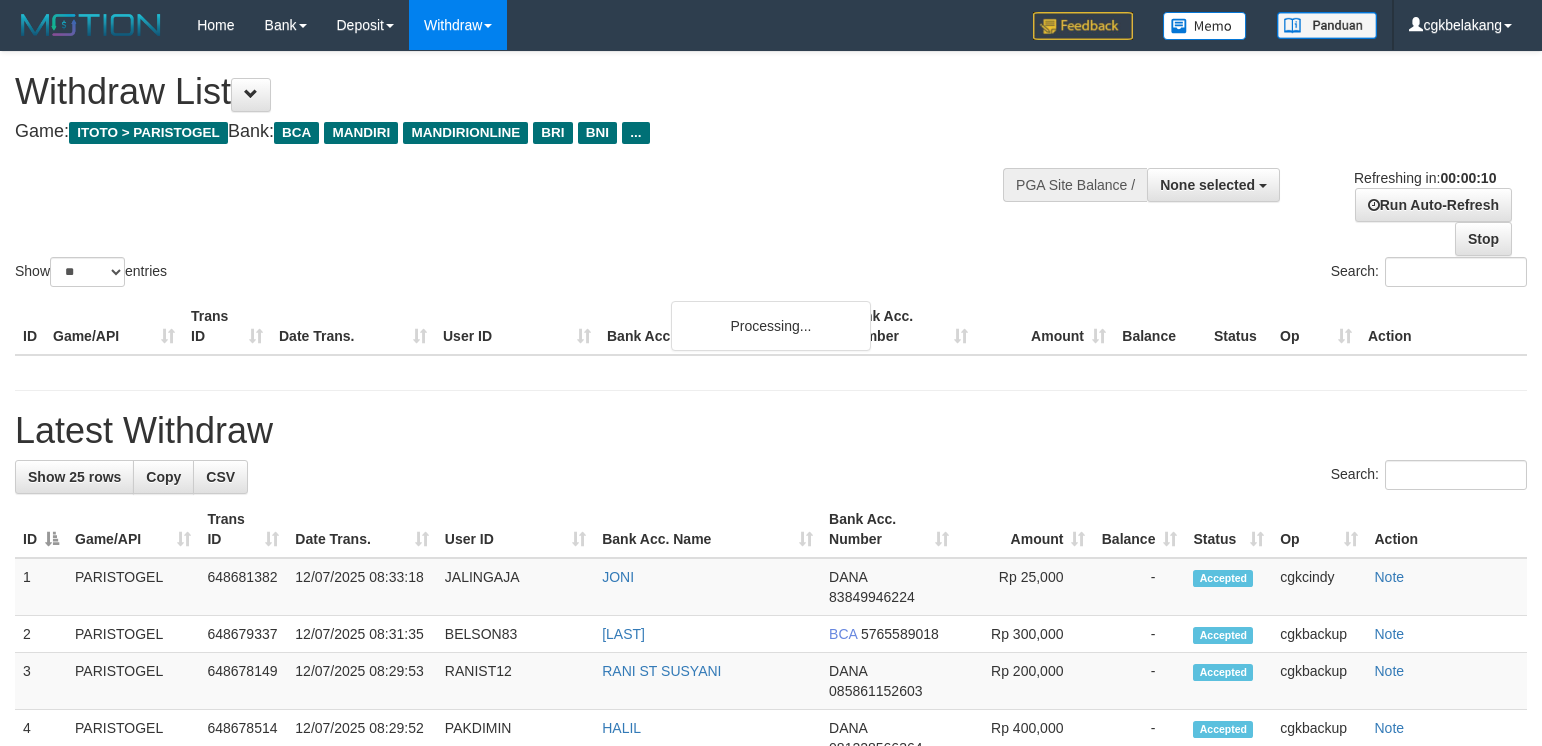 select 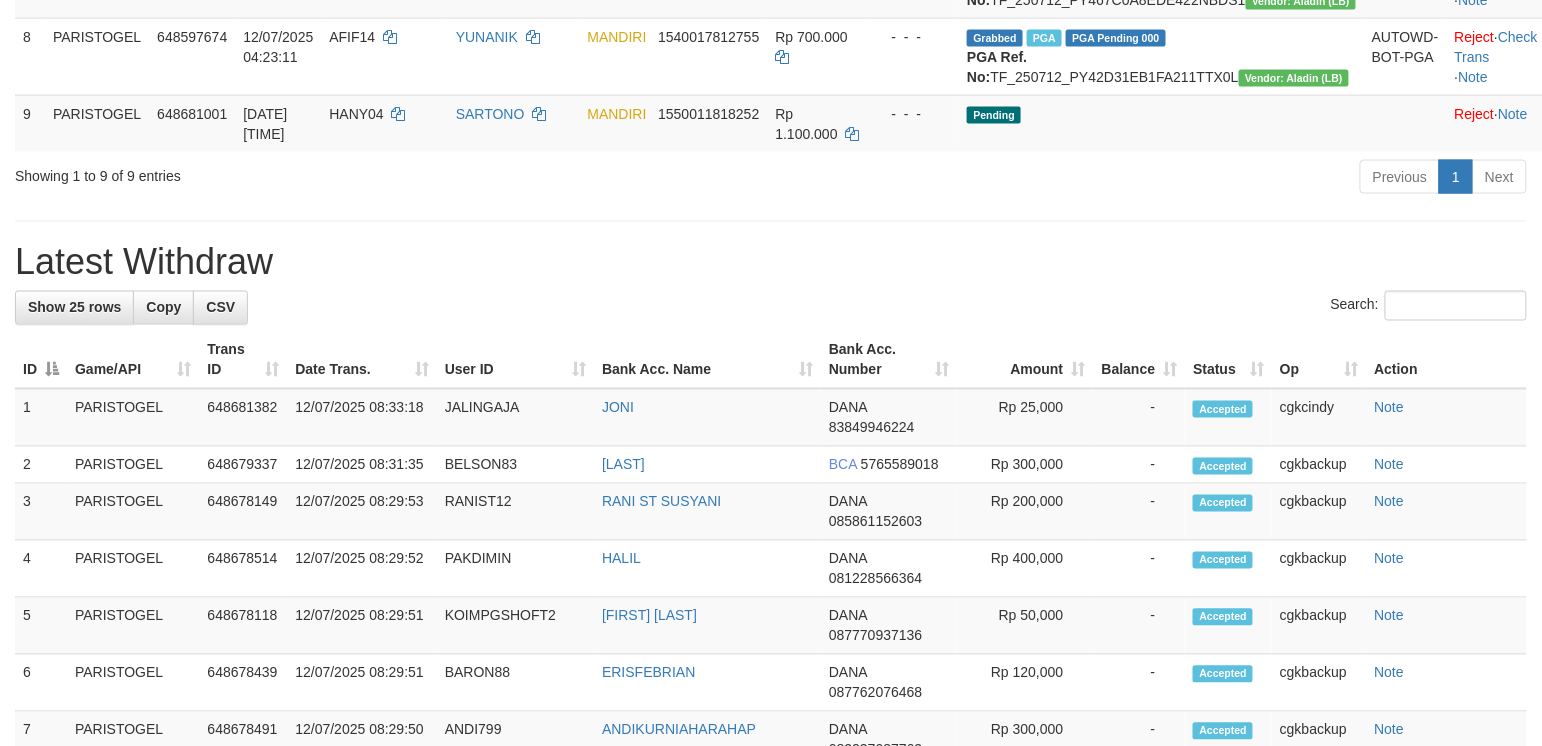scroll, scrollTop: 800, scrollLeft: 0, axis: vertical 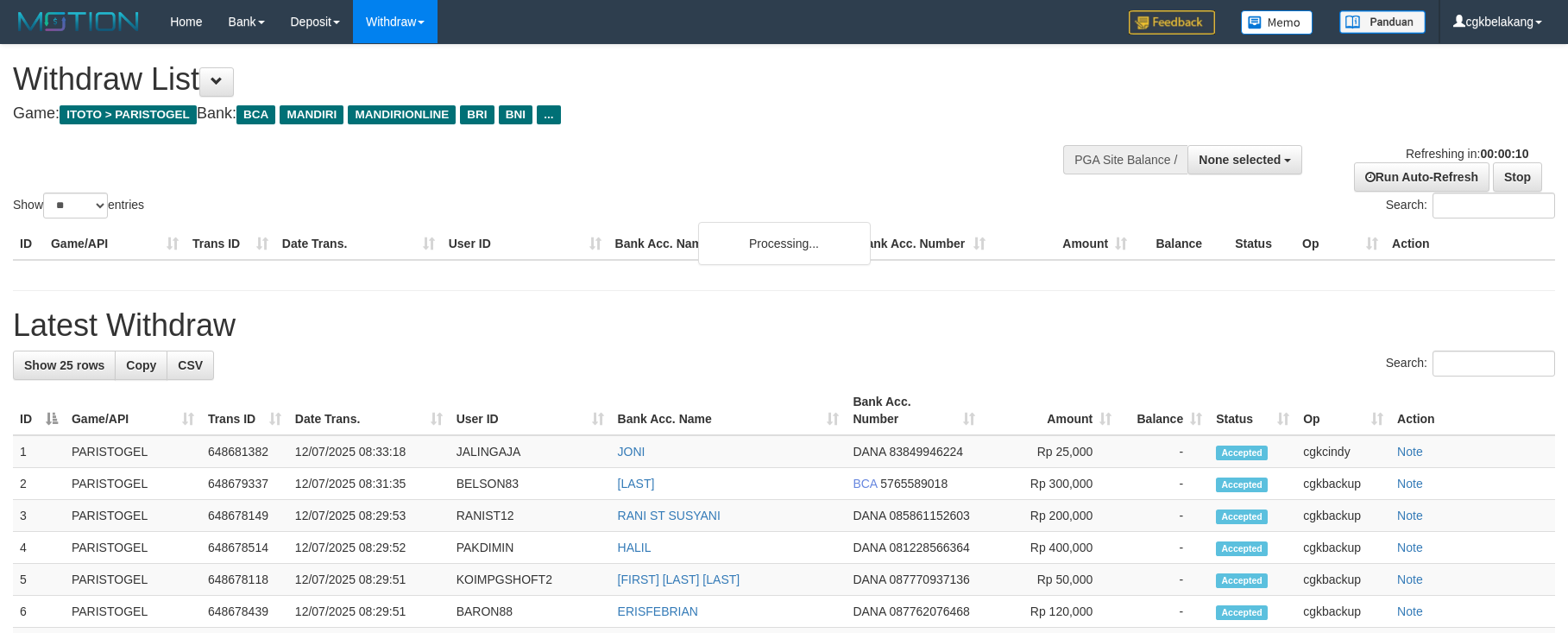 select 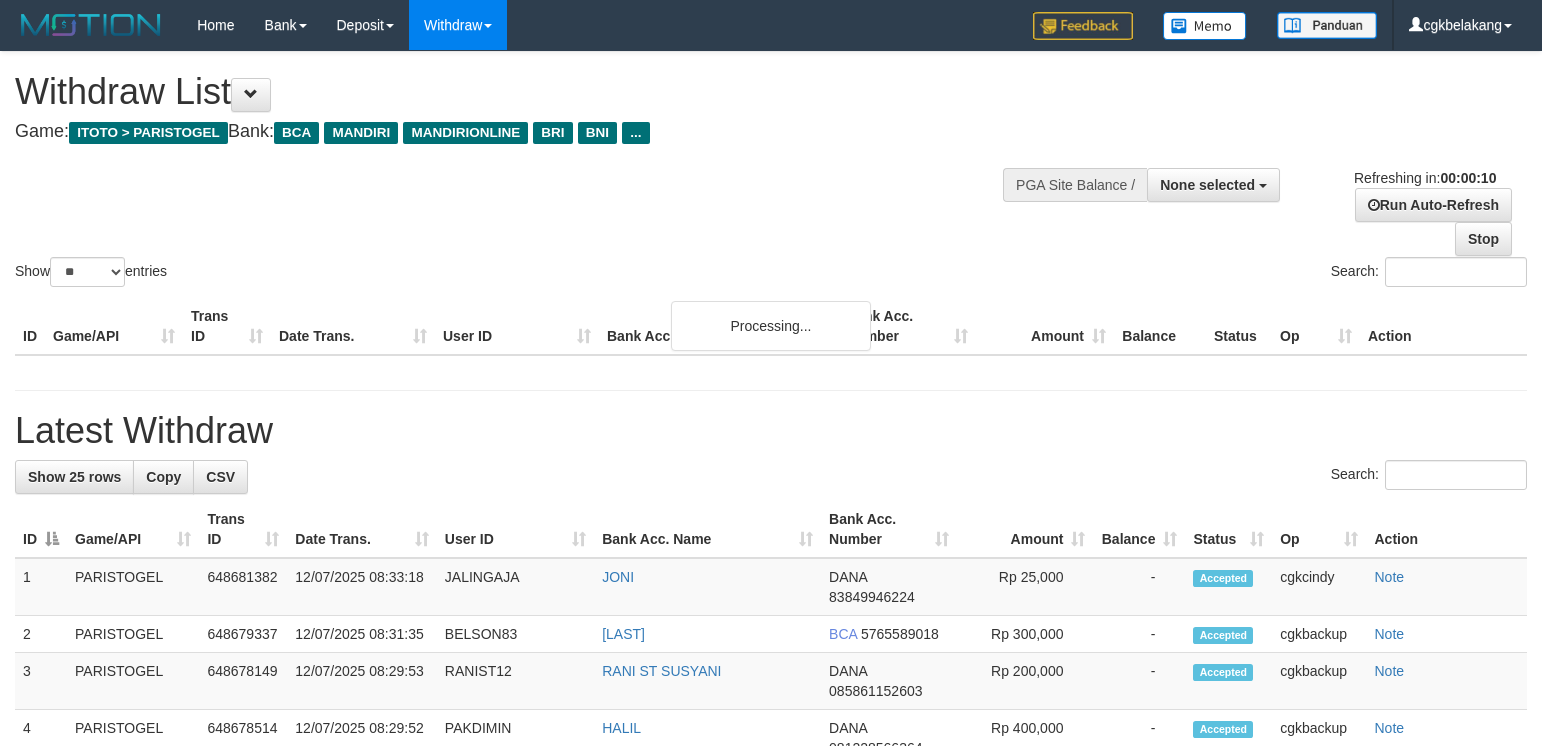 select 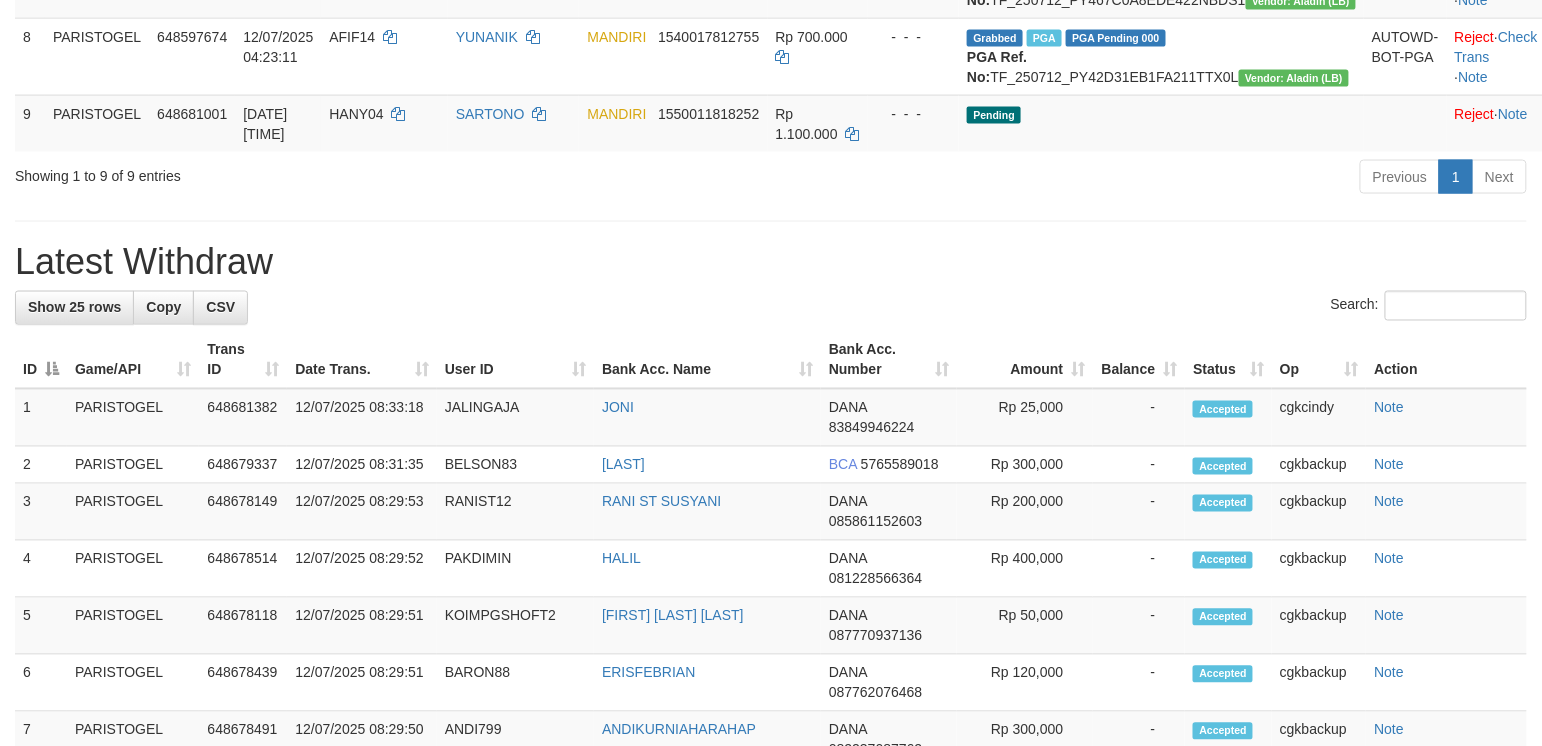scroll, scrollTop: 800, scrollLeft: 0, axis: vertical 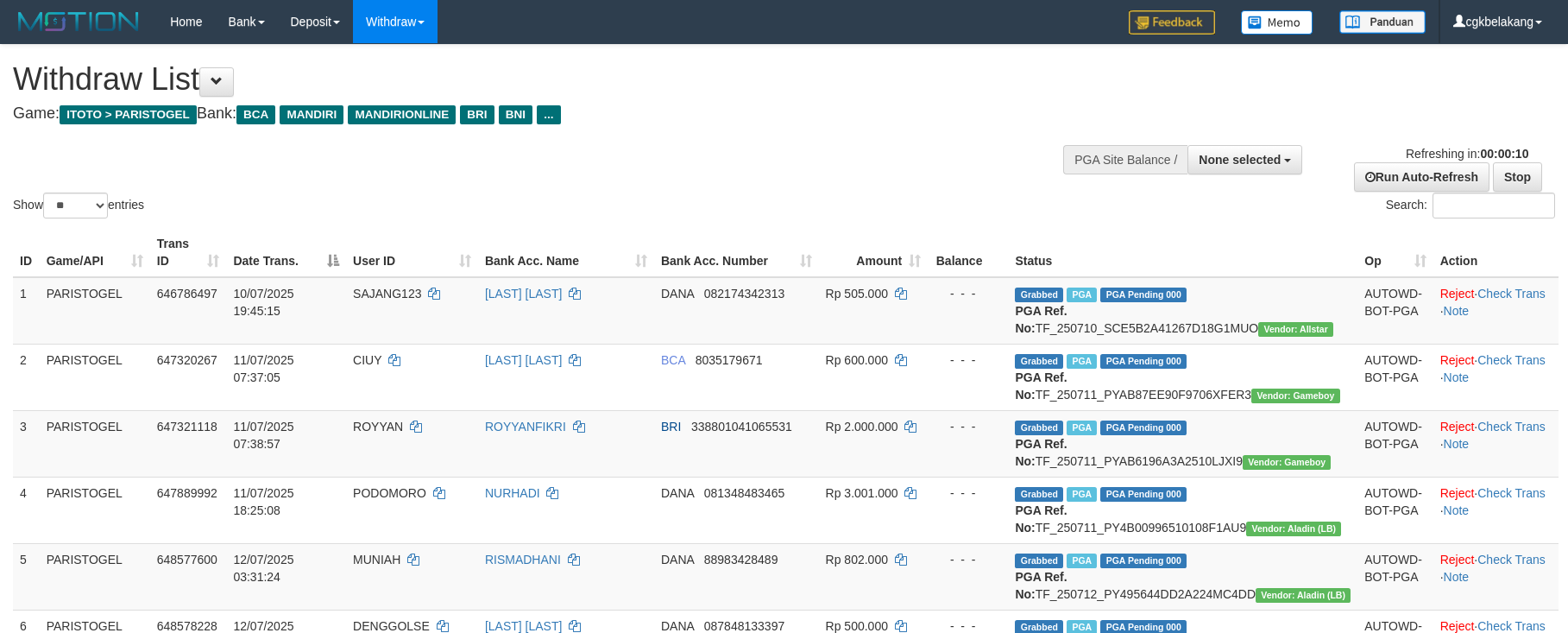 select 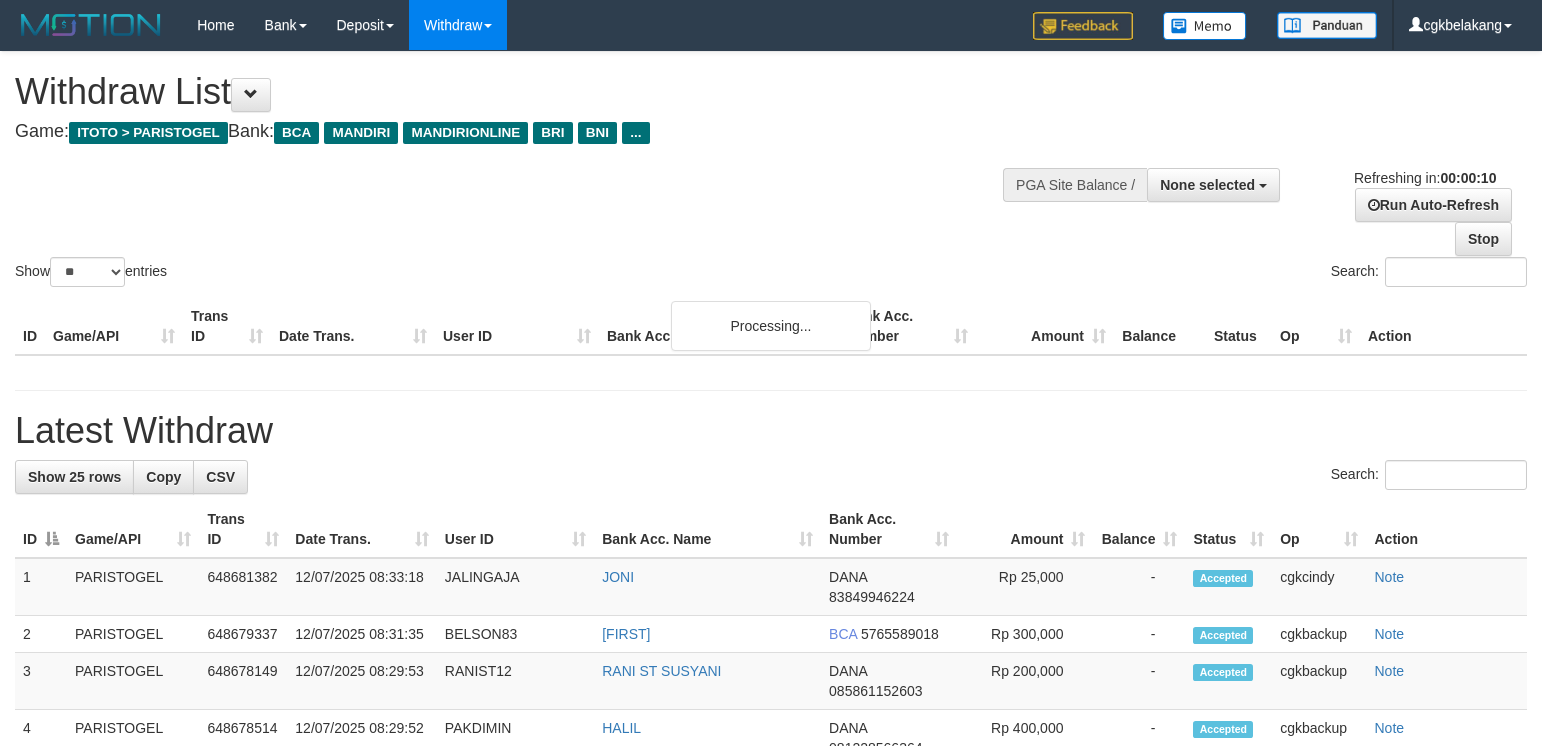 select 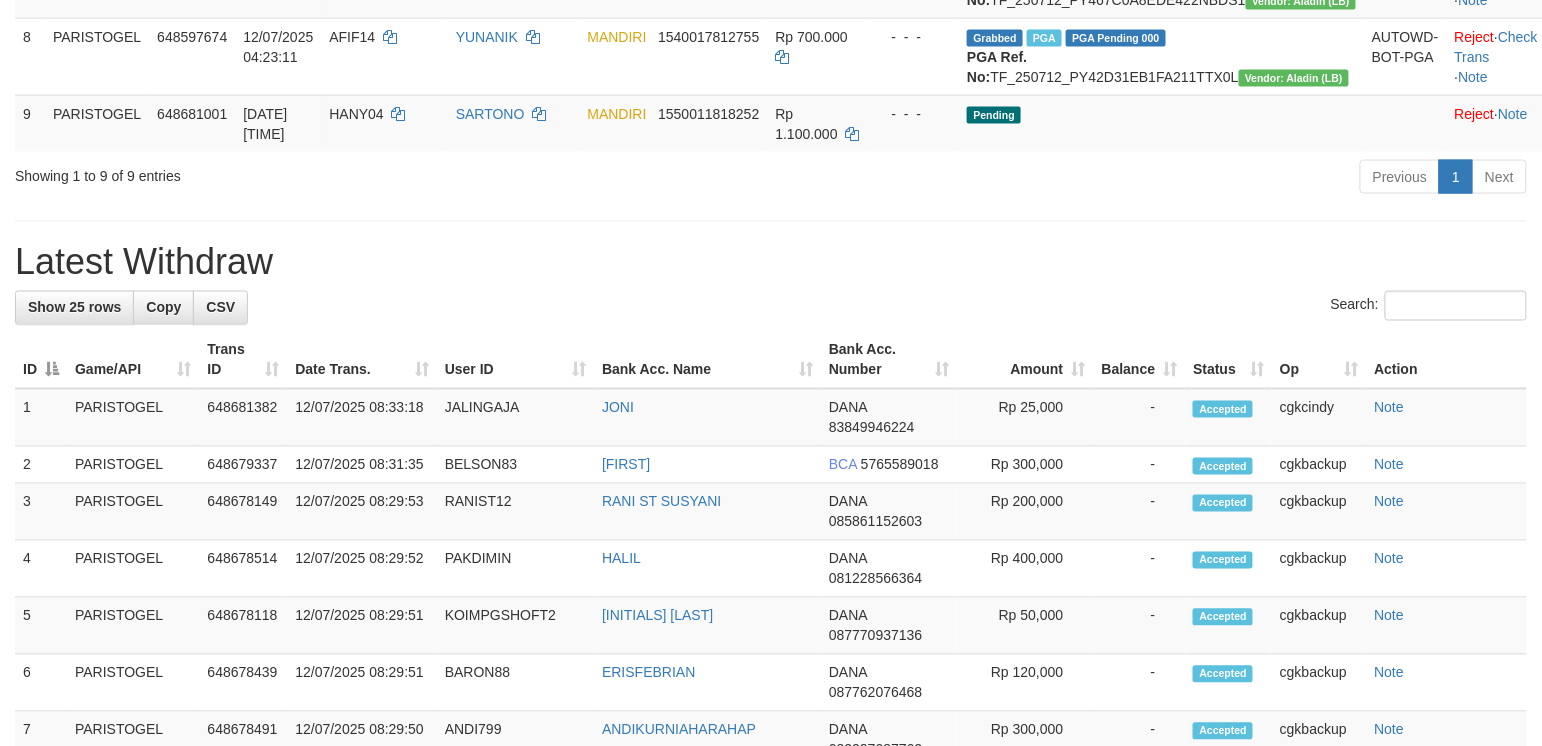 scroll, scrollTop: 800, scrollLeft: 0, axis: vertical 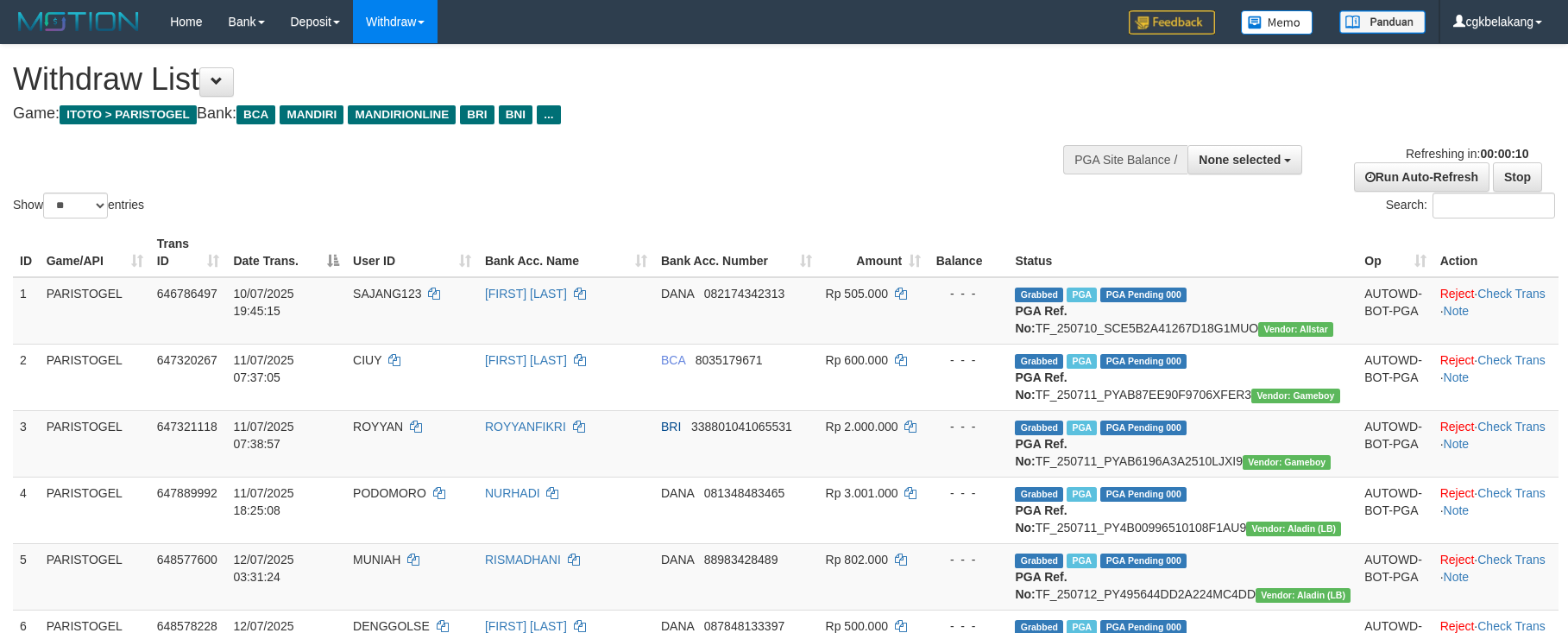 select 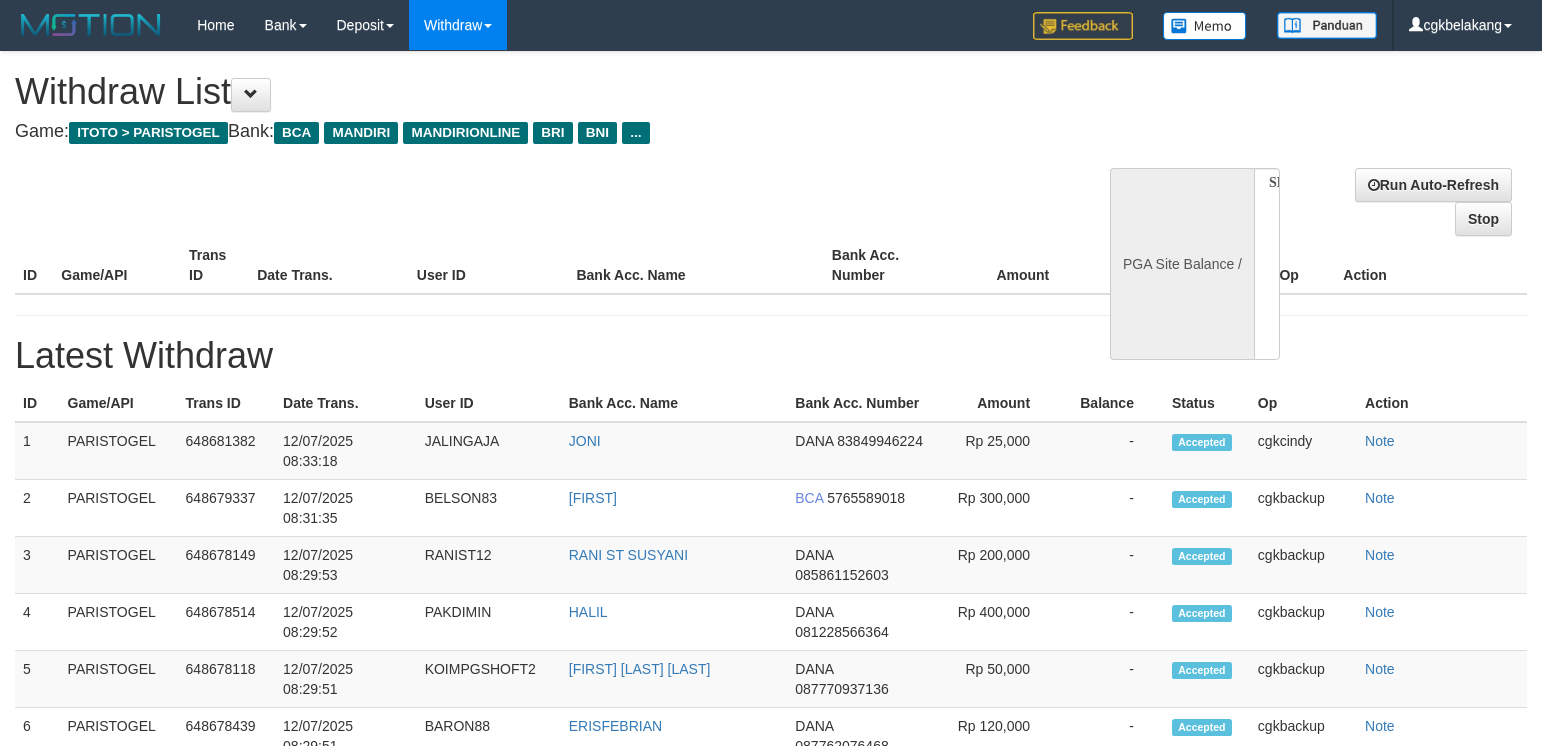 select 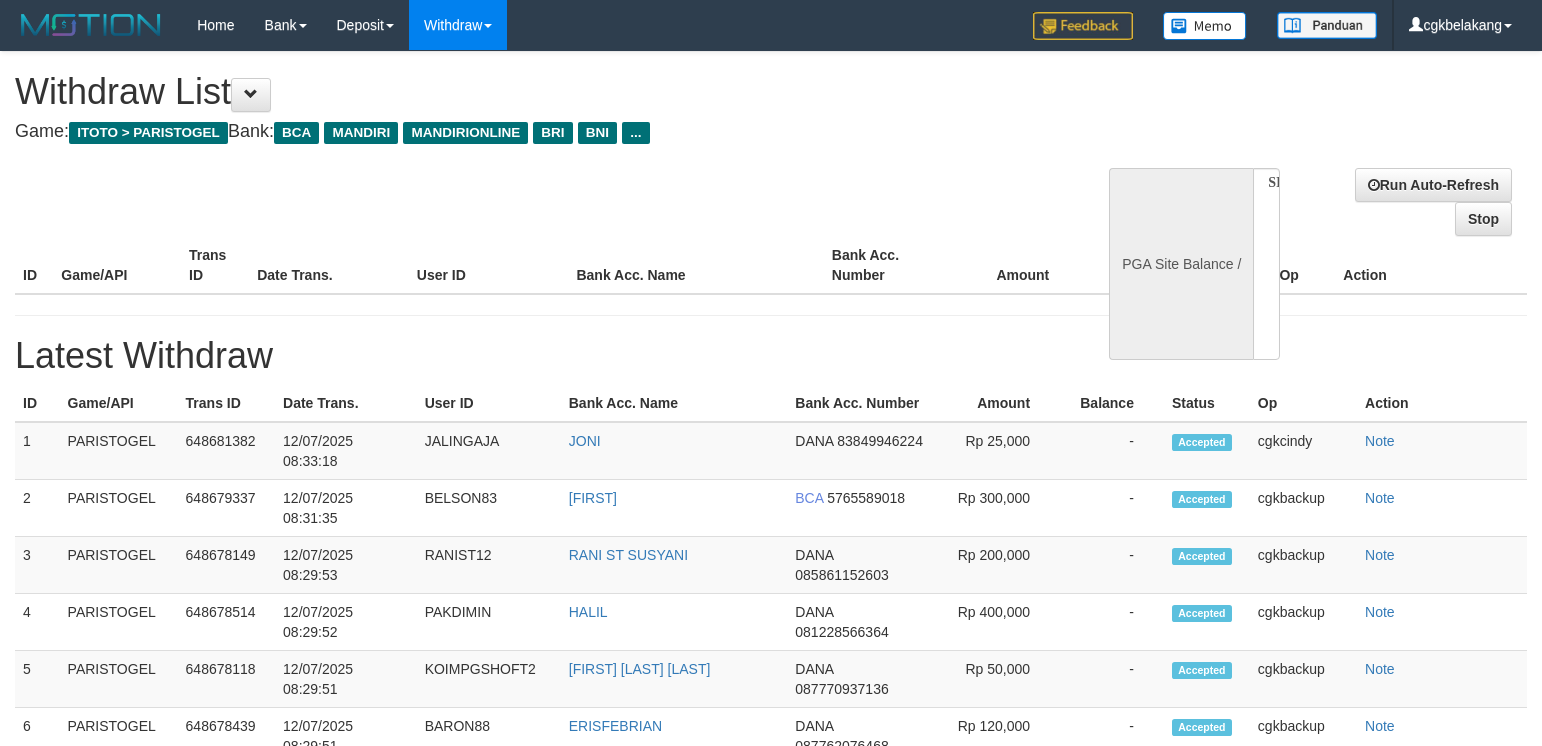 scroll, scrollTop: 0, scrollLeft: 0, axis: both 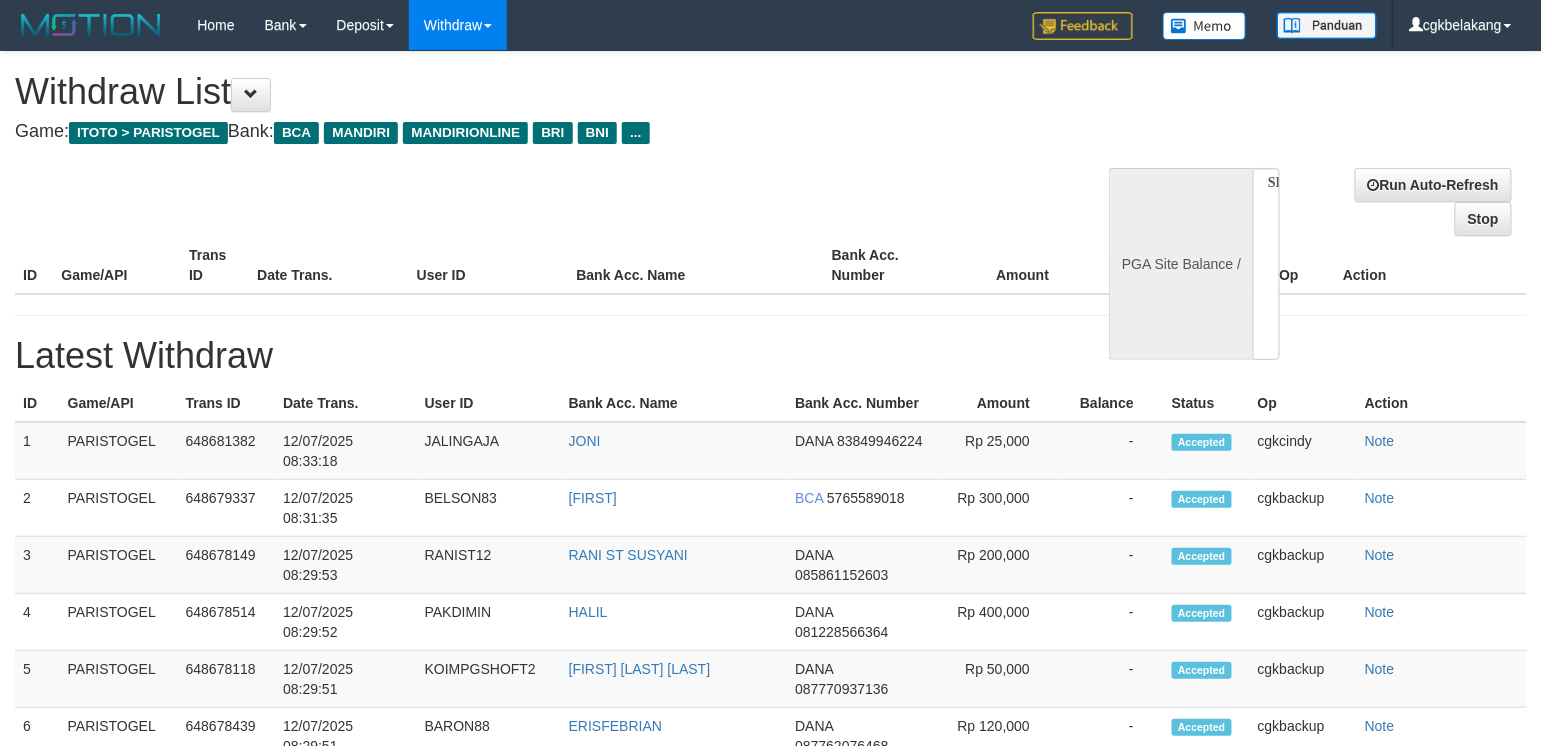 select on "**" 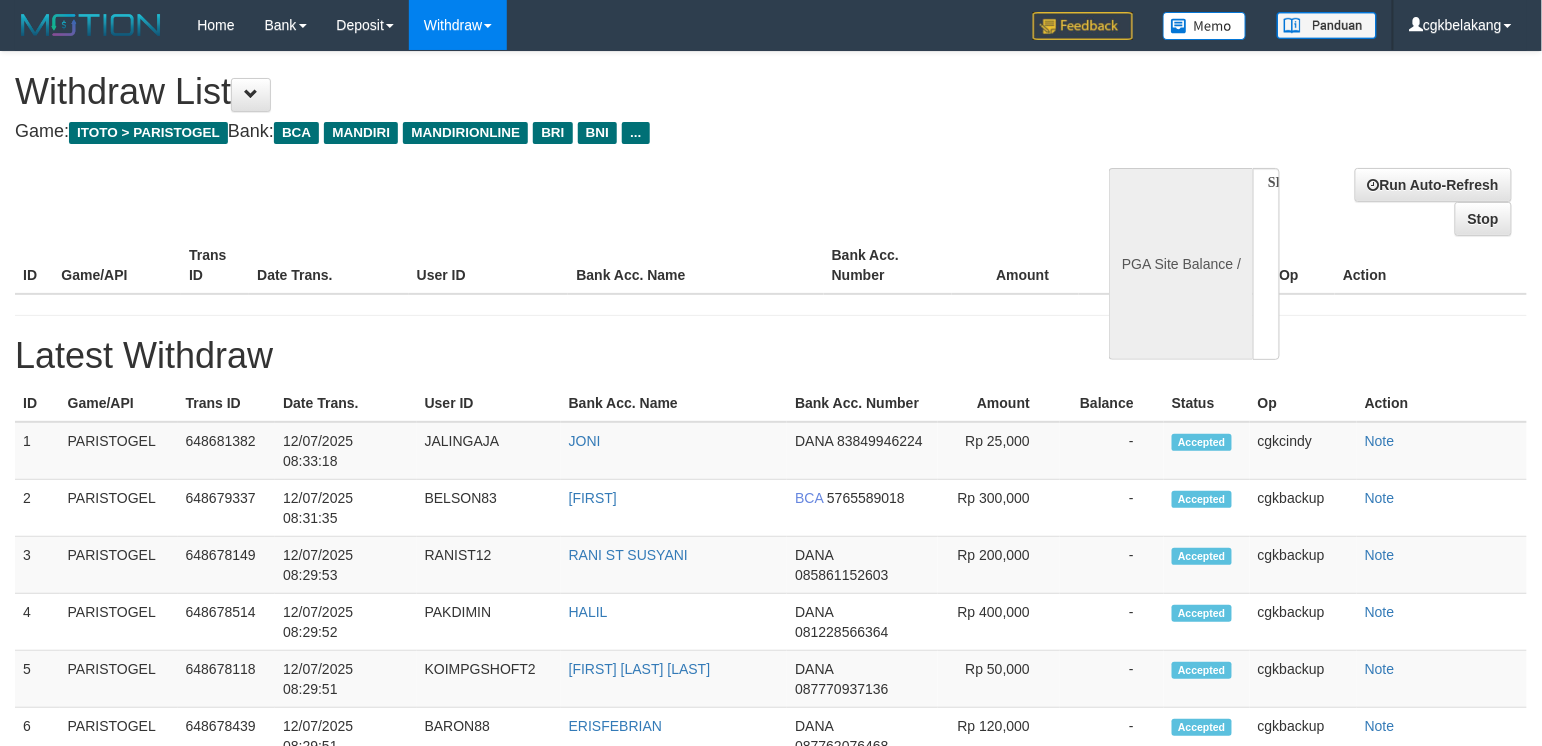 select 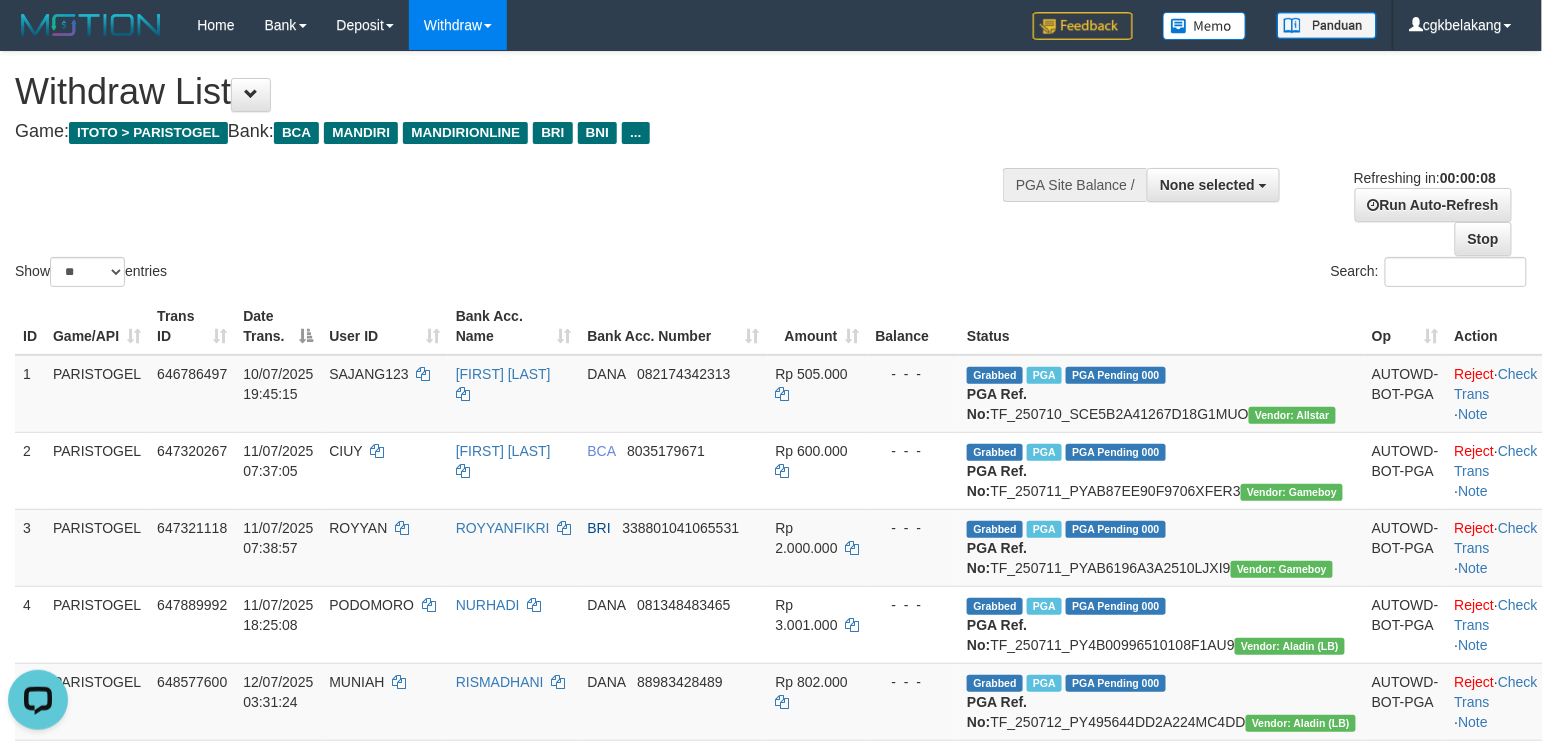 scroll, scrollTop: 0, scrollLeft: 0, axis: both 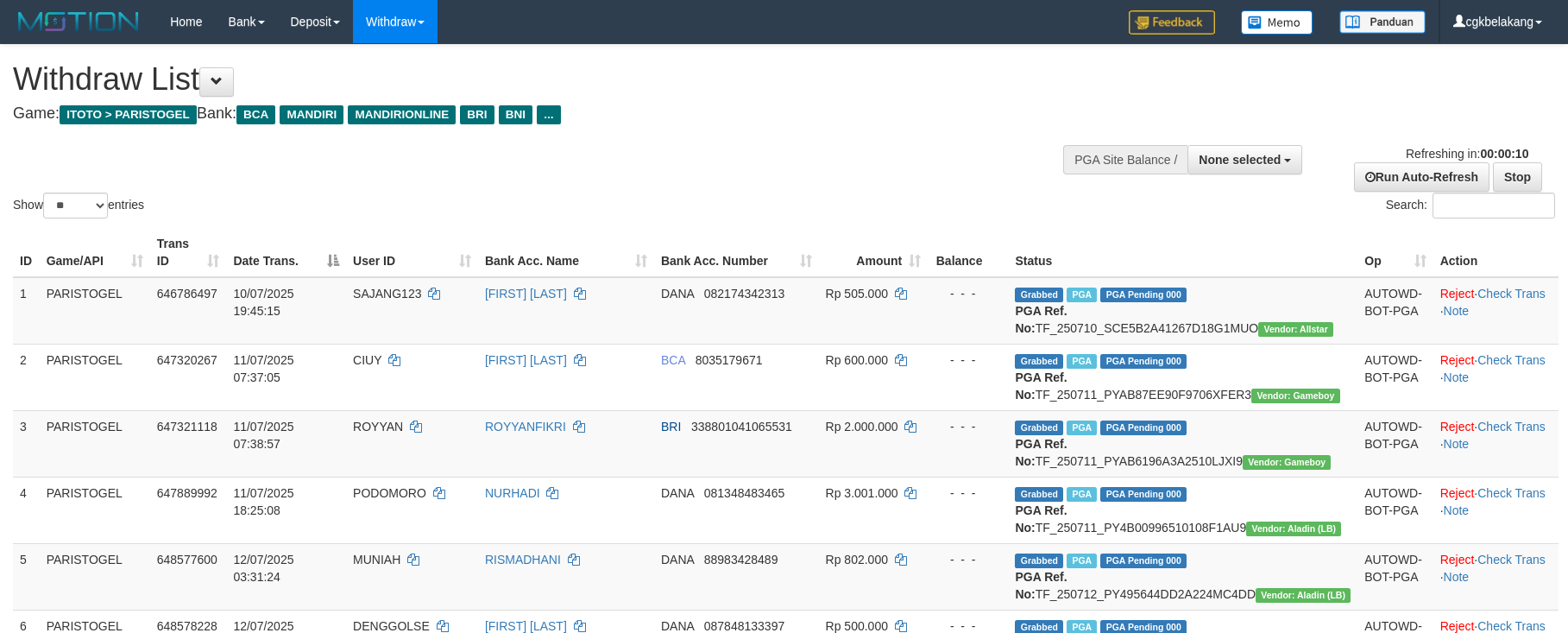 select 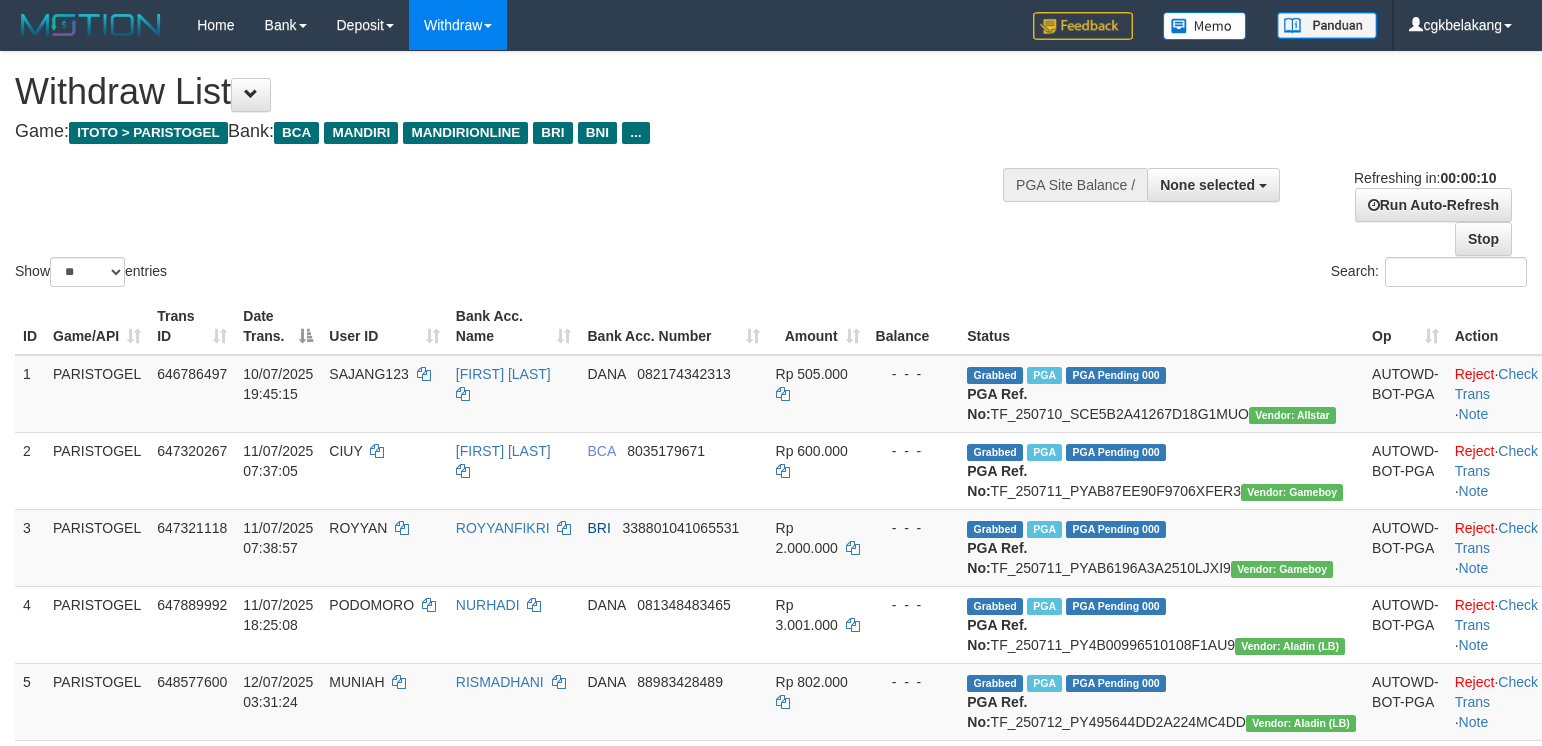select 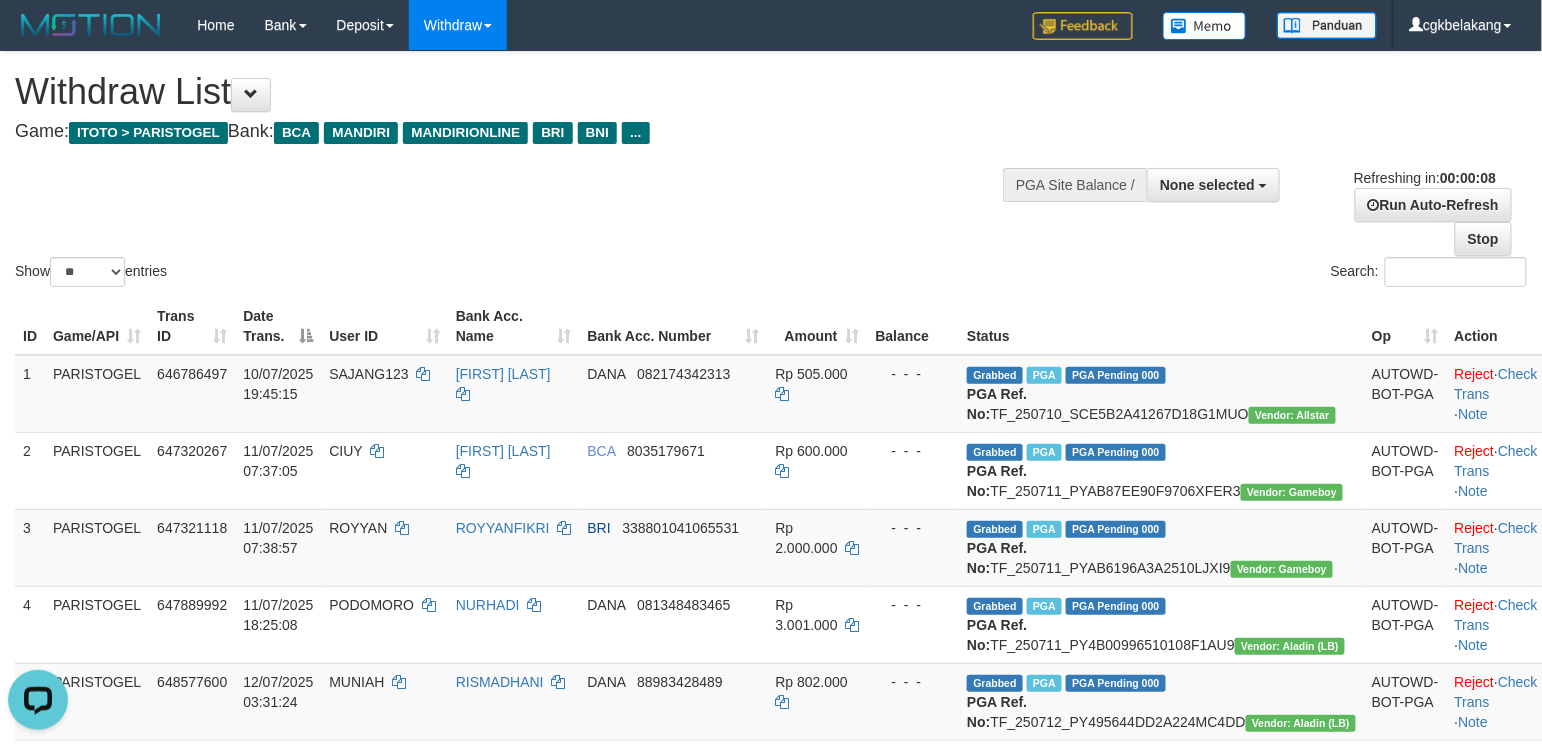 scroll, scrollTop: 0, scrollLeft: 0, axis: both 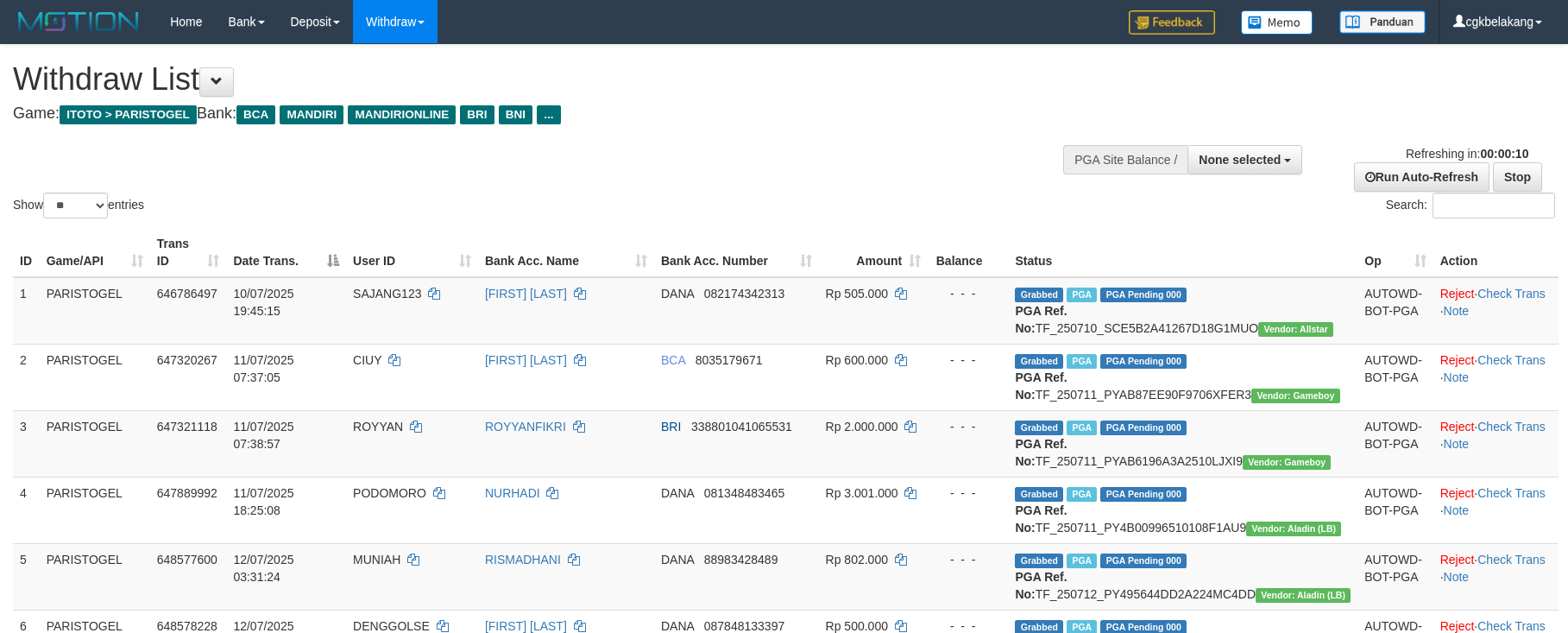 select 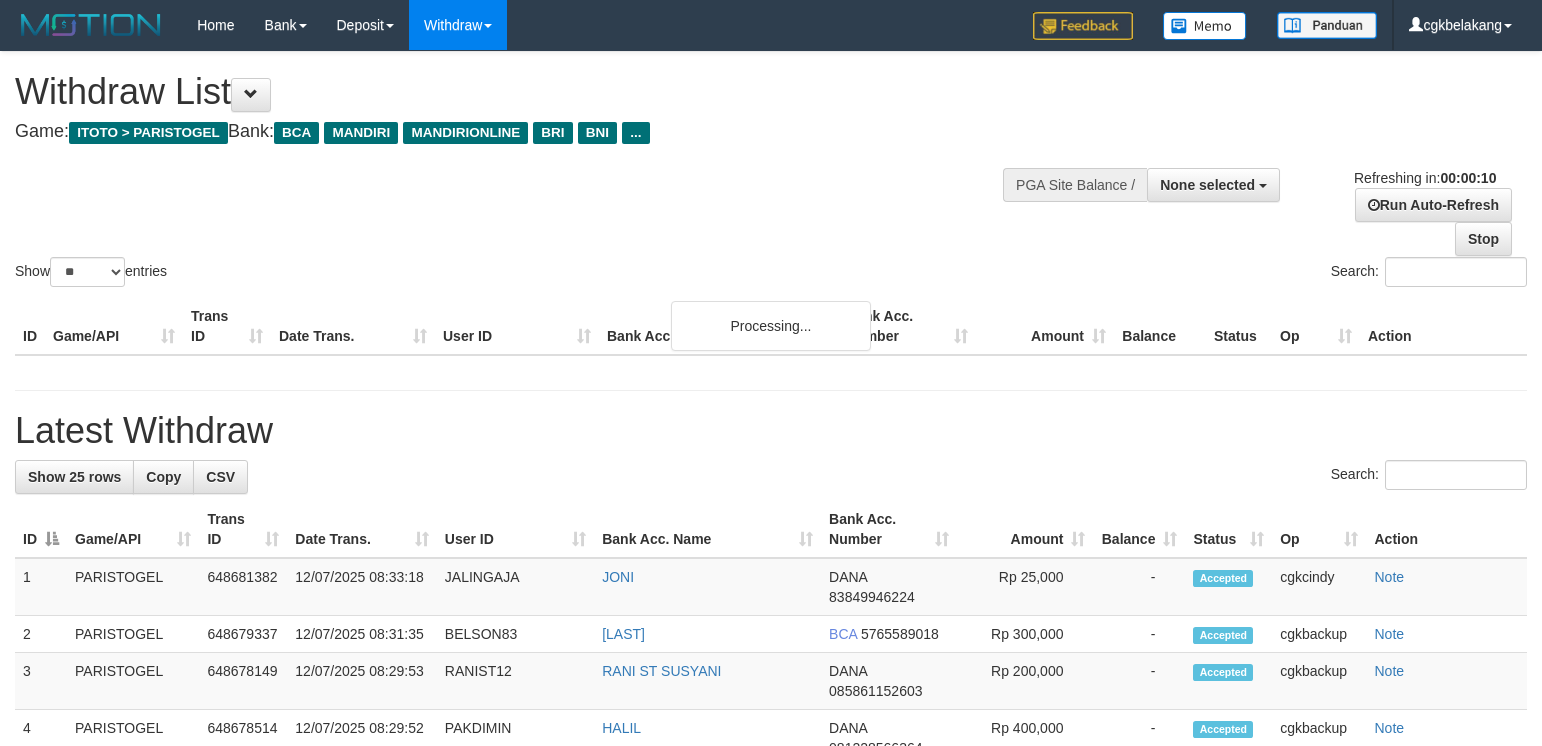 select 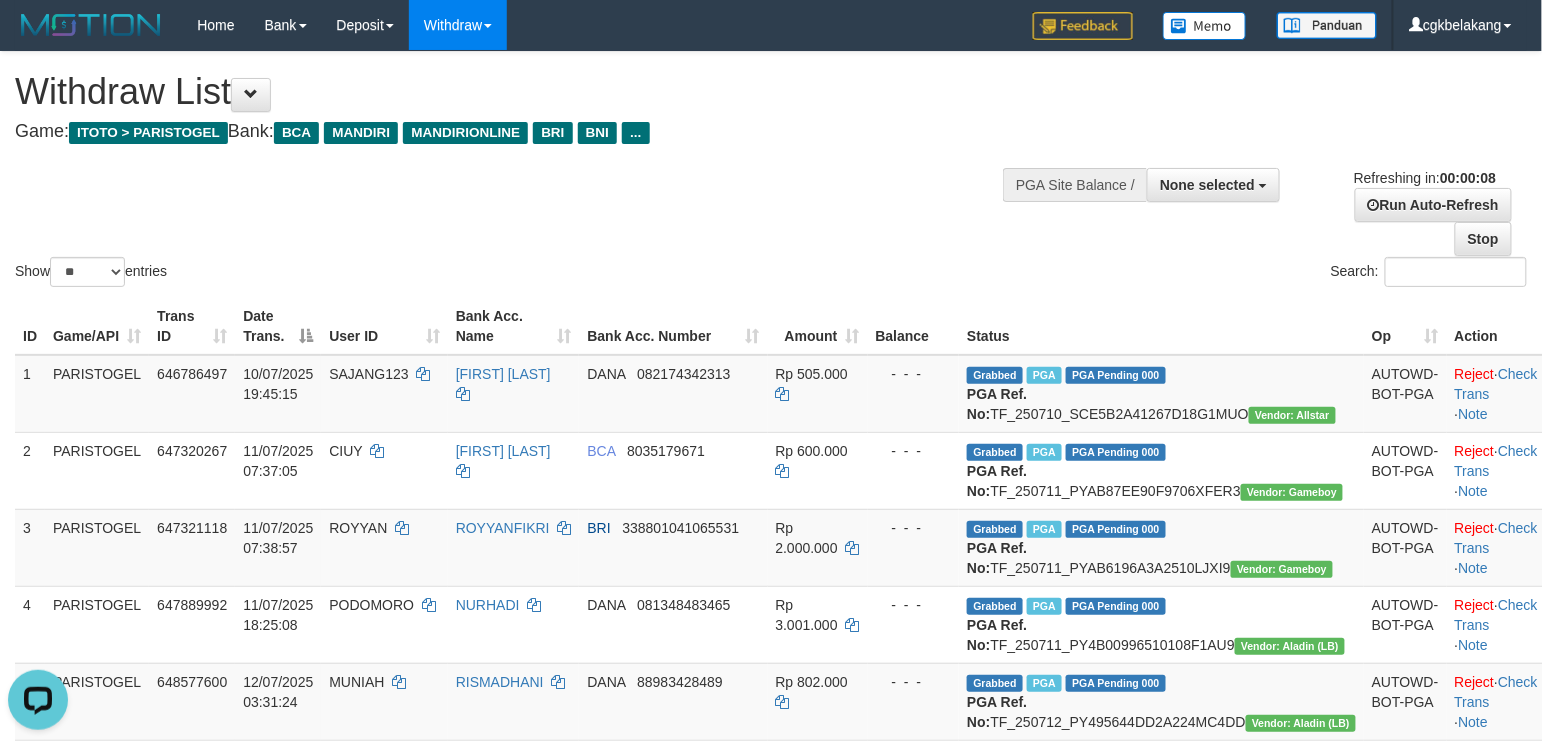 scroll, scrollTop: 0, scrollLeft: 0, axis: both 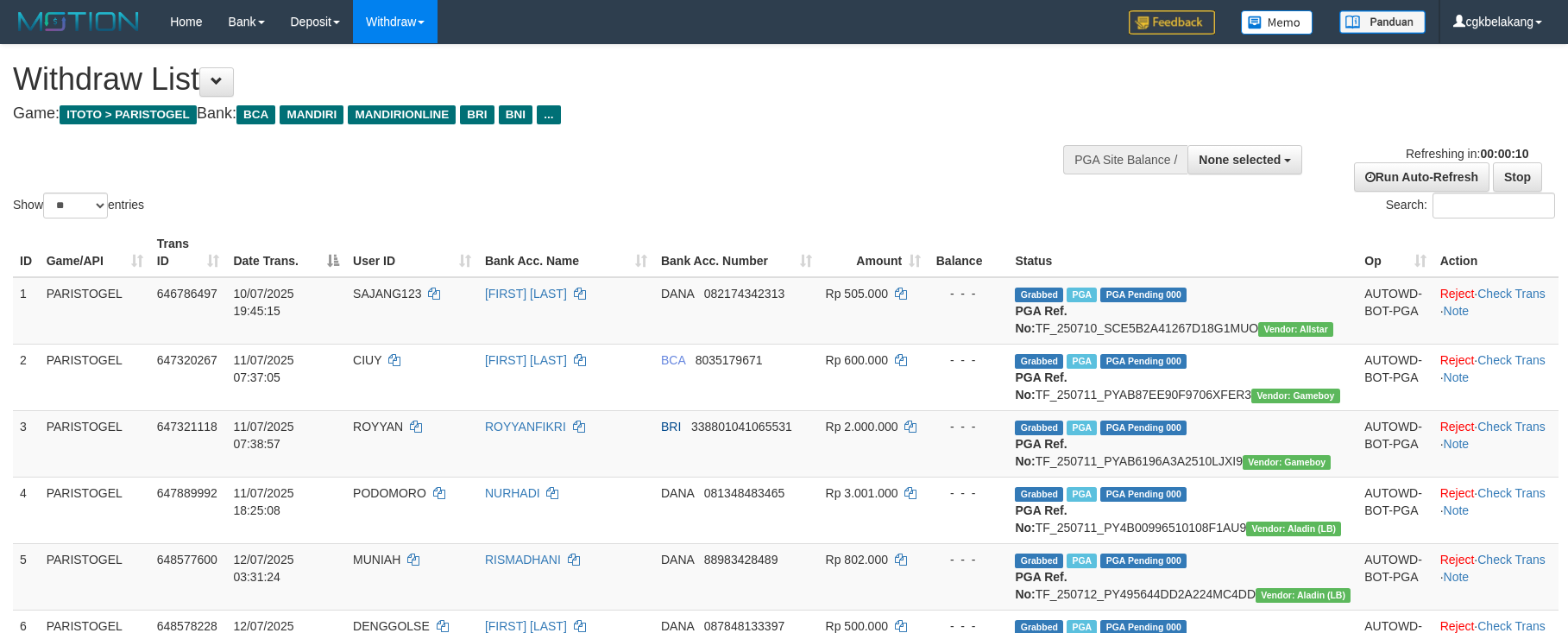 select 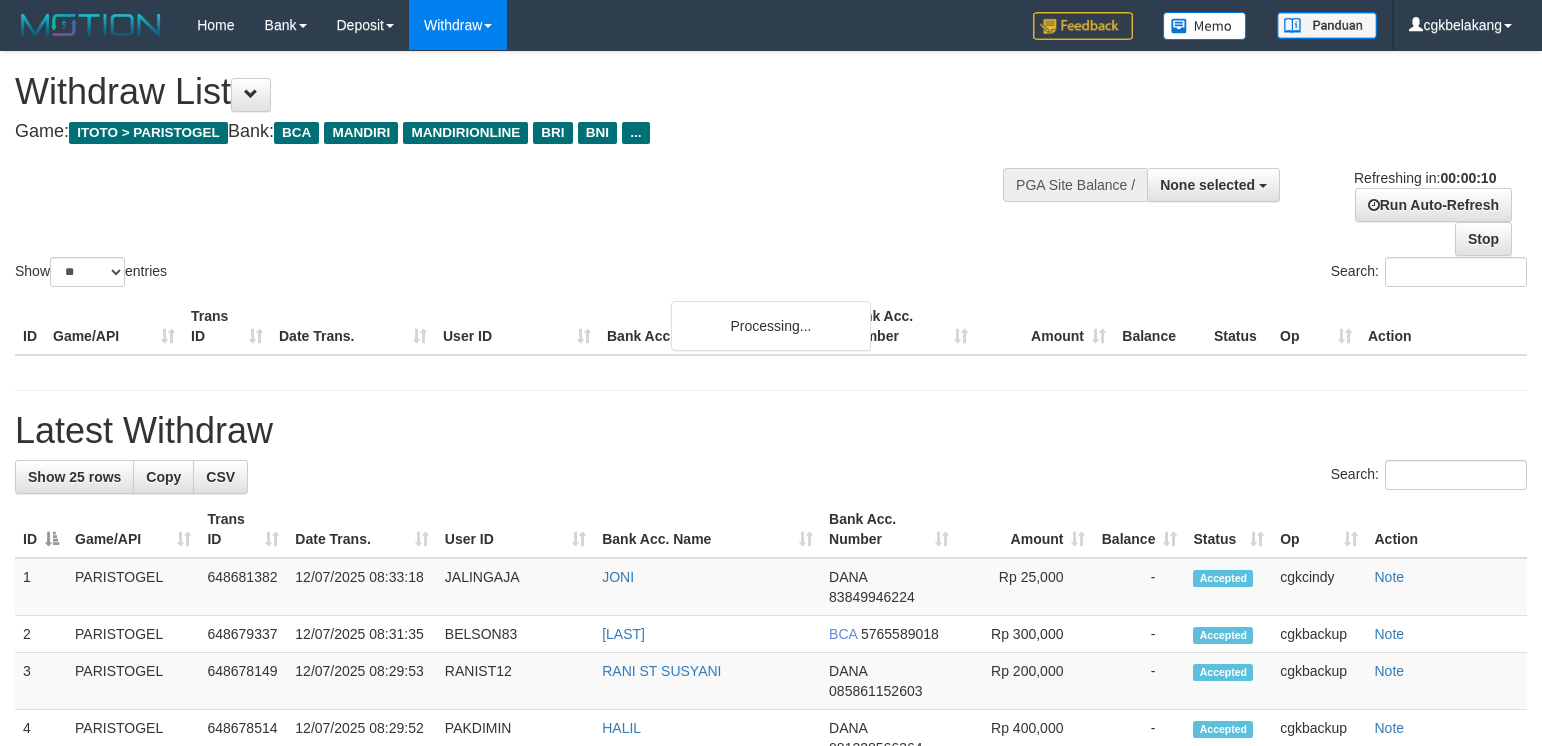 select 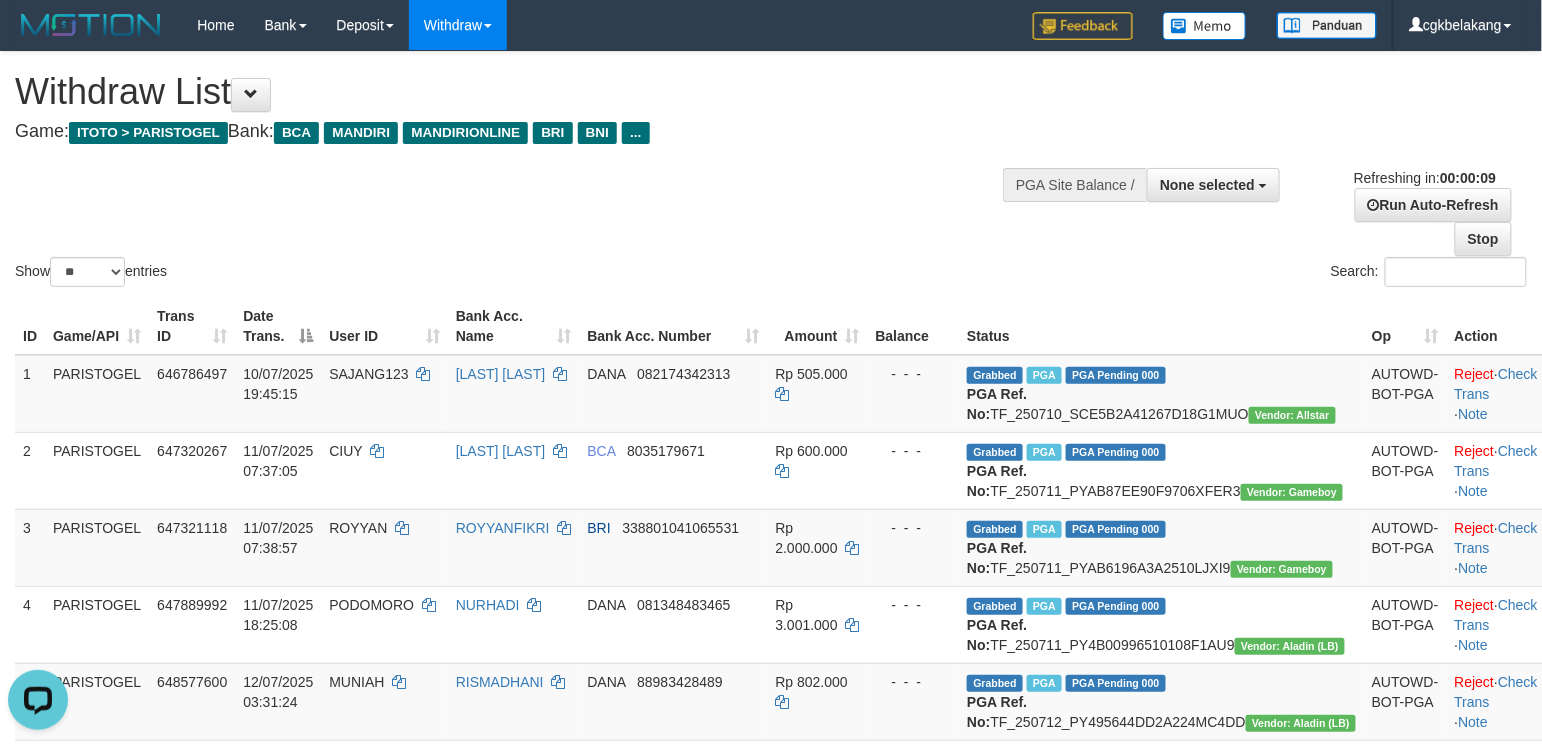 scroll, scrollTop: 0, scrollLeft: 0, axis: both 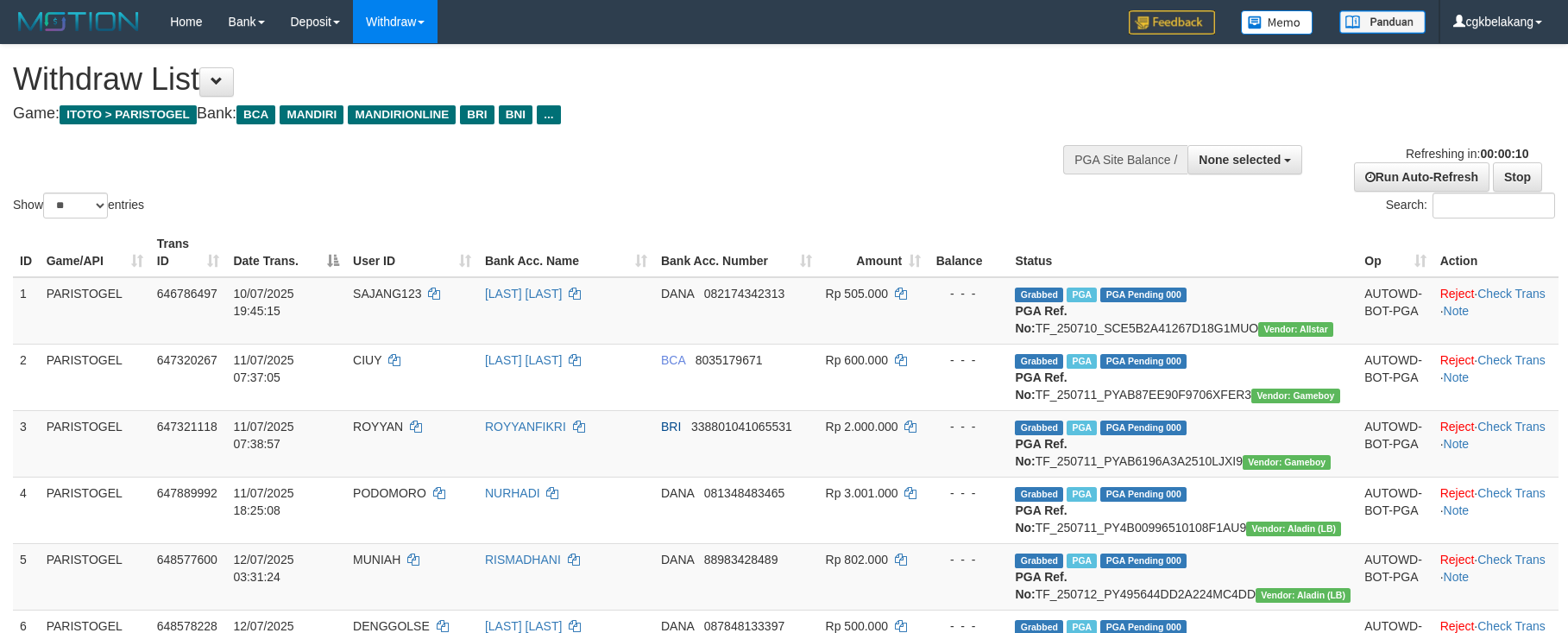 select 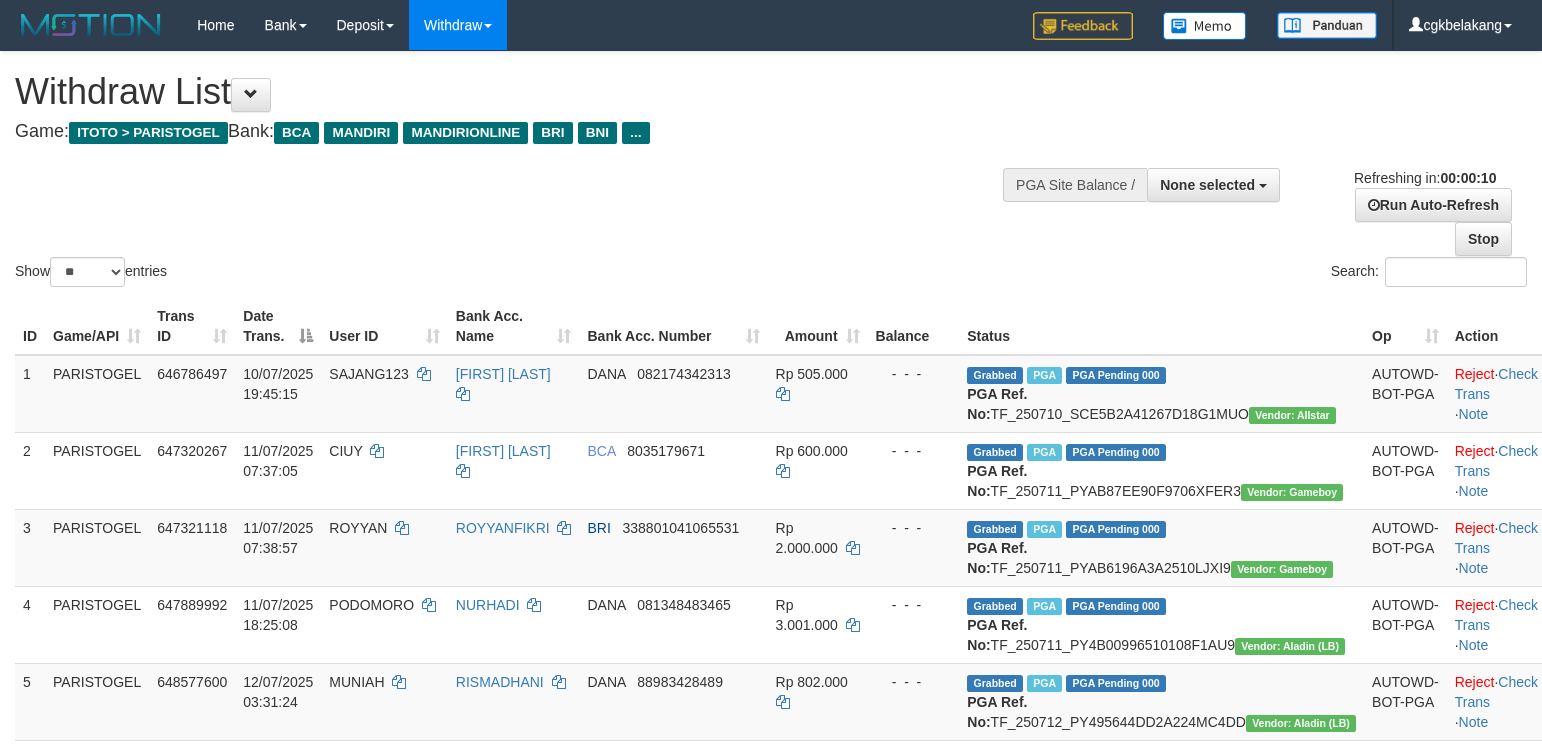 select 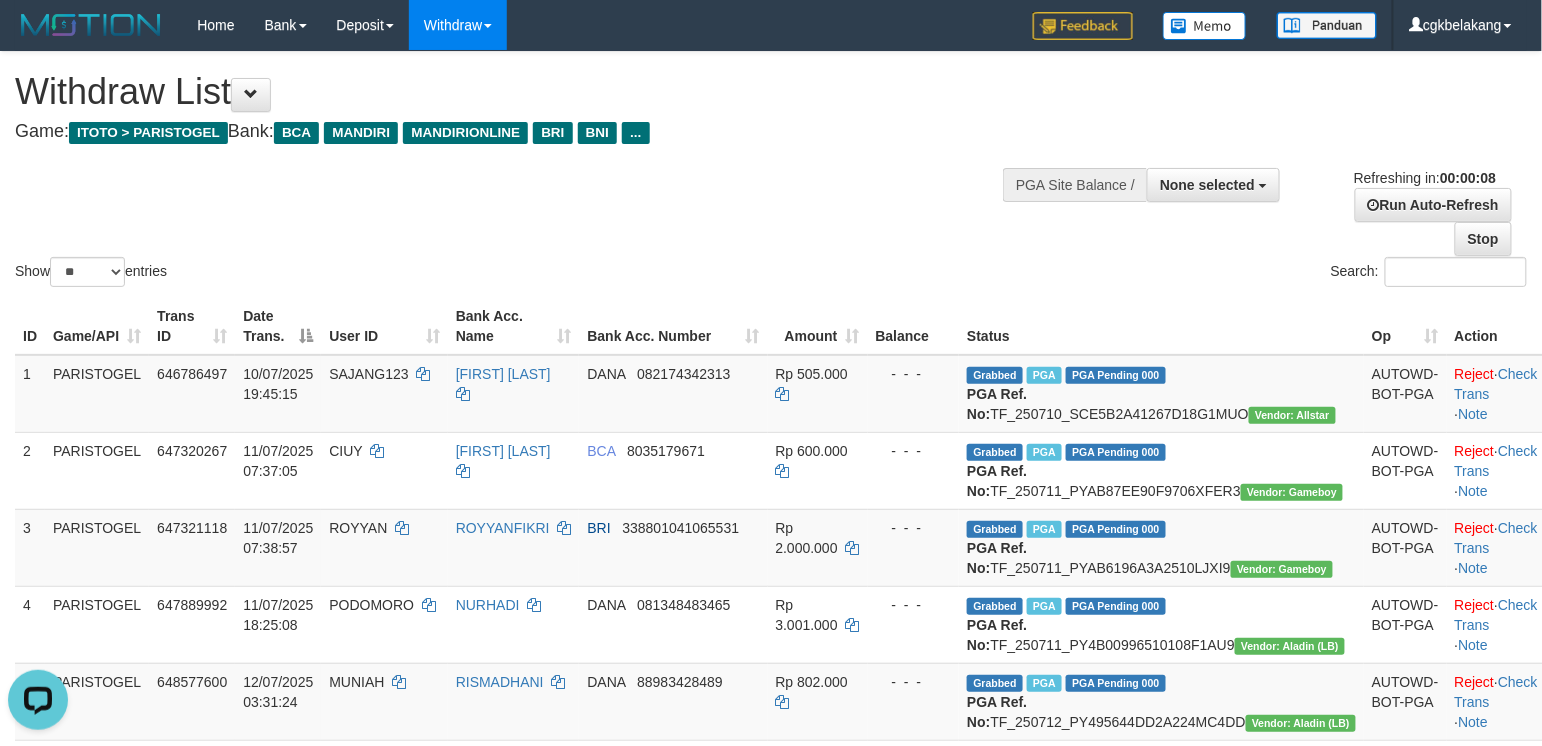 scroll, scrollTop: 0, scrollLeft: 0, axis: both 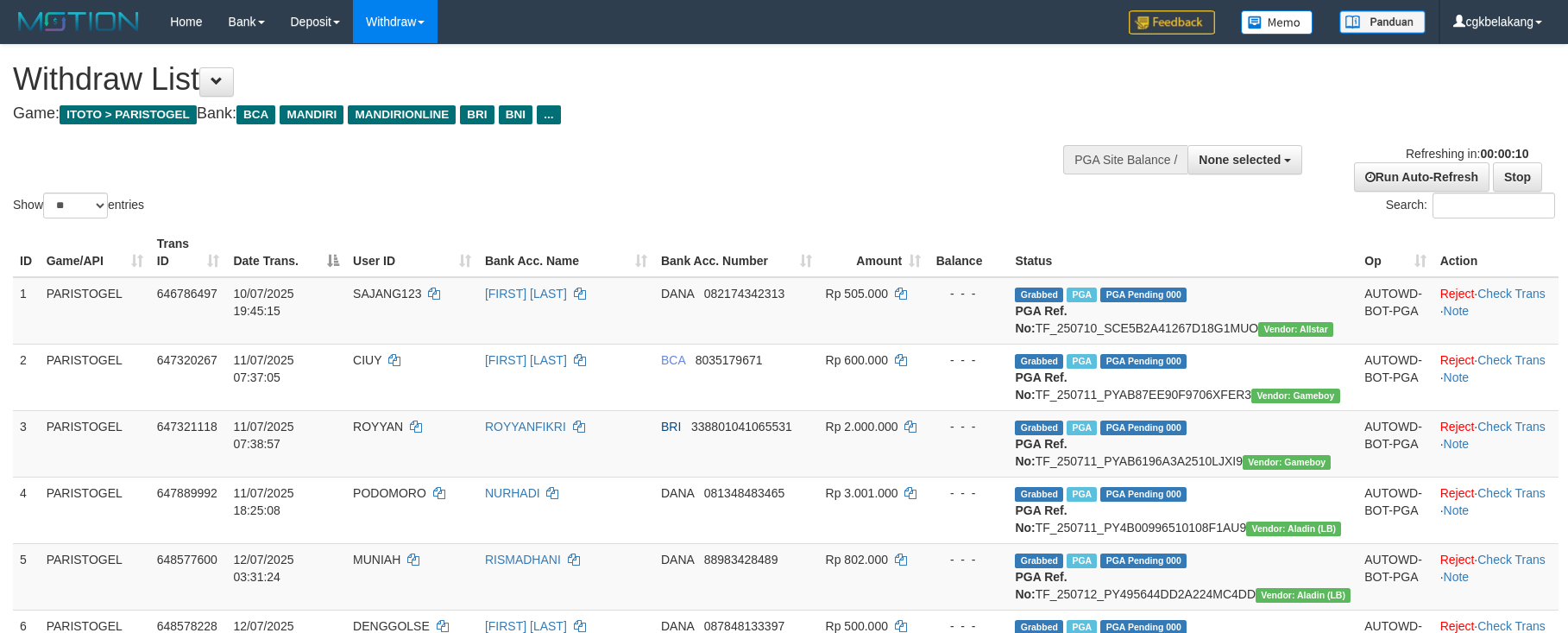 select 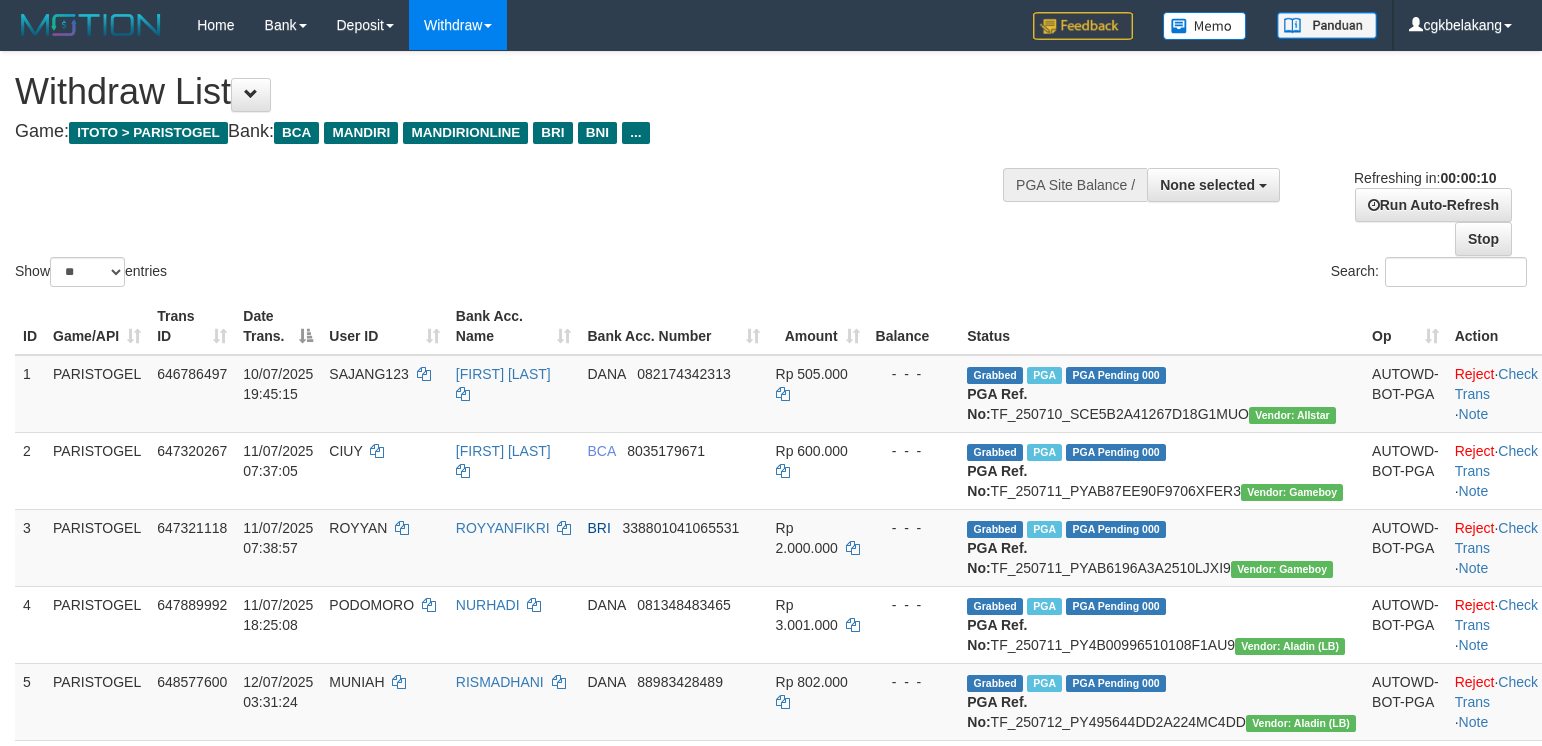 select 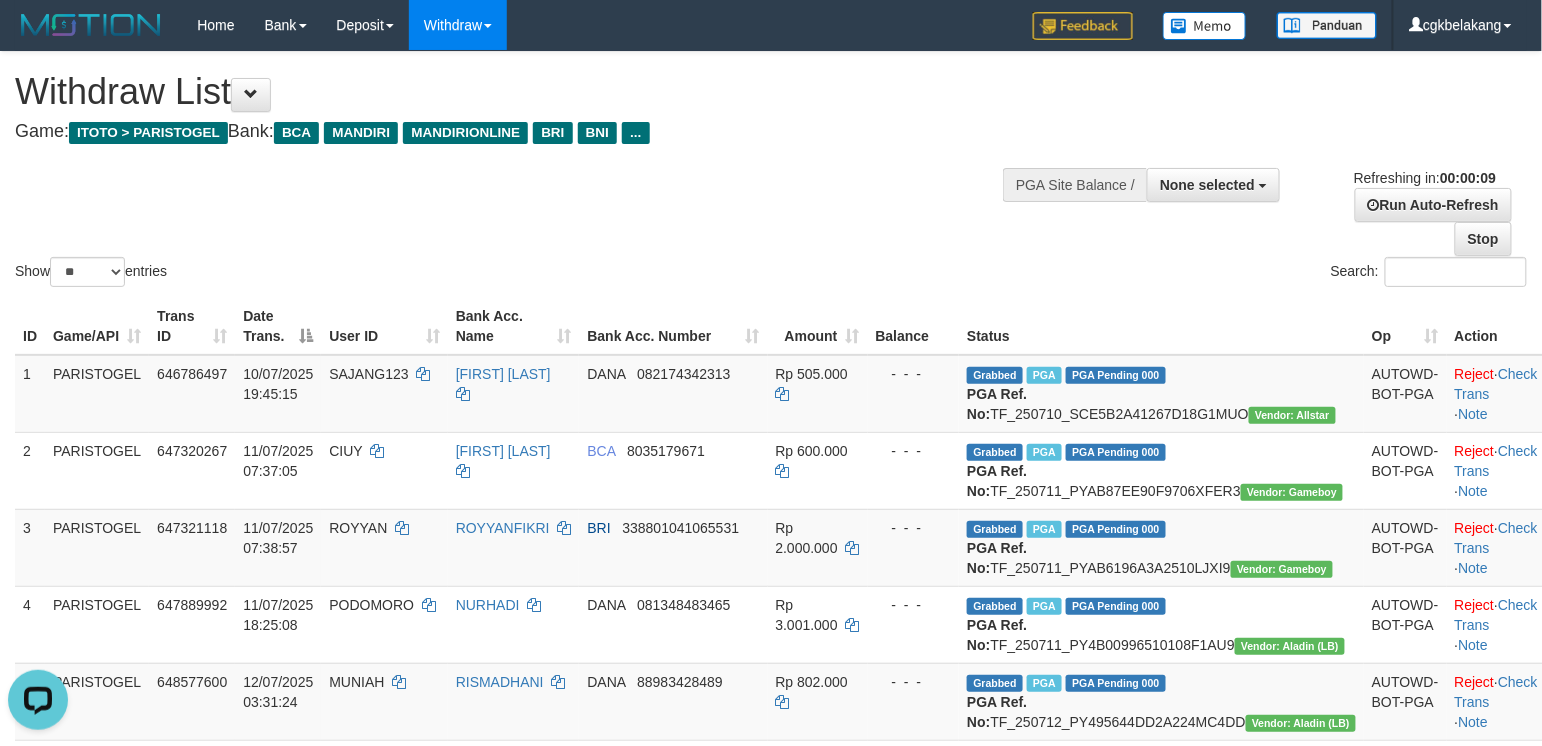 scroll, scrollTop: 0, scrollLeft: 0, axis: both 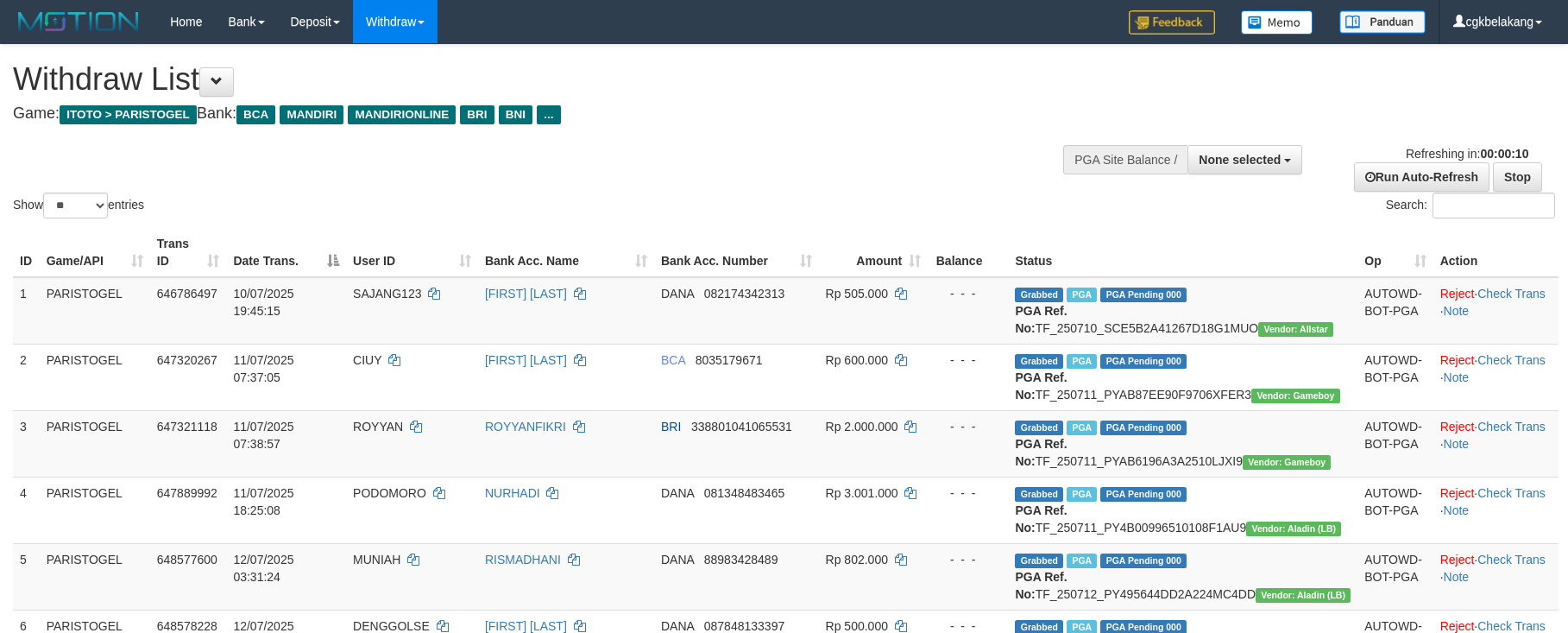 select 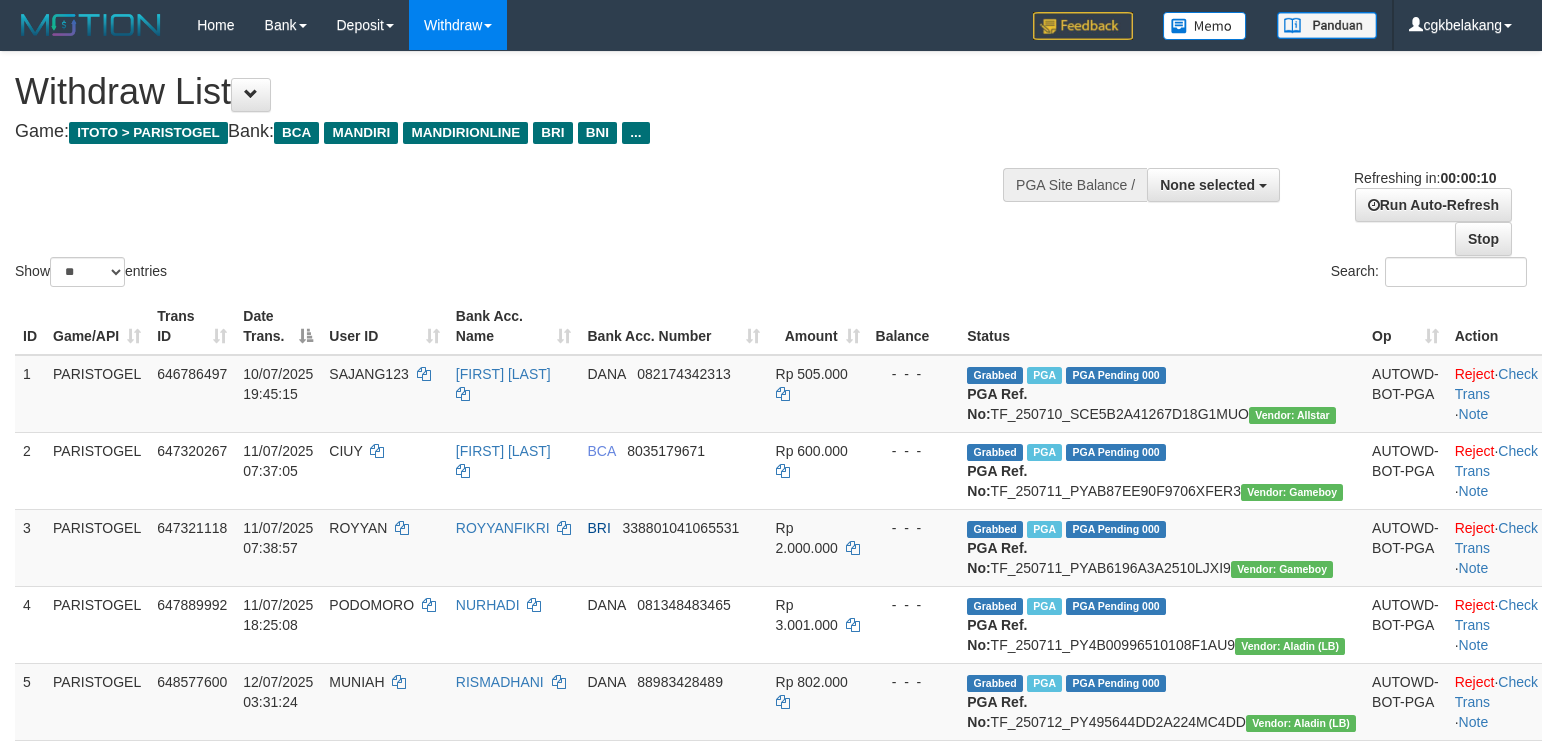 select 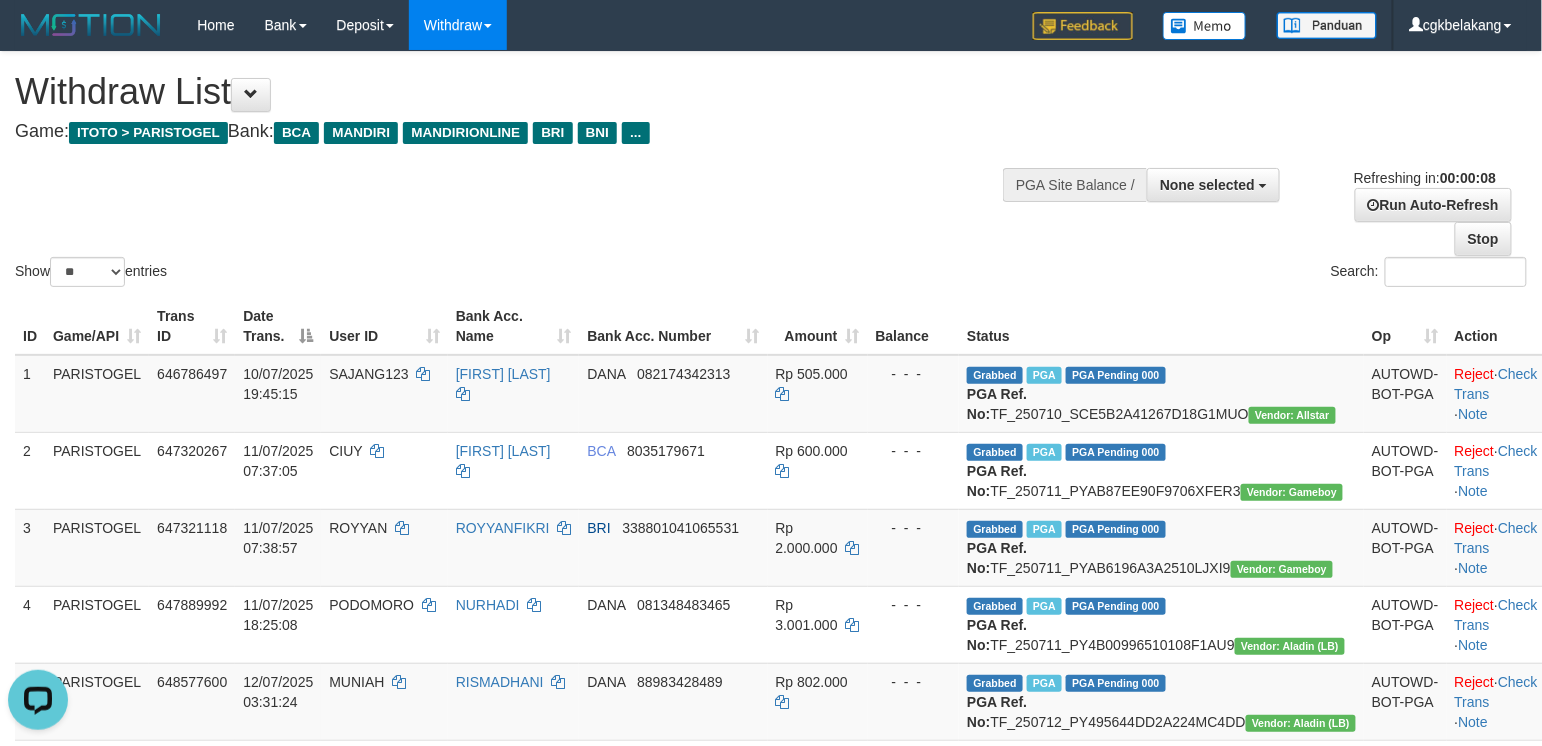 scroll, scrollTop: 0, scrollLeft: 0, axis: both 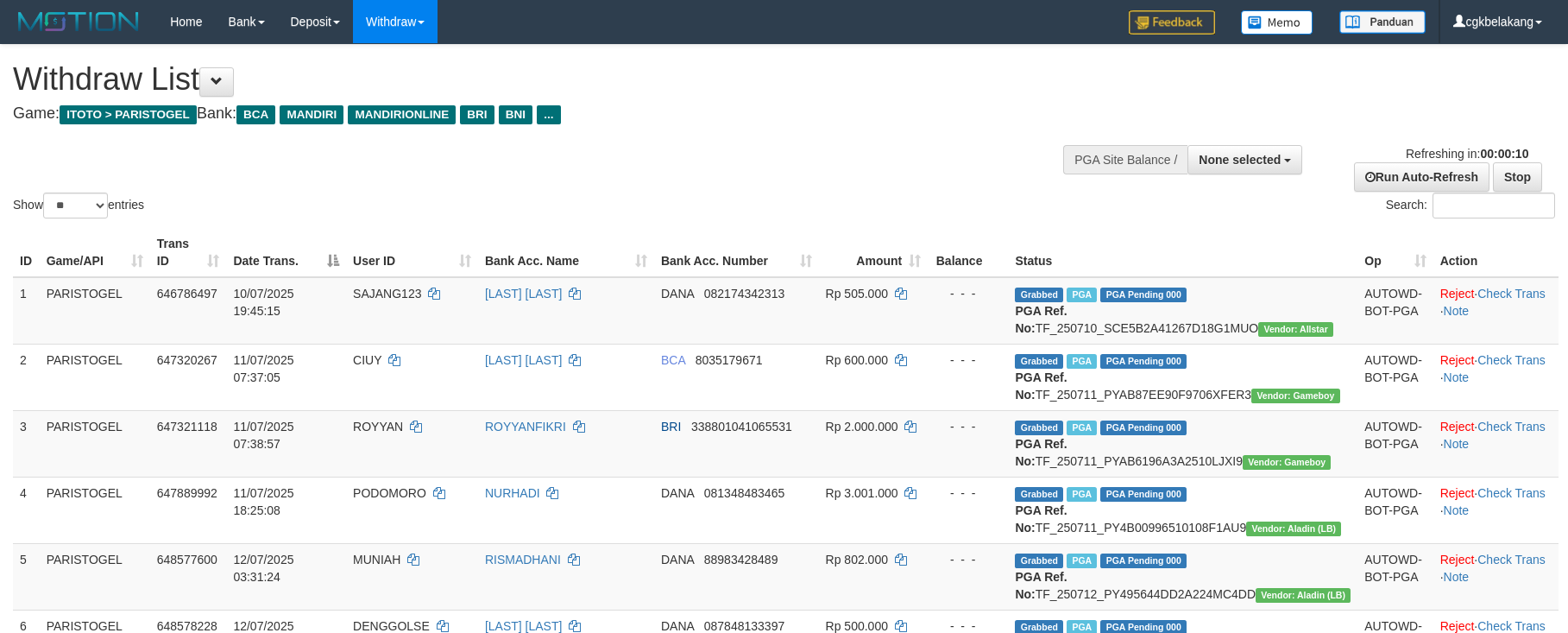 select 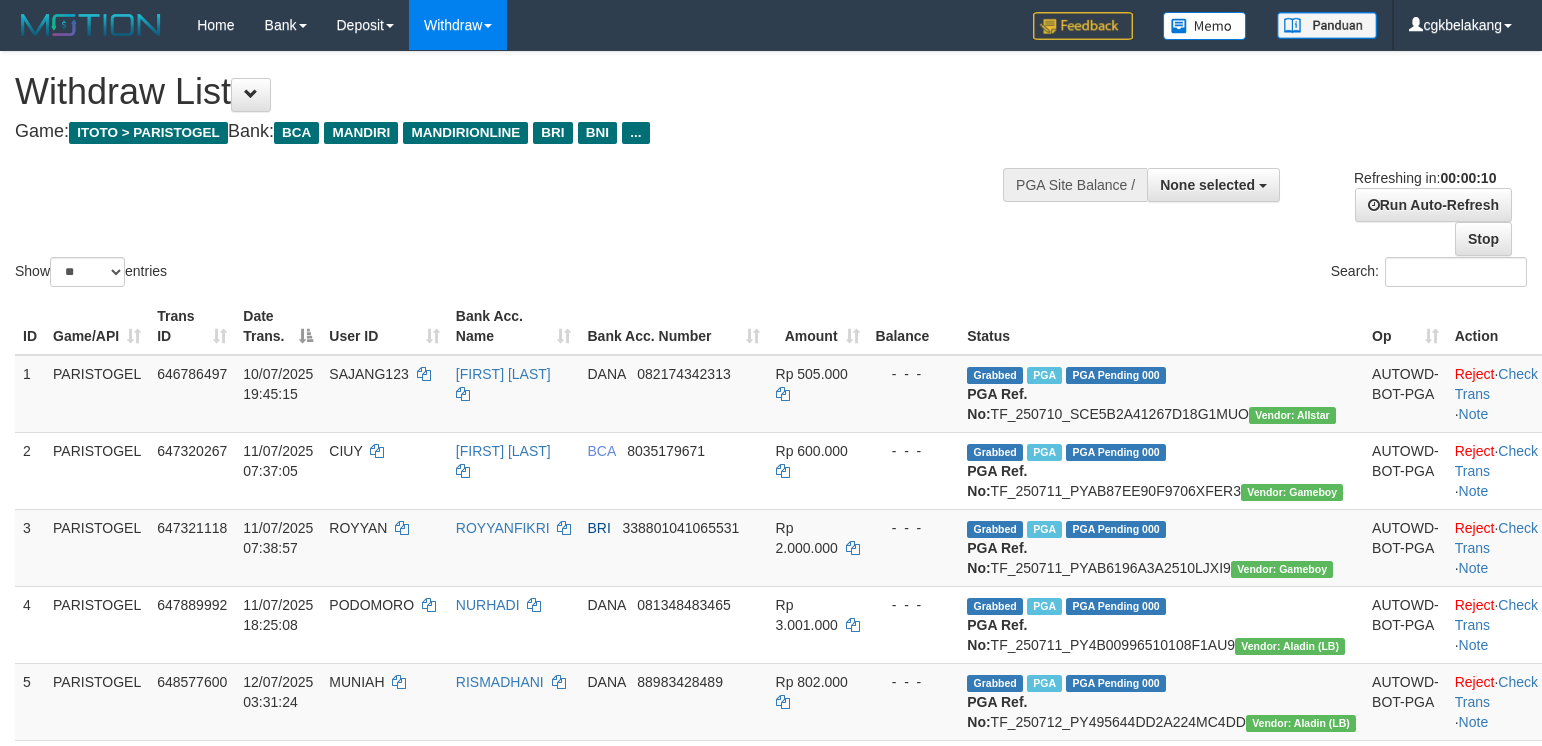 select 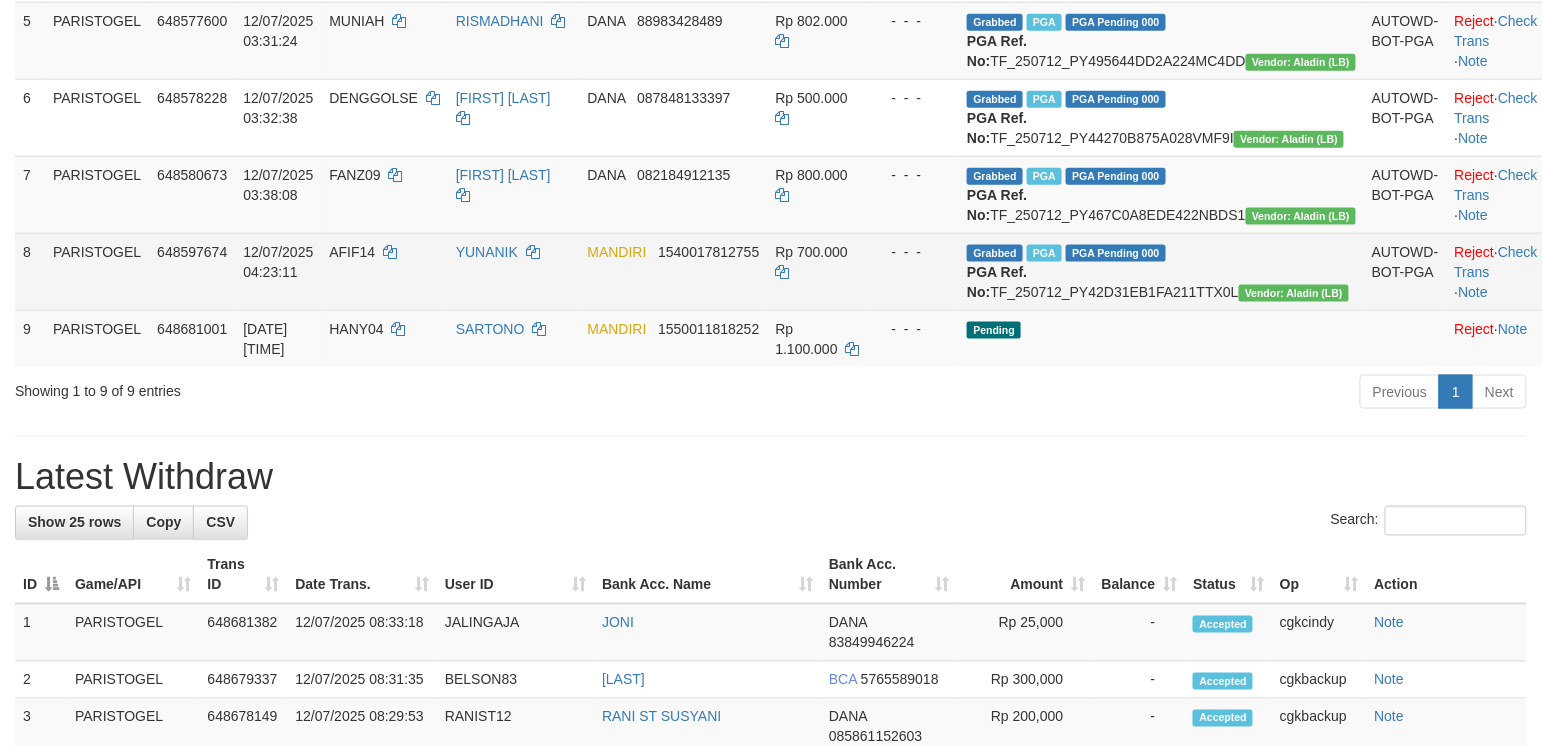 scroll, scrollTop: 585, scrollLeft: 0, axis: vertical 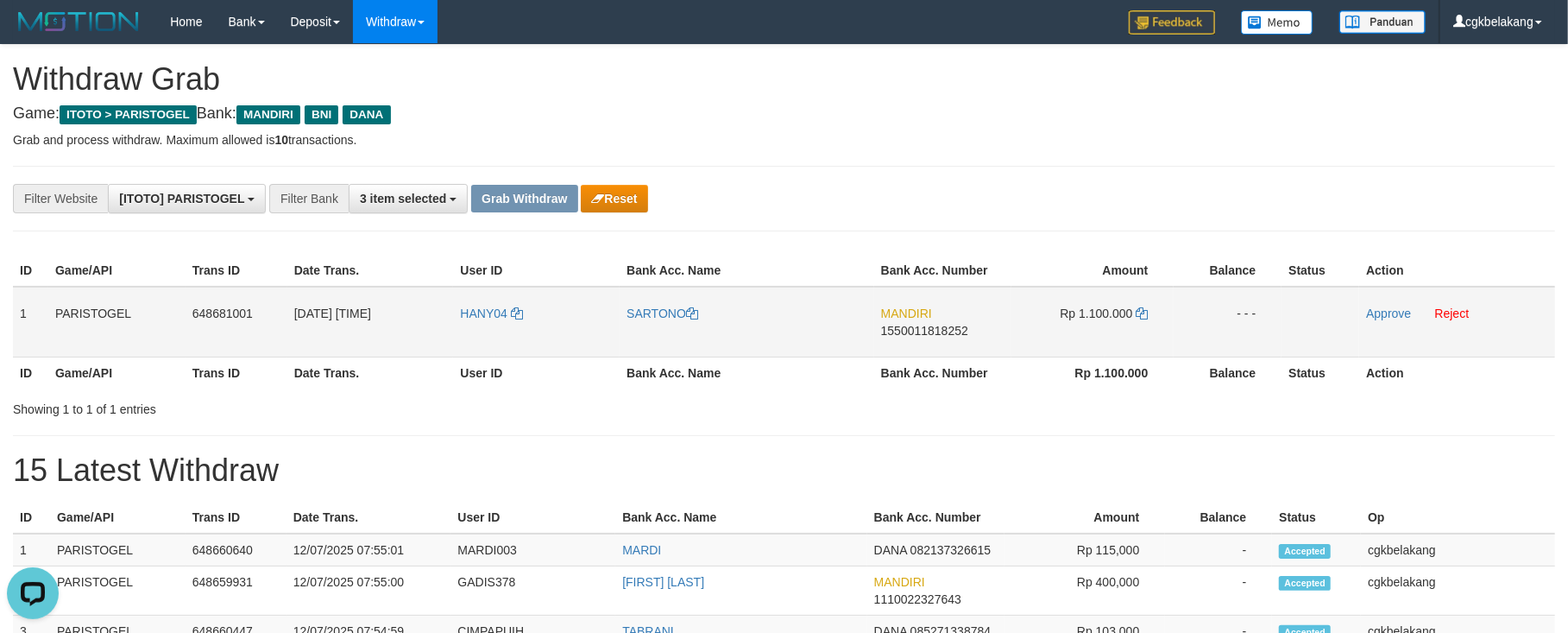 click on "HANY04" at bounding box center (536, 322) 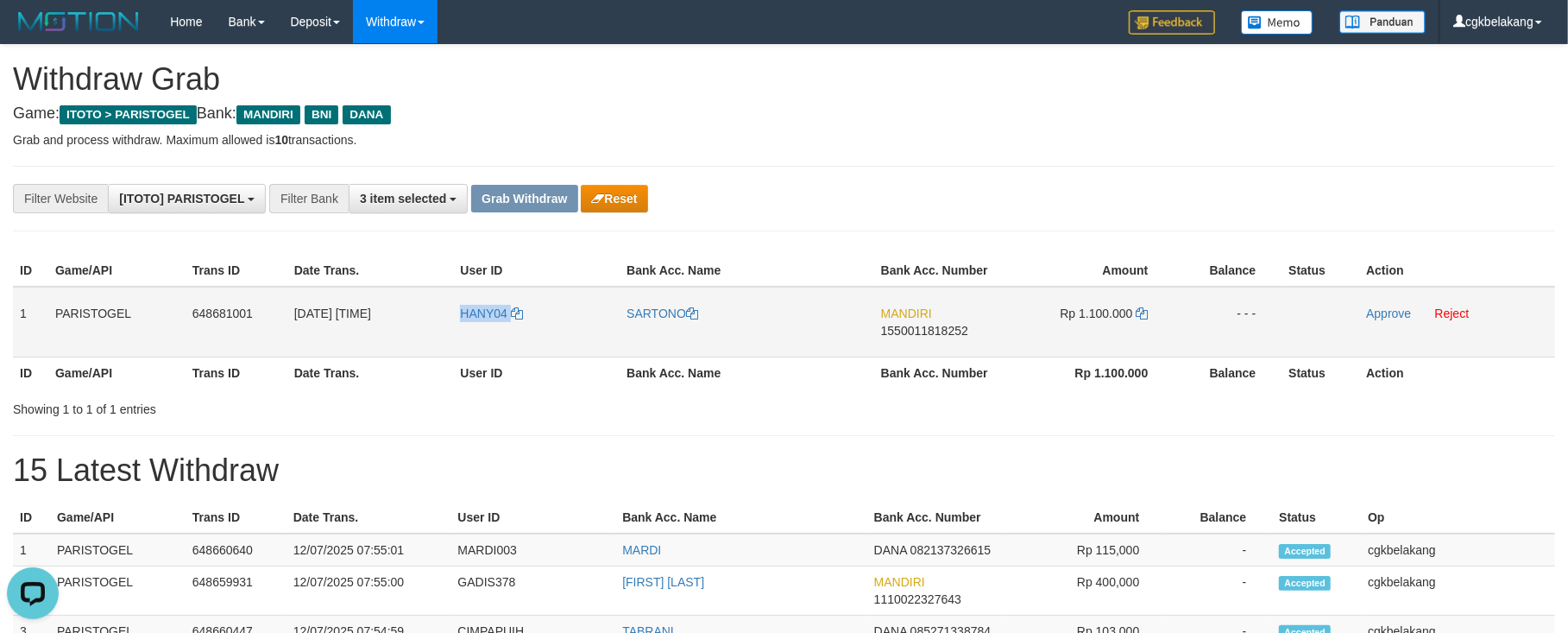 click on "HANY04" at bounding box center [536, 322] 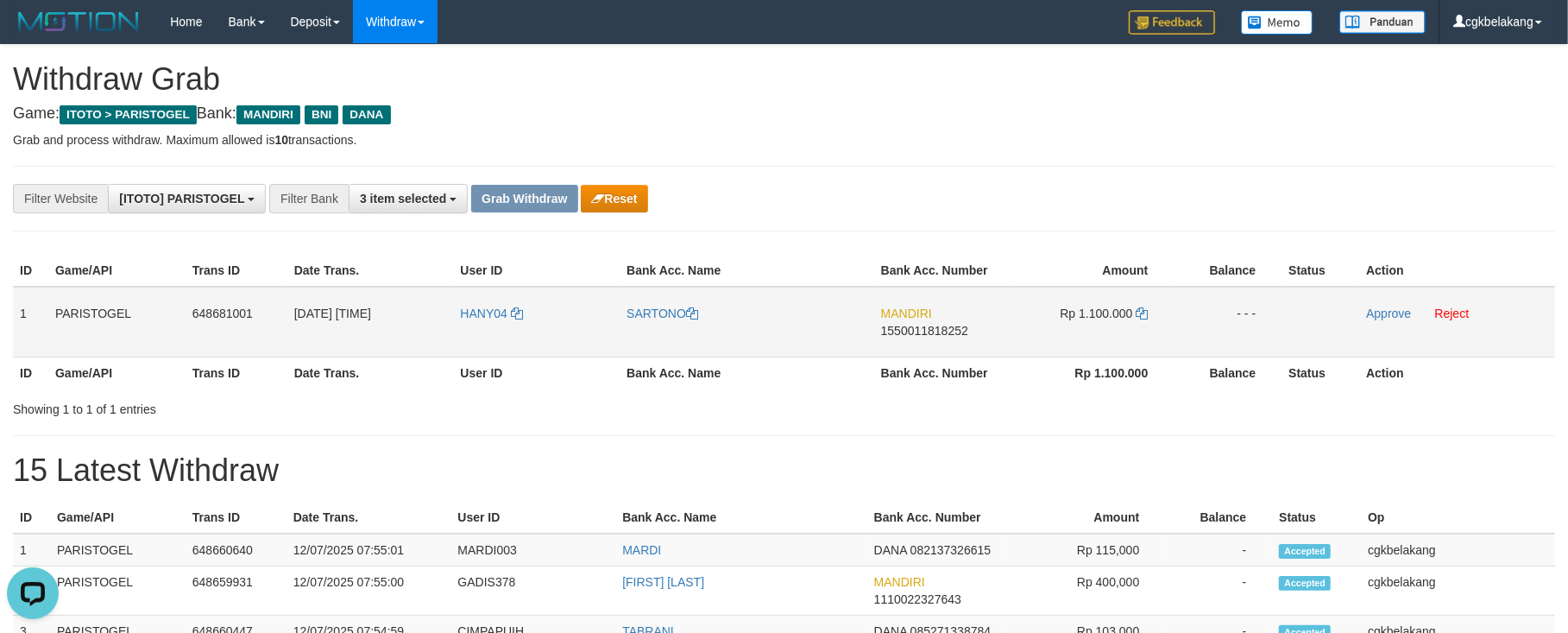 click on "SARTONO" at bounding box center (746, 322) 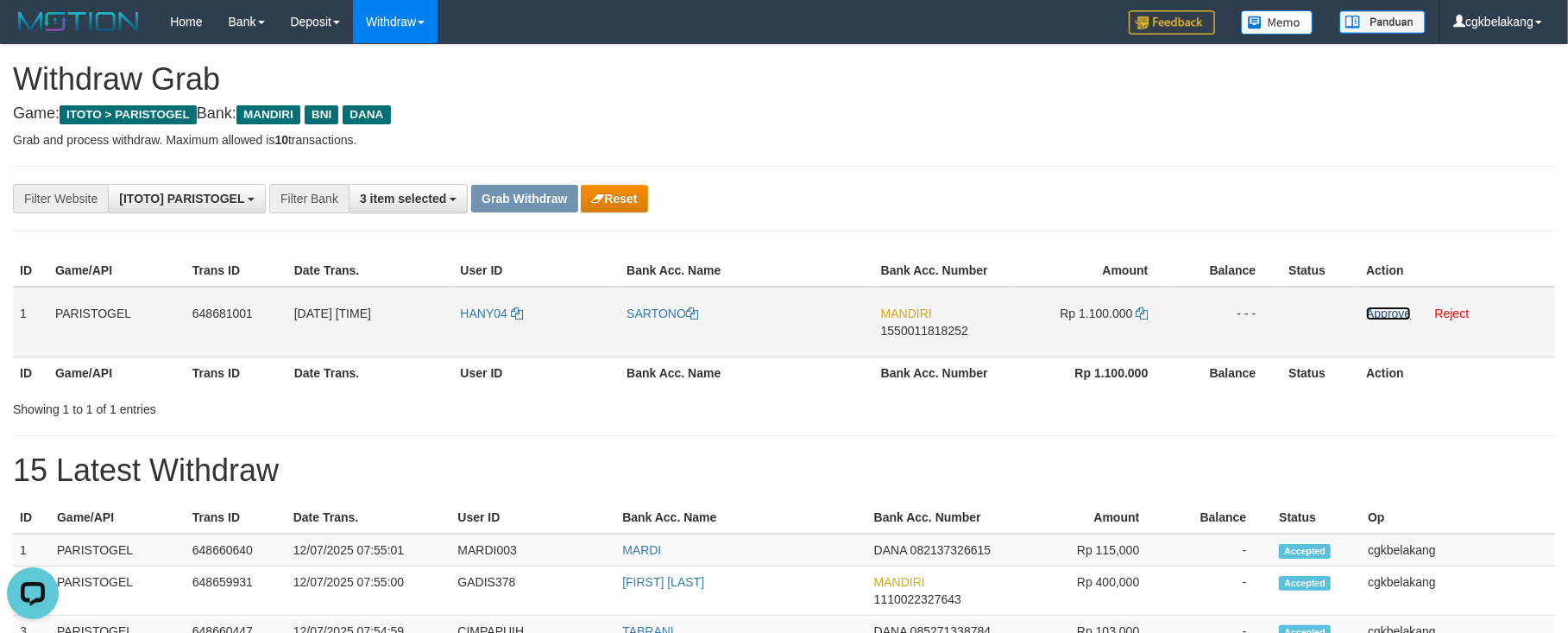 click on "Approve" at bounding box center (1389, 313) 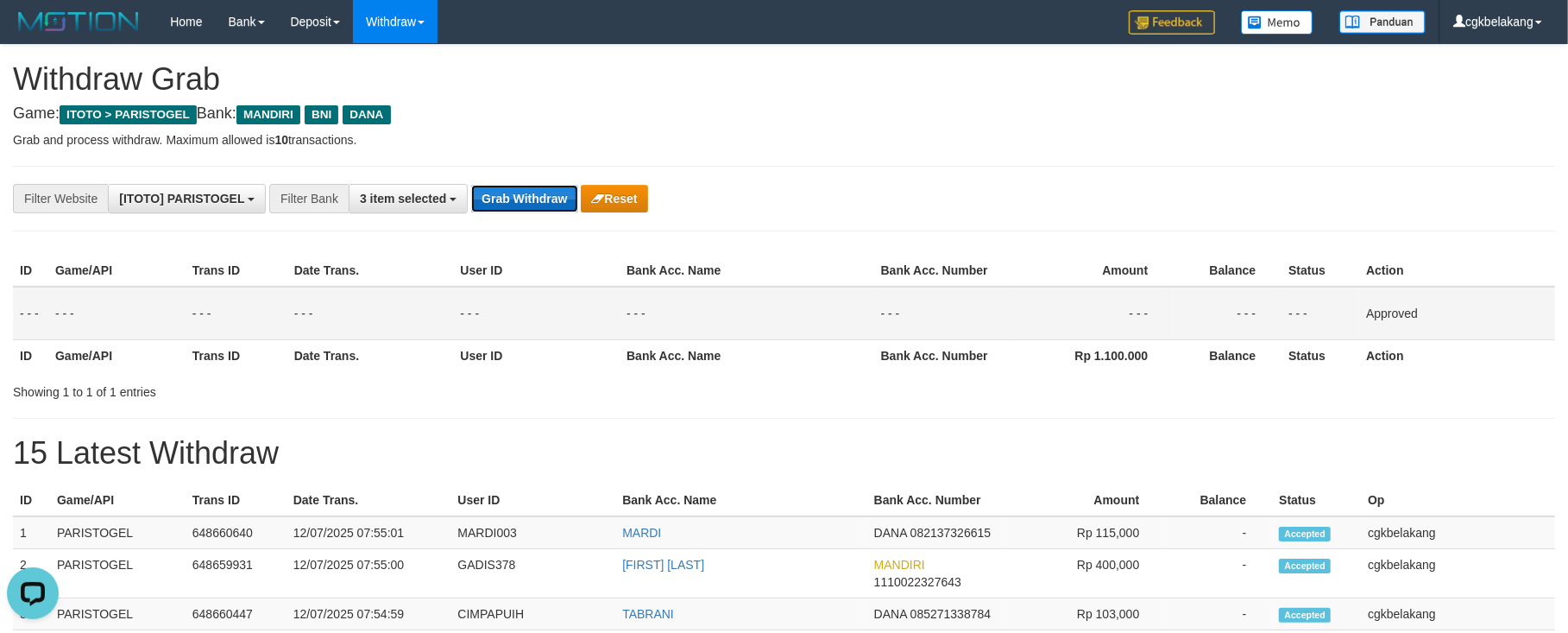 click on "Grab Withdraw" at bounding box center [524, 199] 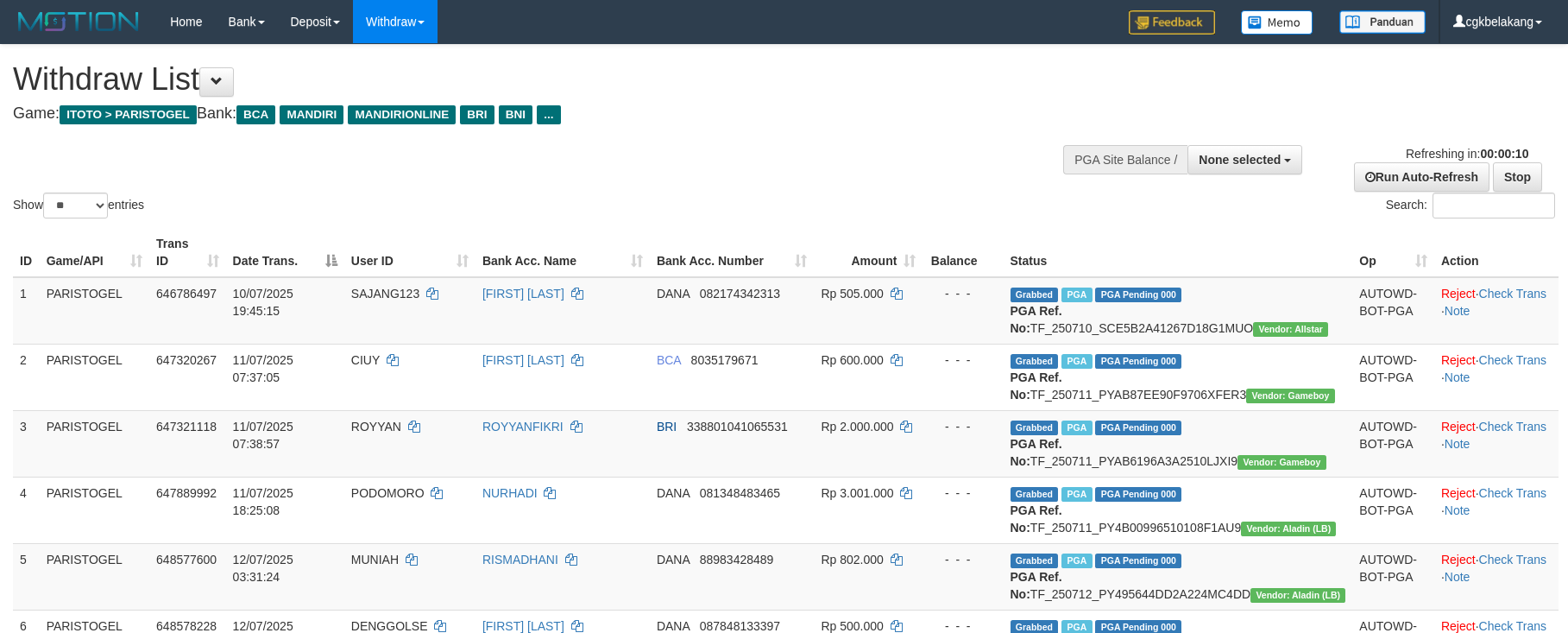 select 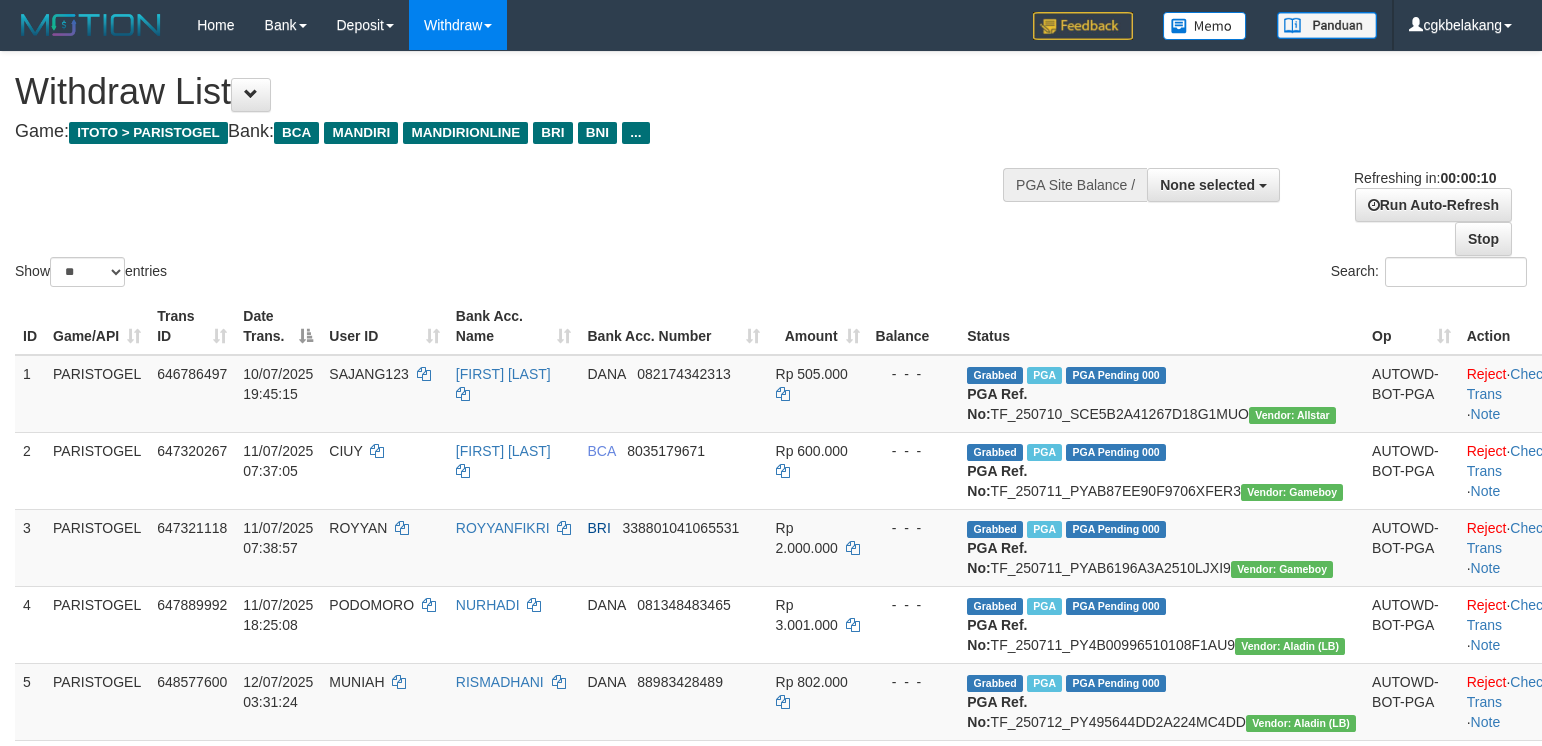 select 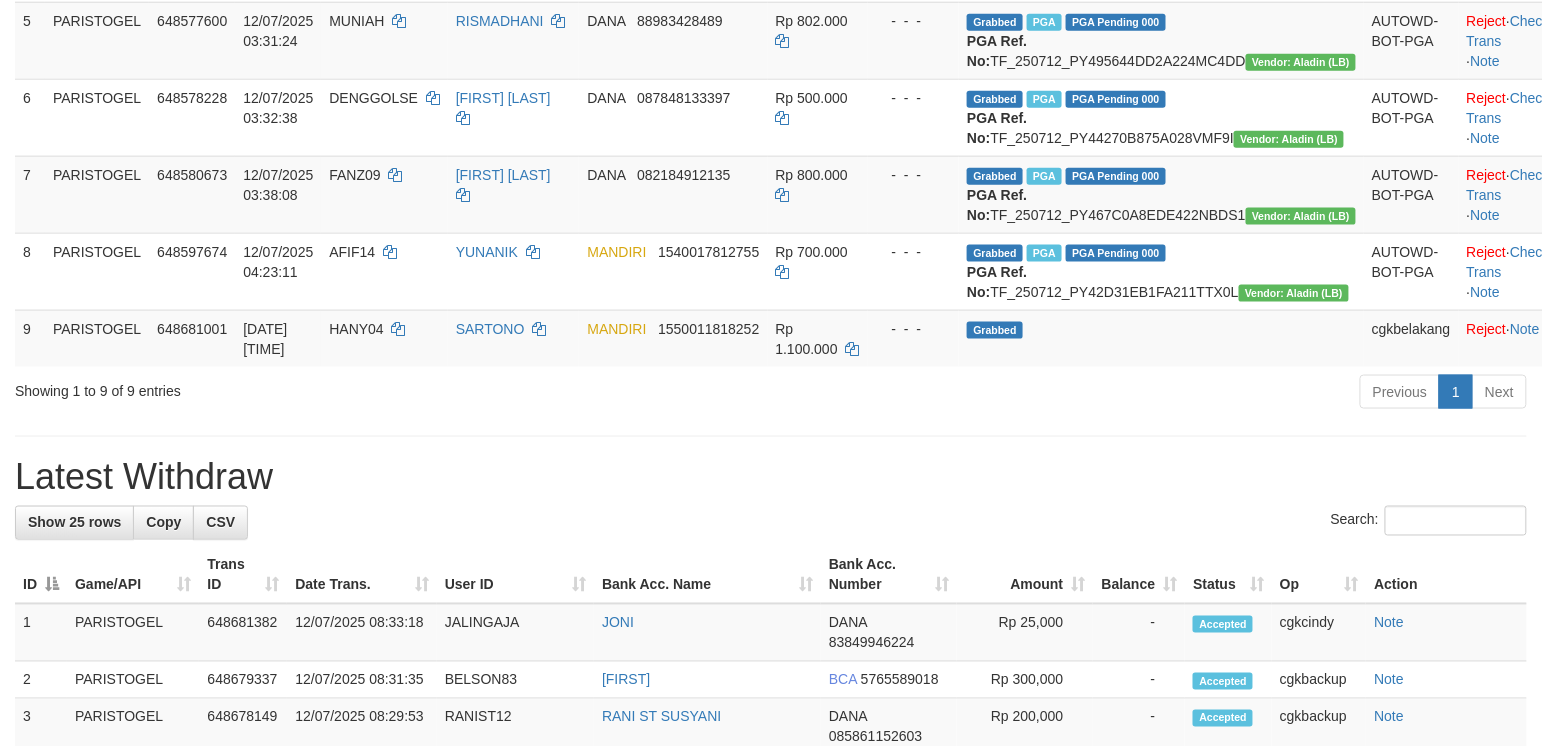 scroll, scrollTop: 585, scrollLeft: 0, axis: vertical 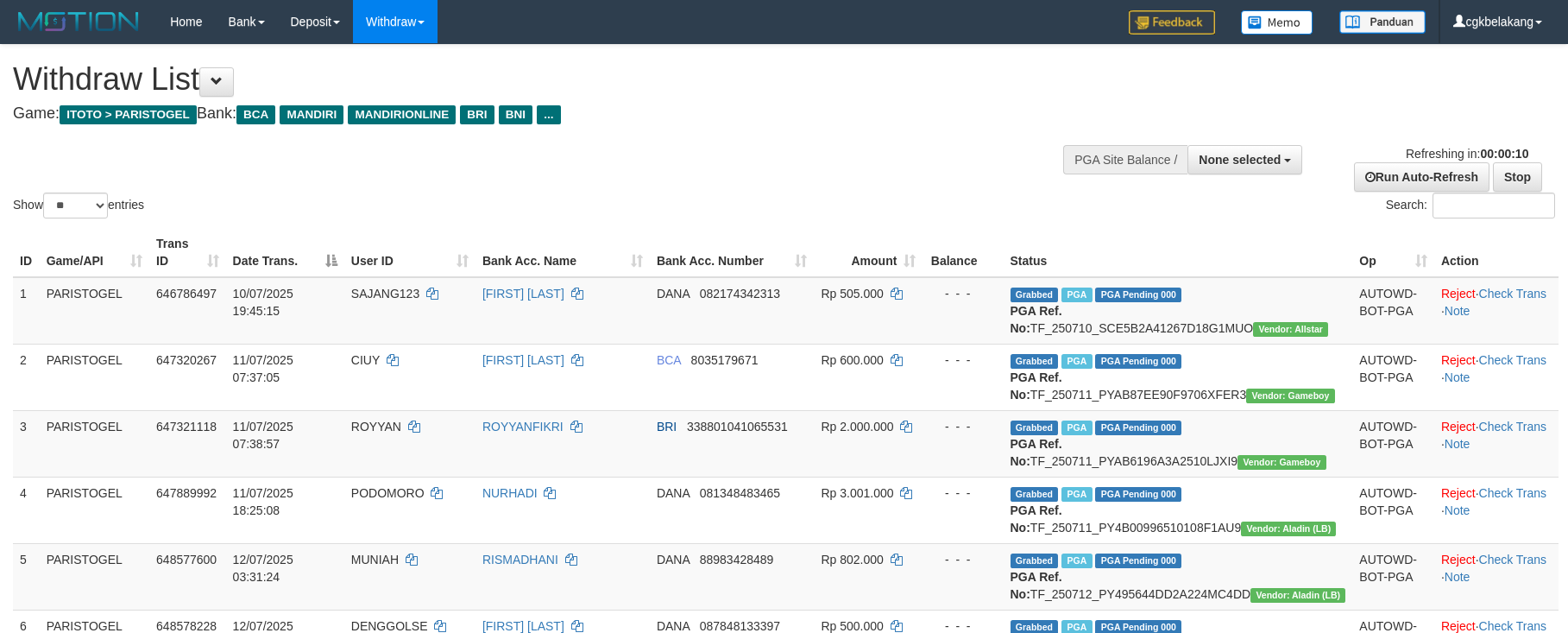 select 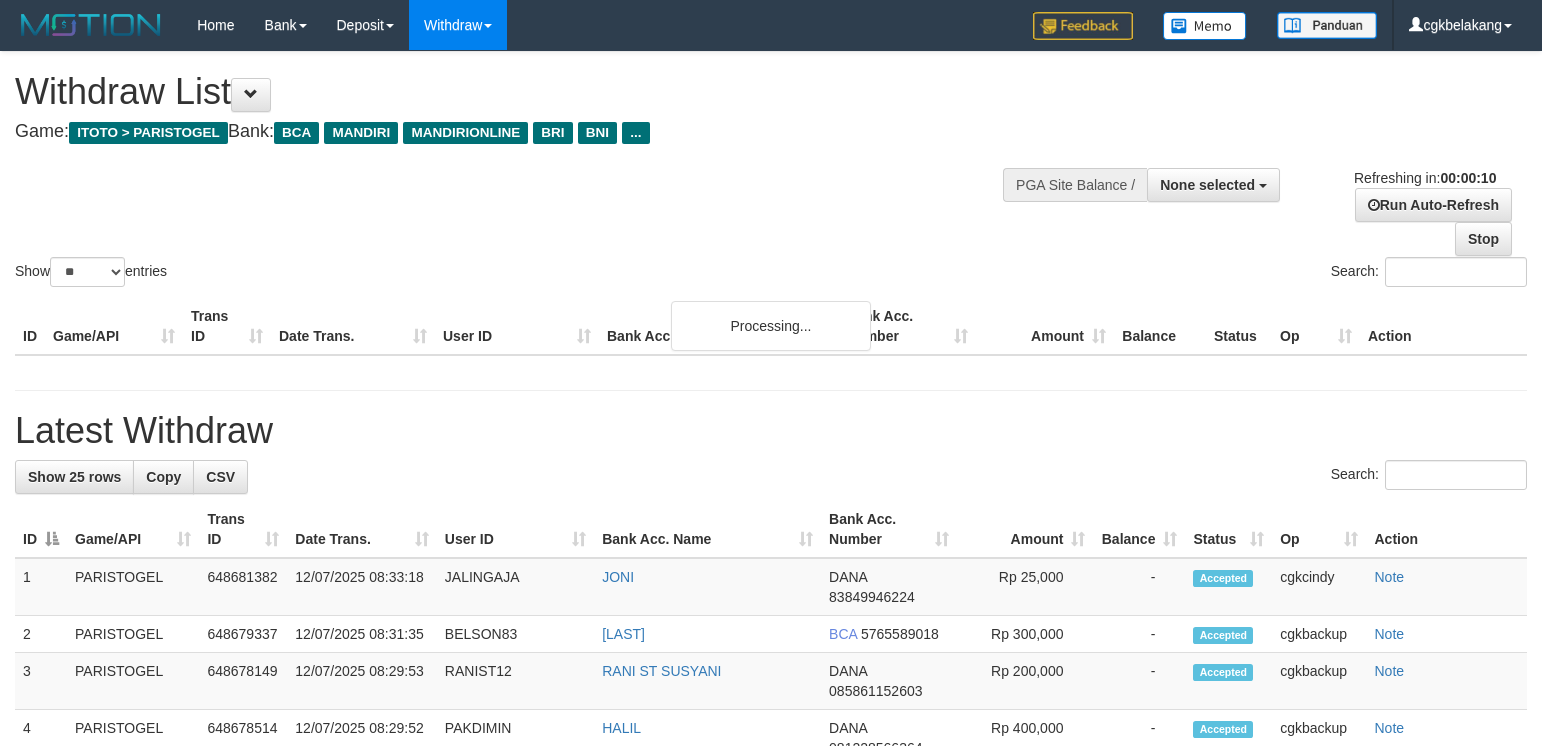 select 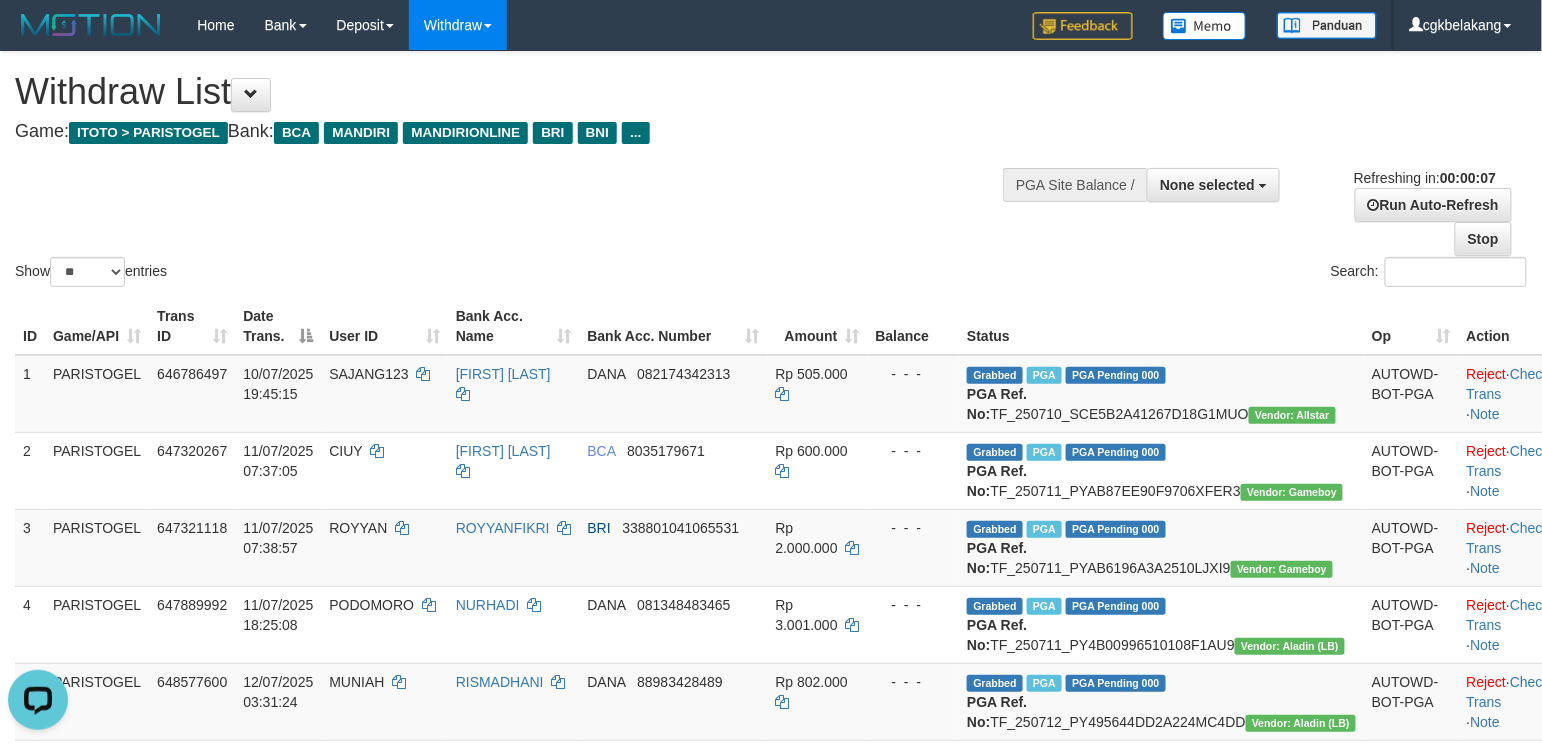 scroll, scrollTop: 0, scrollLeft: 0, axis: both 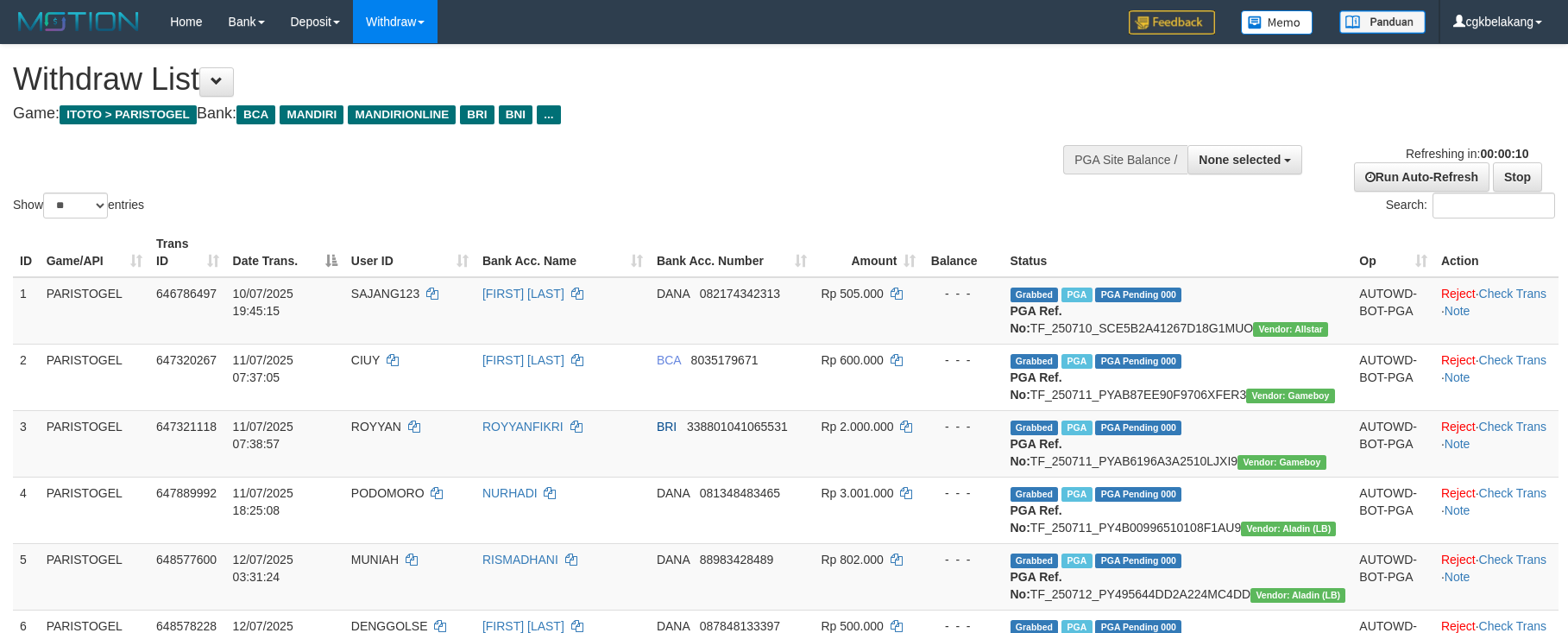 select 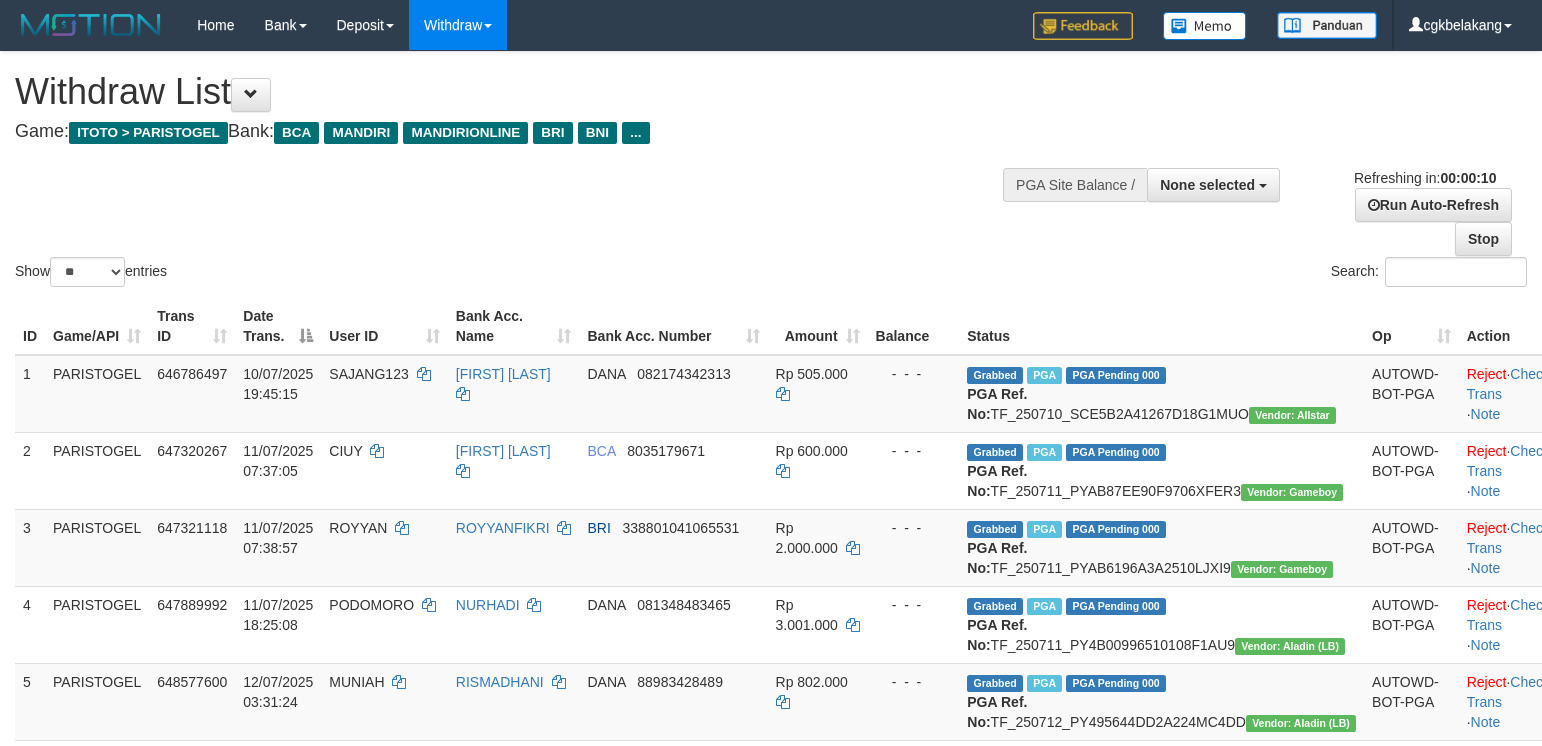 select 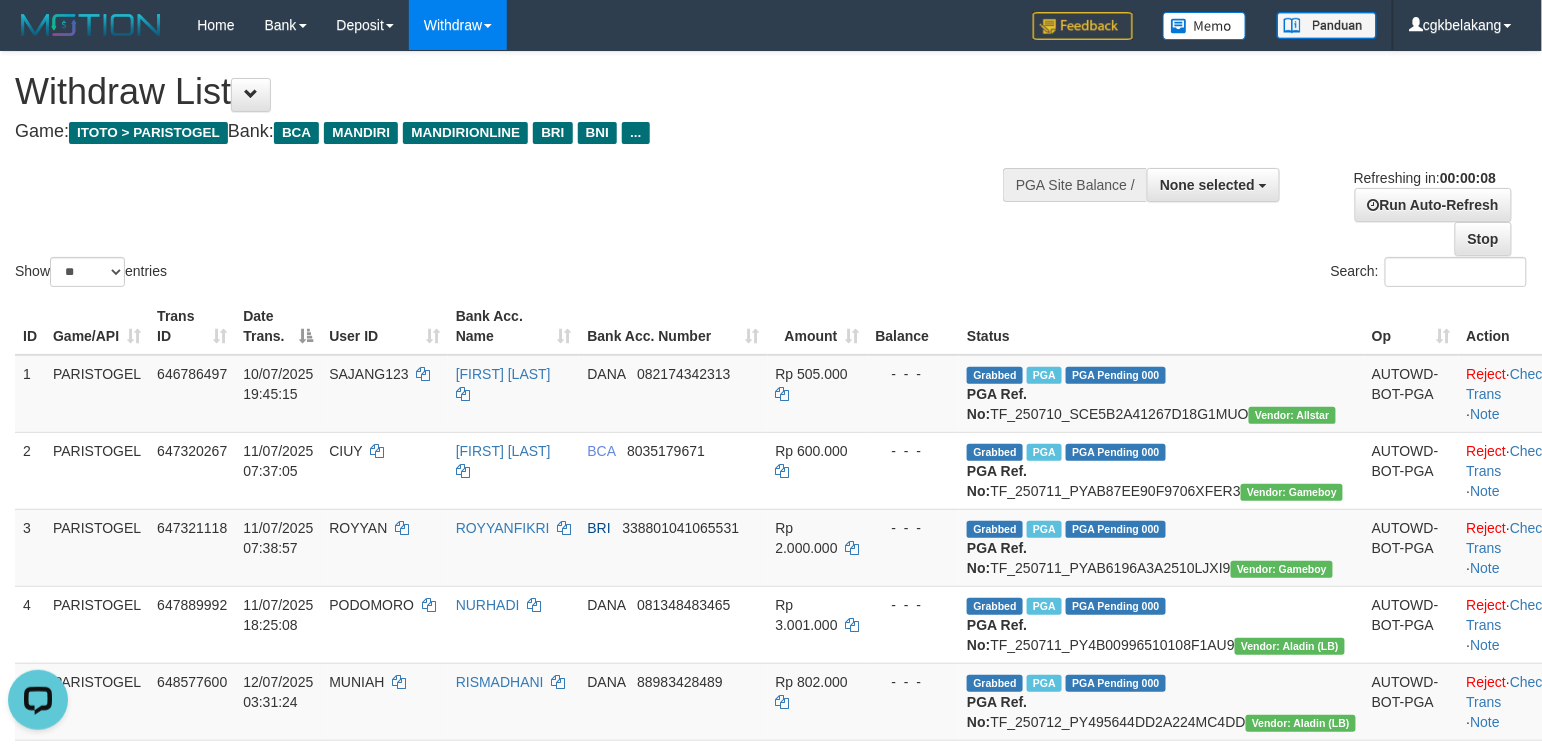 scroll, scrollTop: 0, scrollLeft: 0, axis: both 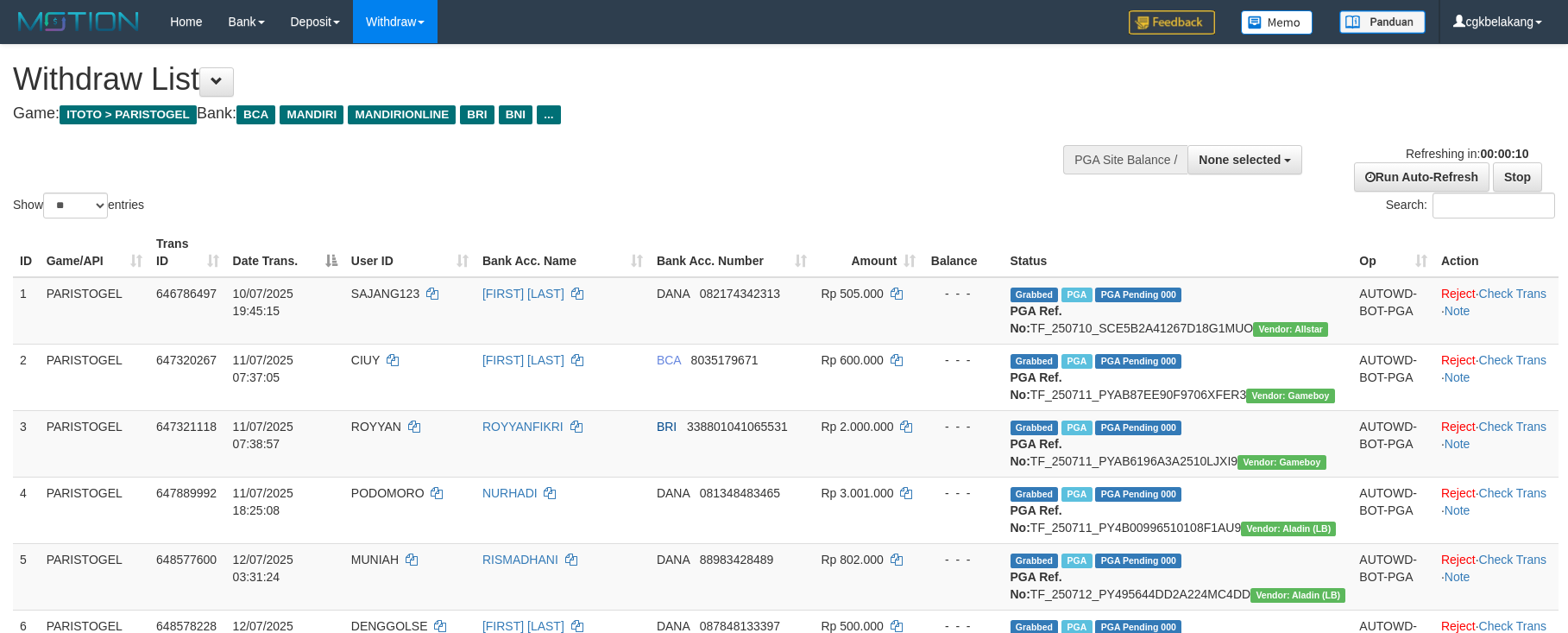 select 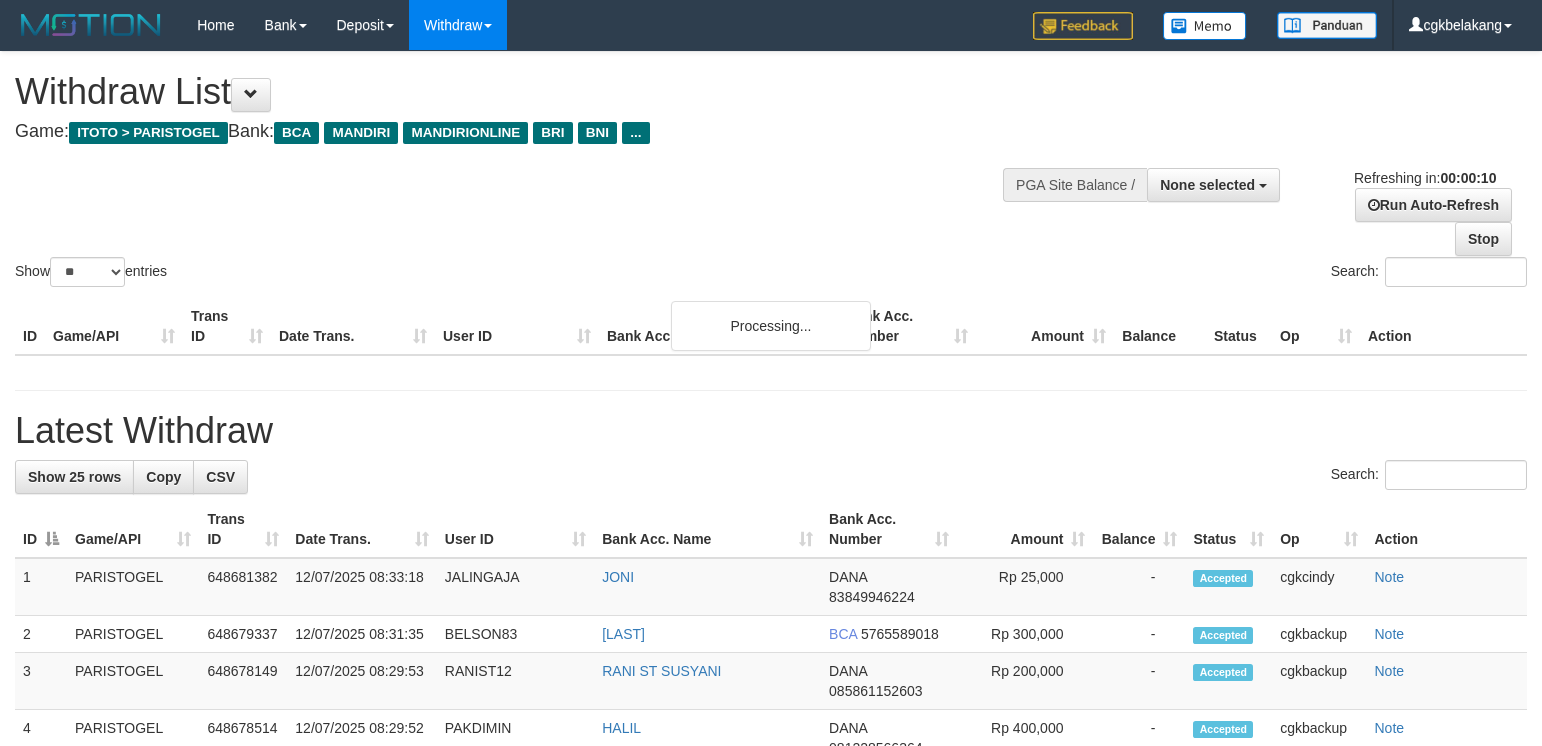 select 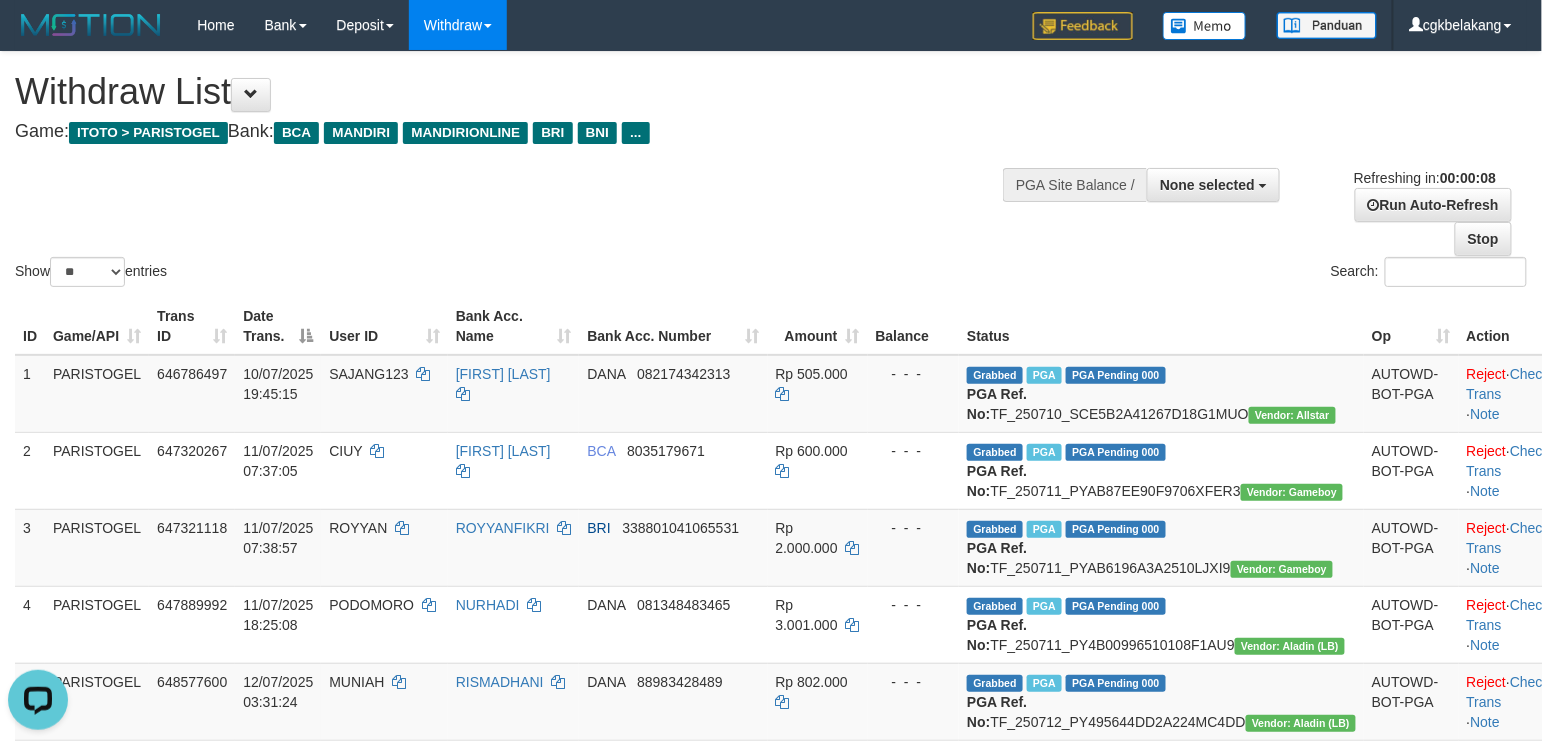 scroll, scrollTop: 0, scrollLeft: 0, axis: both 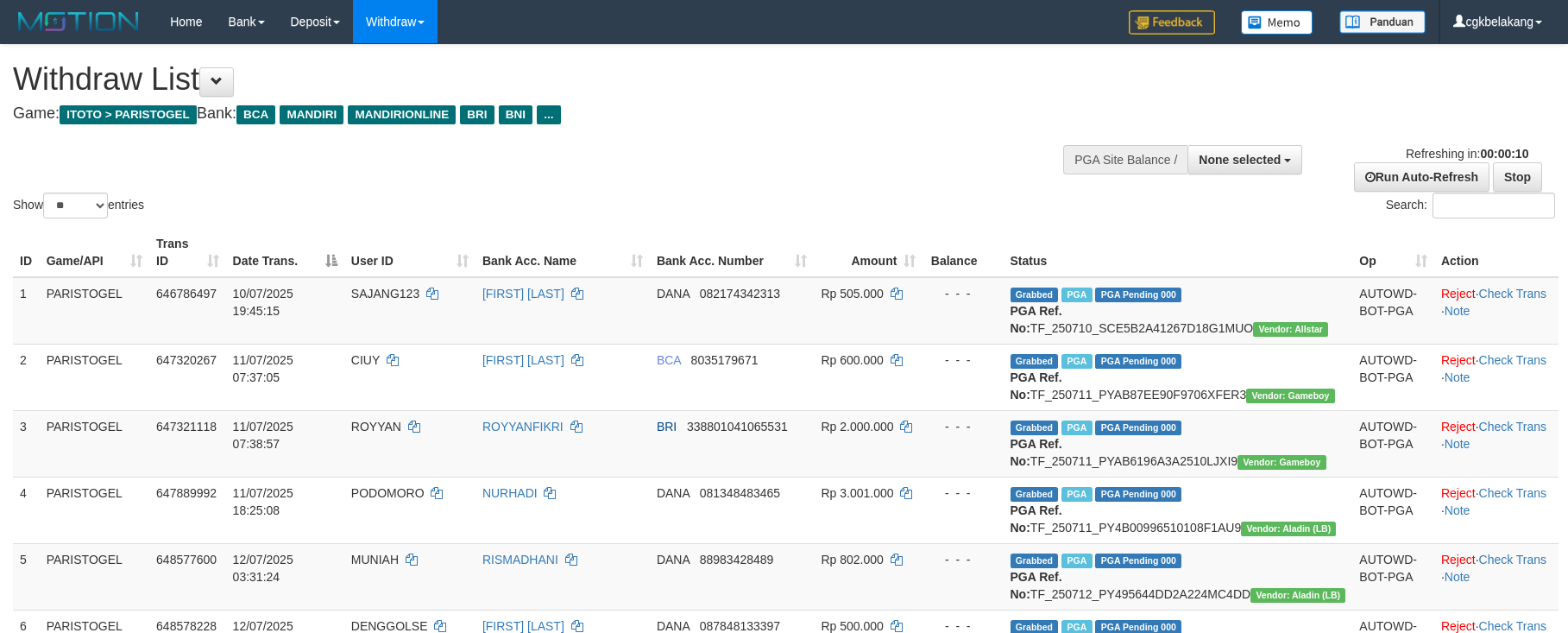 select 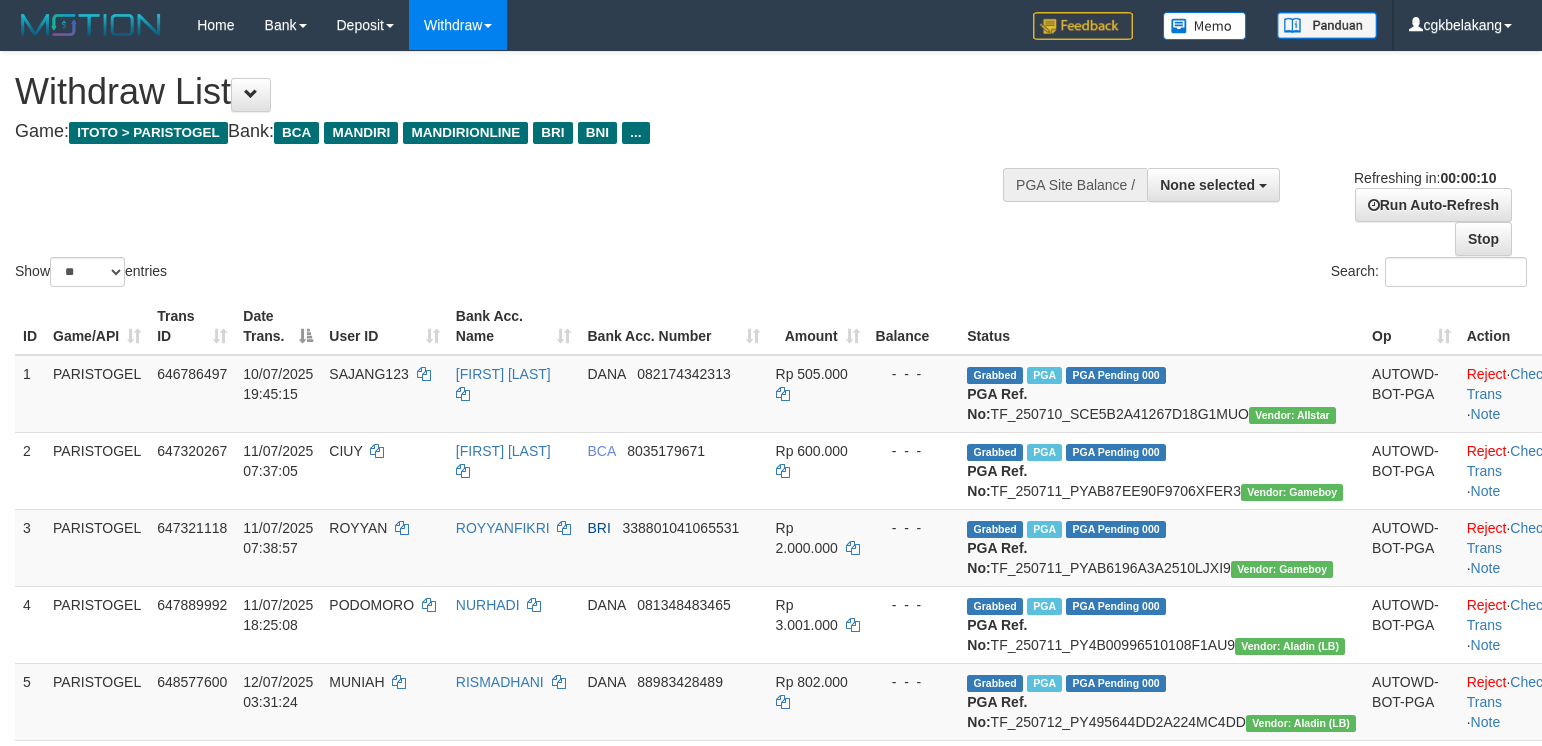 select 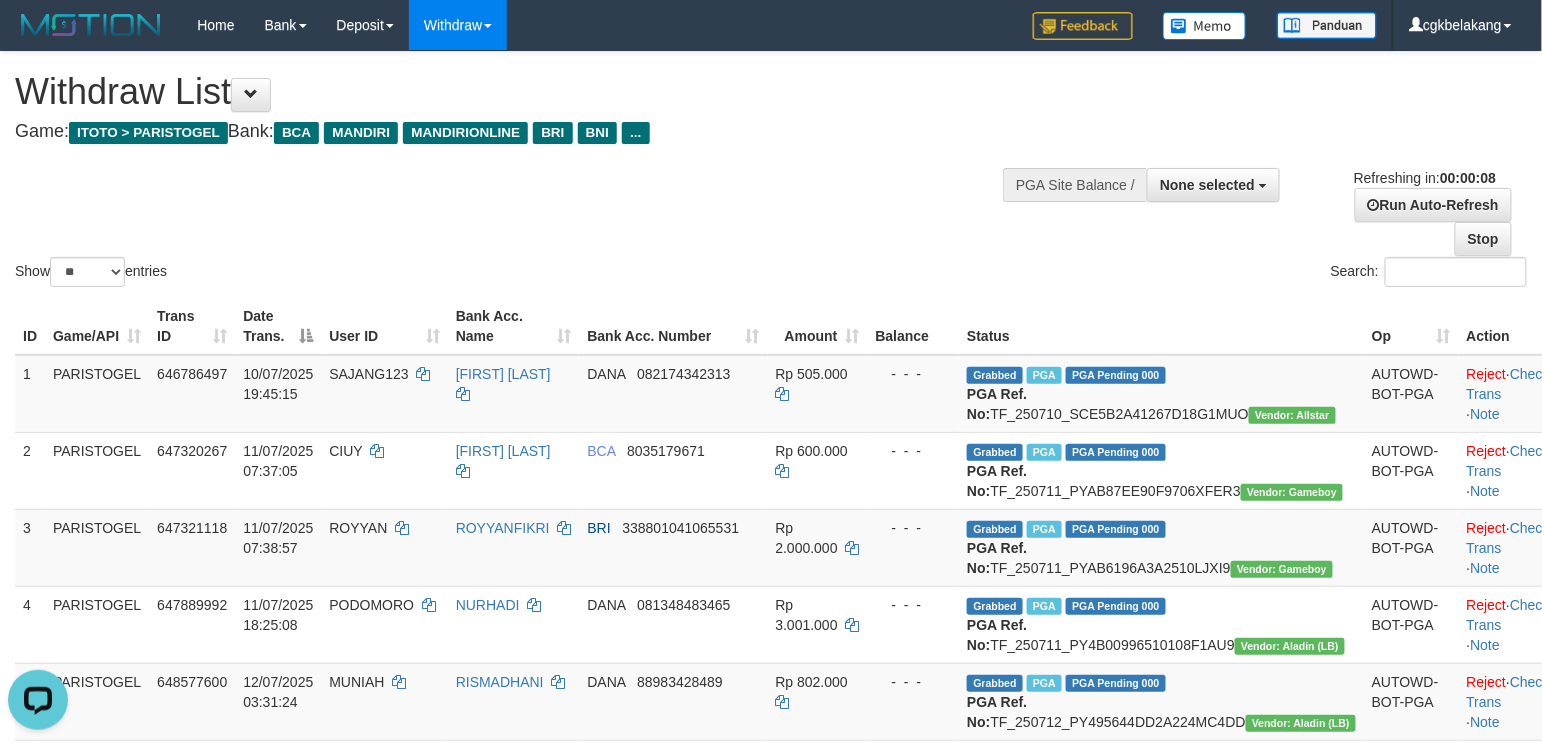 scroll, scrollTop: 0, scrollLeft: 0, axis: both 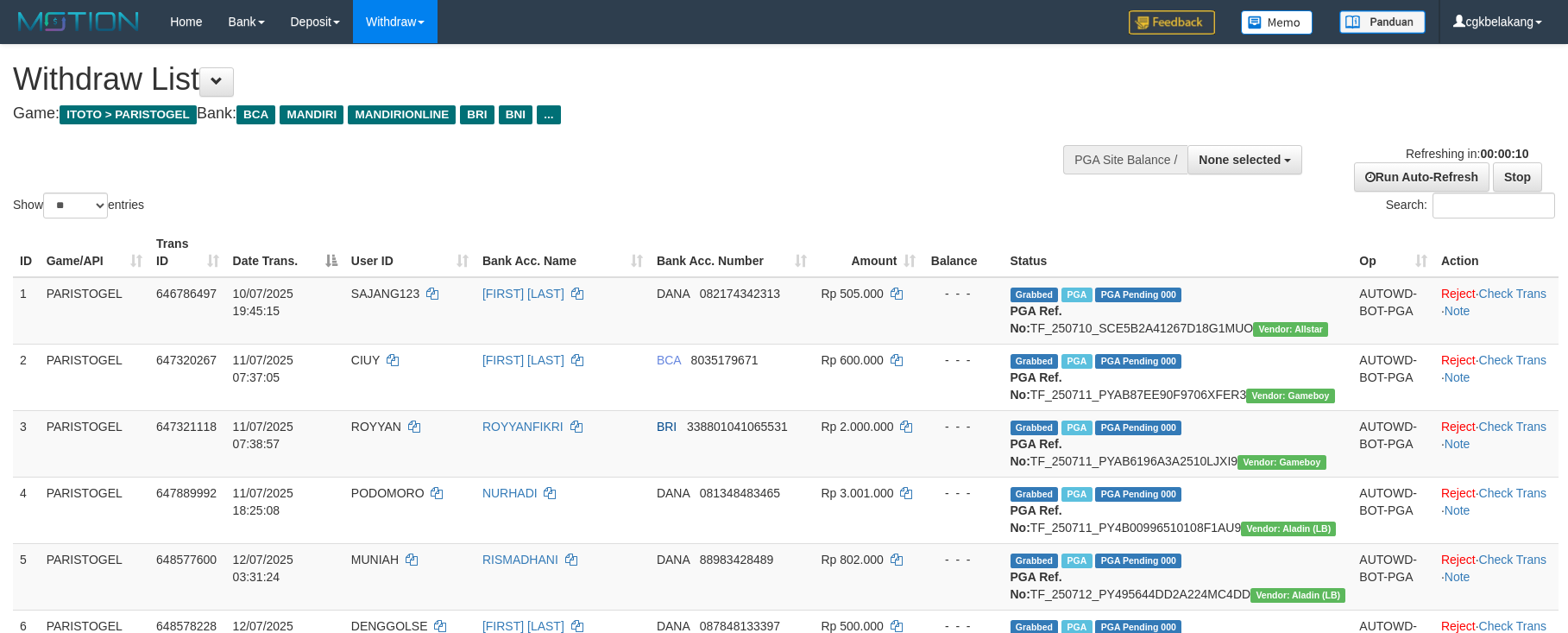 select 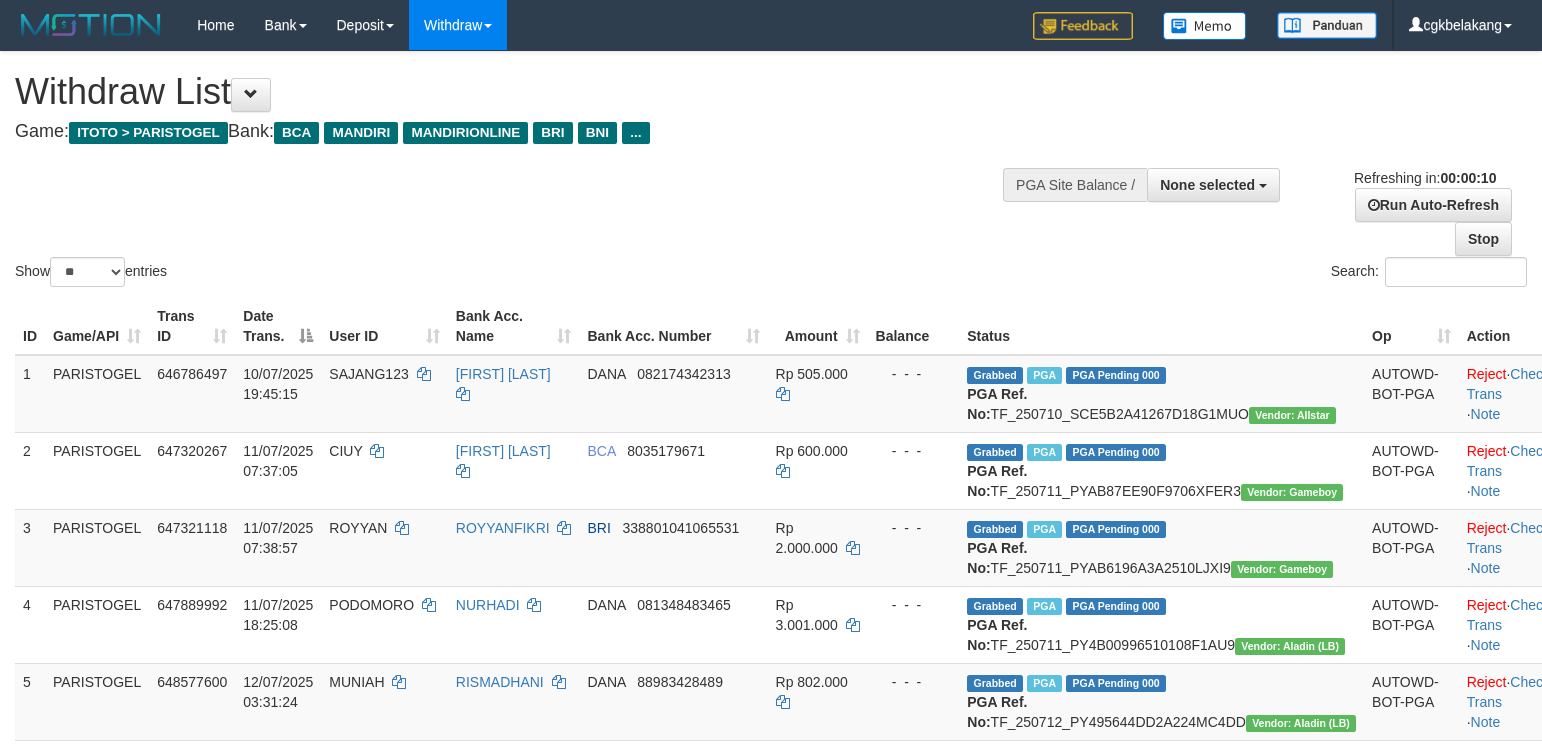 select 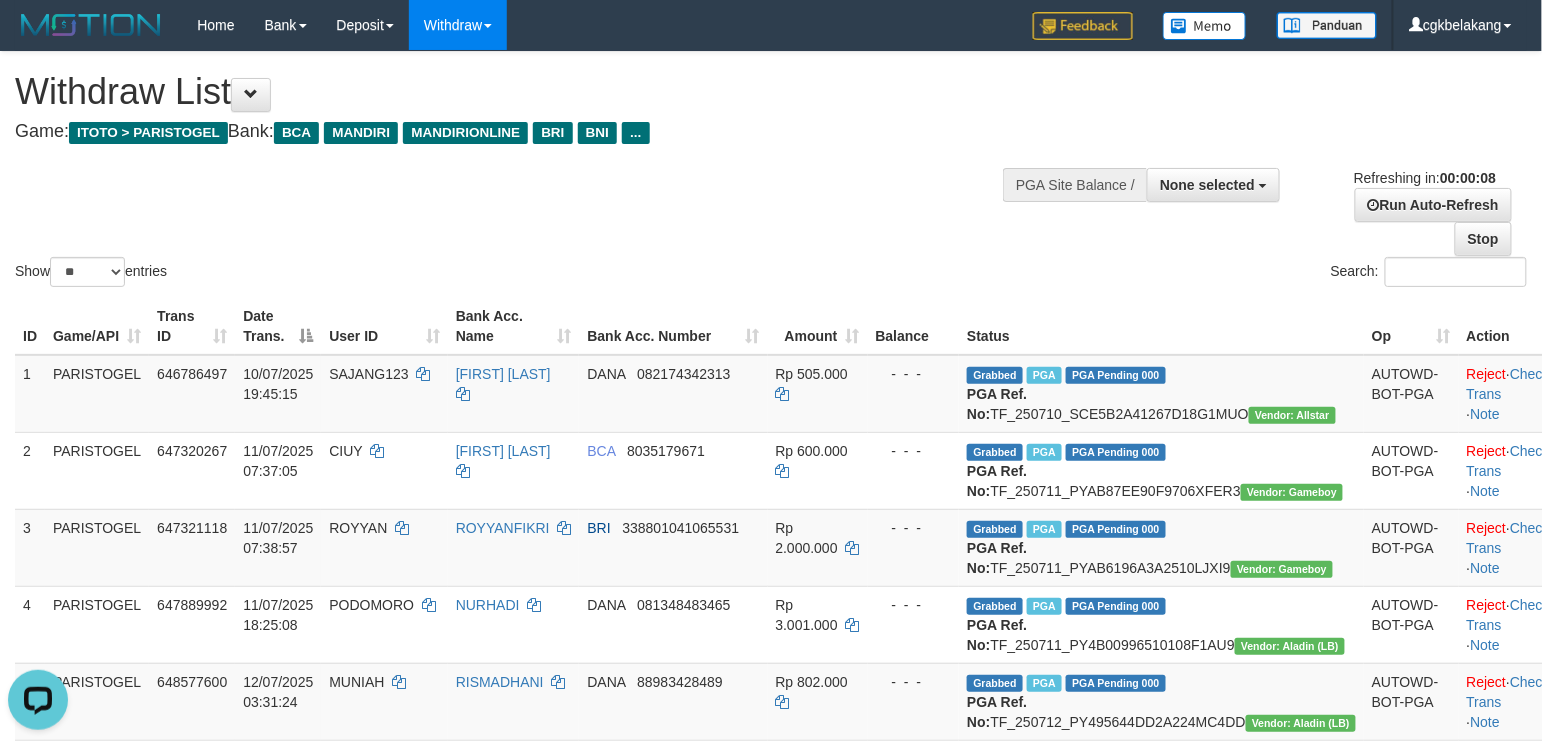 scroll, scrollTop: 0, scrollLeft: 0, axis: both 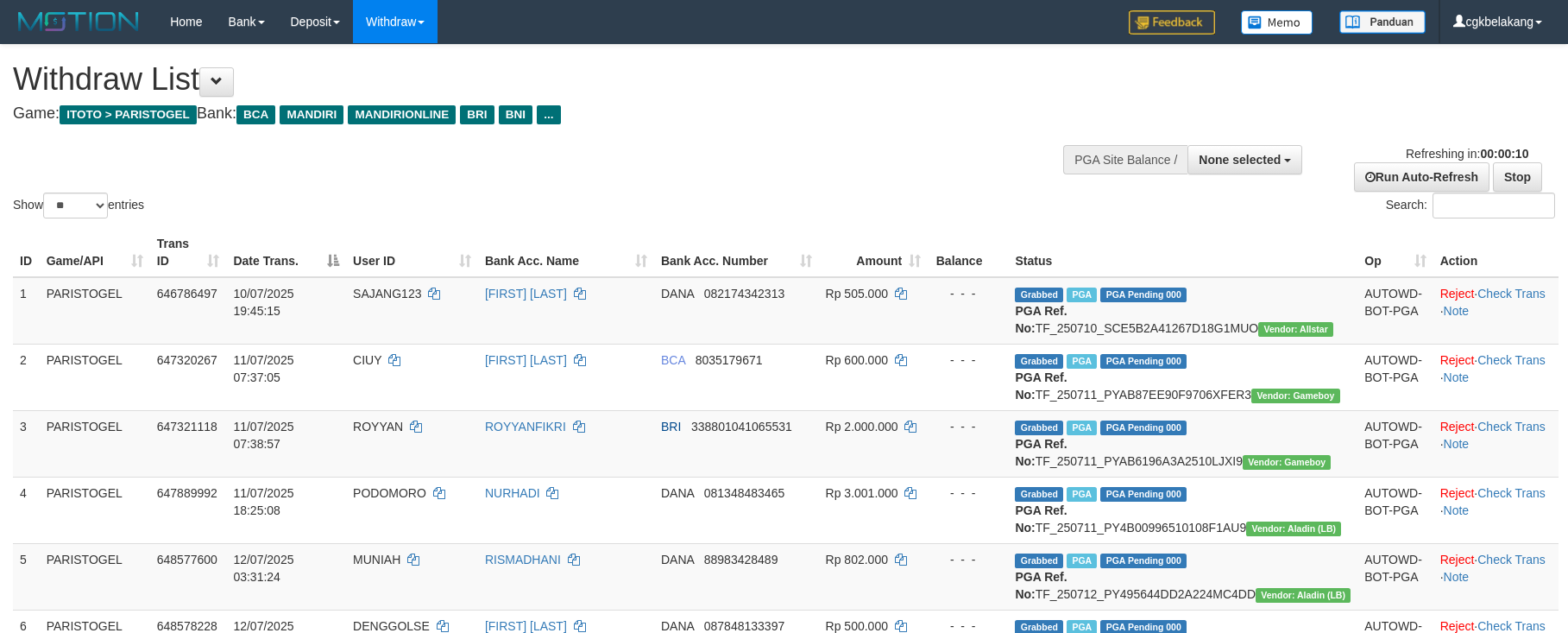 select 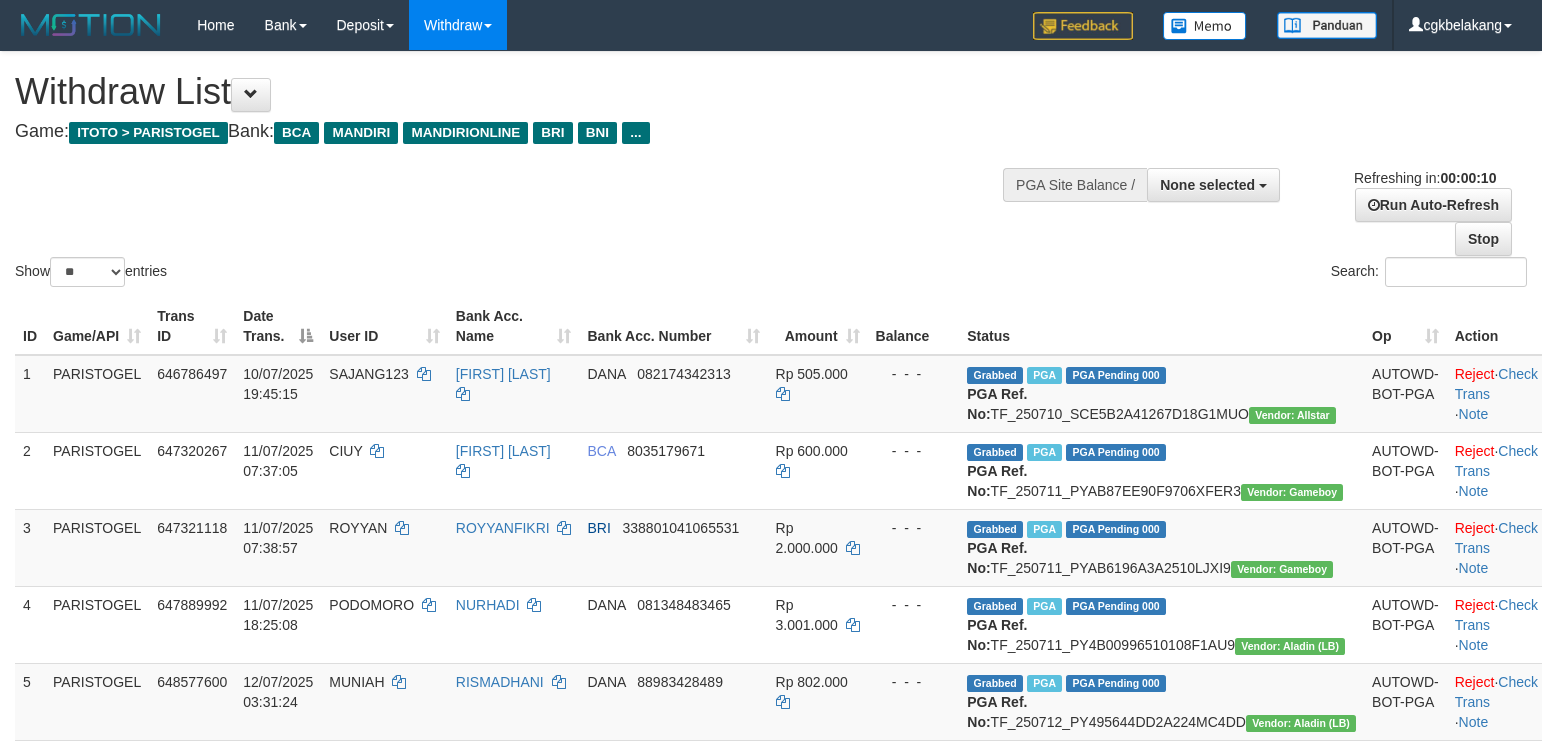 select 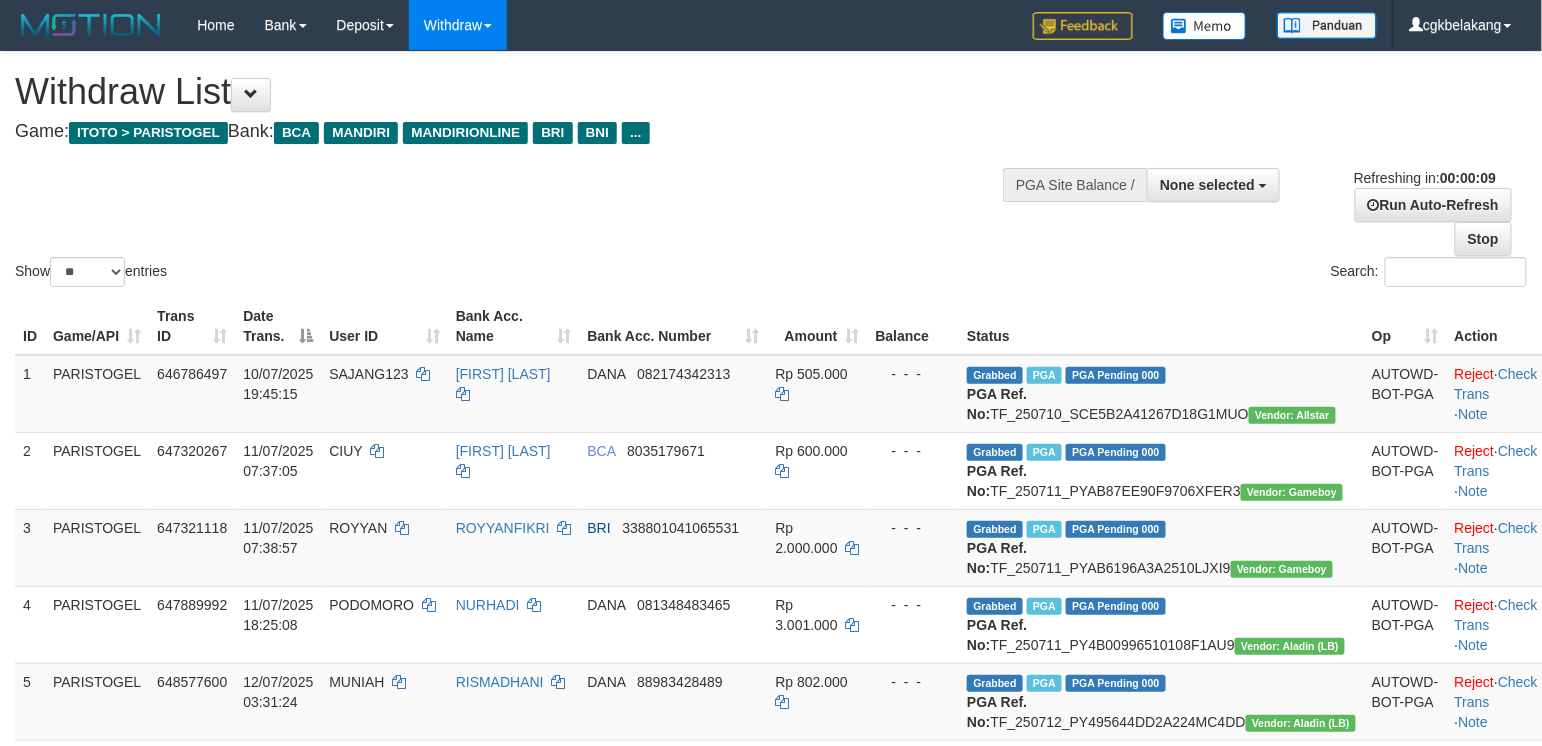drag, startPoint x: 969, startPoint y: 288, endPoint x: 973, endPoint y: 305, distance: 17.464249 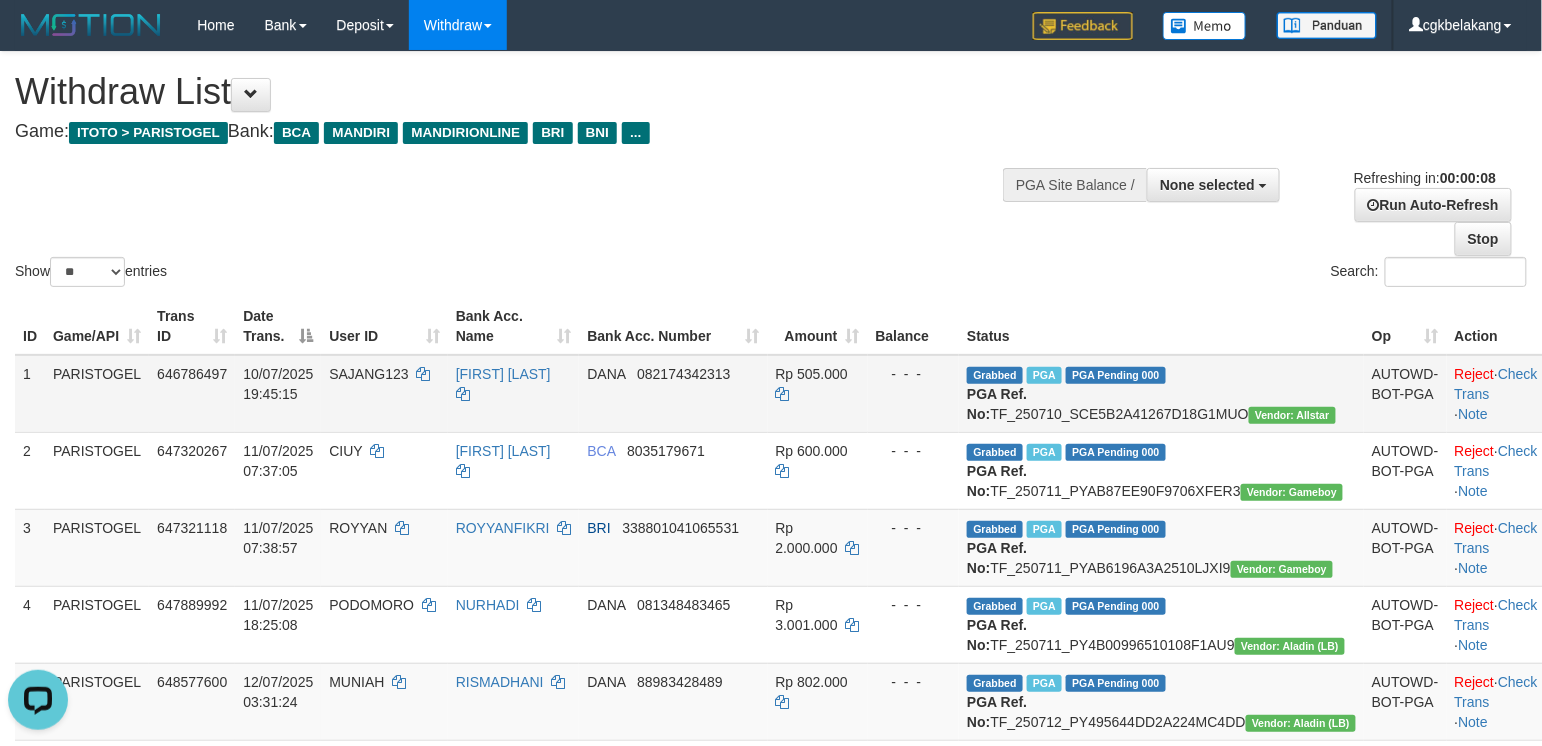 scroll, scrollTop: 0, scrollLeft: 0, axis: both 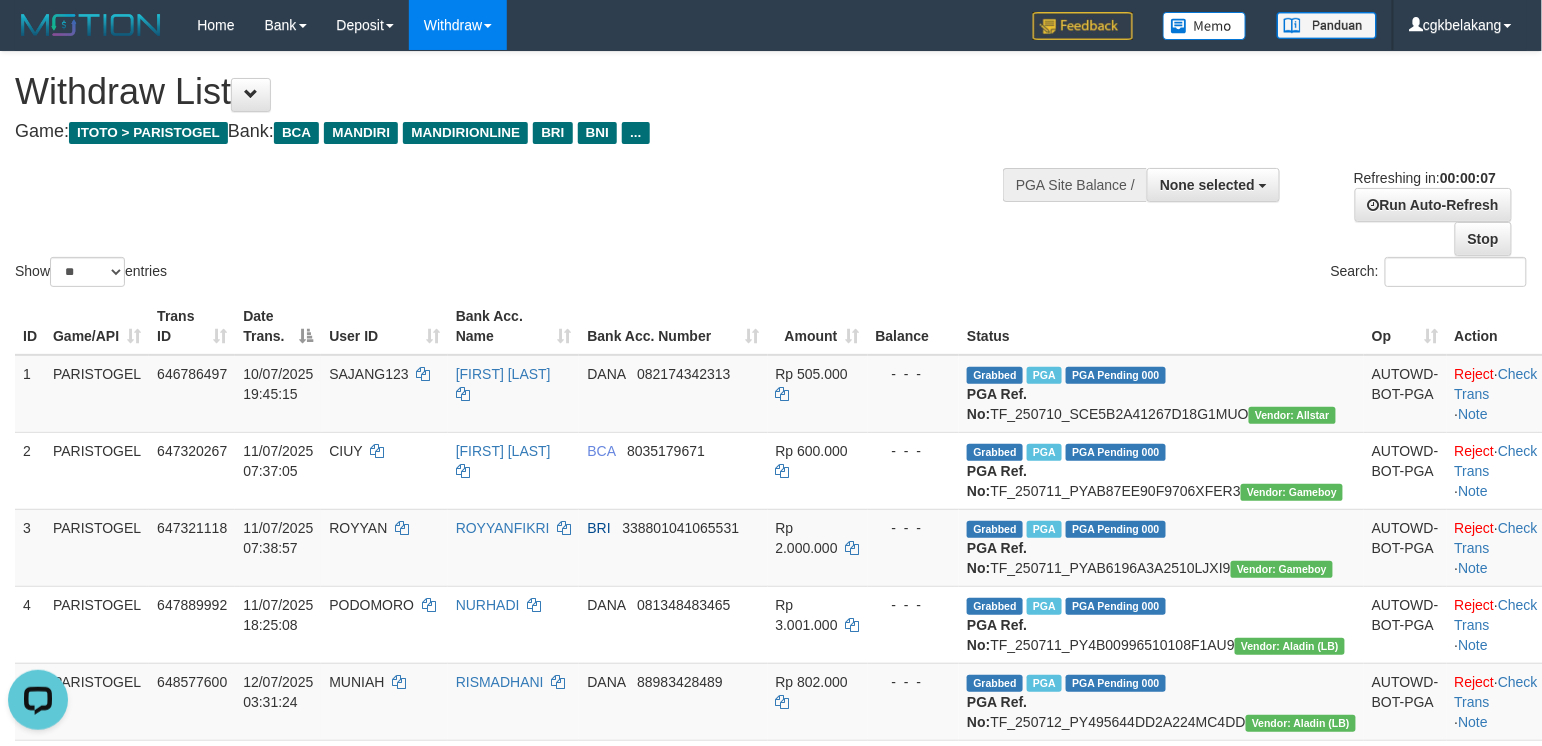 click on "**********" at bounding box center (1290, 204) 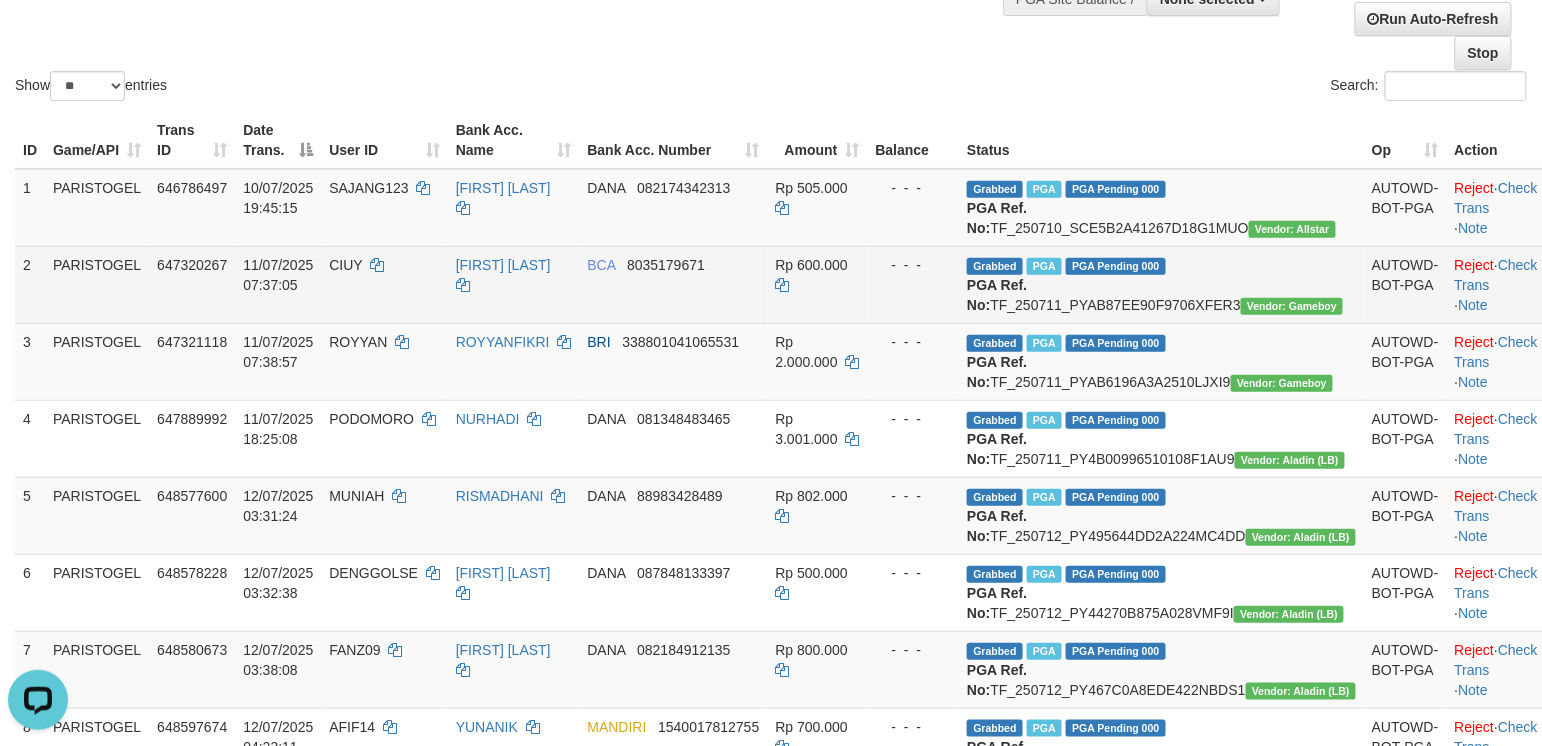 scroll, scrollTop: 666, scrollLeft: 0, axis: vertical 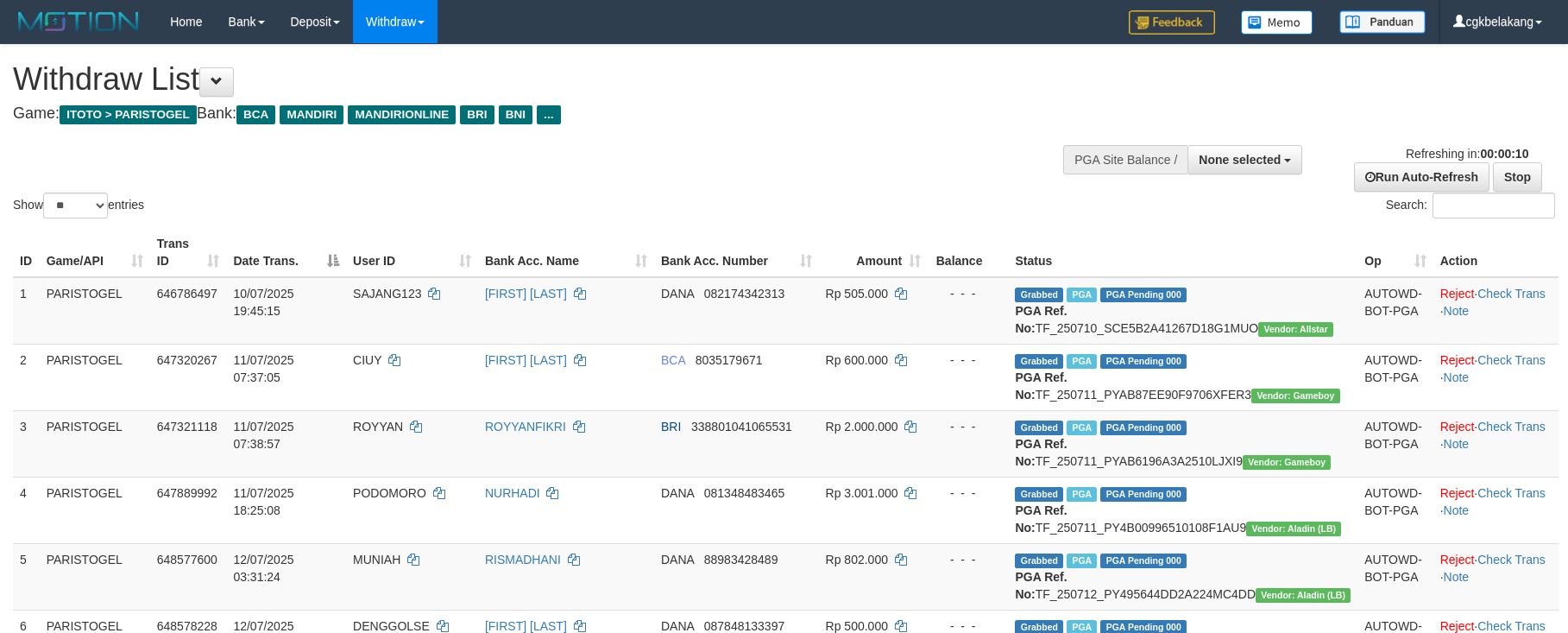 select 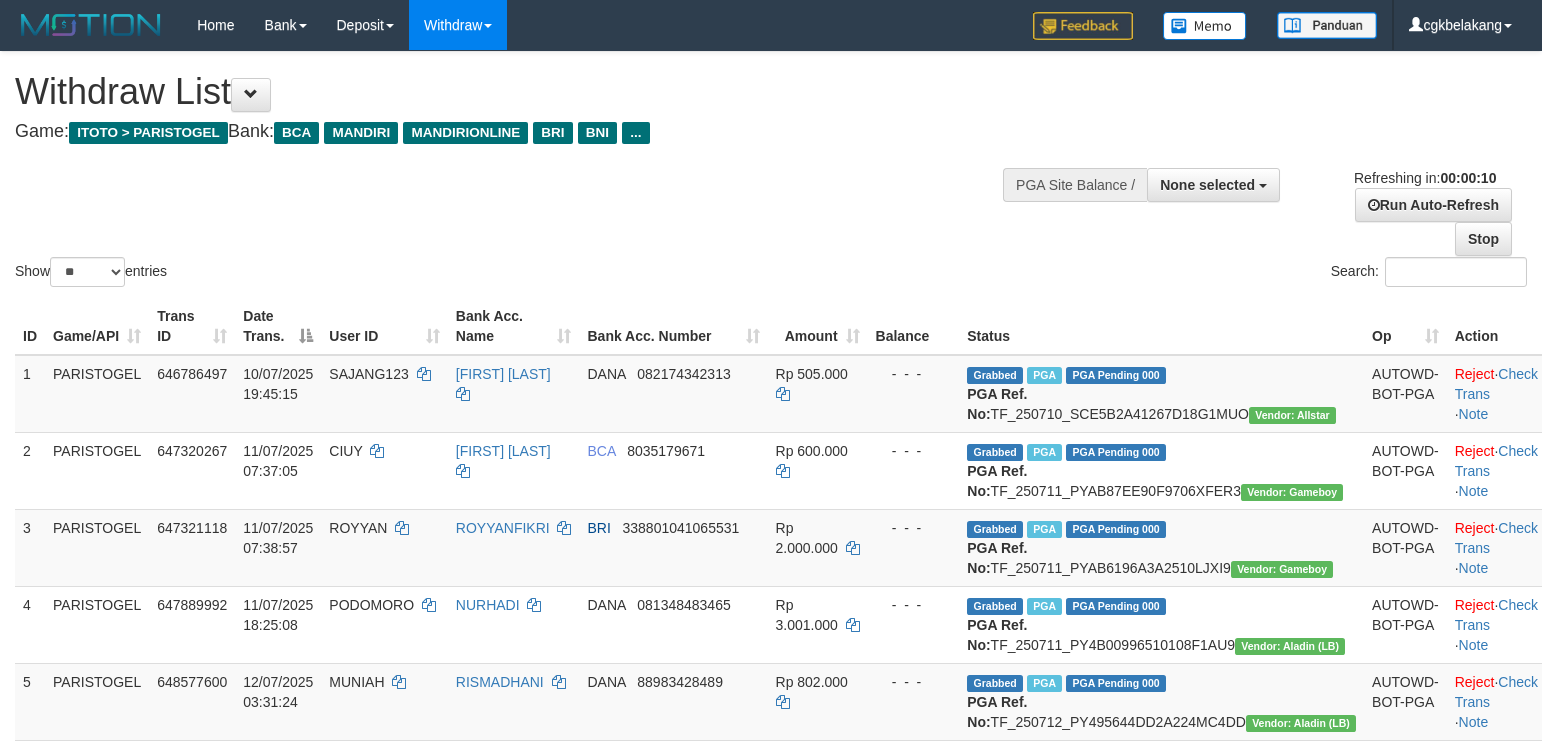 select 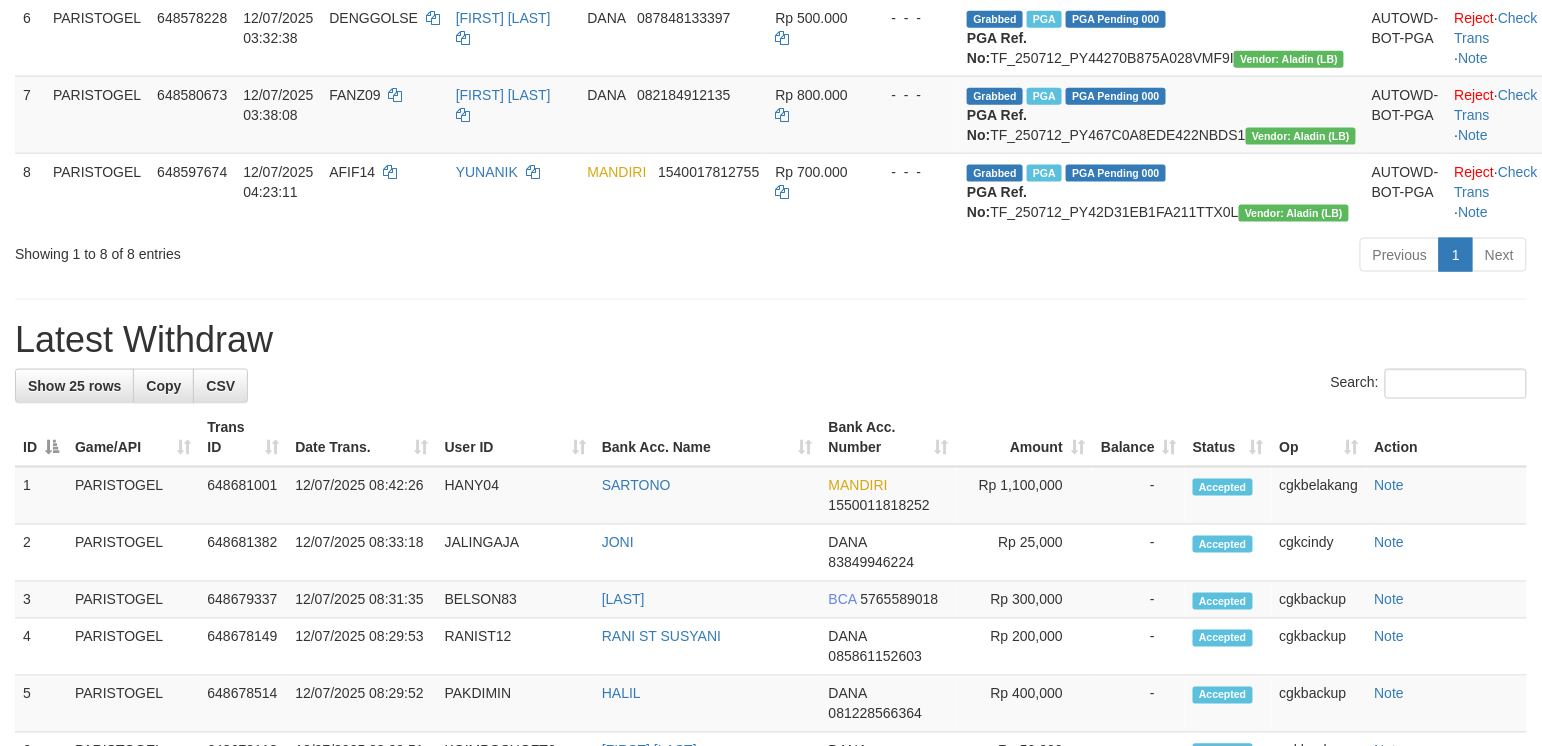scroll, scrollTop: 666, scrollLeft: 0, axis: vertical 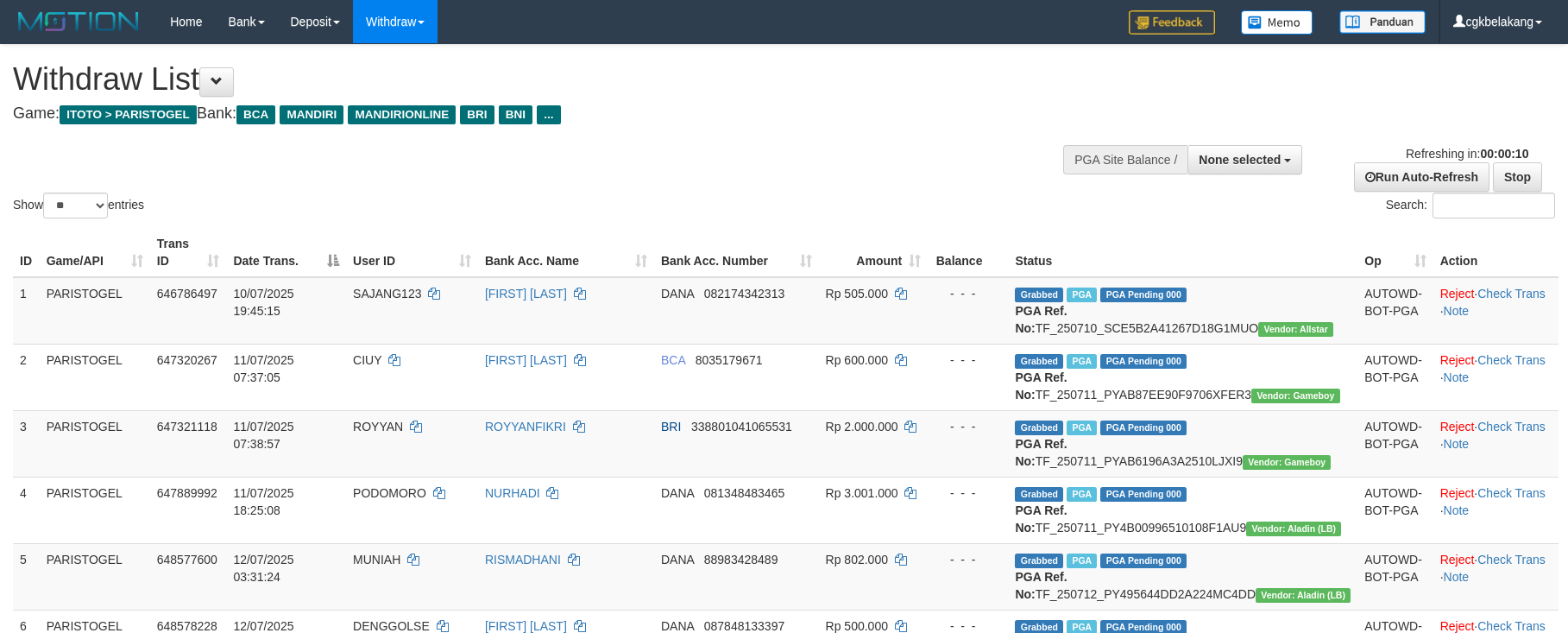 select 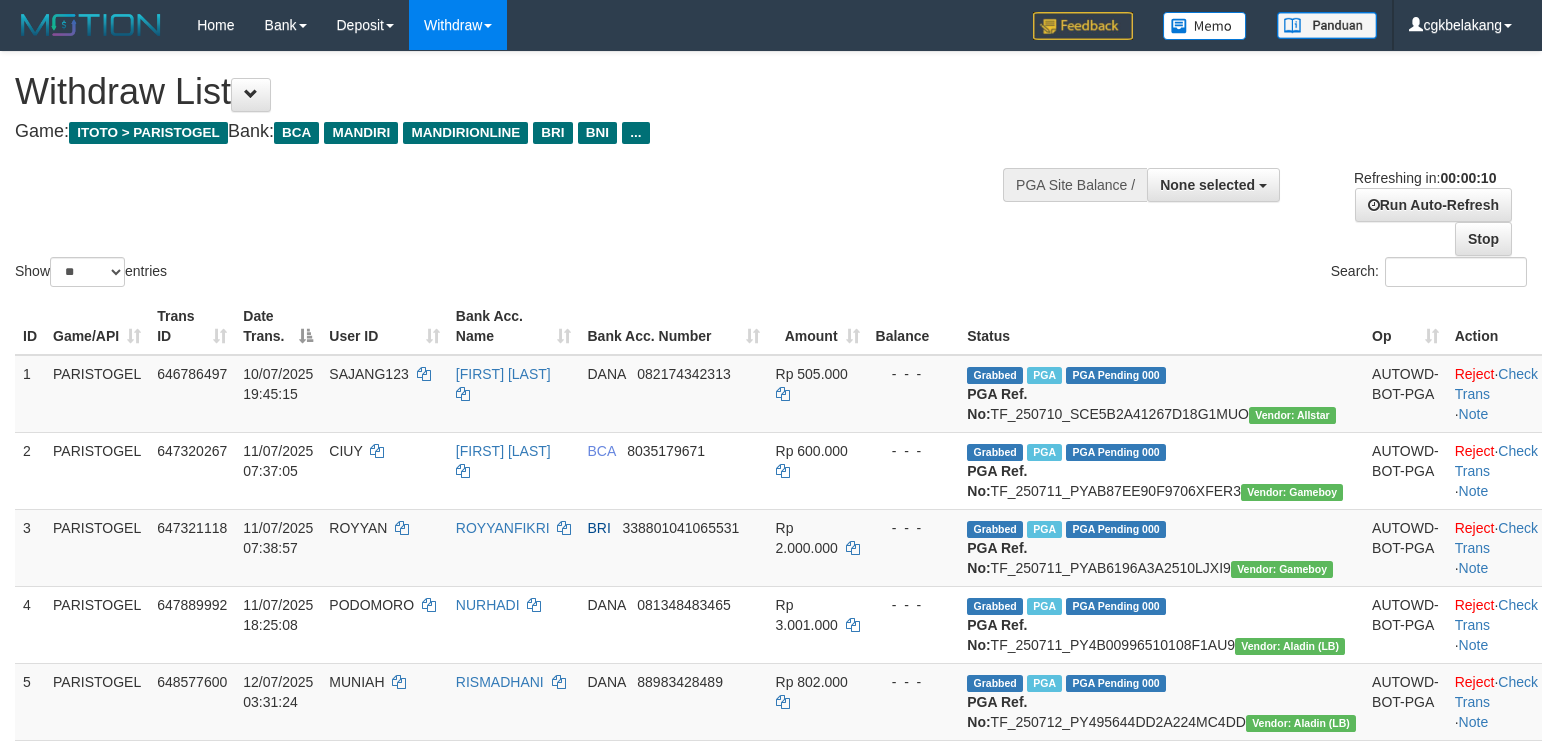 select 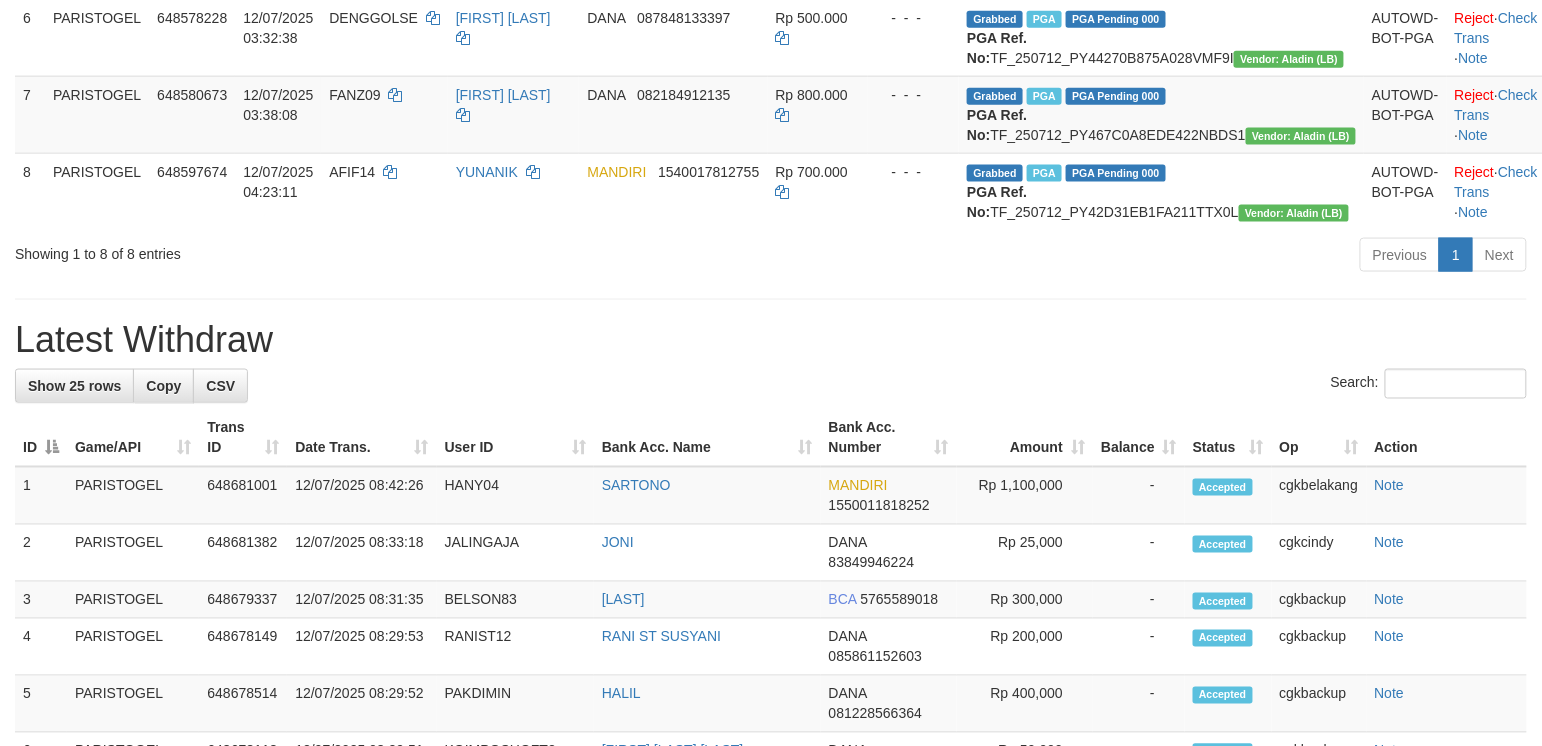 scroll, scrollTop: 666, scrollLeft: 0, axis: vertical 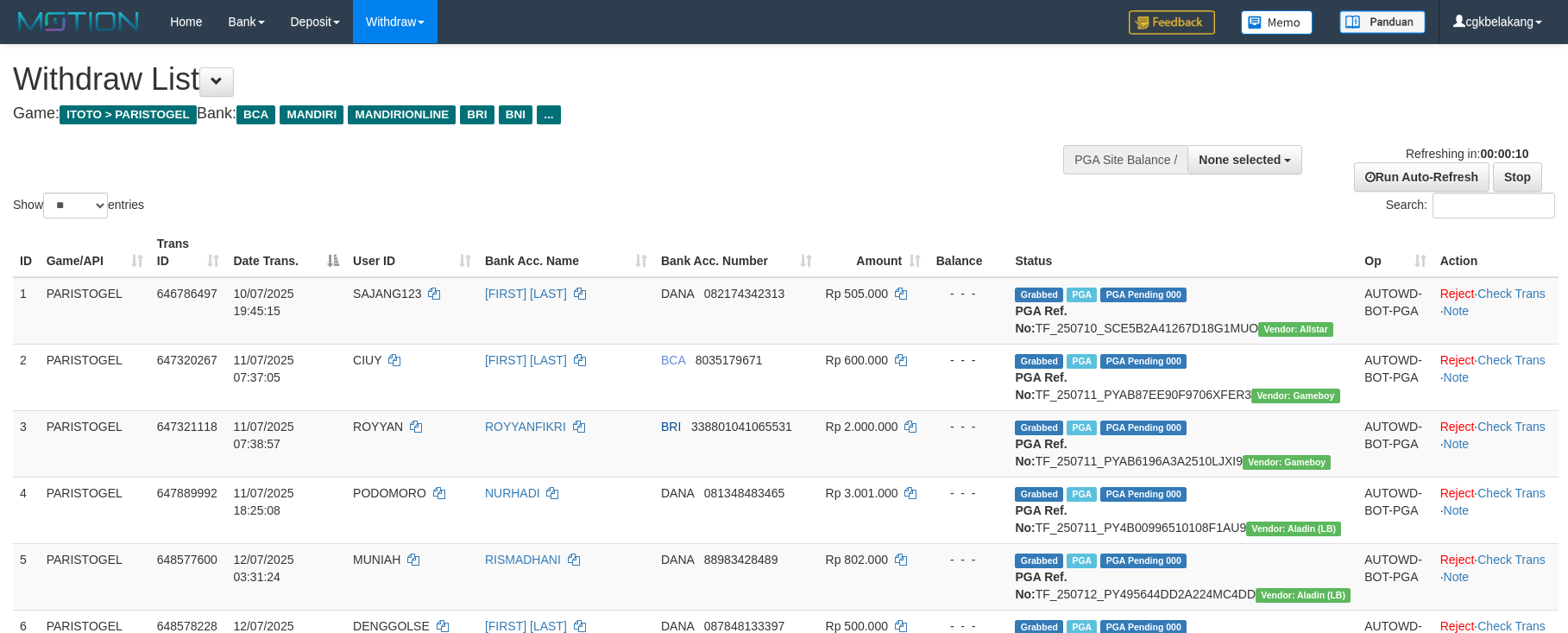 select 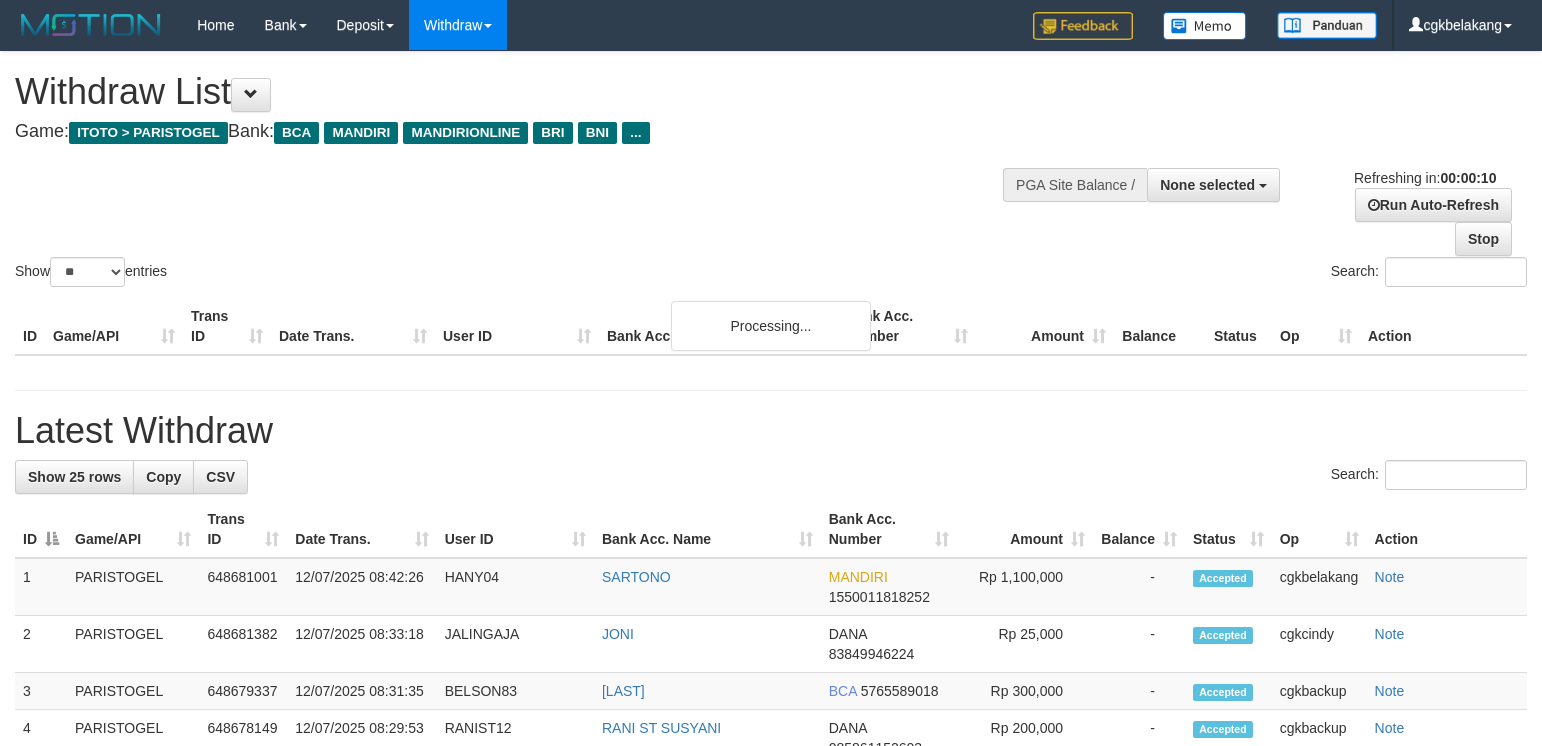 select 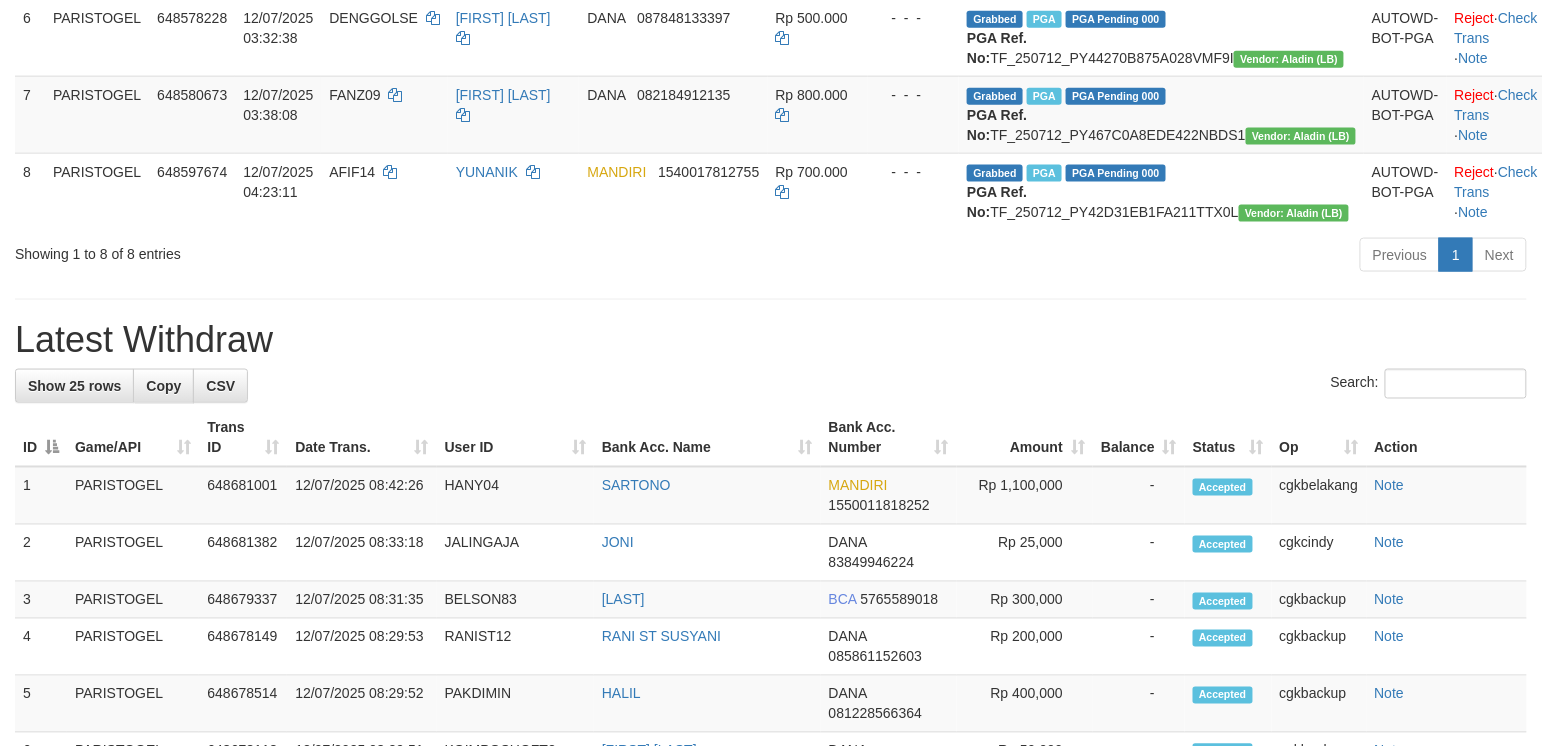 scroll, scrollTop: 666, scrollLeft: 0, axis: vertical 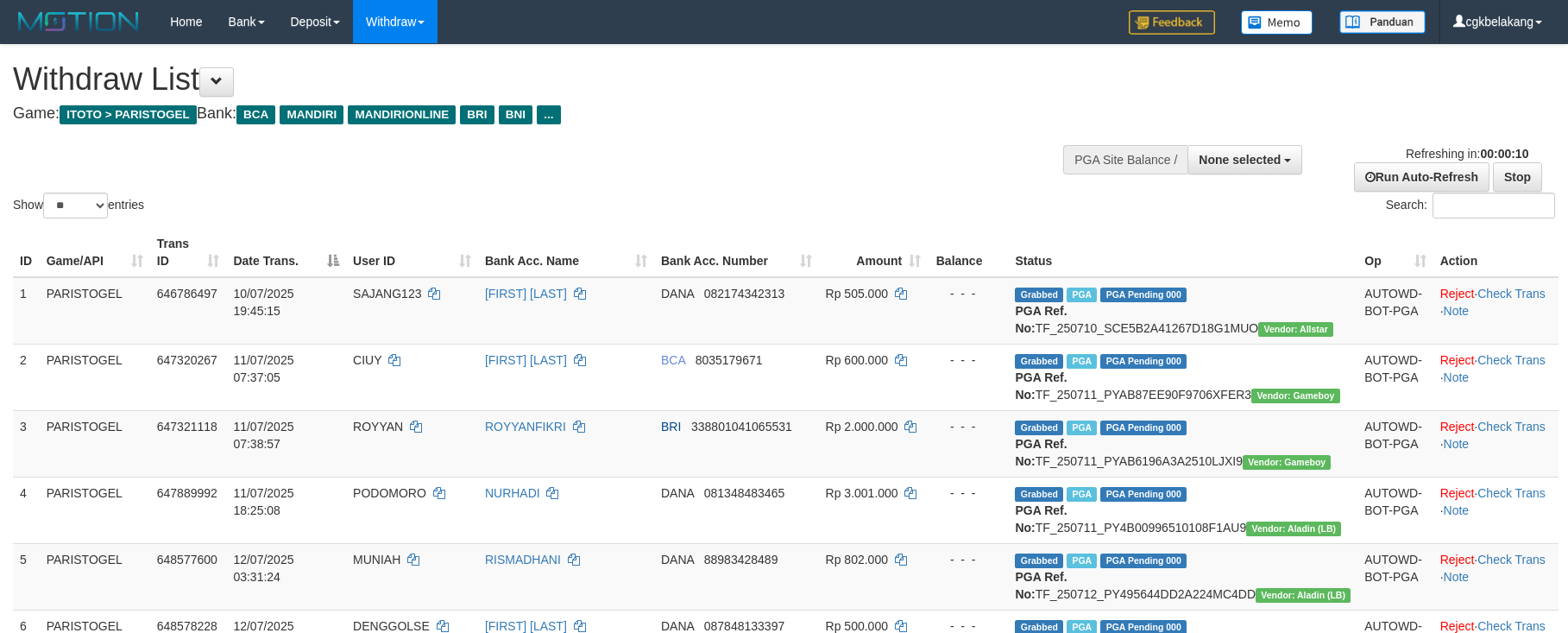 select 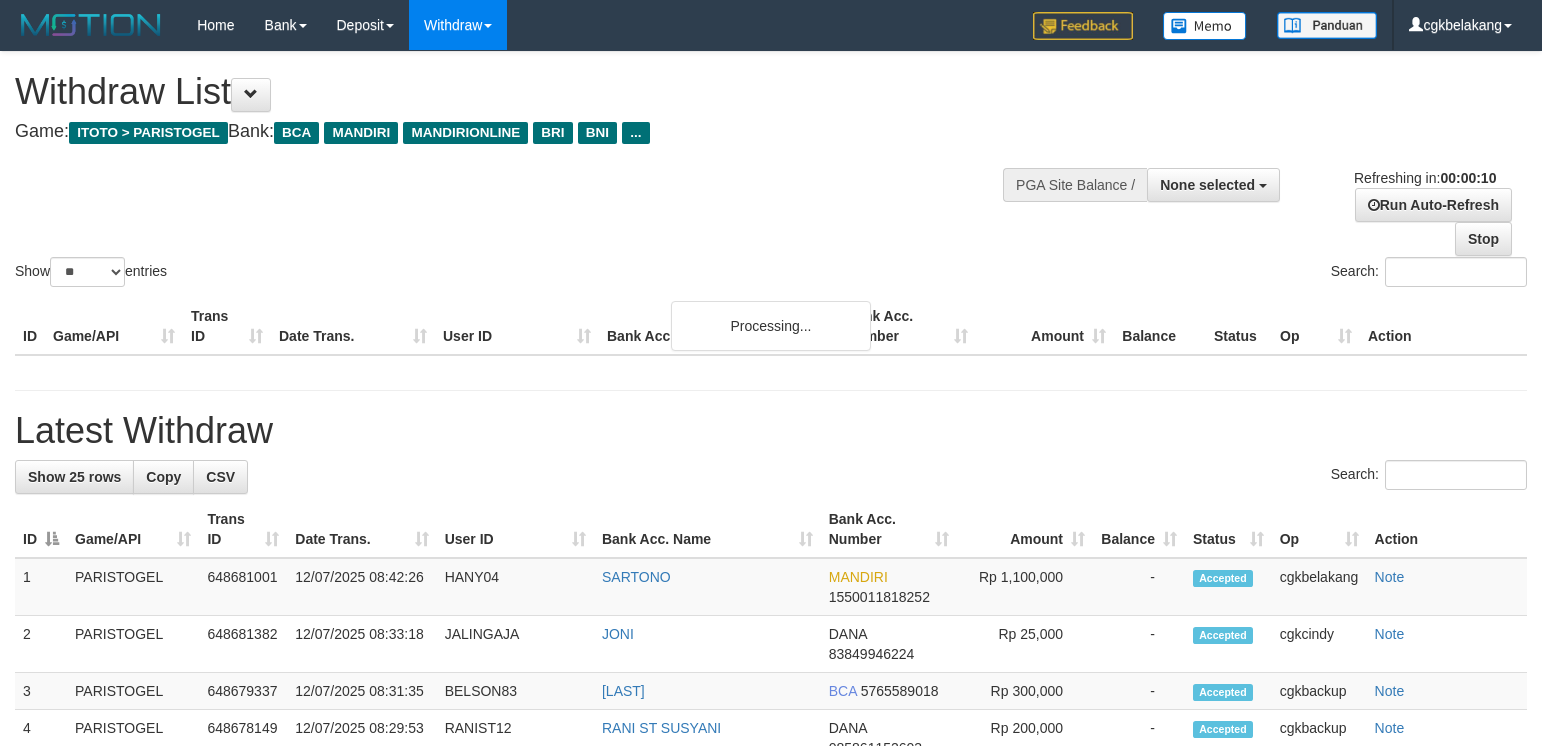 select 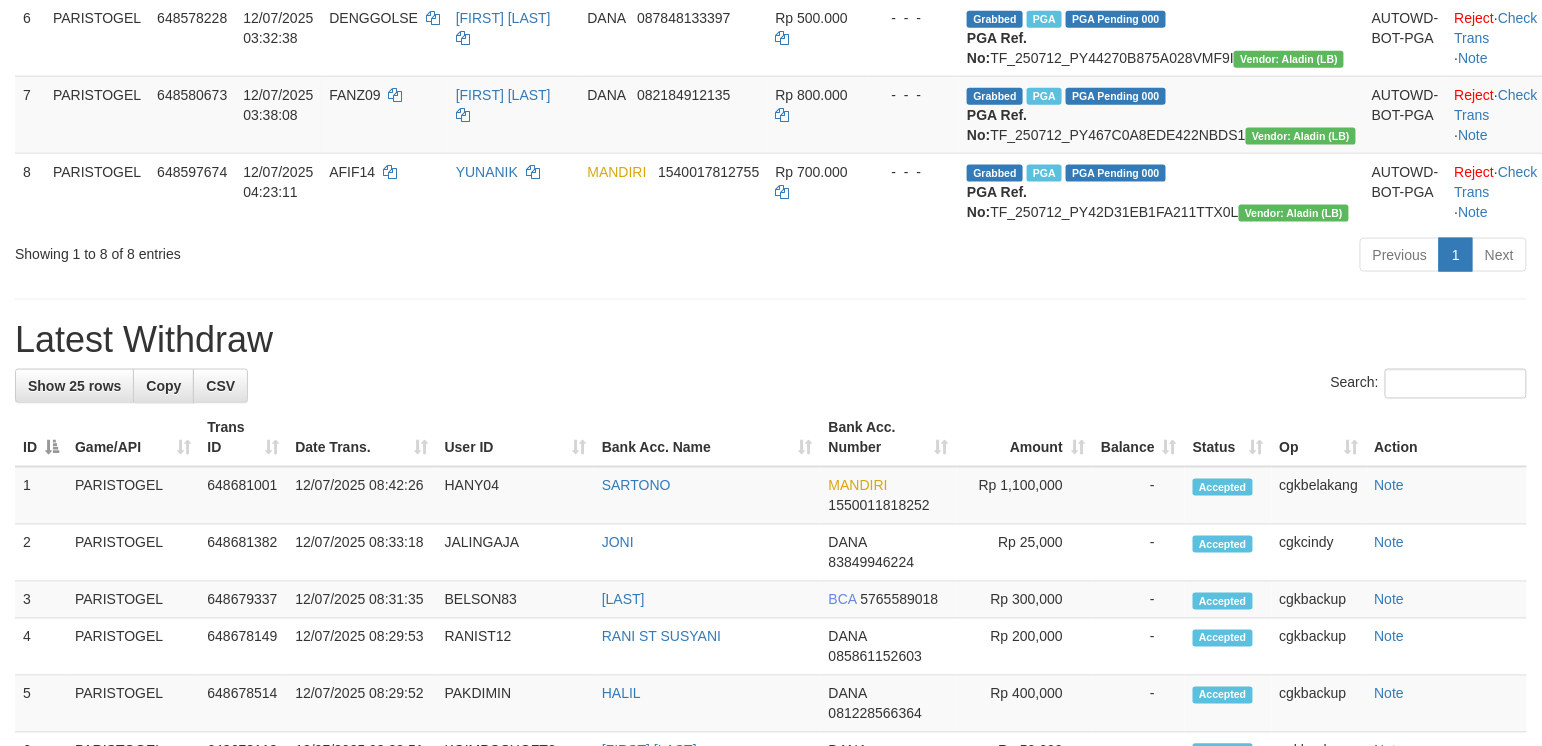 scroll, scrollTop: 666, scrollLeft: 0, axis: vertical 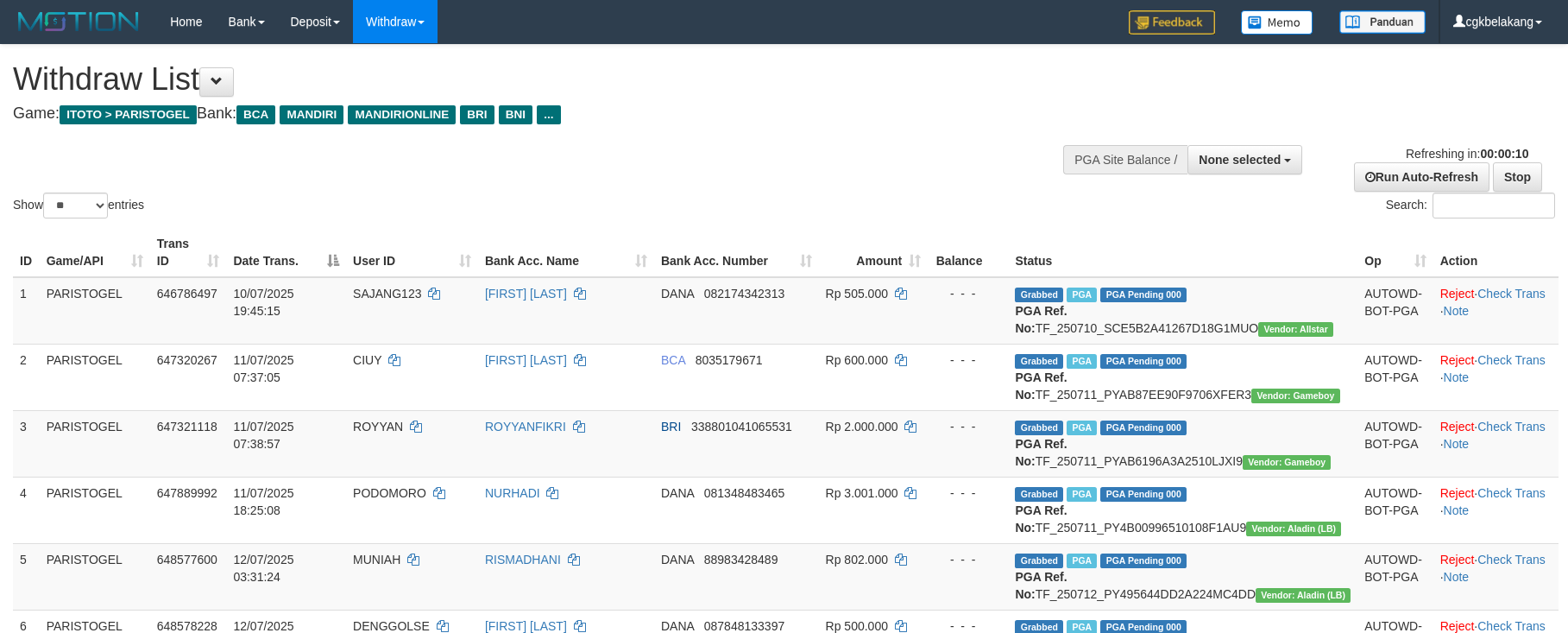 select 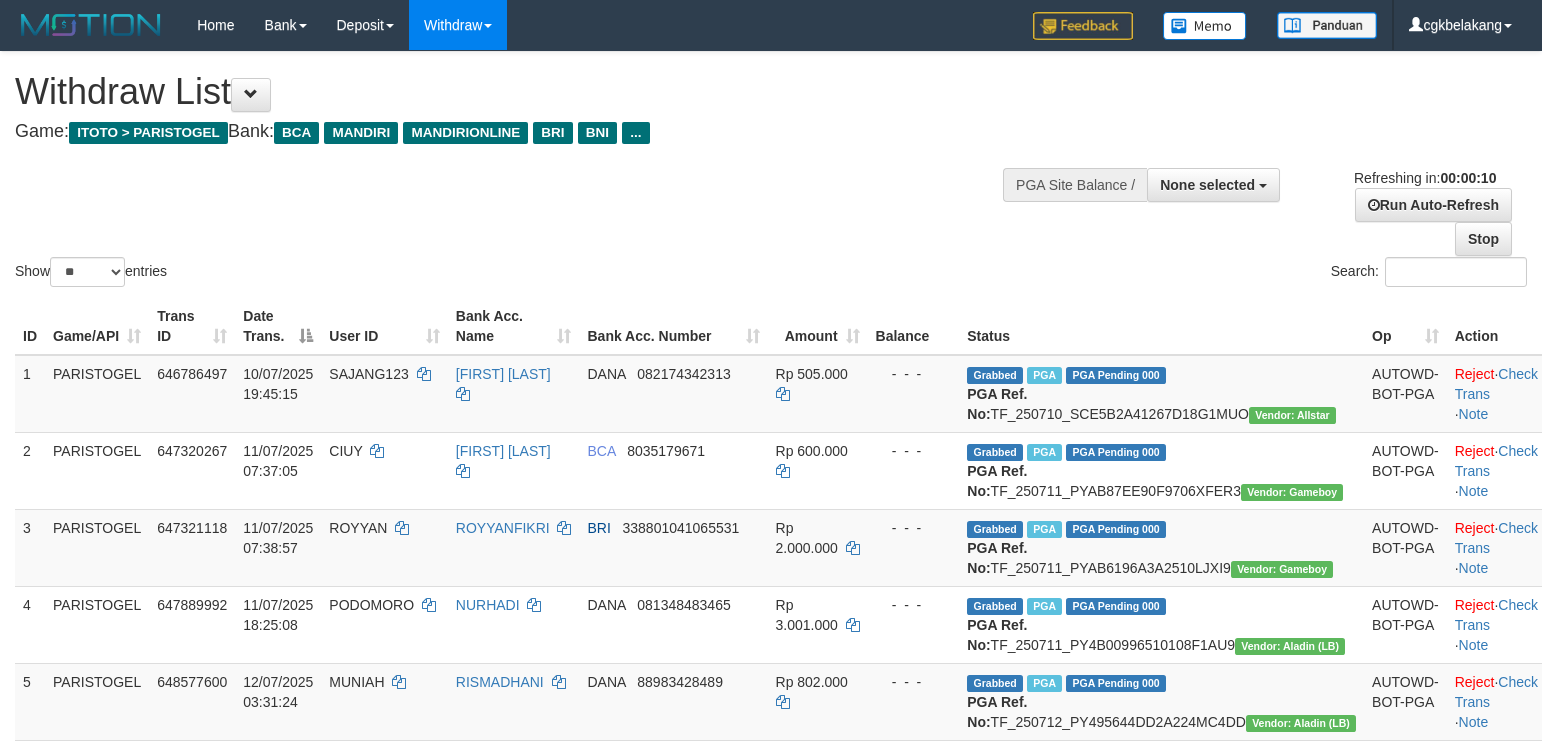 select 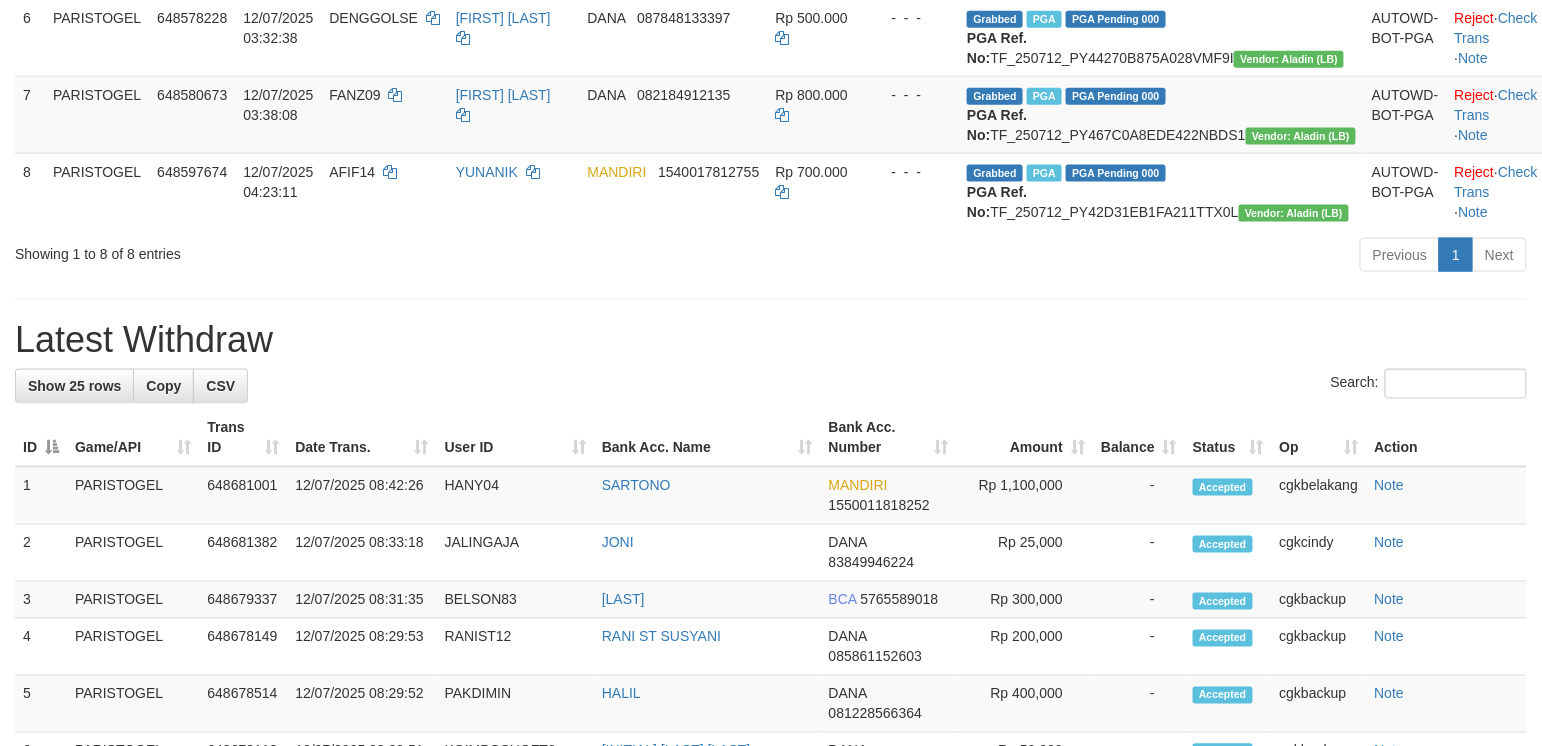 scroll, scrollTop: 666, scrollLeft: 0, axis: vertical 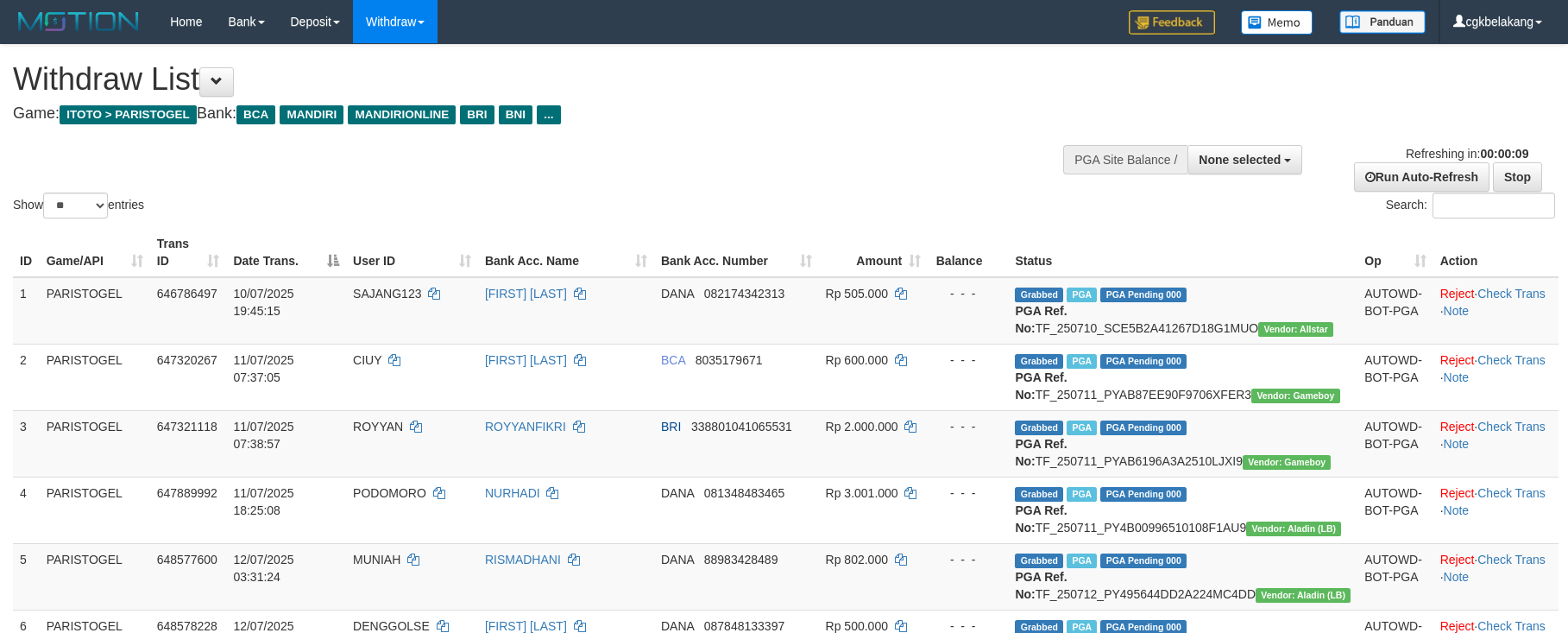 select 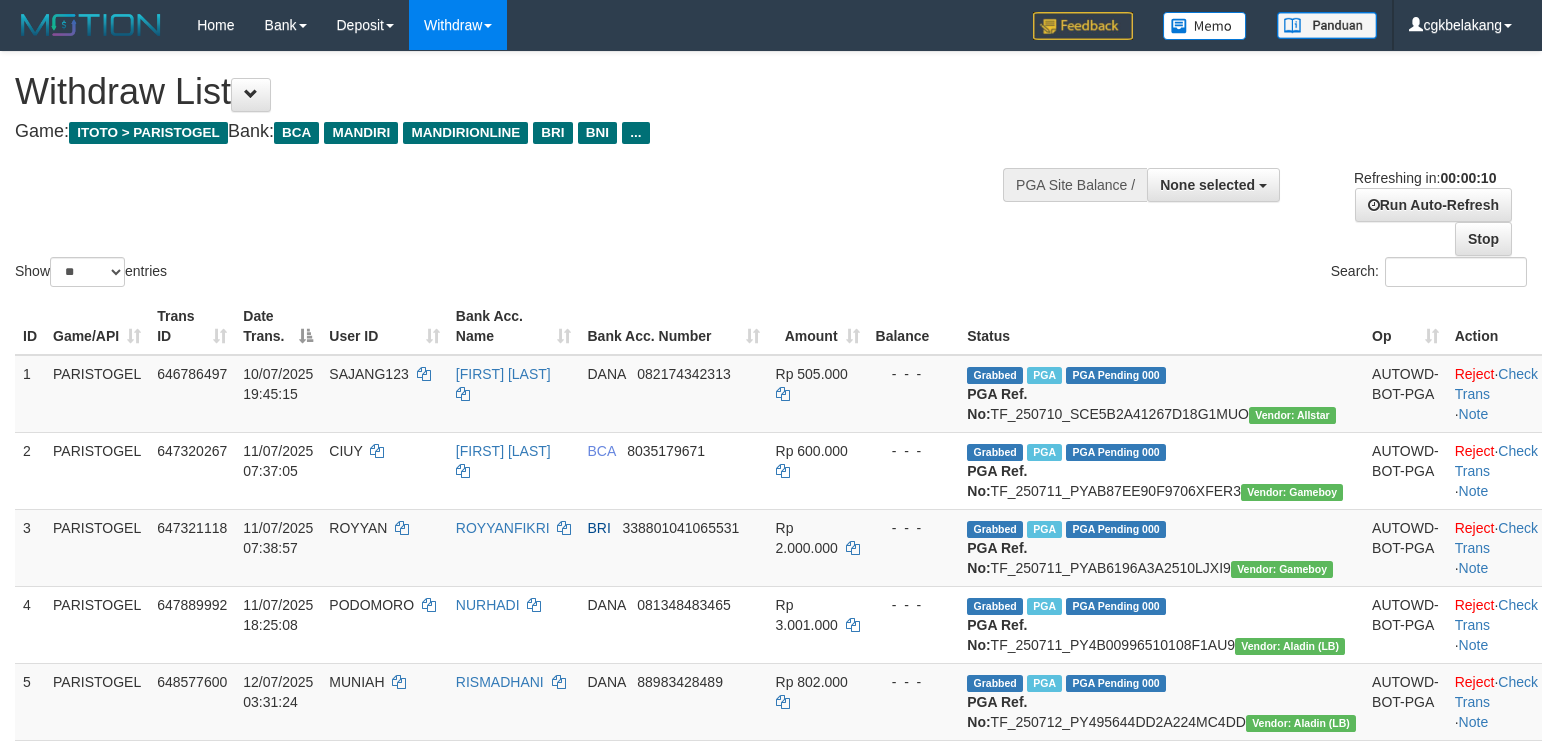 select 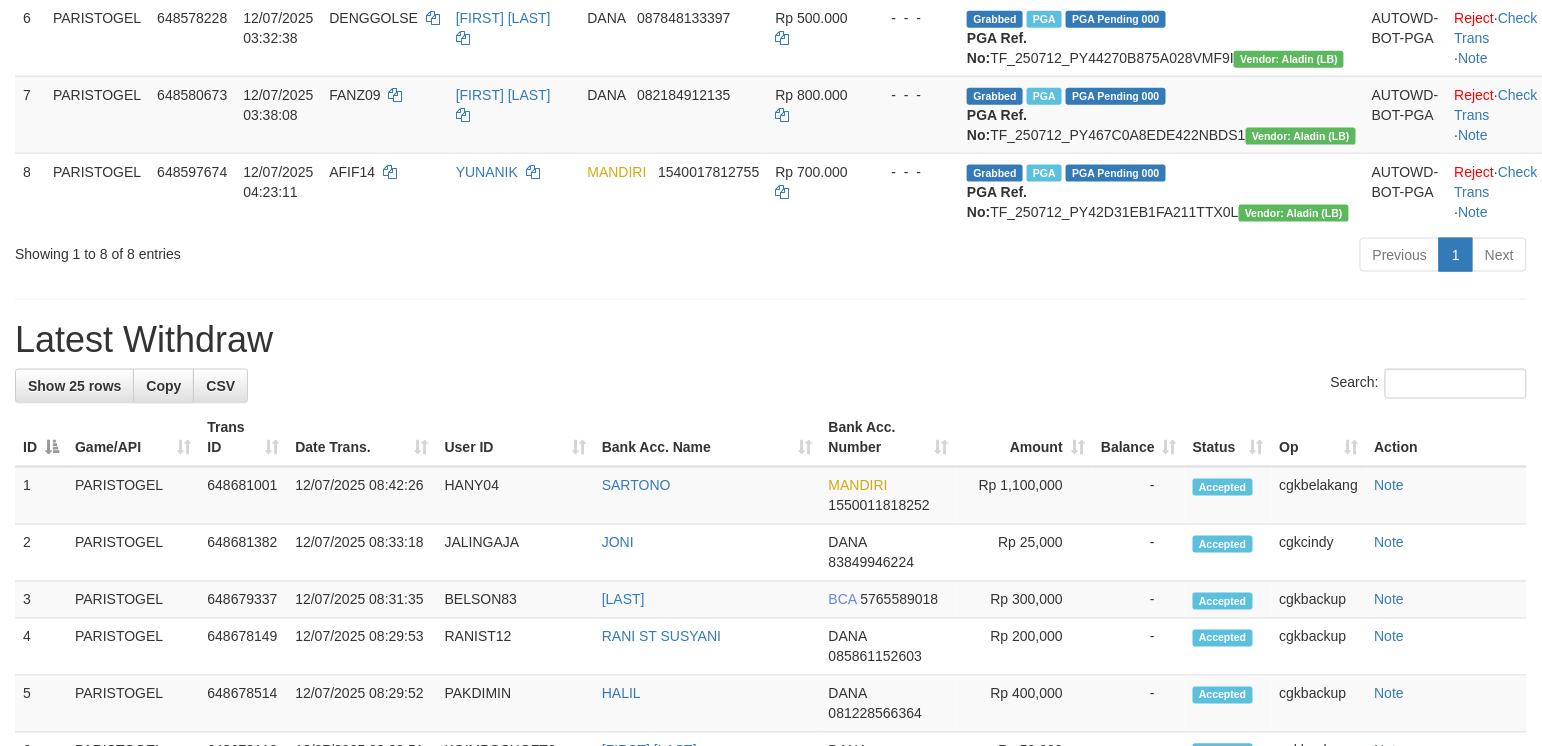 scroll, scrollTop: 666, scrollLeft: 0, axis: vertical 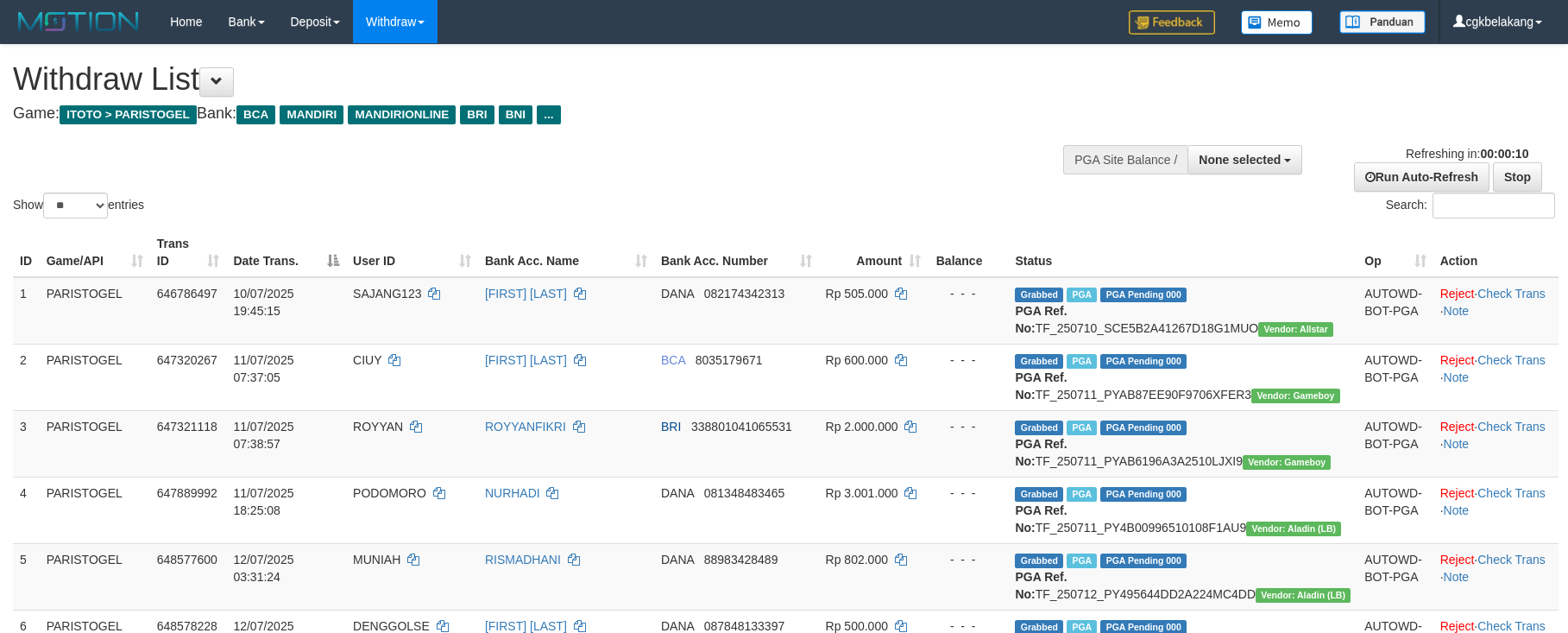 select 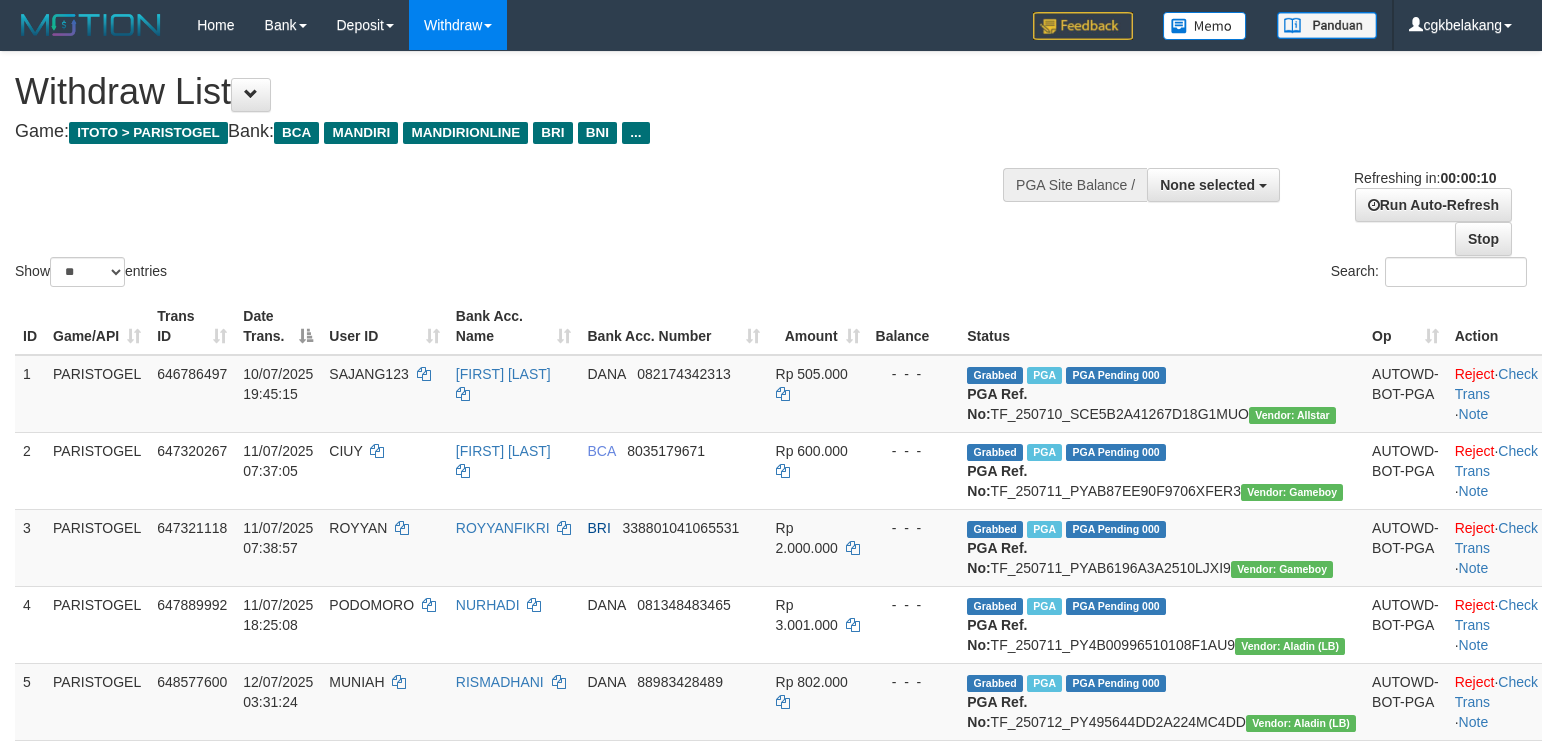select 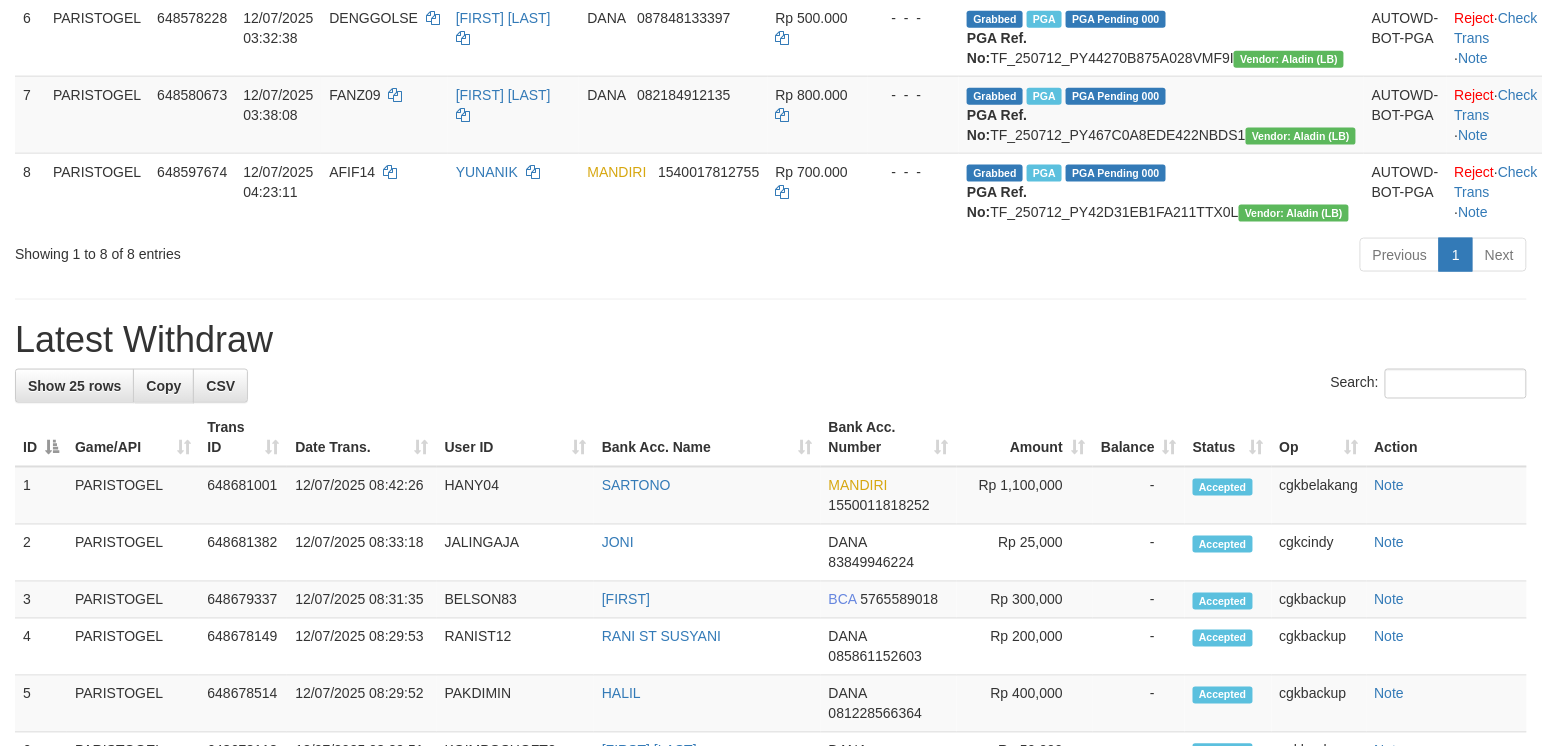 scroll, scrollTop: 666, scrollLeft: 0, axis: vertical 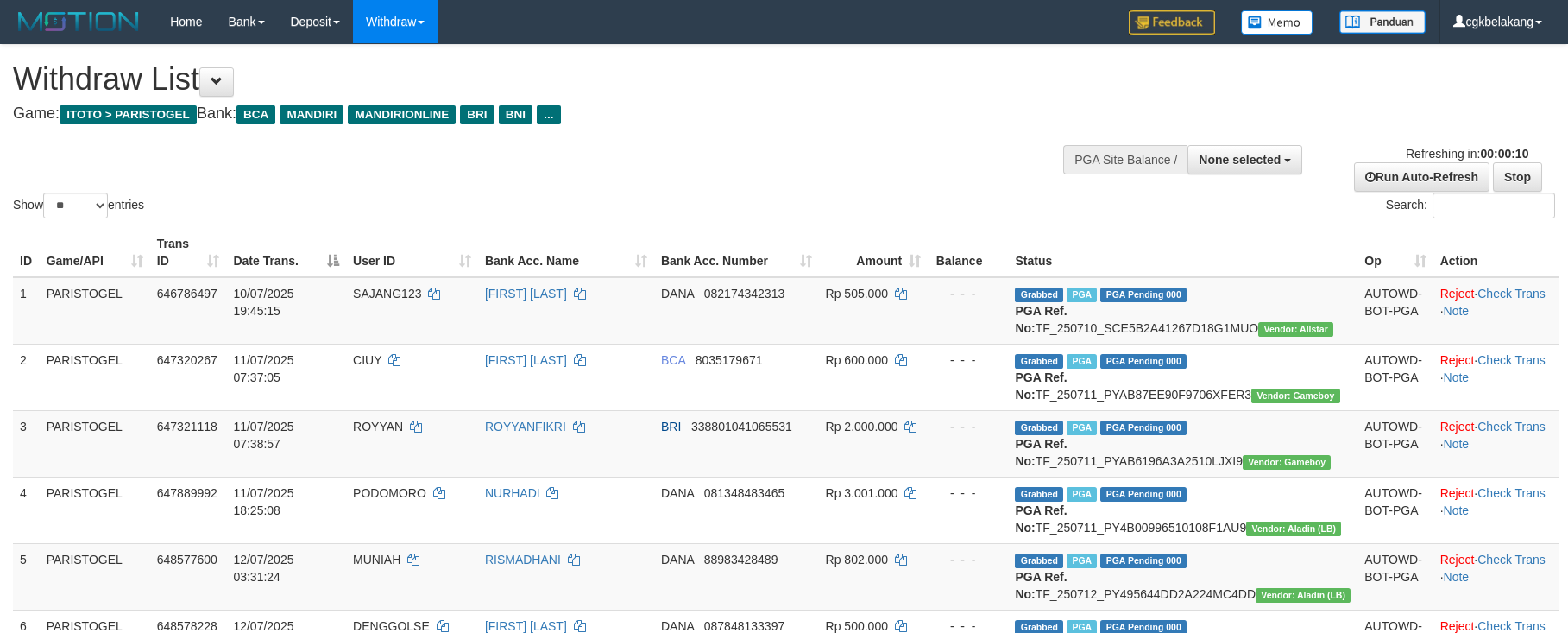 select 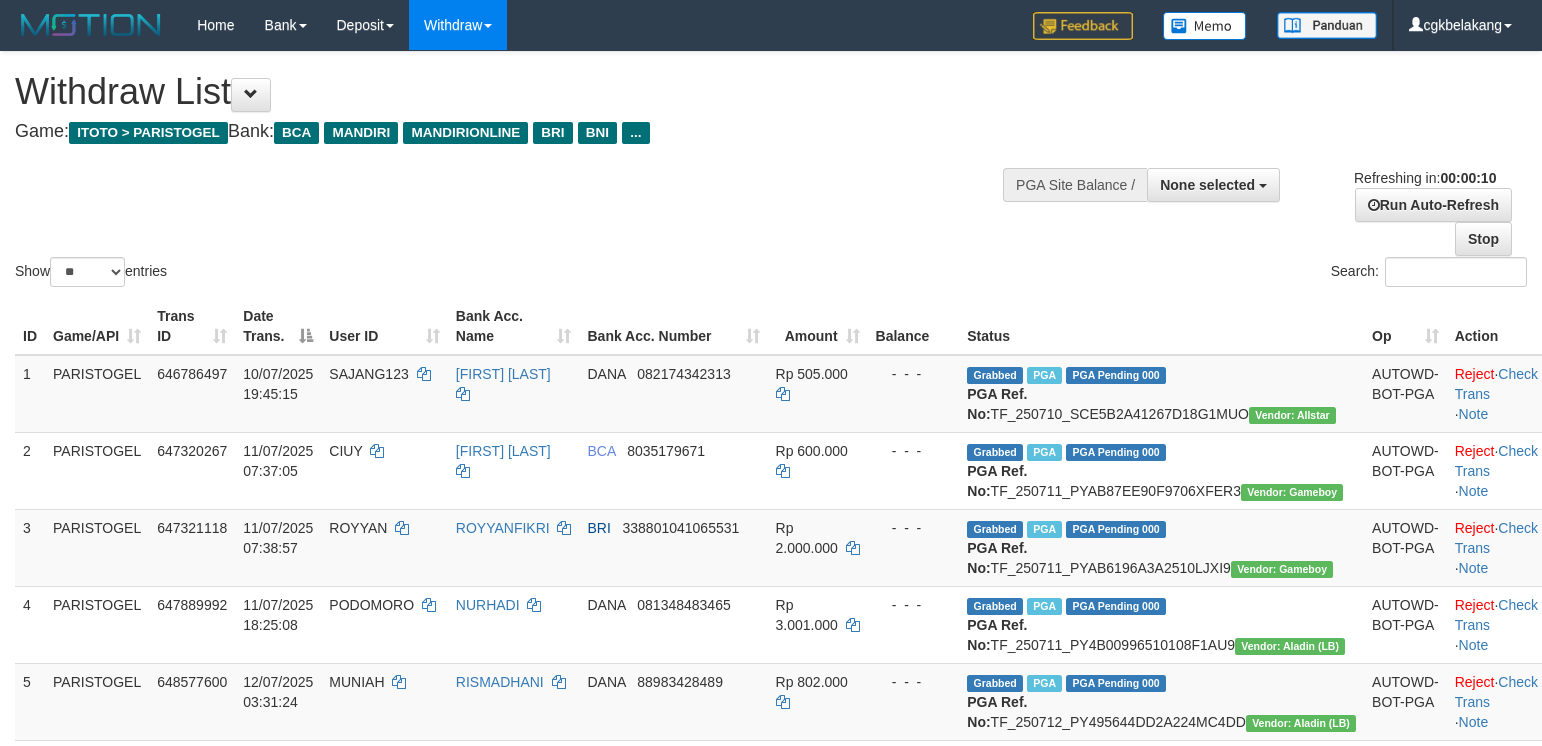 select 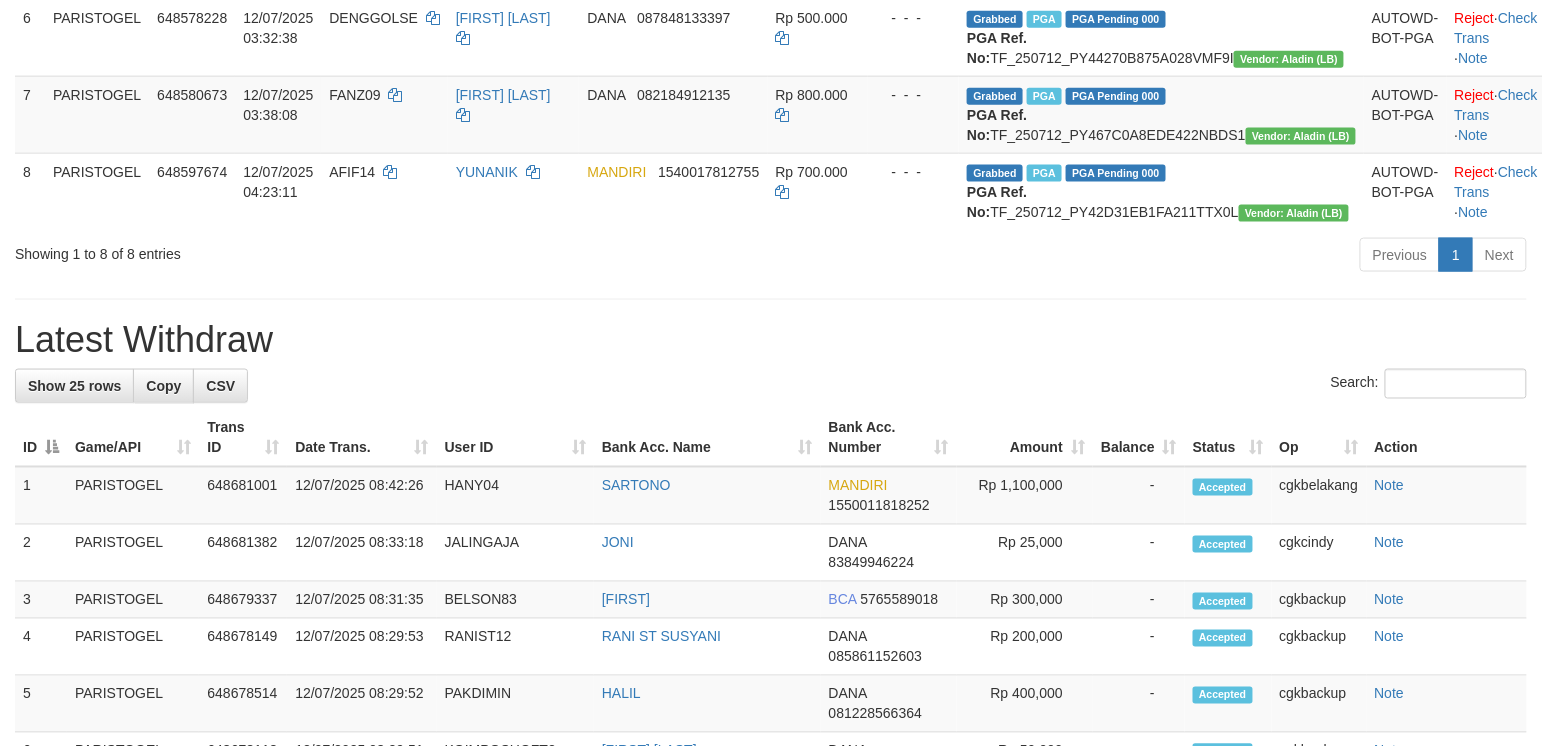 scroll, scrollTop: 666, scrollLeft: 0, axis: vertical 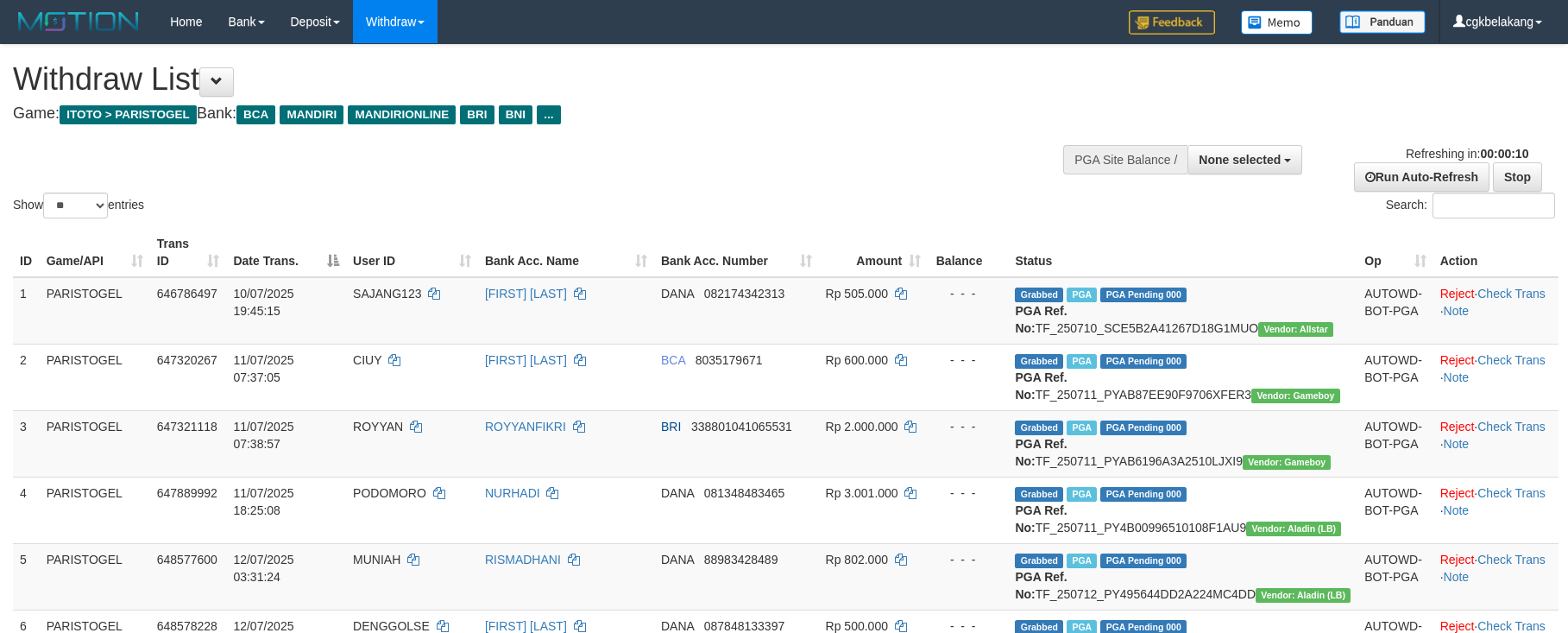 select 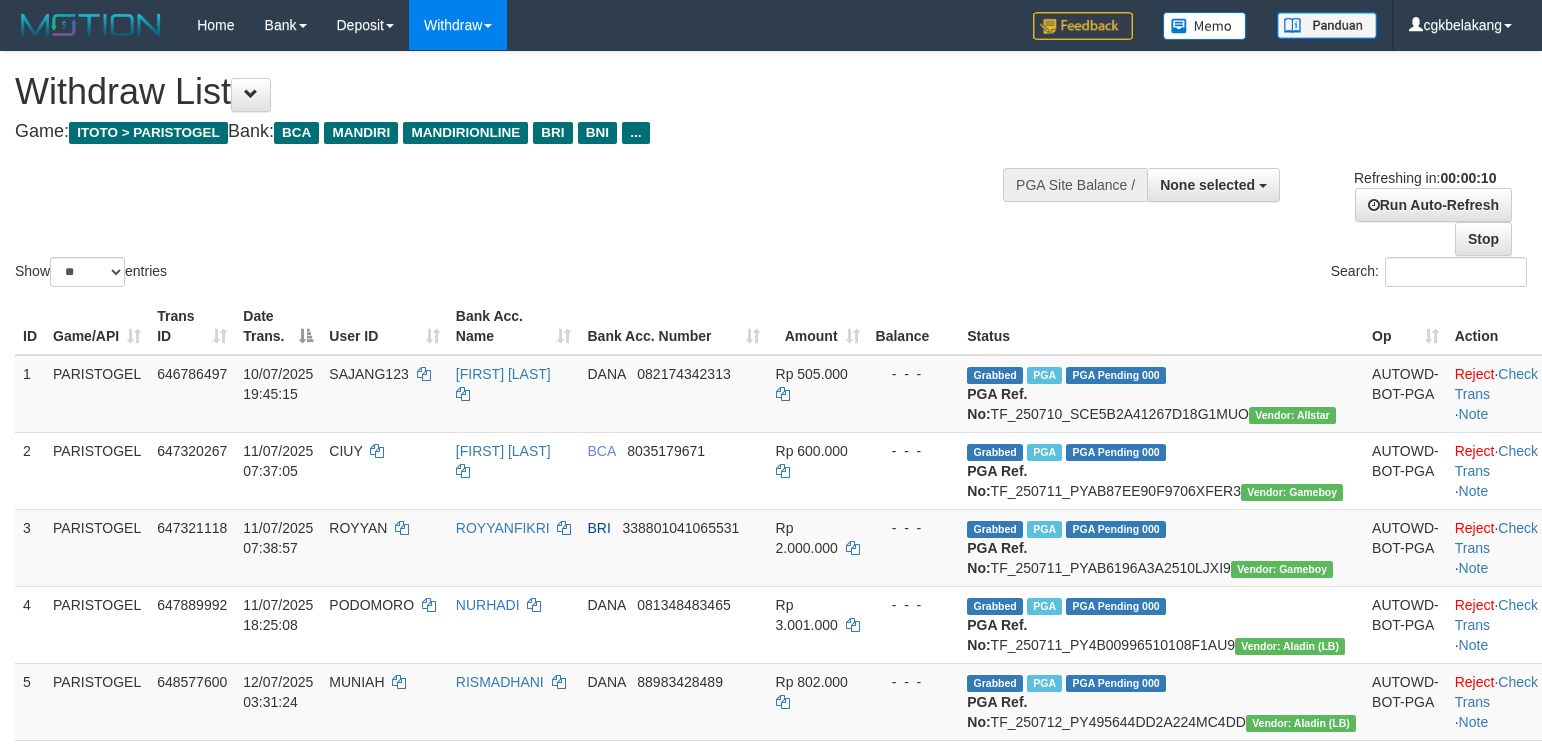 select 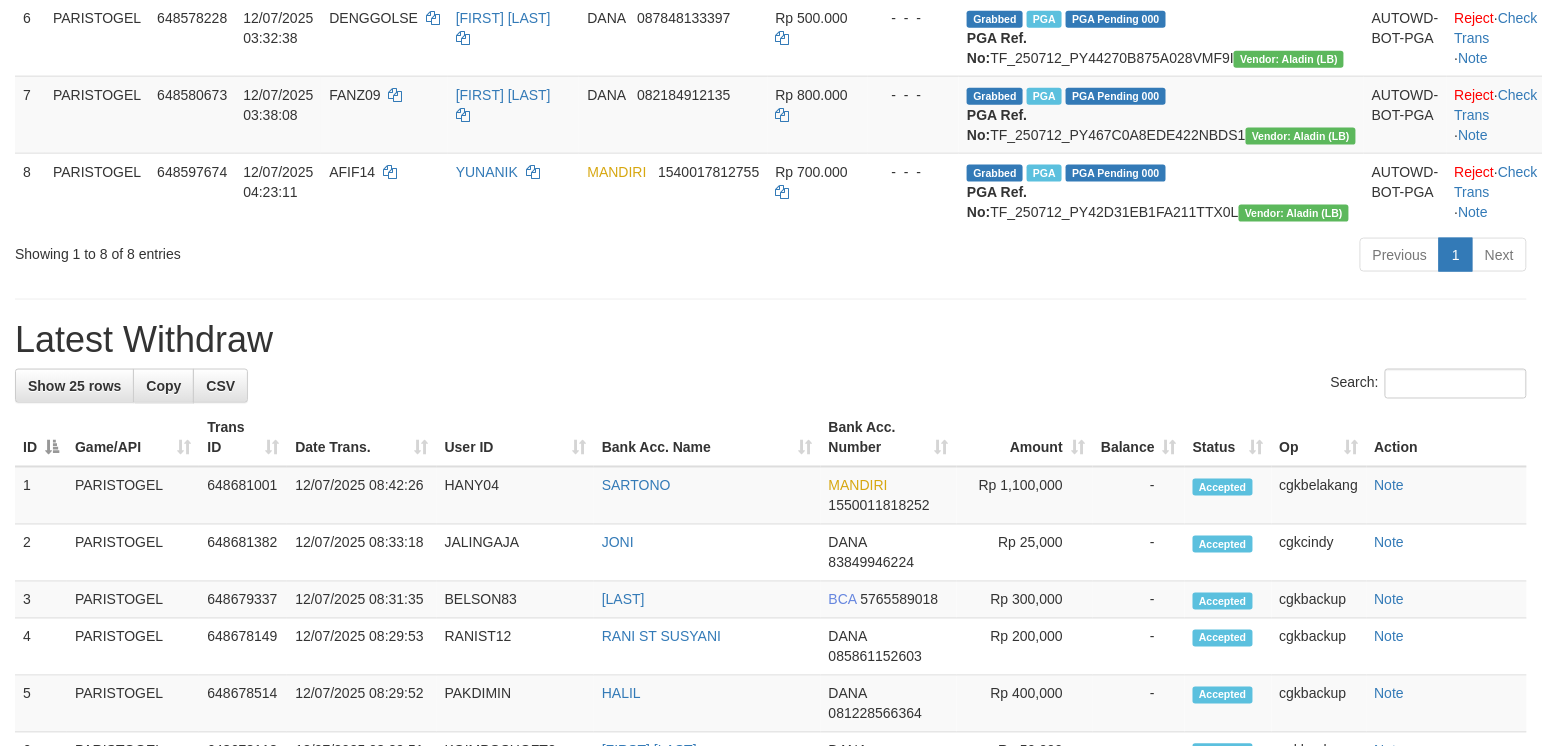 scroll, scrollTop: 666, scrollLeft: 0, axis: vertical 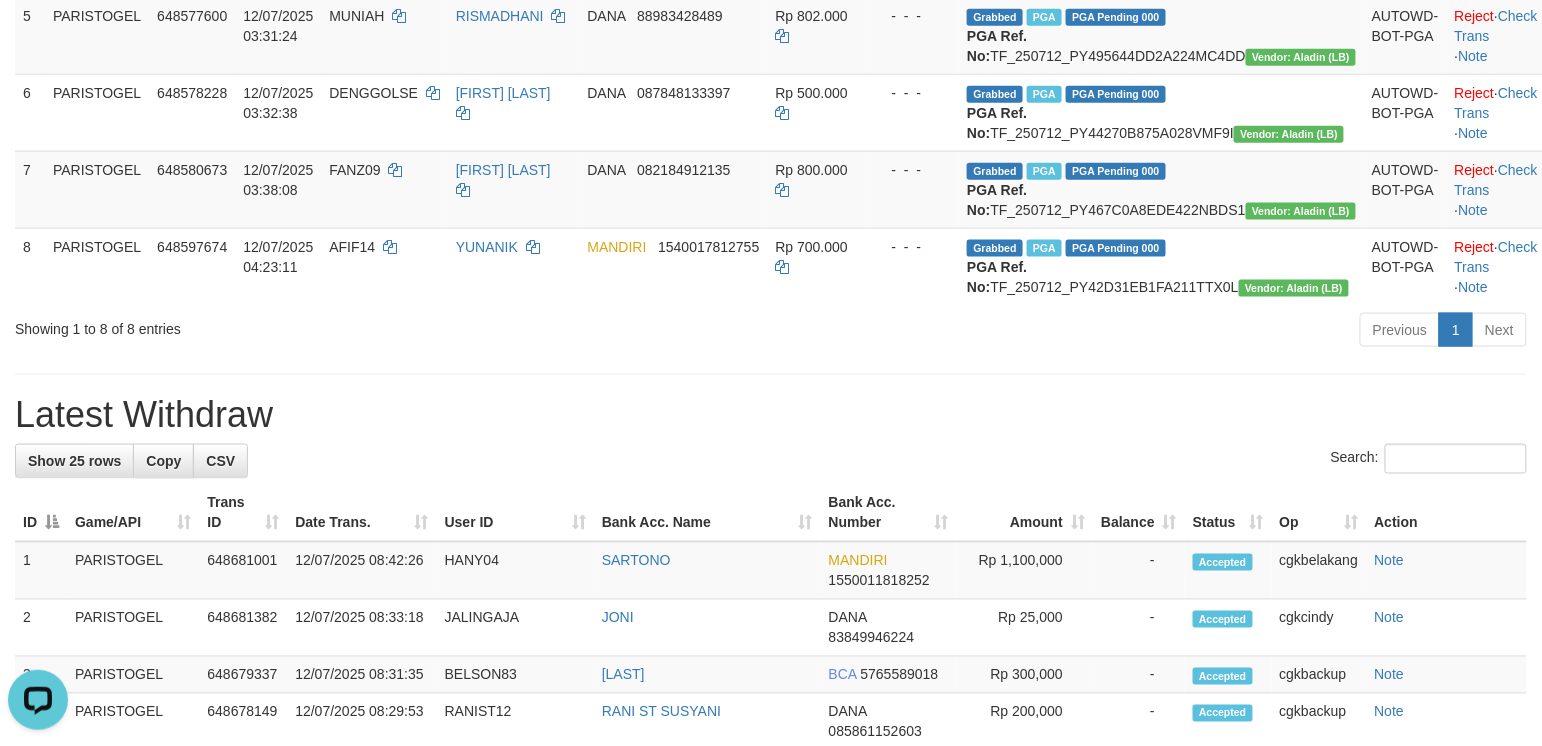 click on "**********" at bounding box center (771, 723) 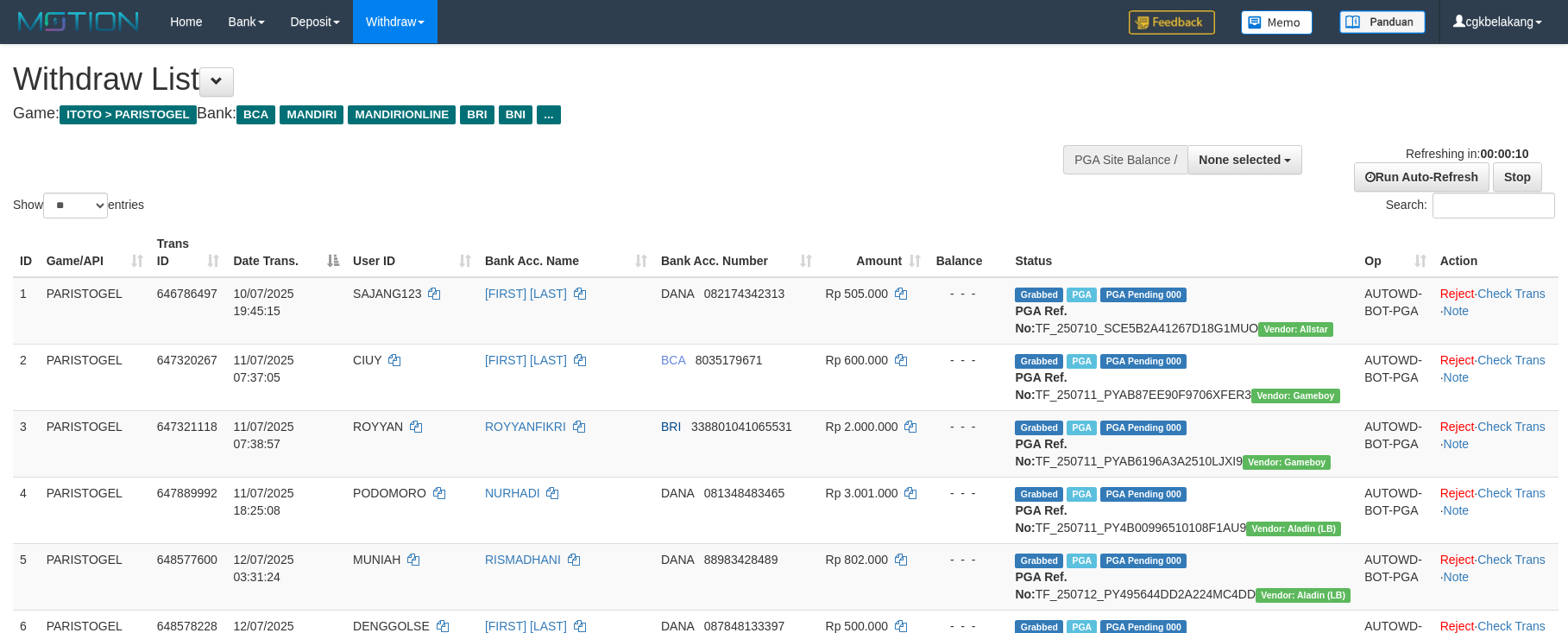 select 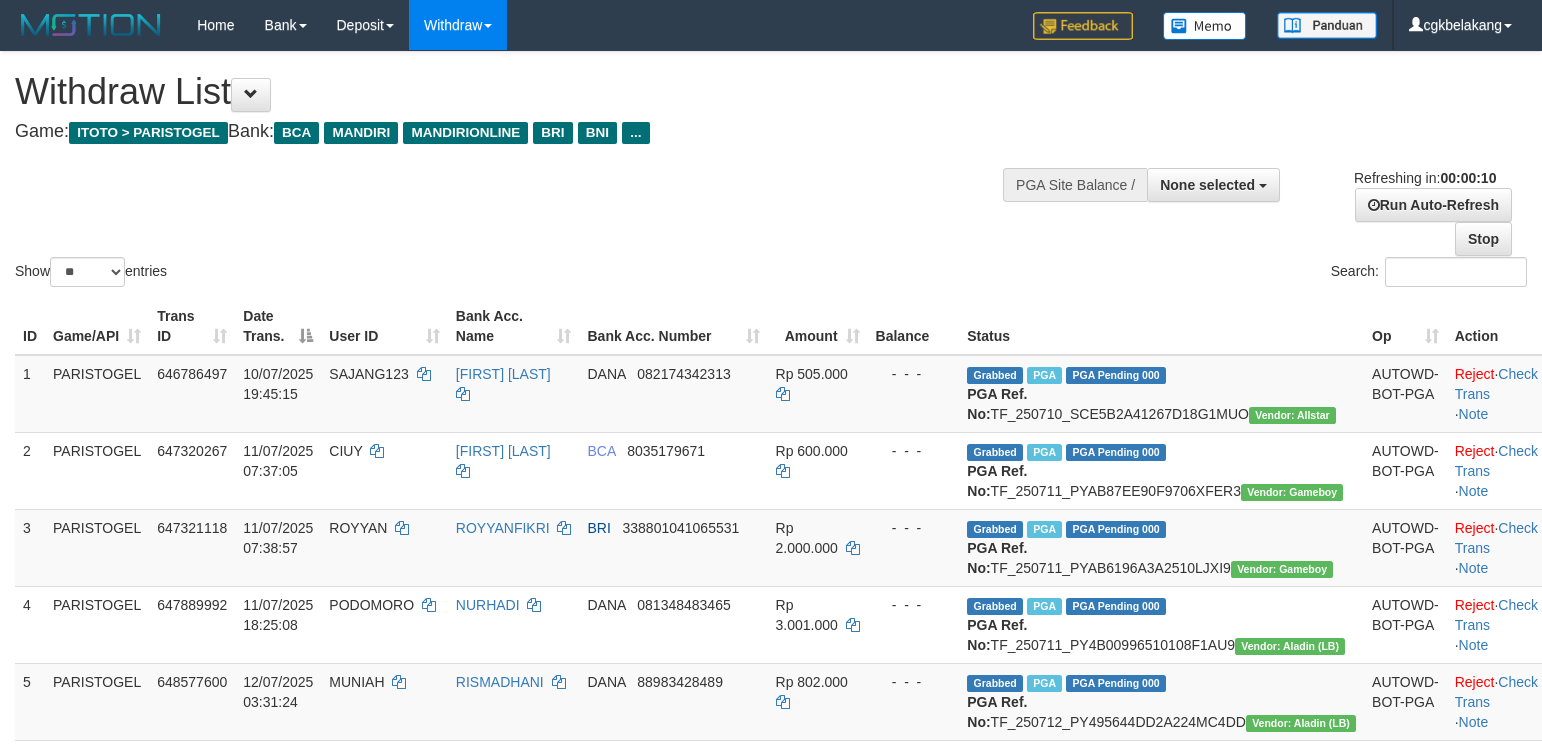 select 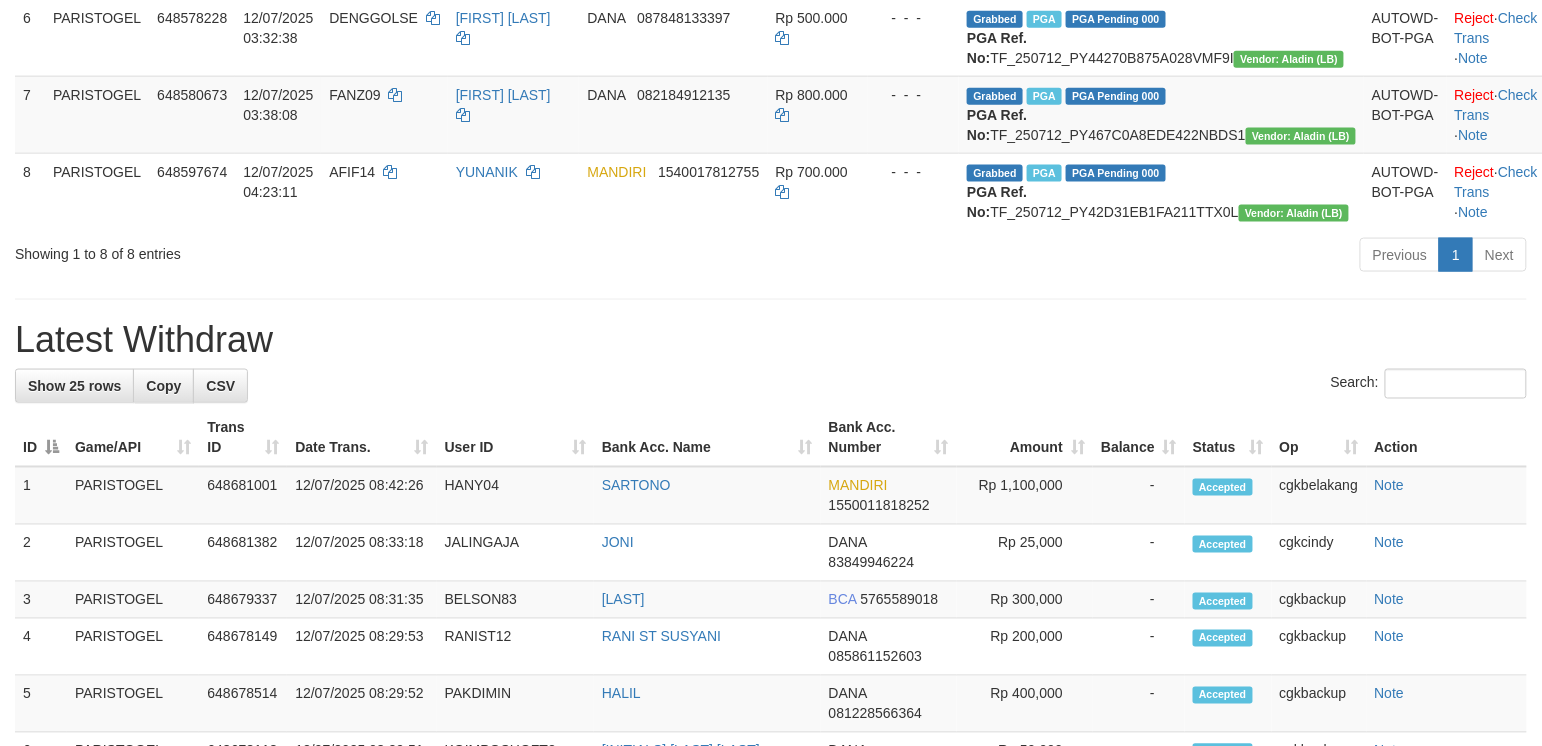 click on "**********" at bounding box center [771, 648] 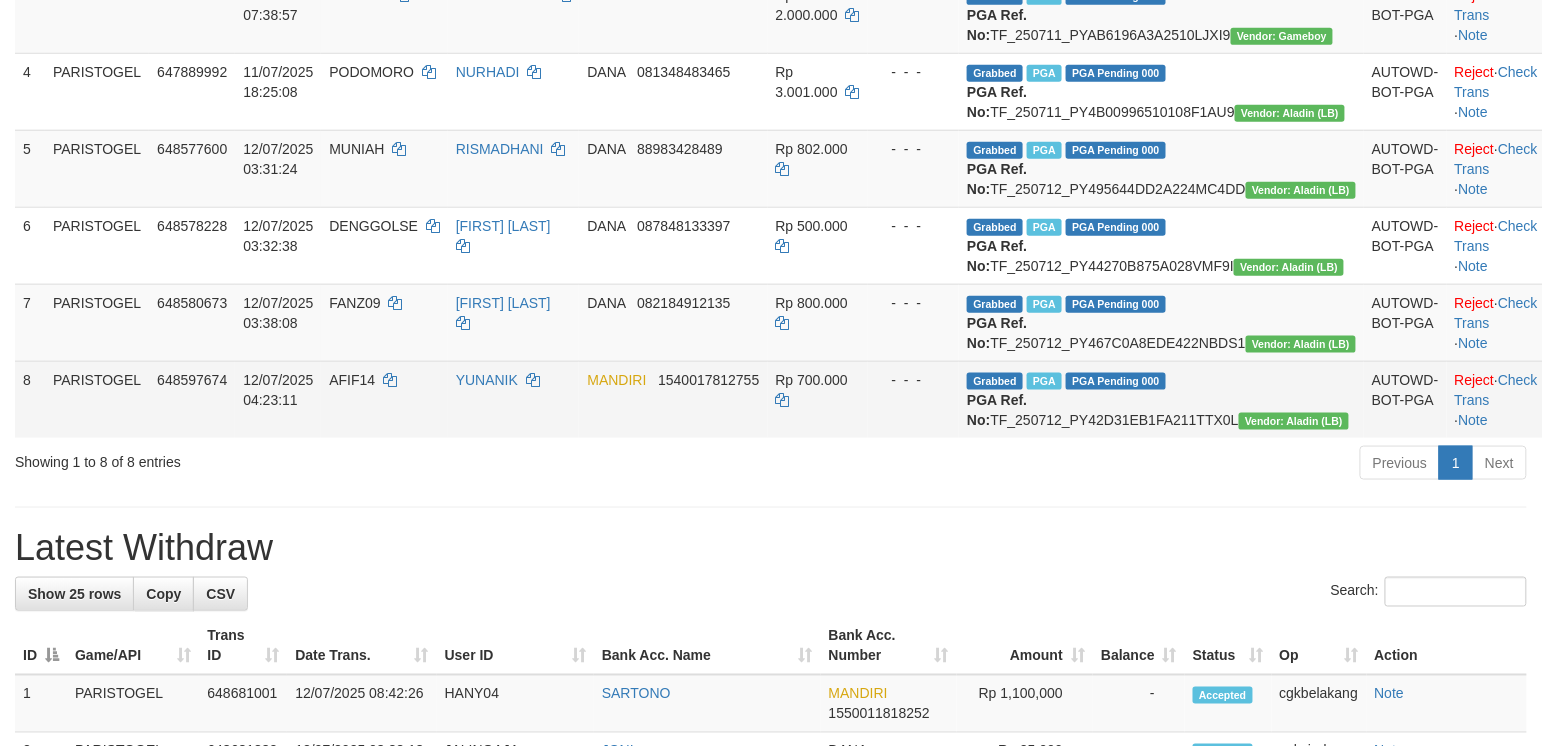 scroll, scrollTop: 266, scrollLeft: 0, axis: vertical 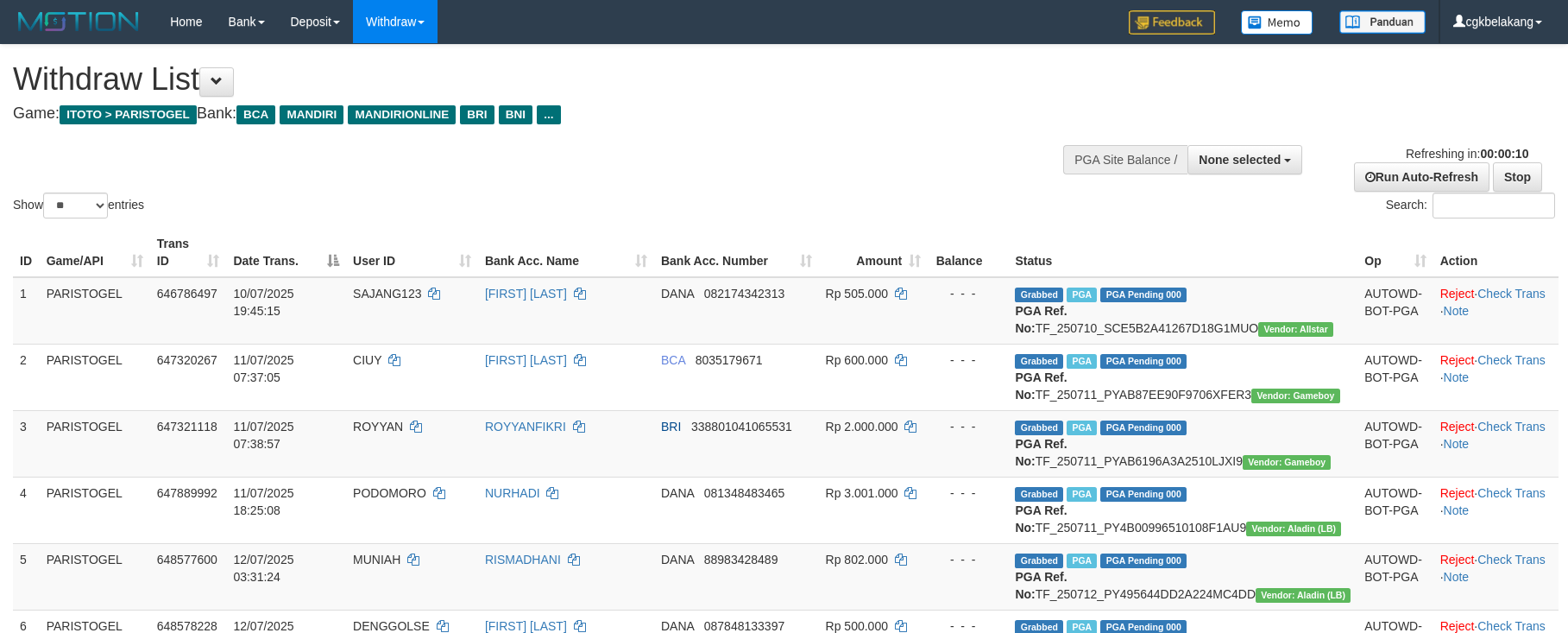 select 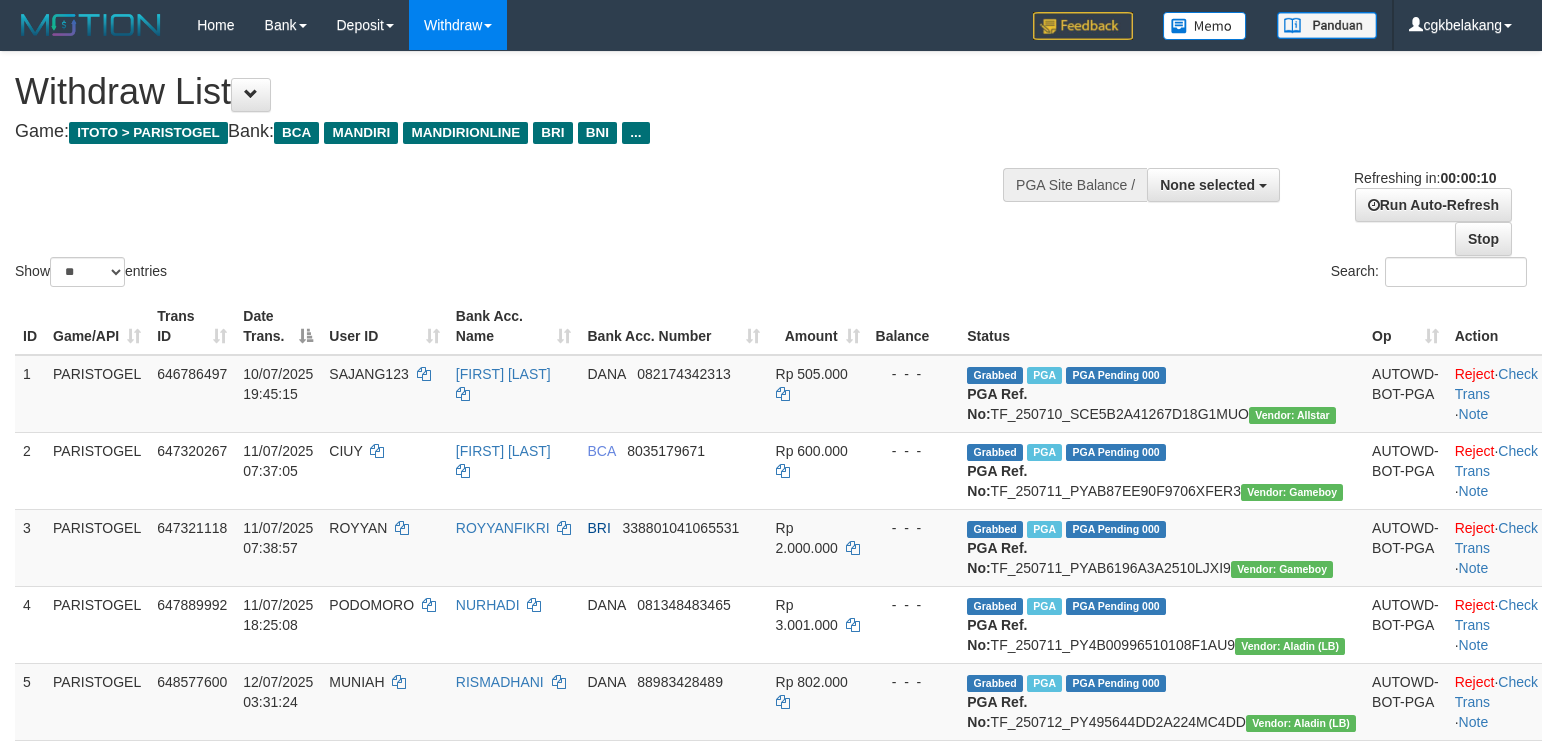 select 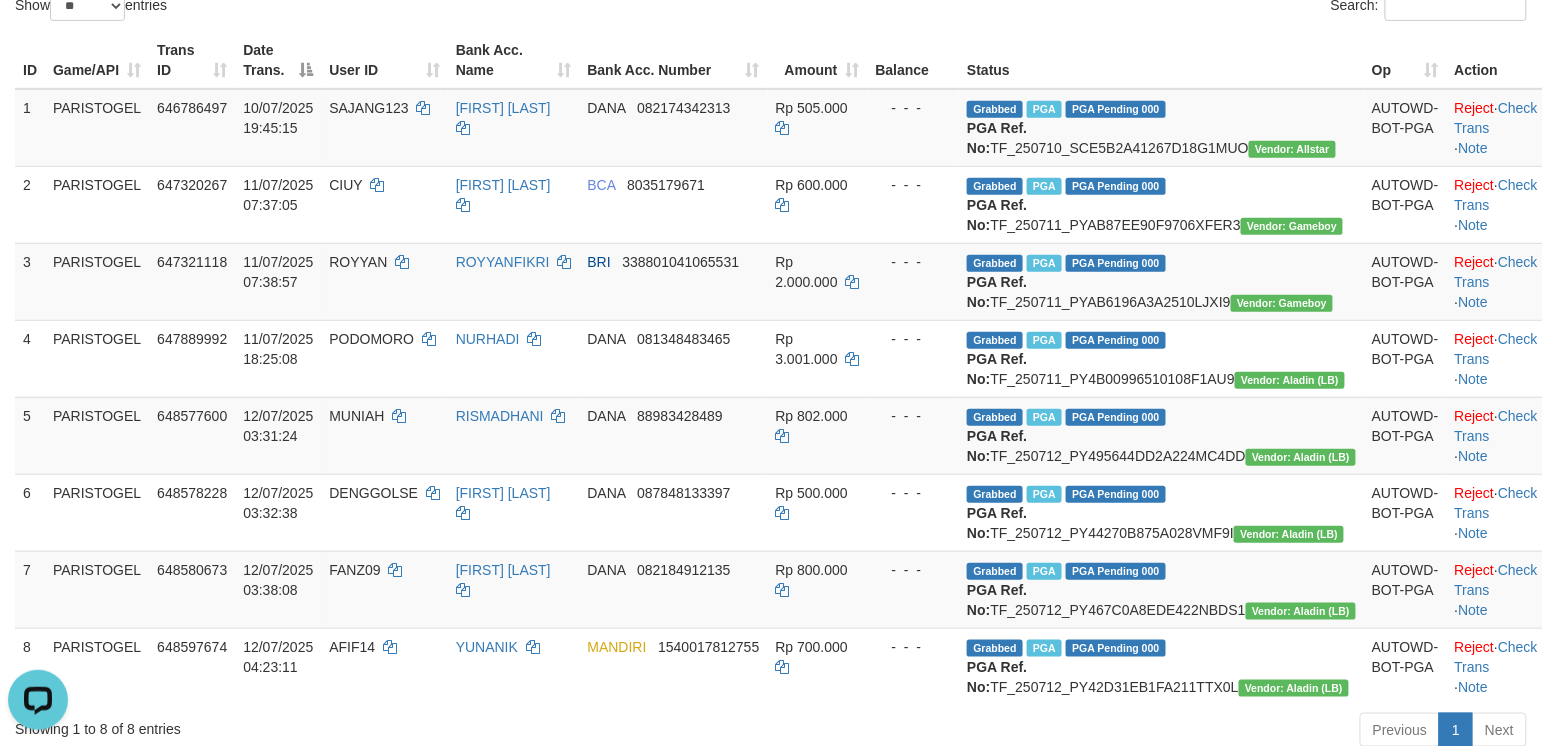 scroll, scrollTop: 0, scrollLeft: 0, axis: both 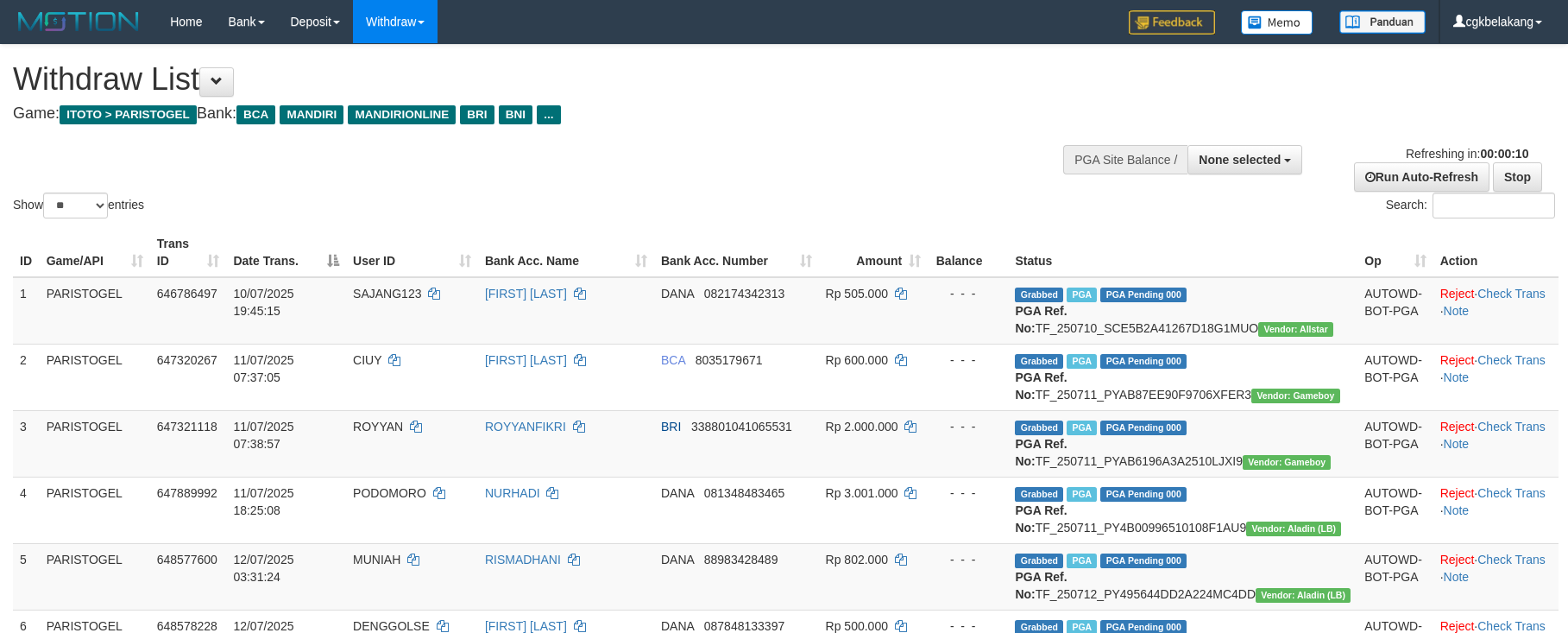 select 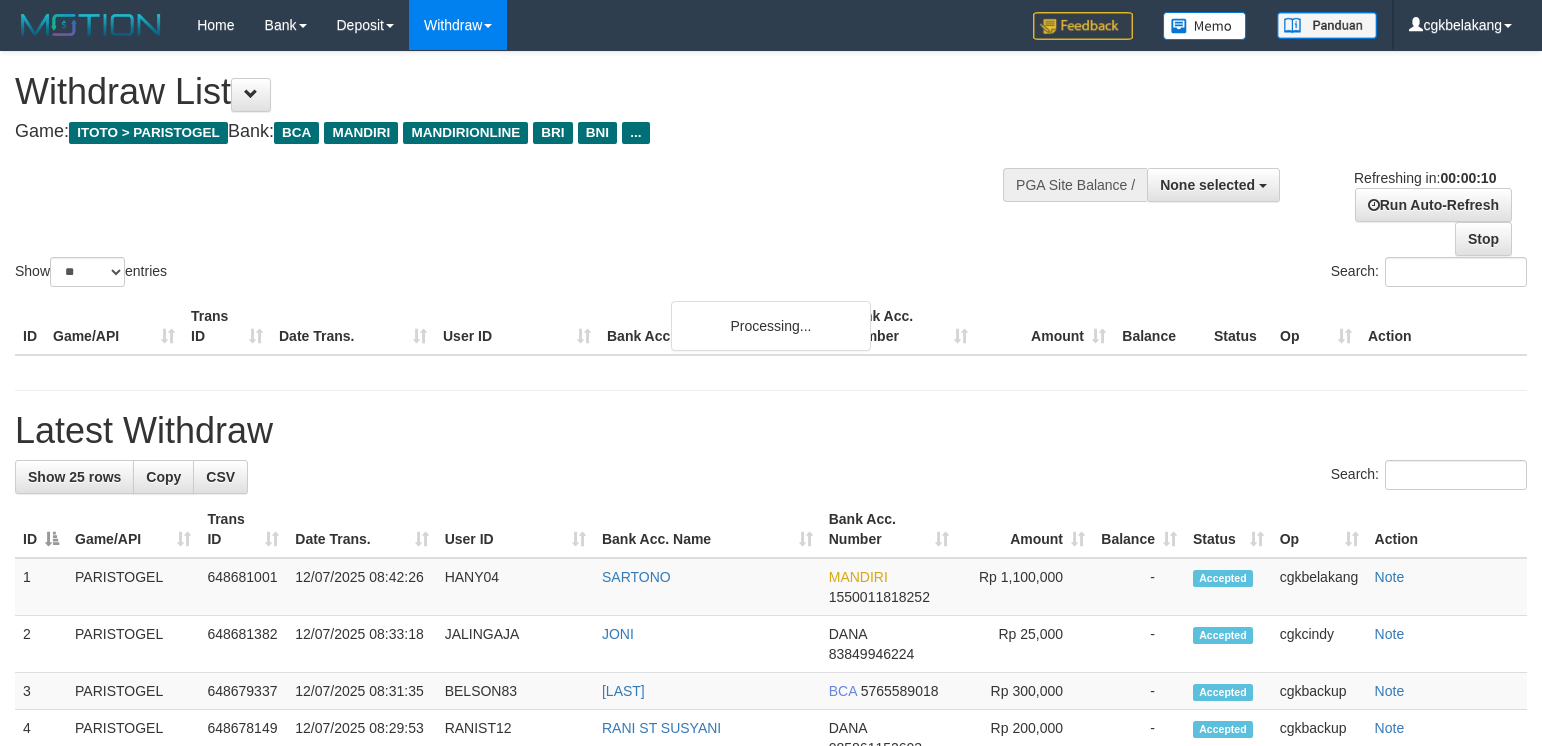 select 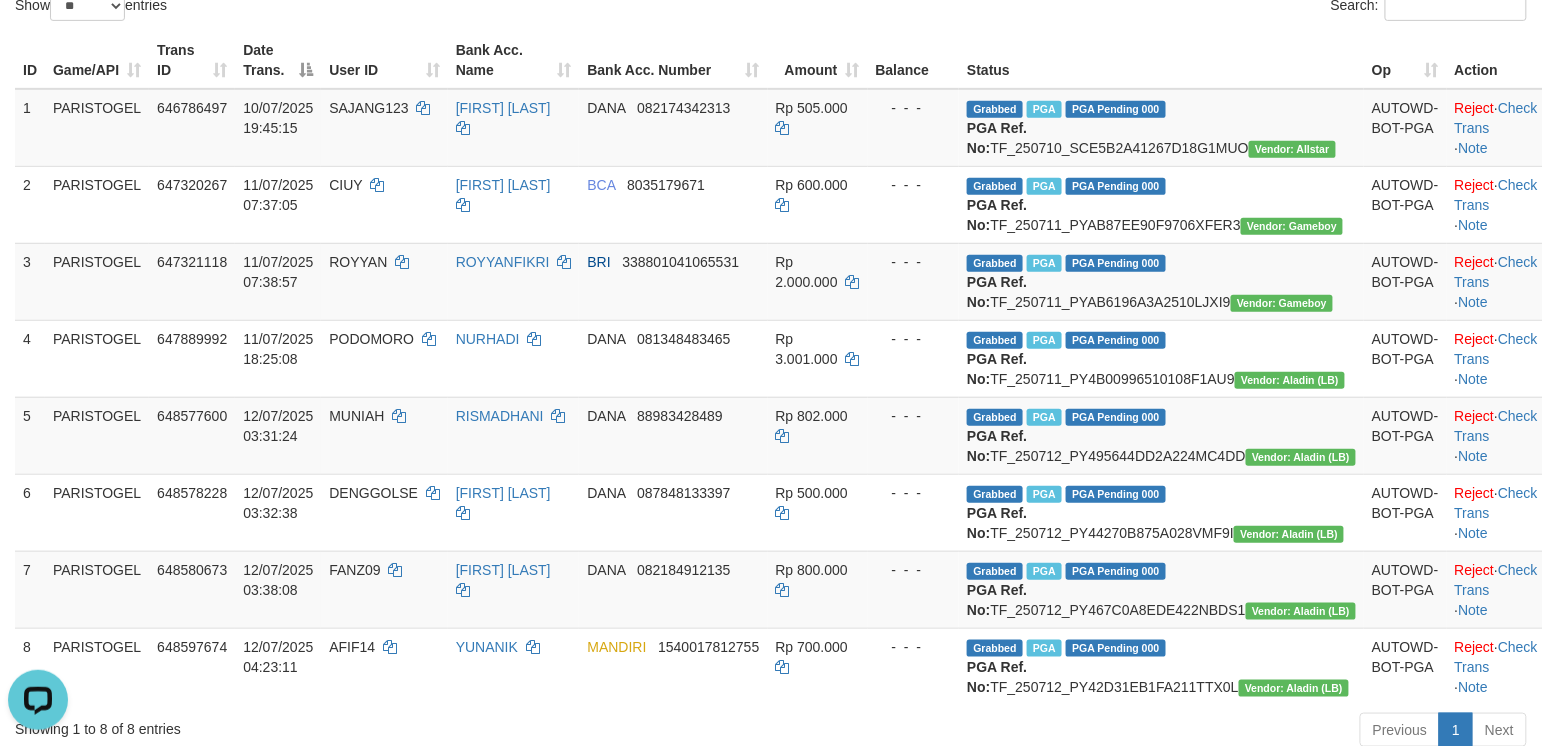 scroll, scrollTop: 0, scrollLeft: 0, axis: both 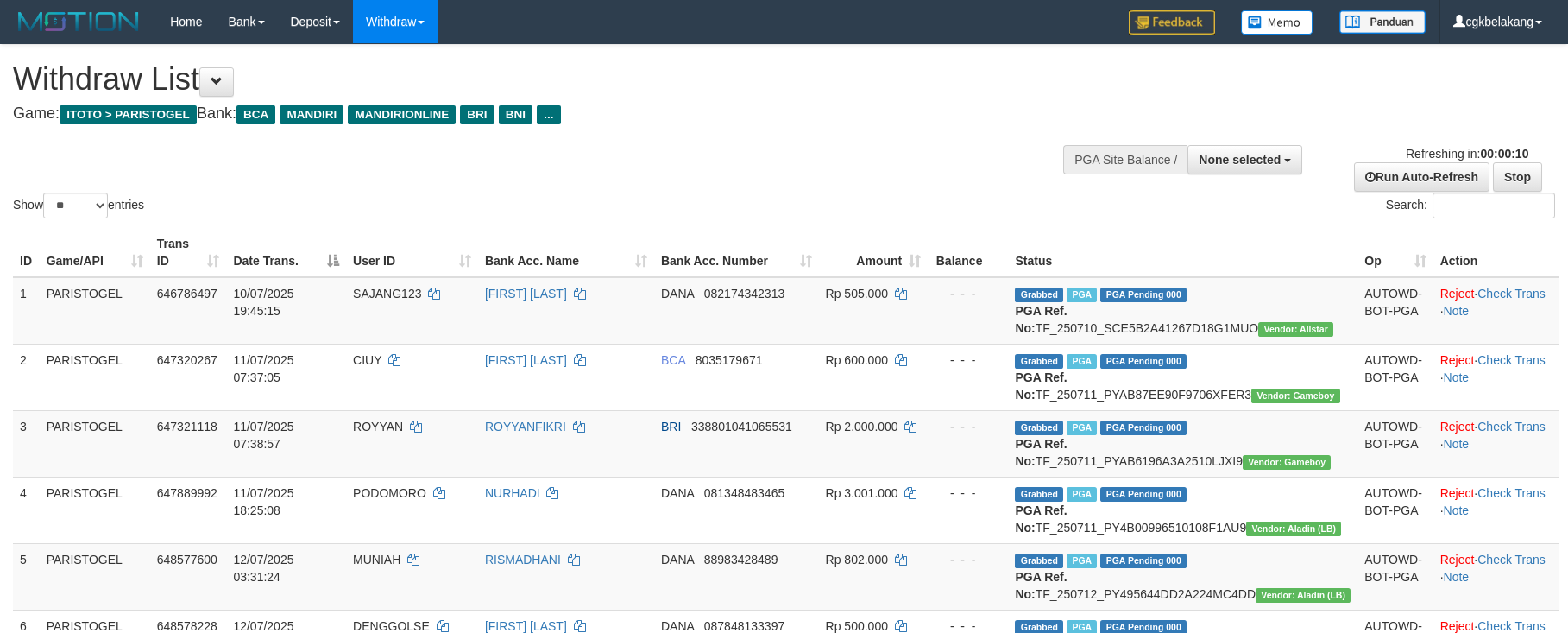 select 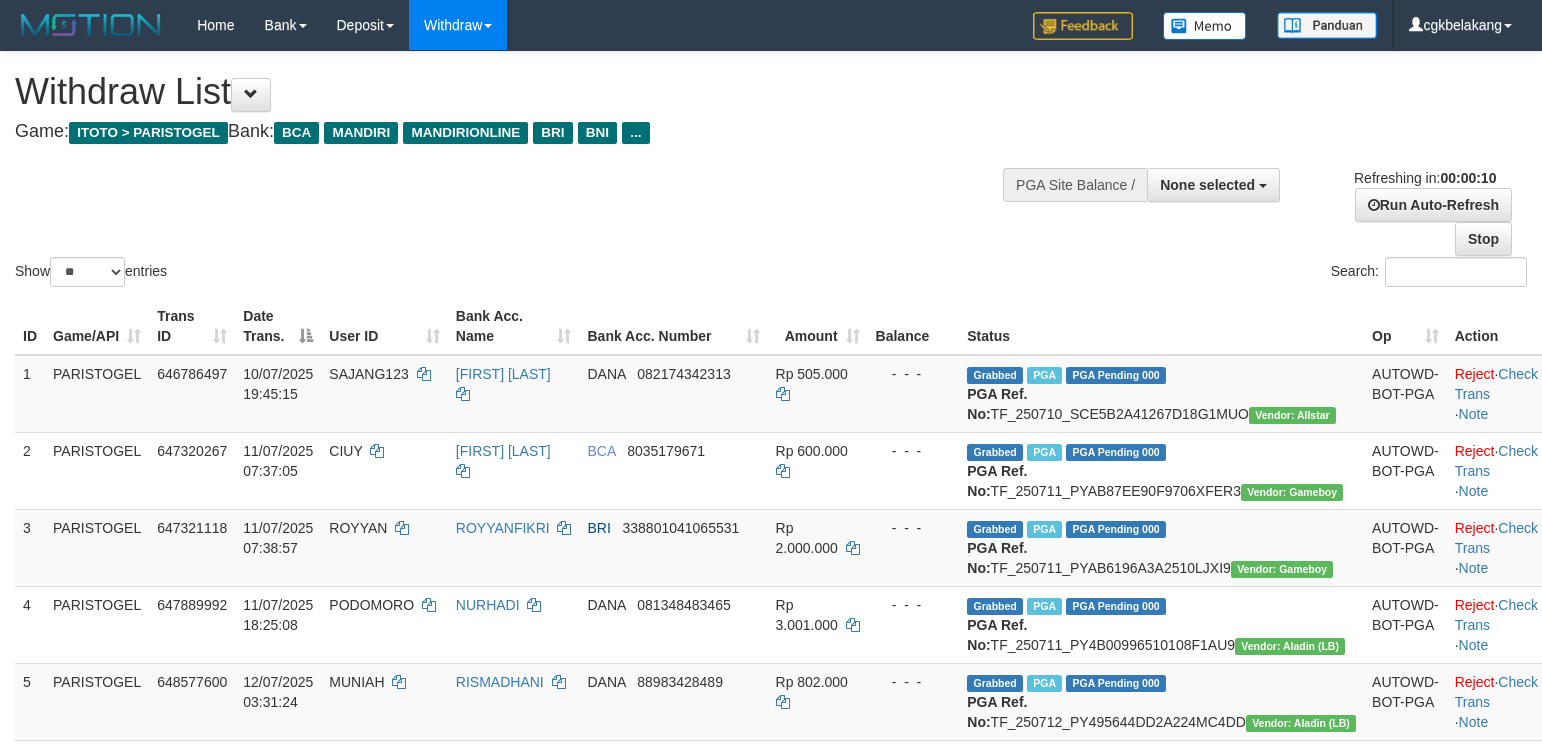 select 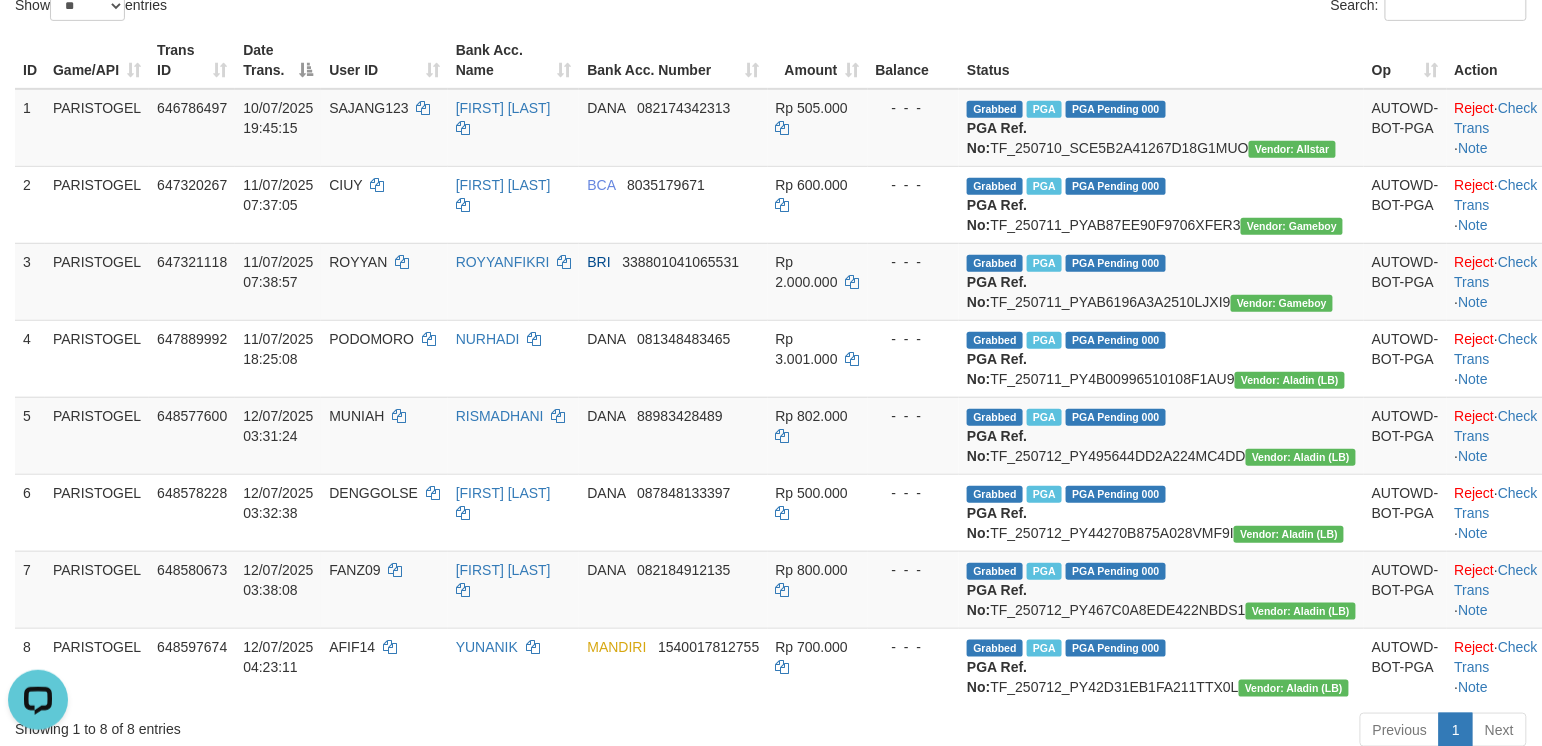 scroll, scrollTop: 0, scrollLeft: 0, axis: both 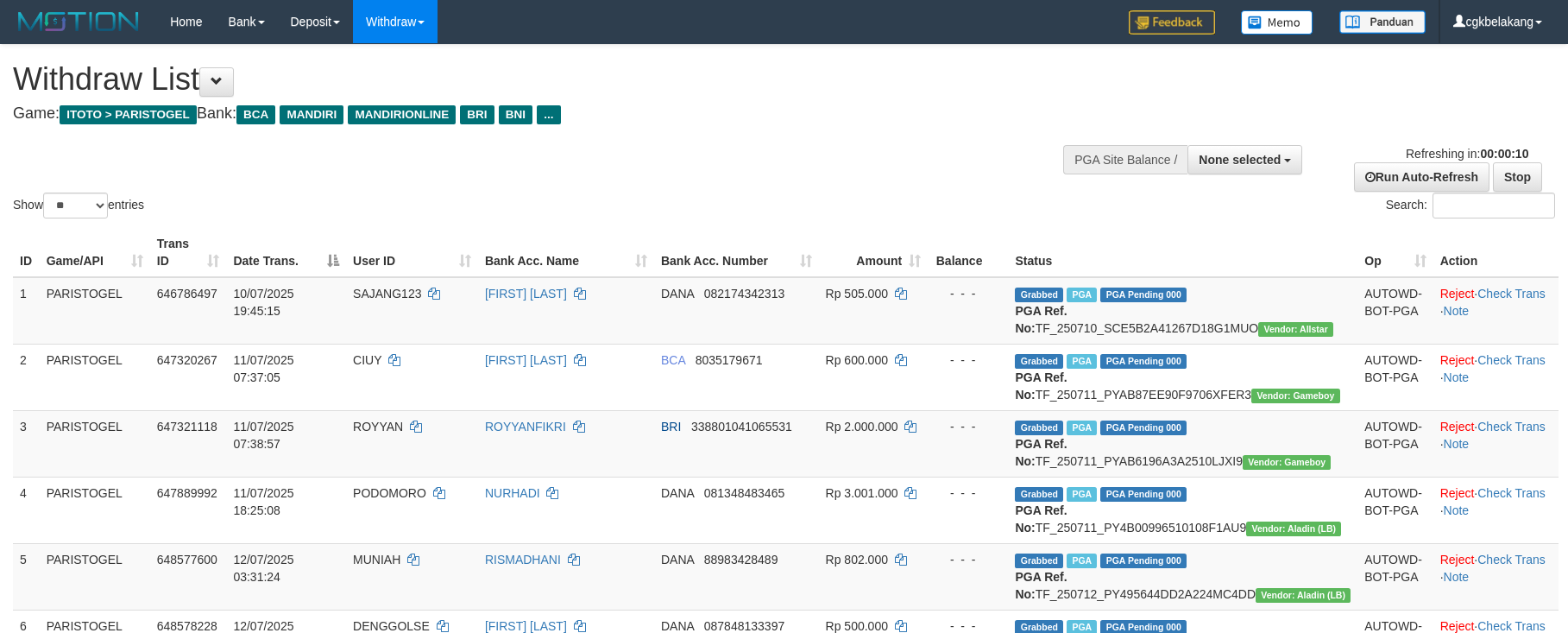 select 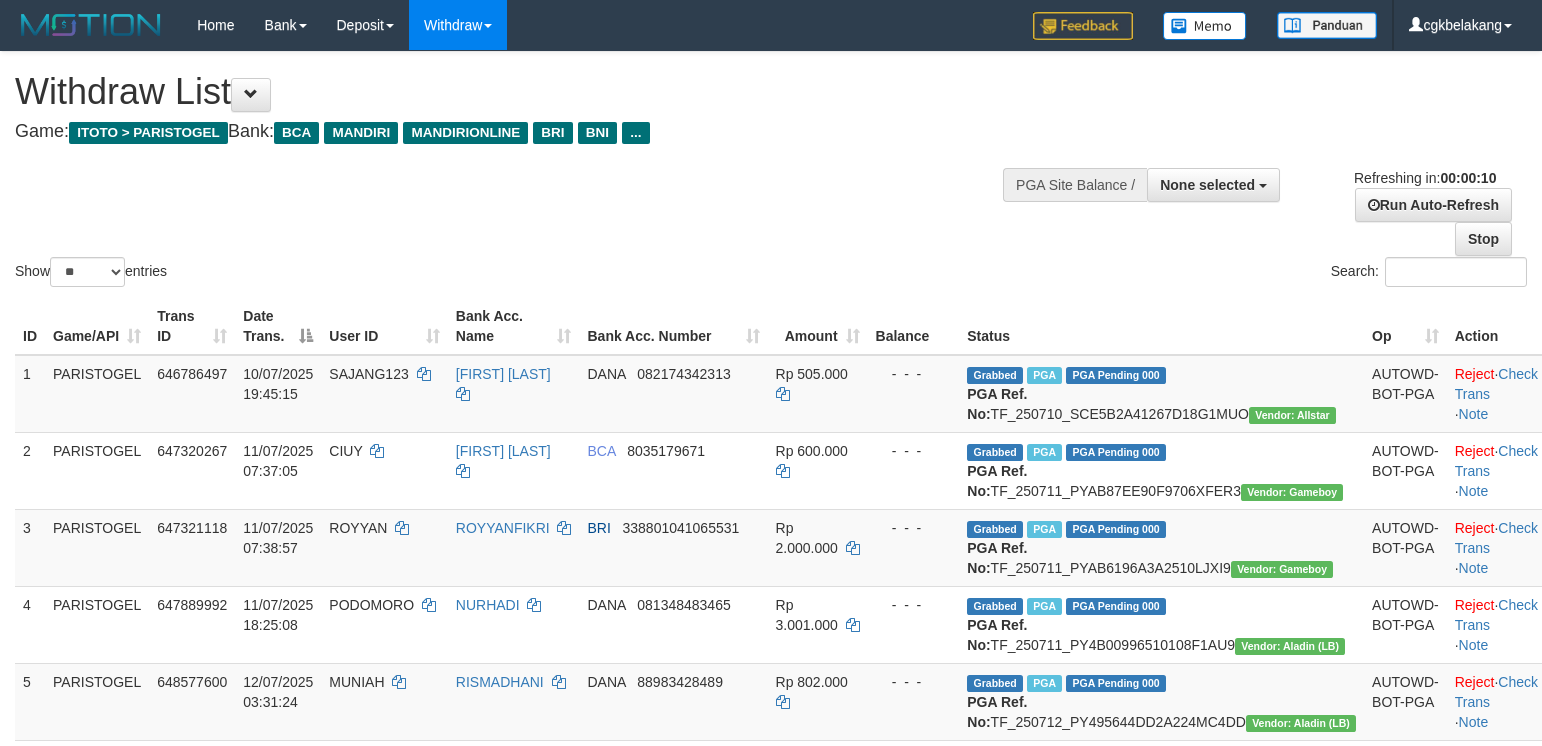 select 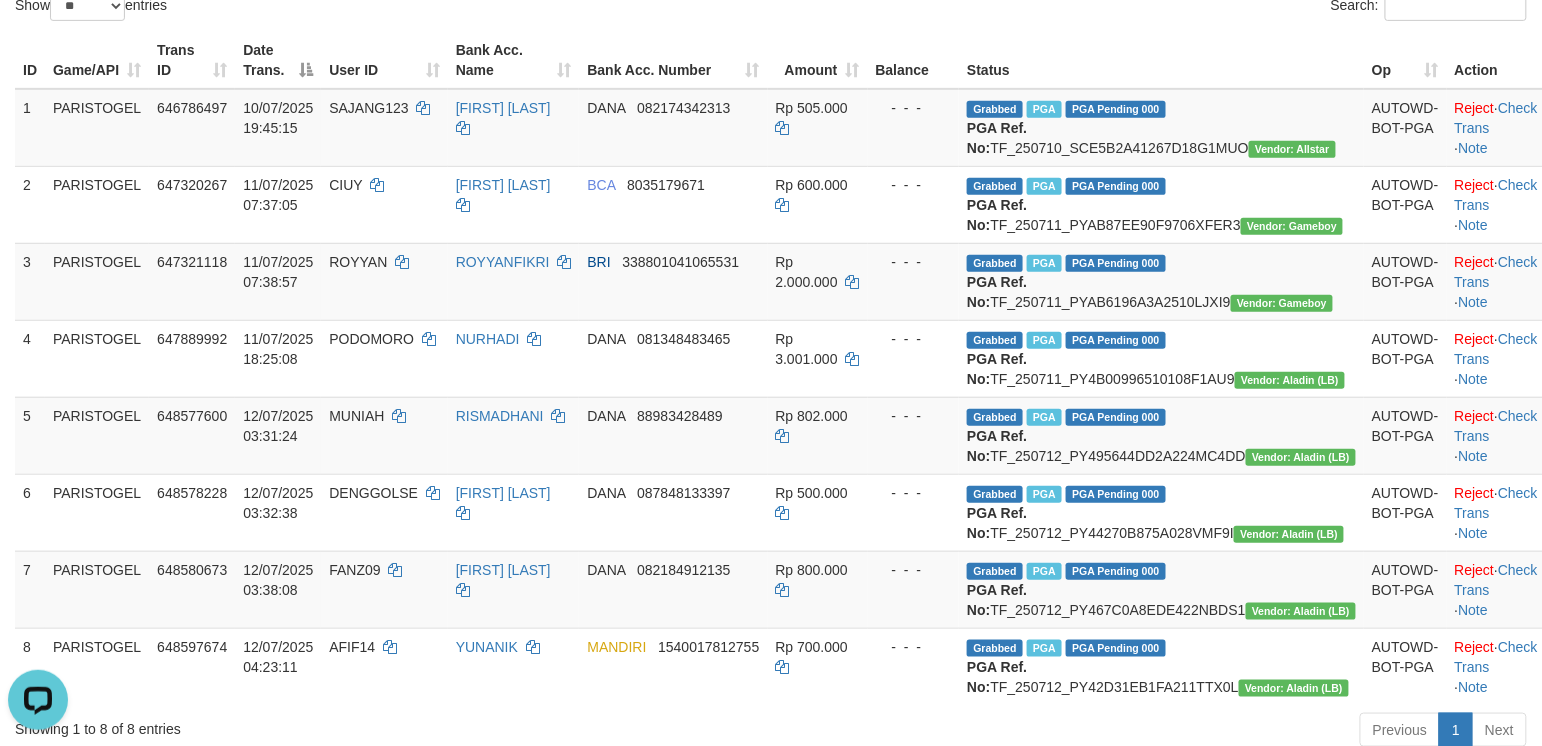 scroll, scrollTop: 0, scrollLeft: 0, axis: both 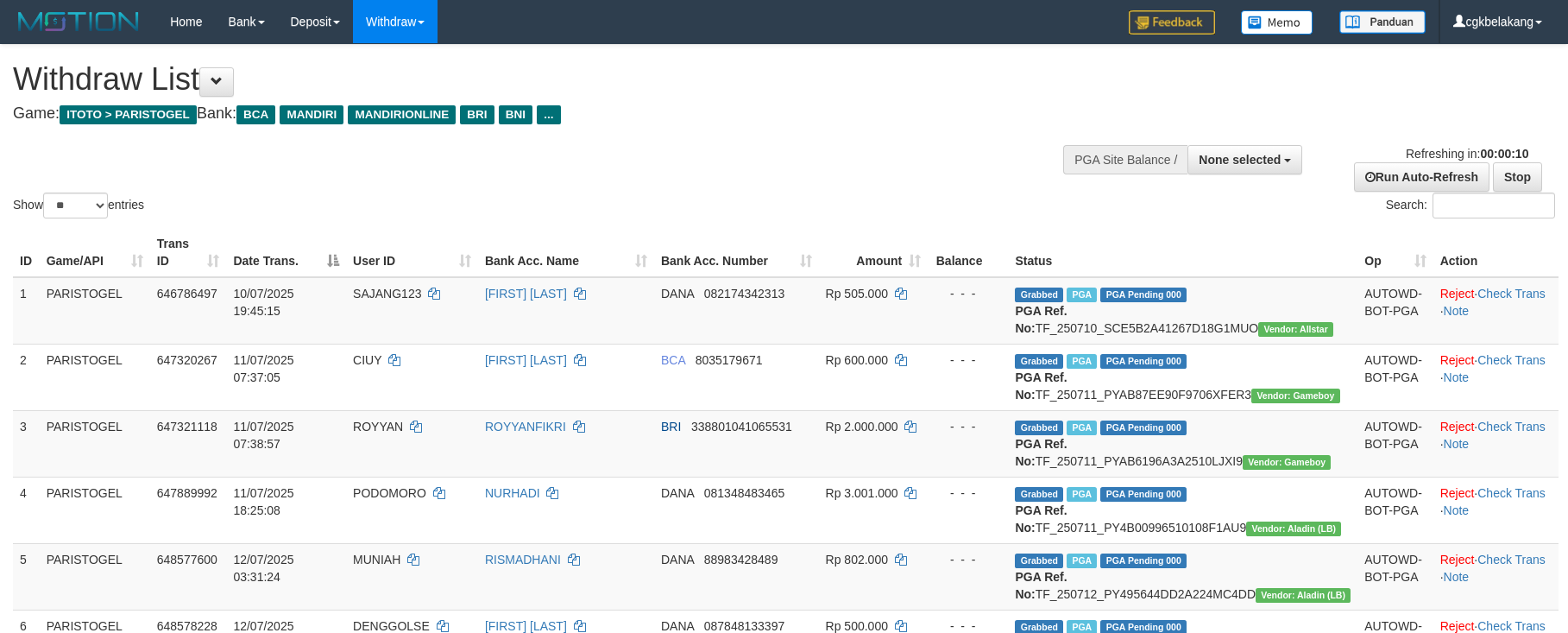 select 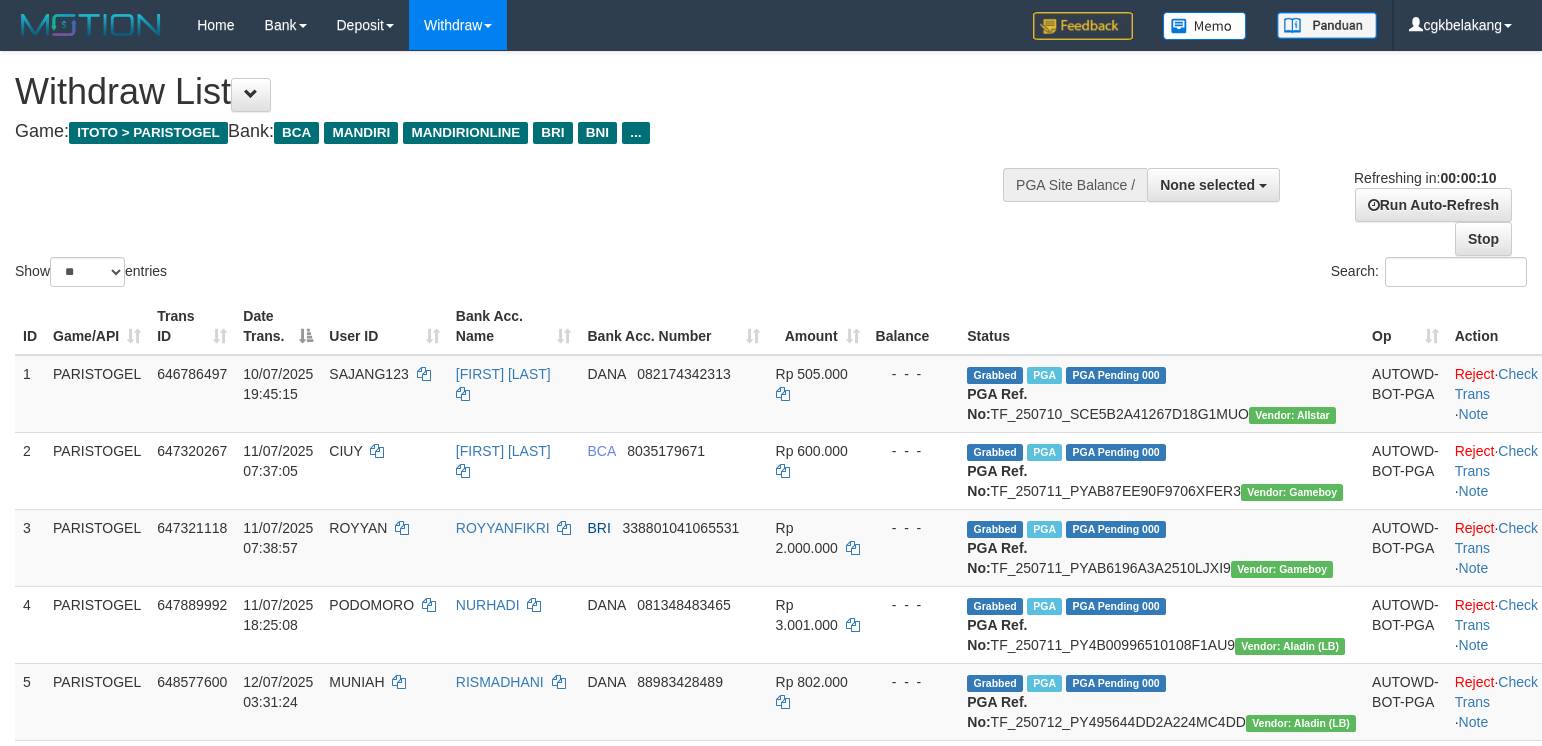select 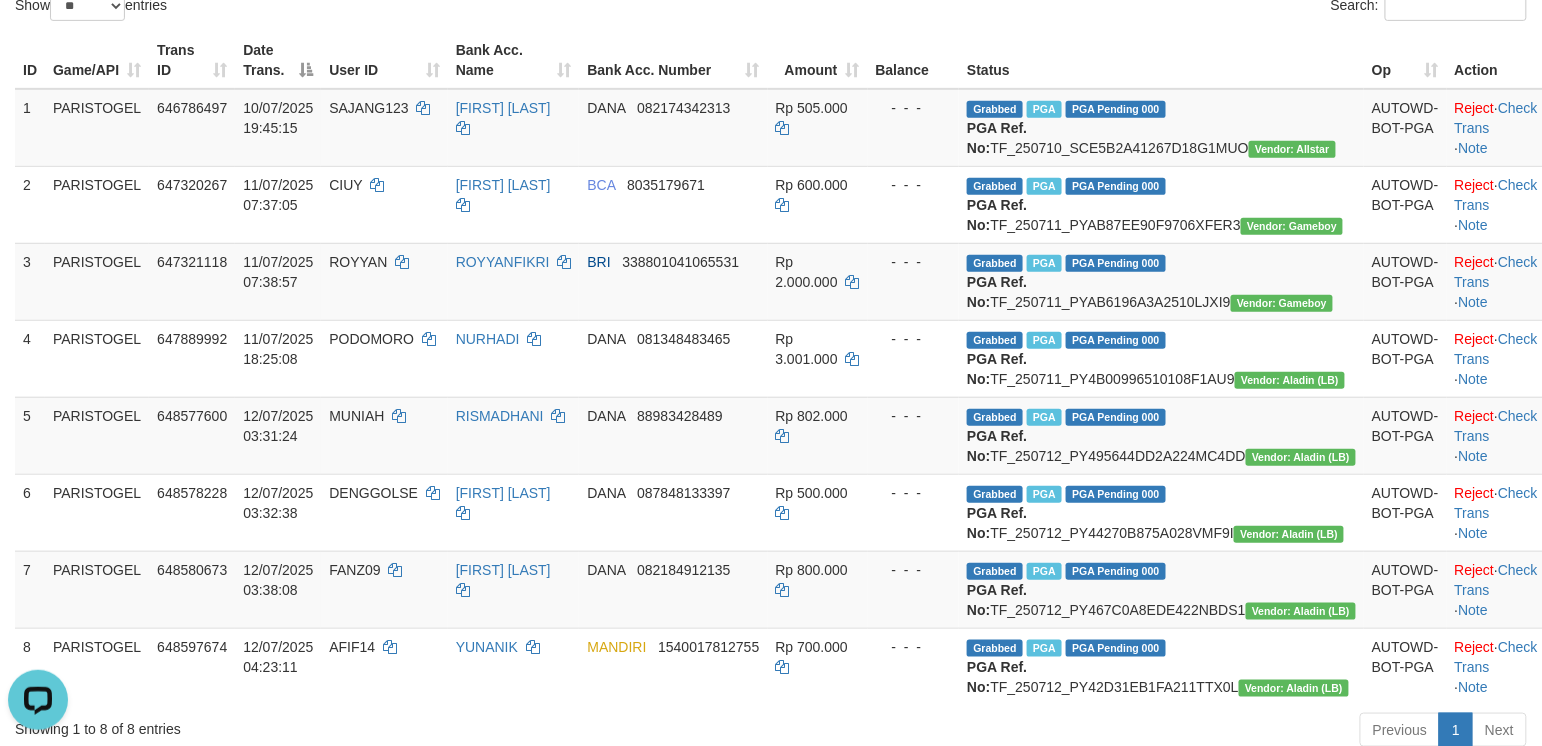 scroll, scrollTop: 0, scrollLeft: 0, axis: both 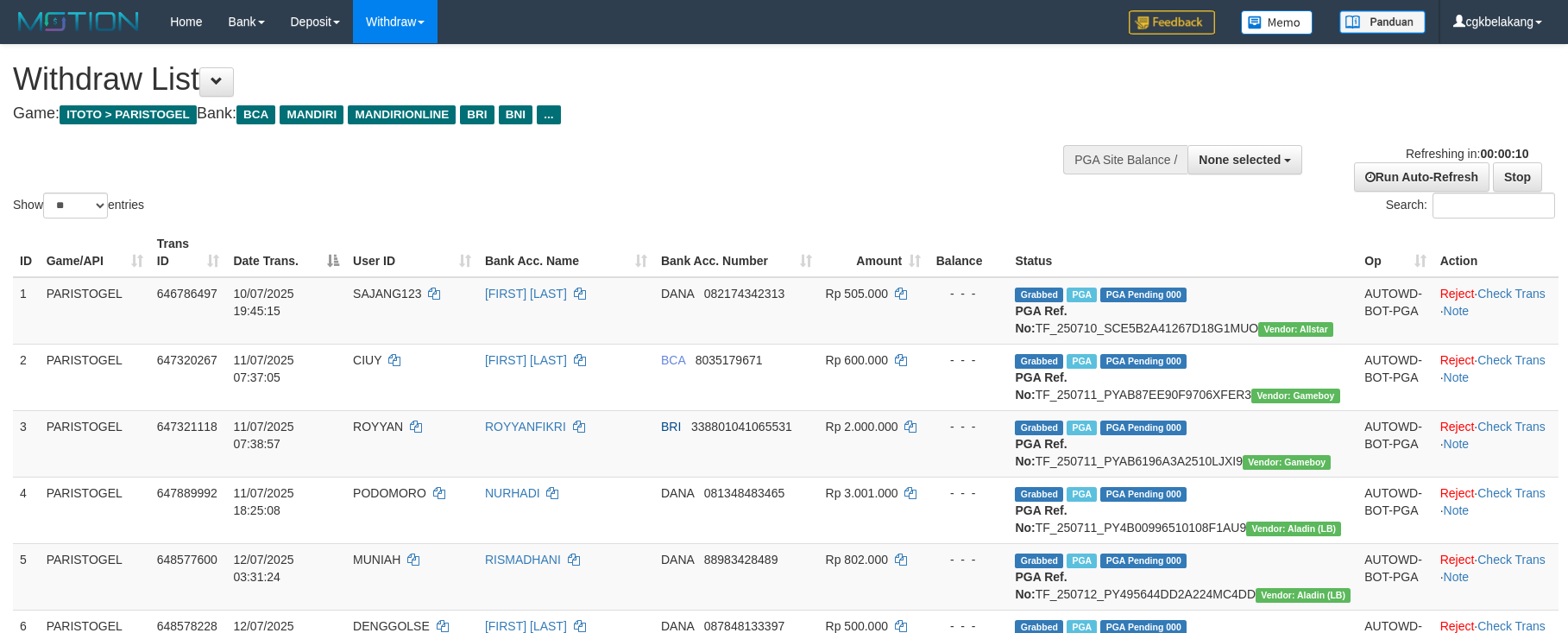select 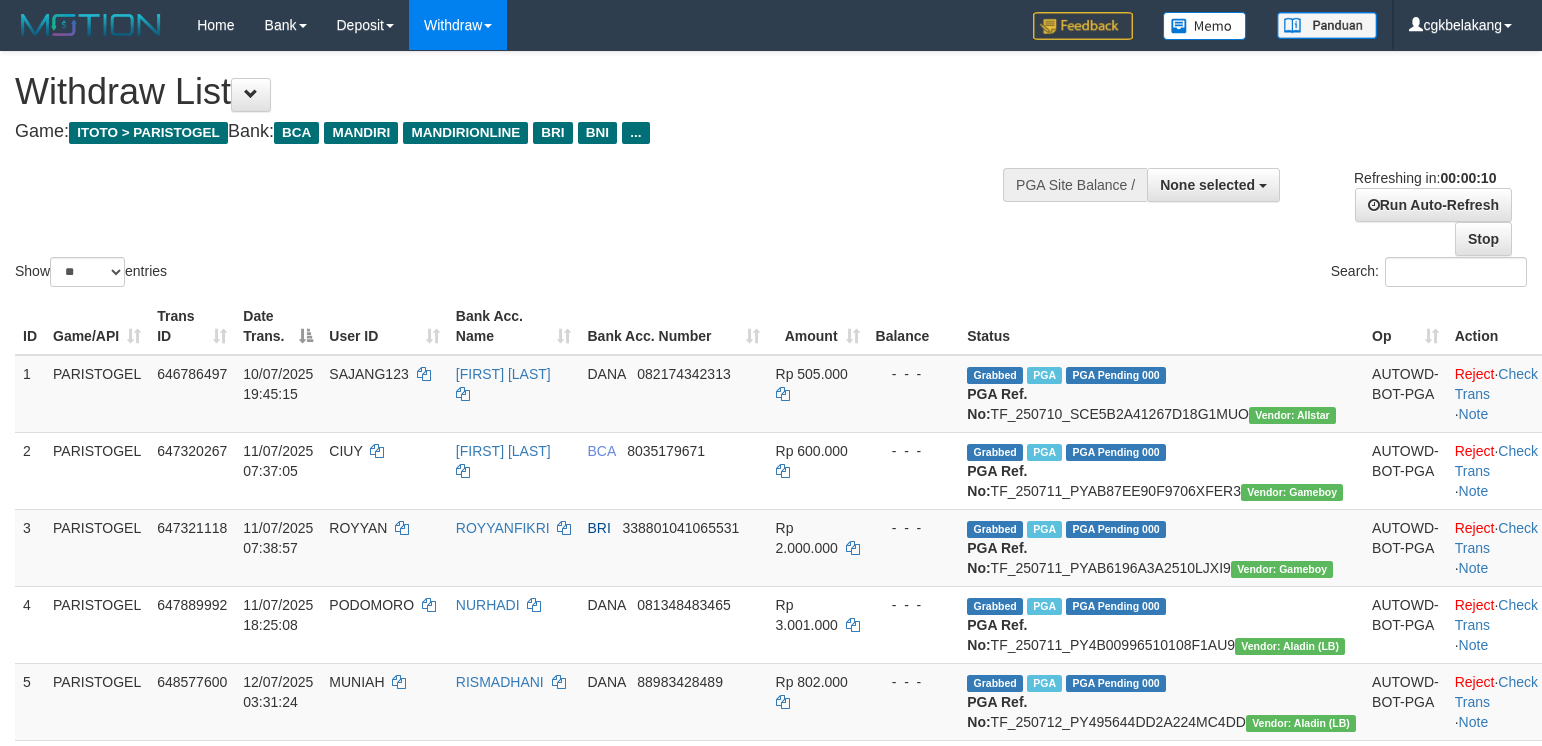 select 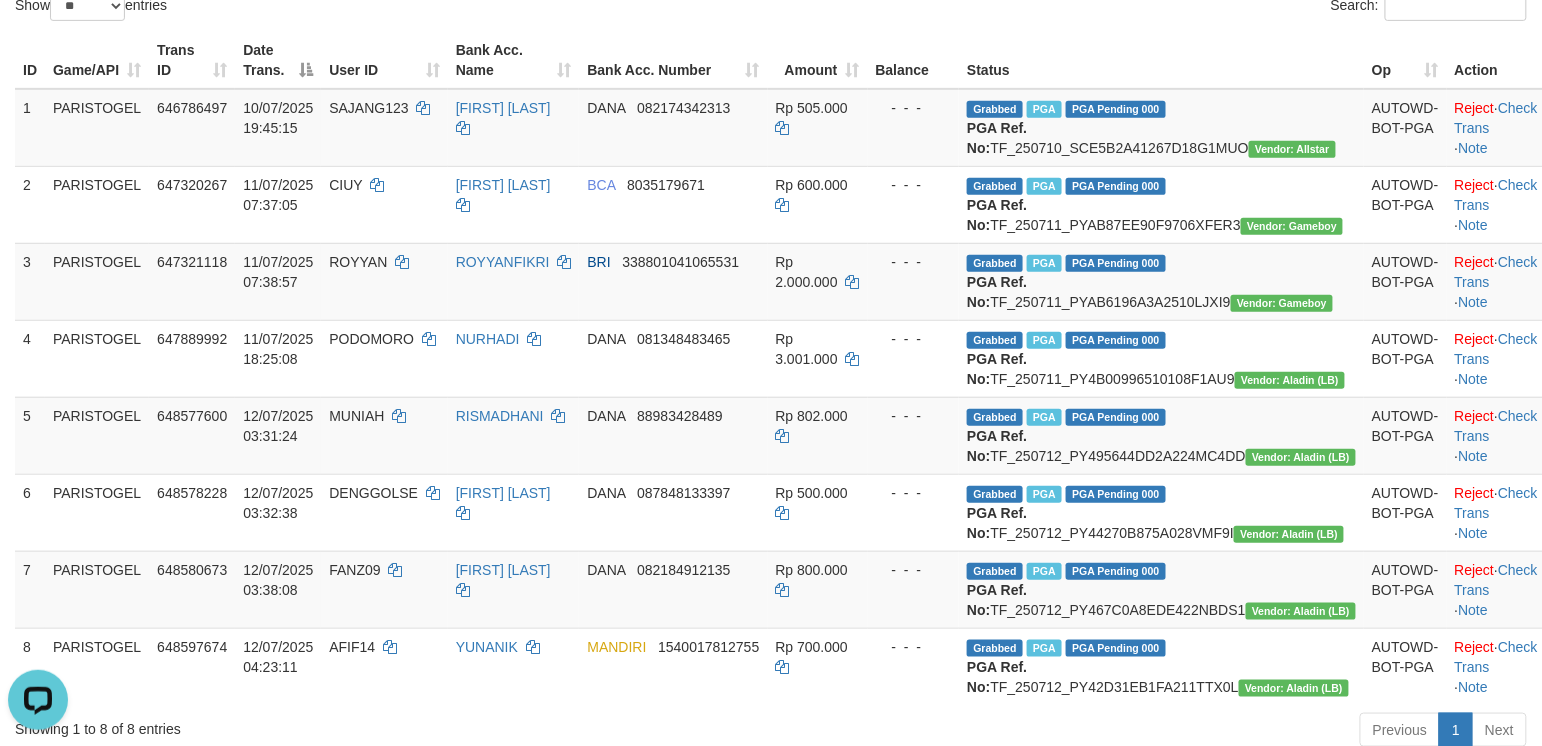 scroll, scrollTop: 0, scrollLeft: 0, axis: both 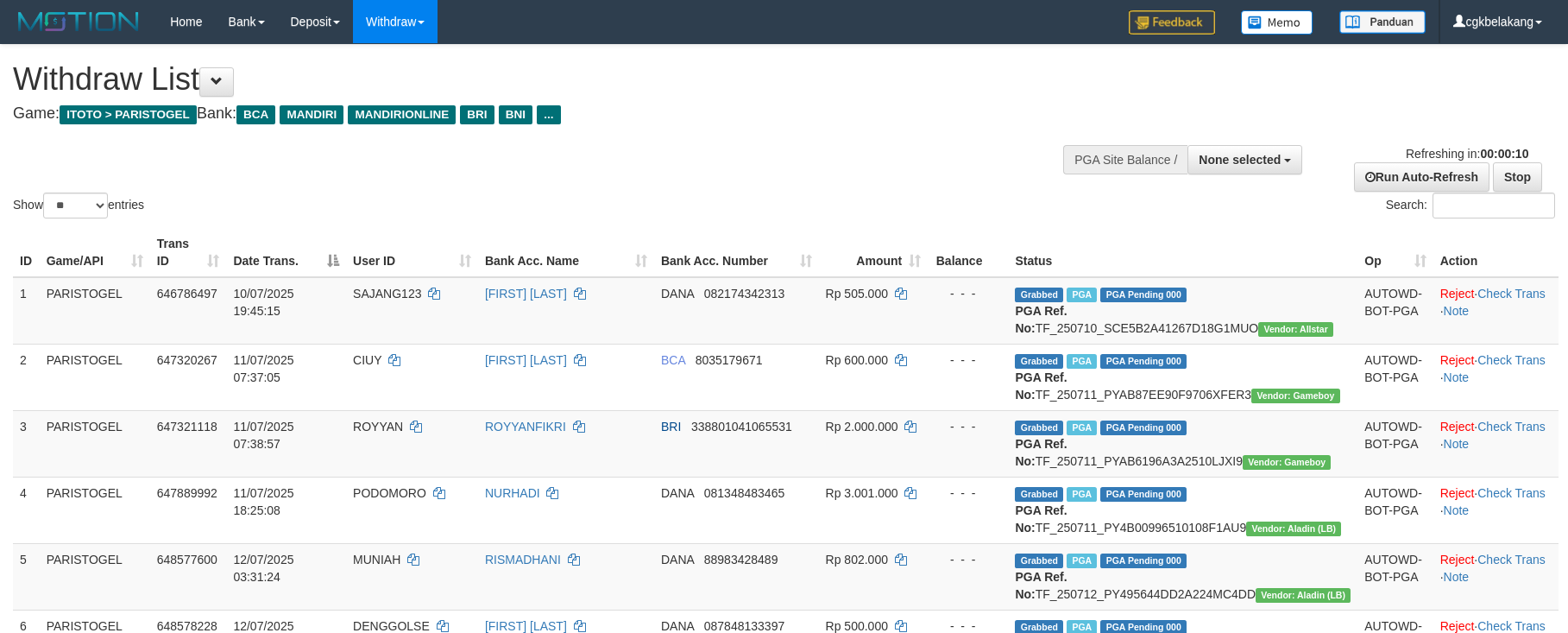 select 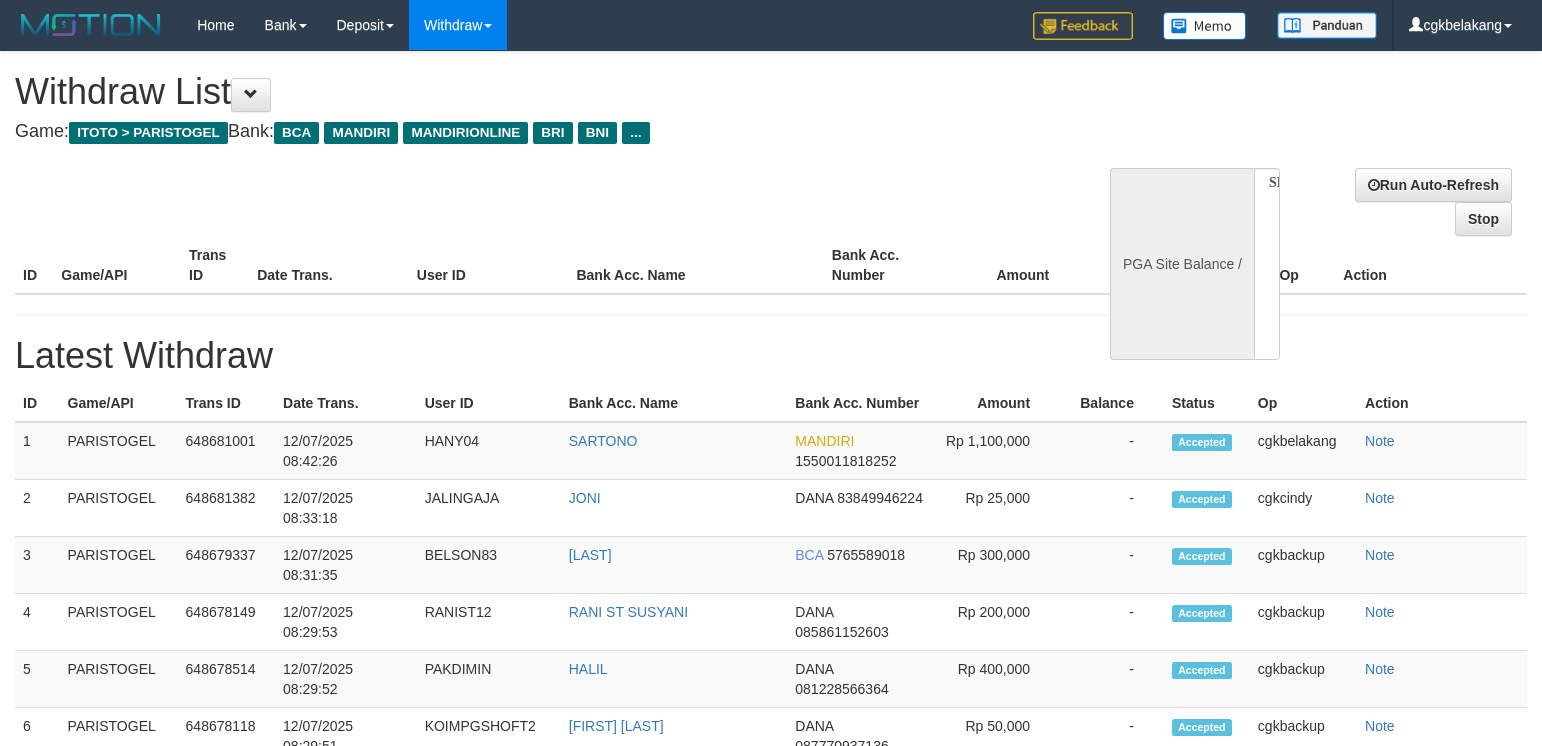 select 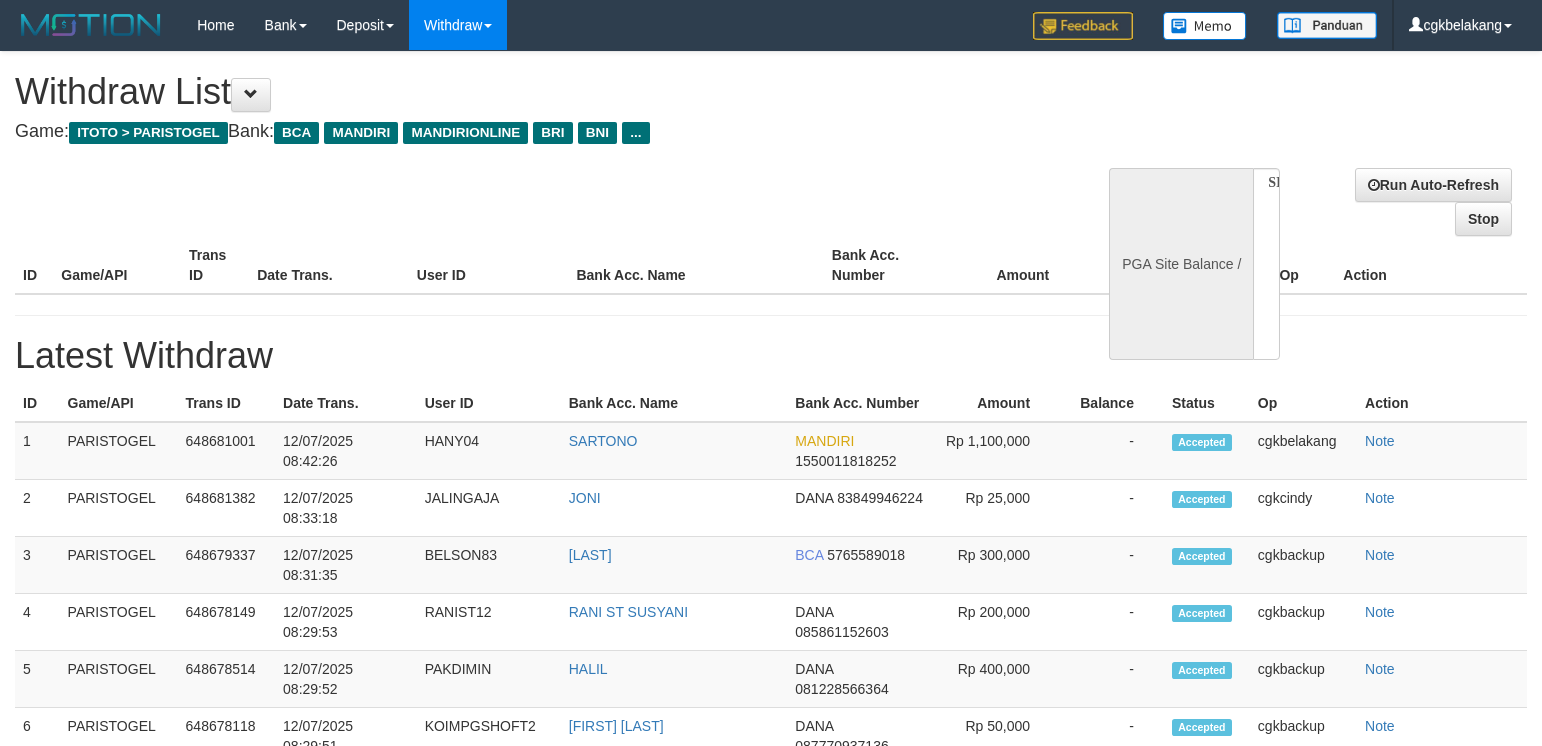 scroll, scrollTop: 266, scrollLeft: 0, axis: vertical 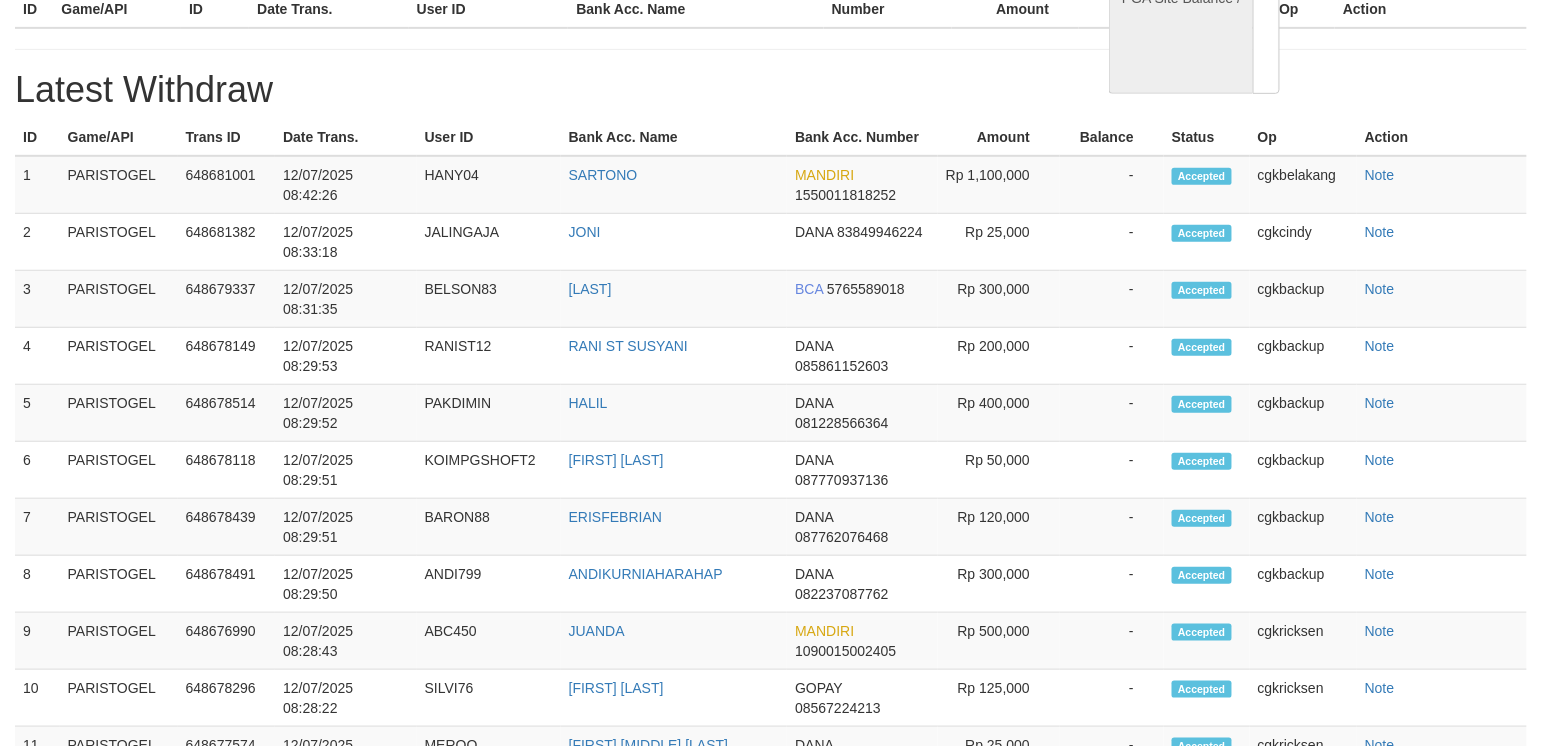 select on "**" 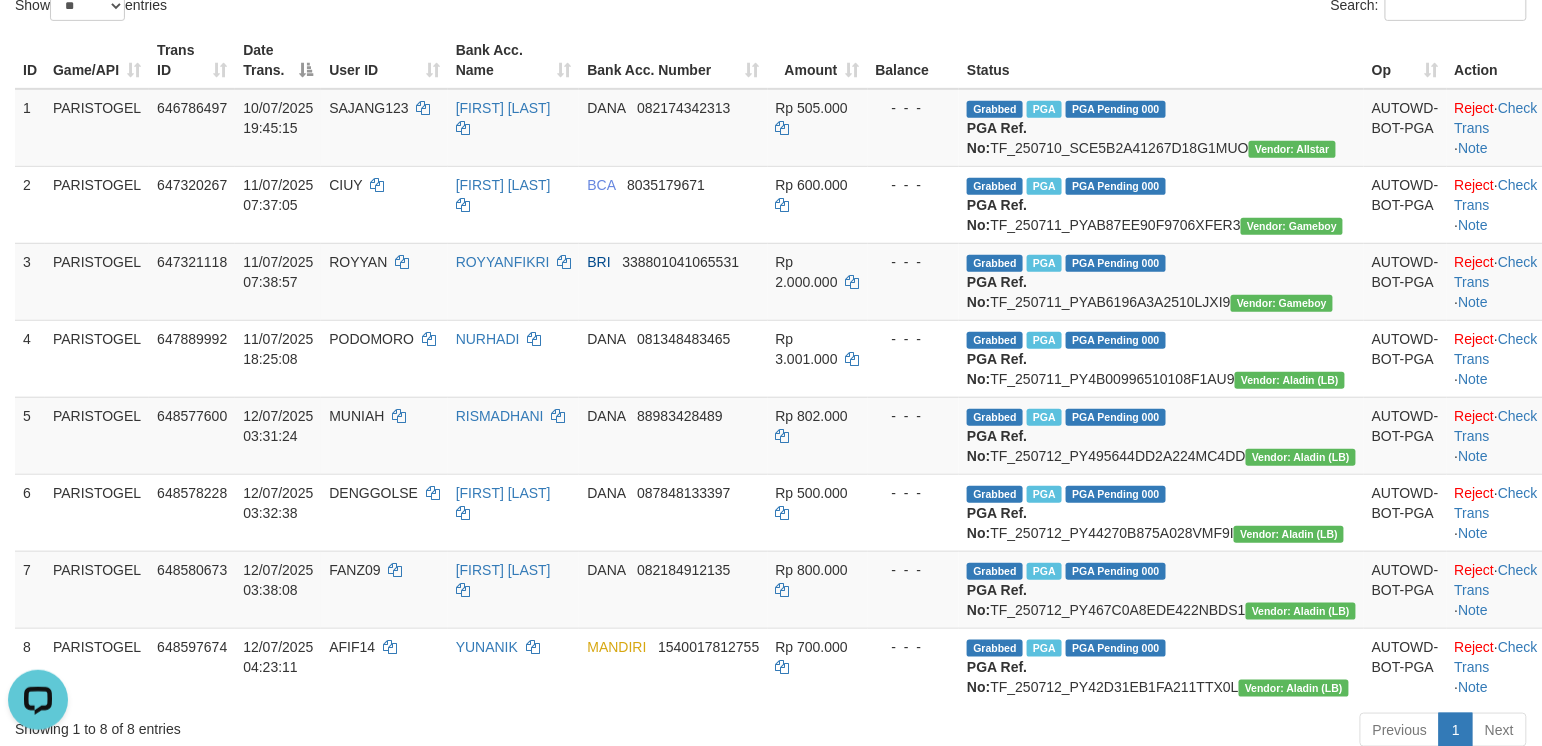 scroll, scrollTop: 0, scrollLeft: 0, axis: both 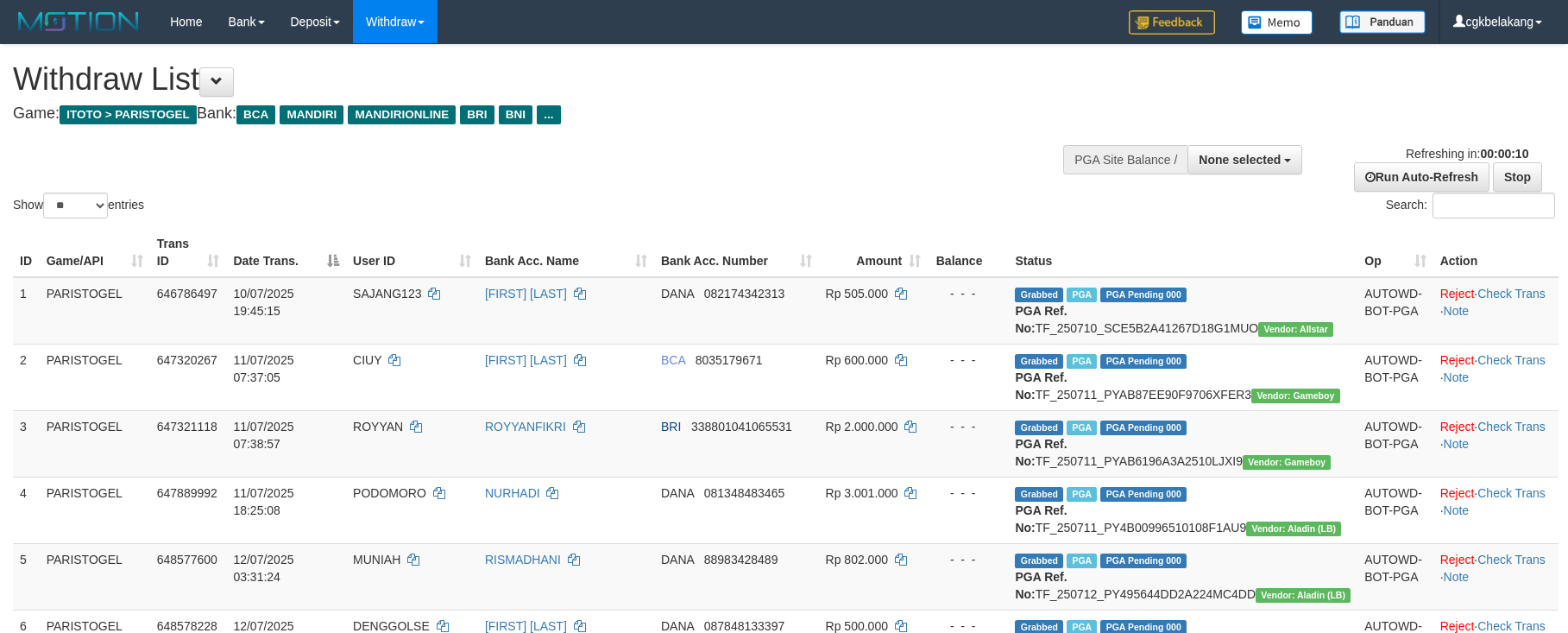 select 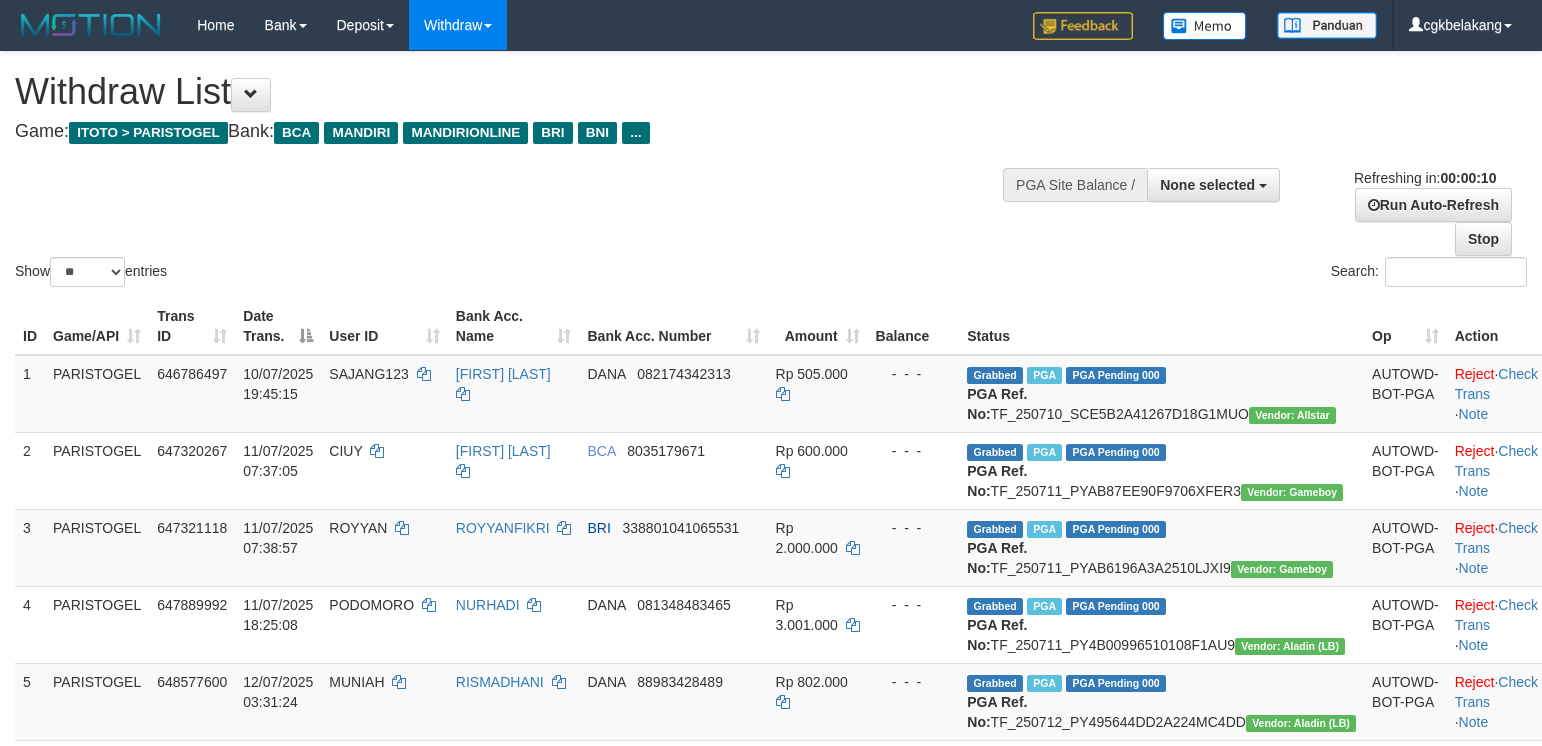 select 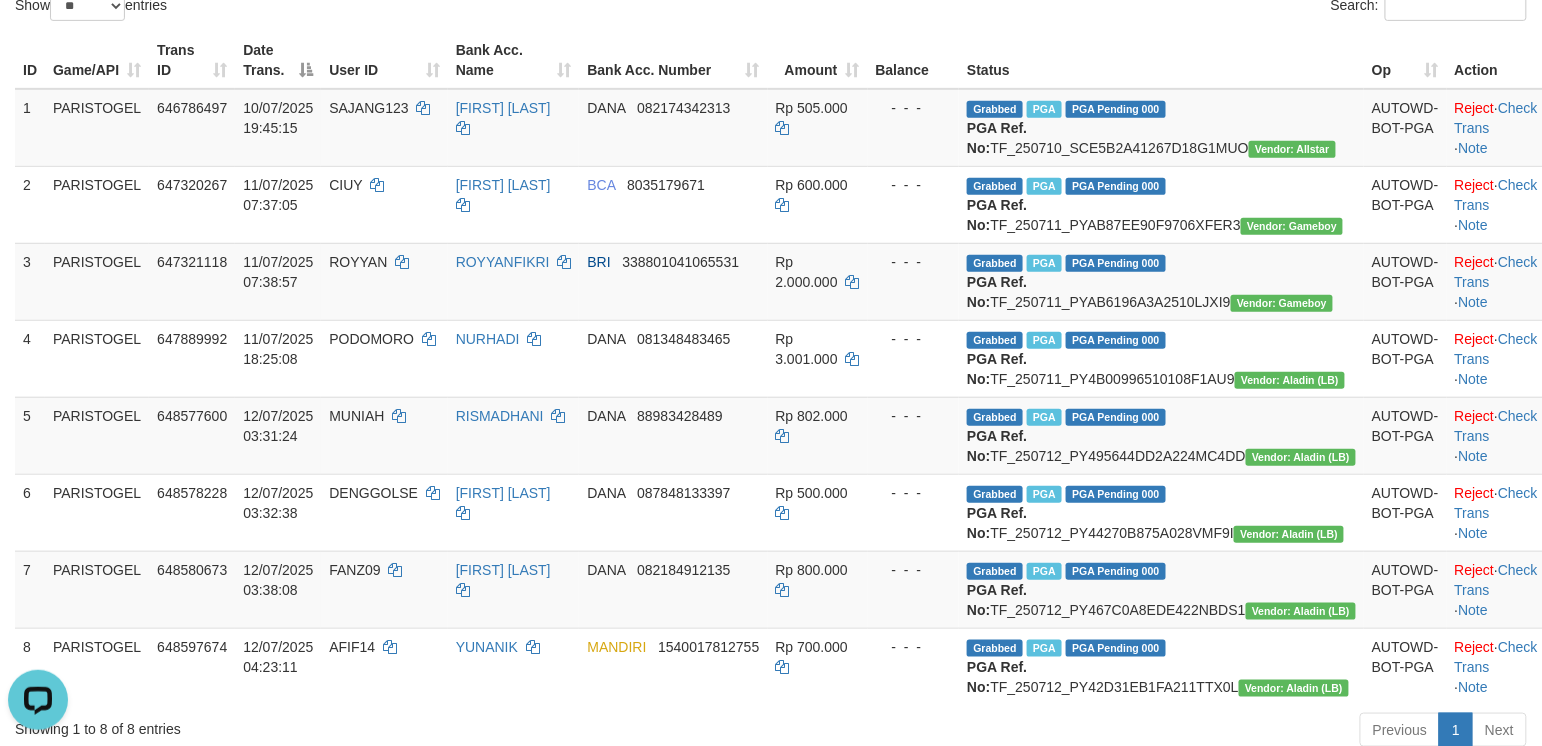 scroll, scrollTop: 0, scrollLeft: 0, axis: both 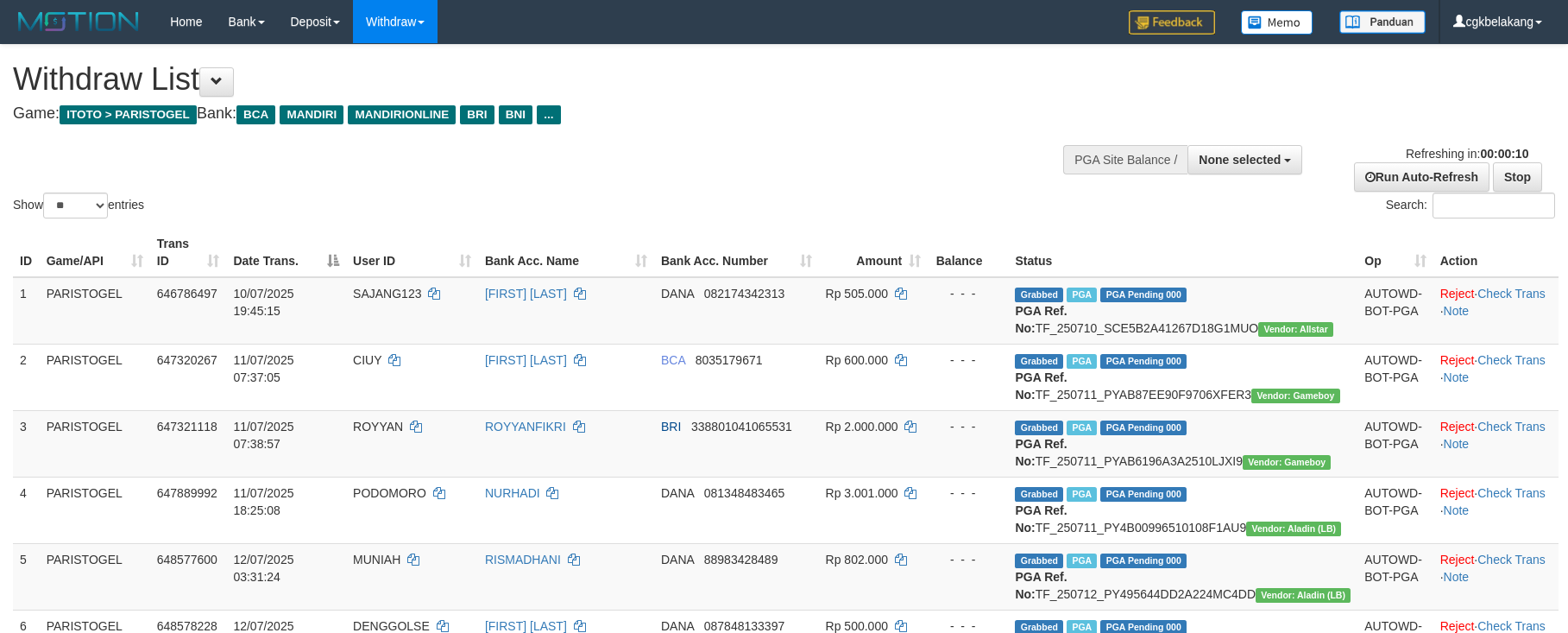 select 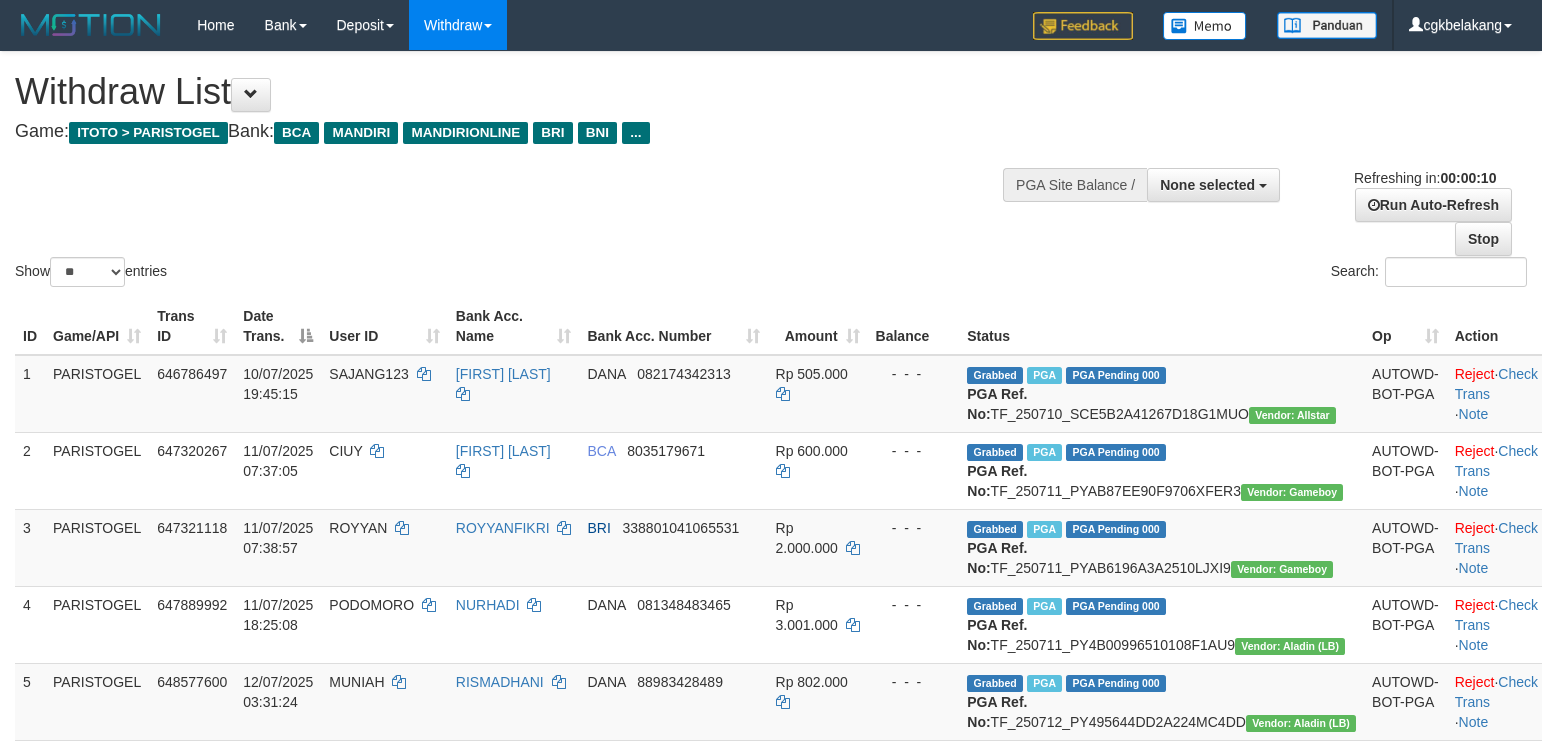select 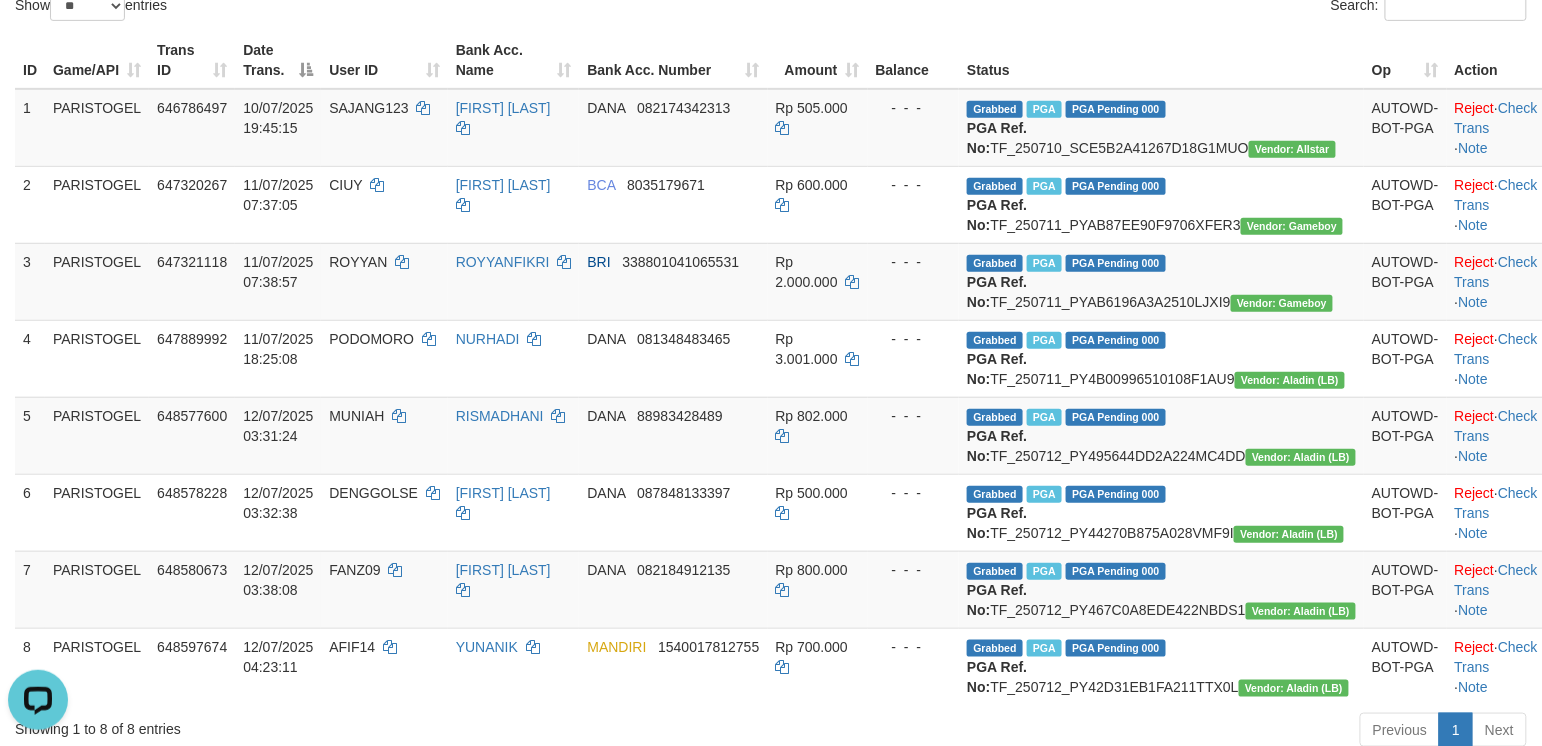 scroll, scrollTop: 0, scrollLeft: 0, axis: both 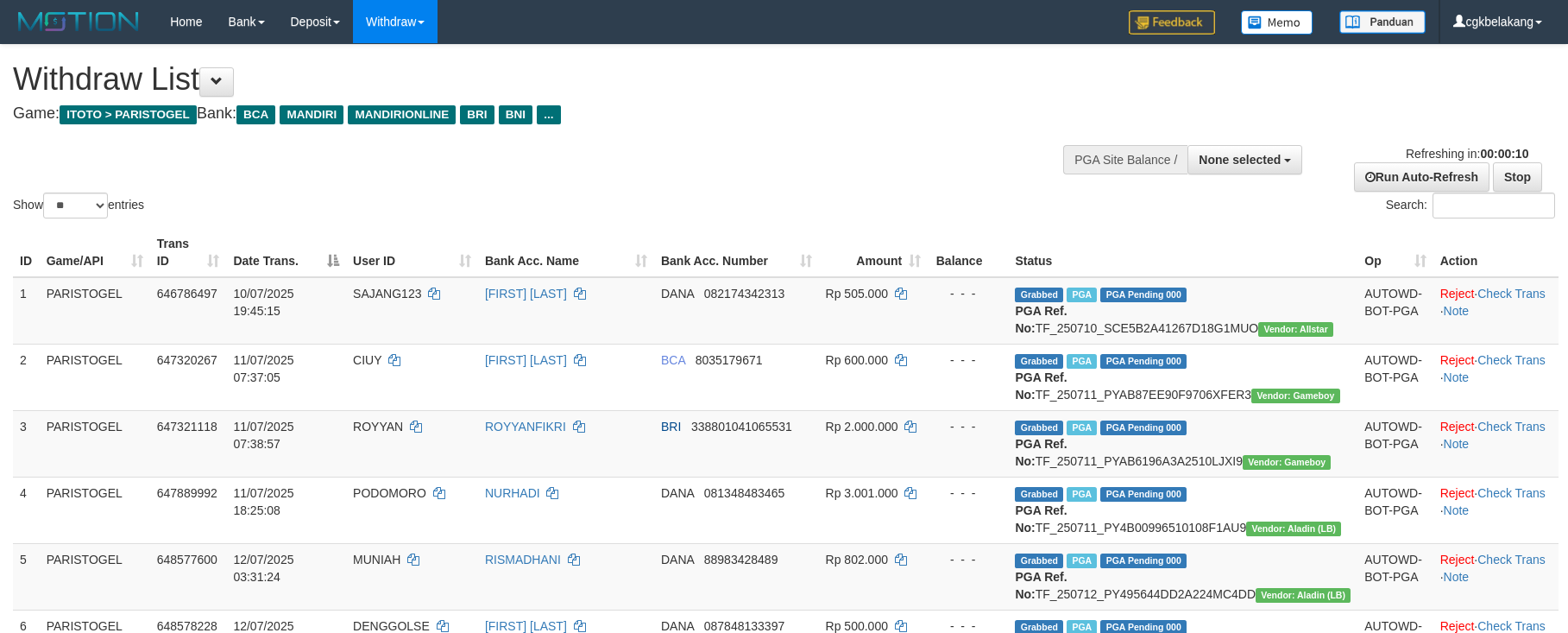 select 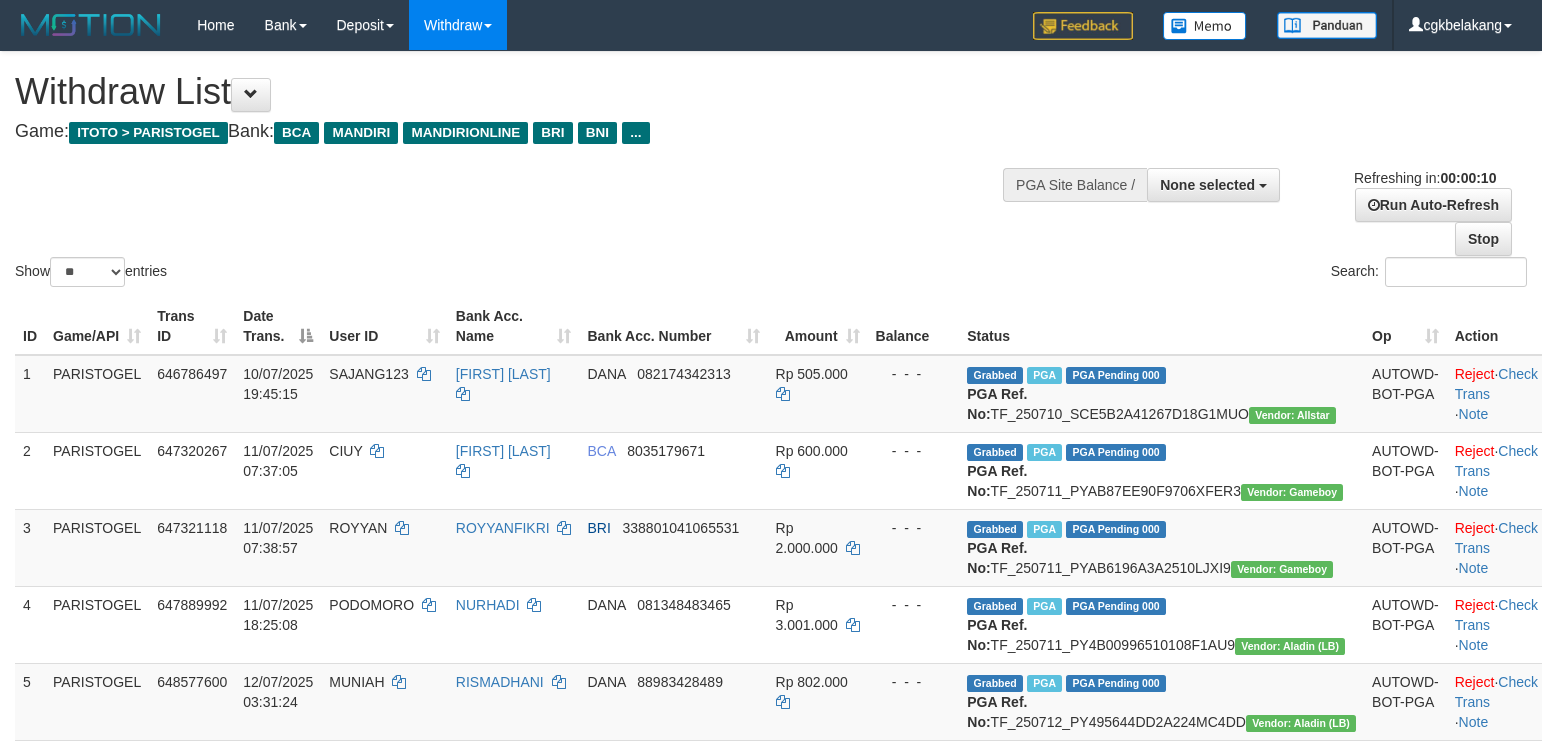 select 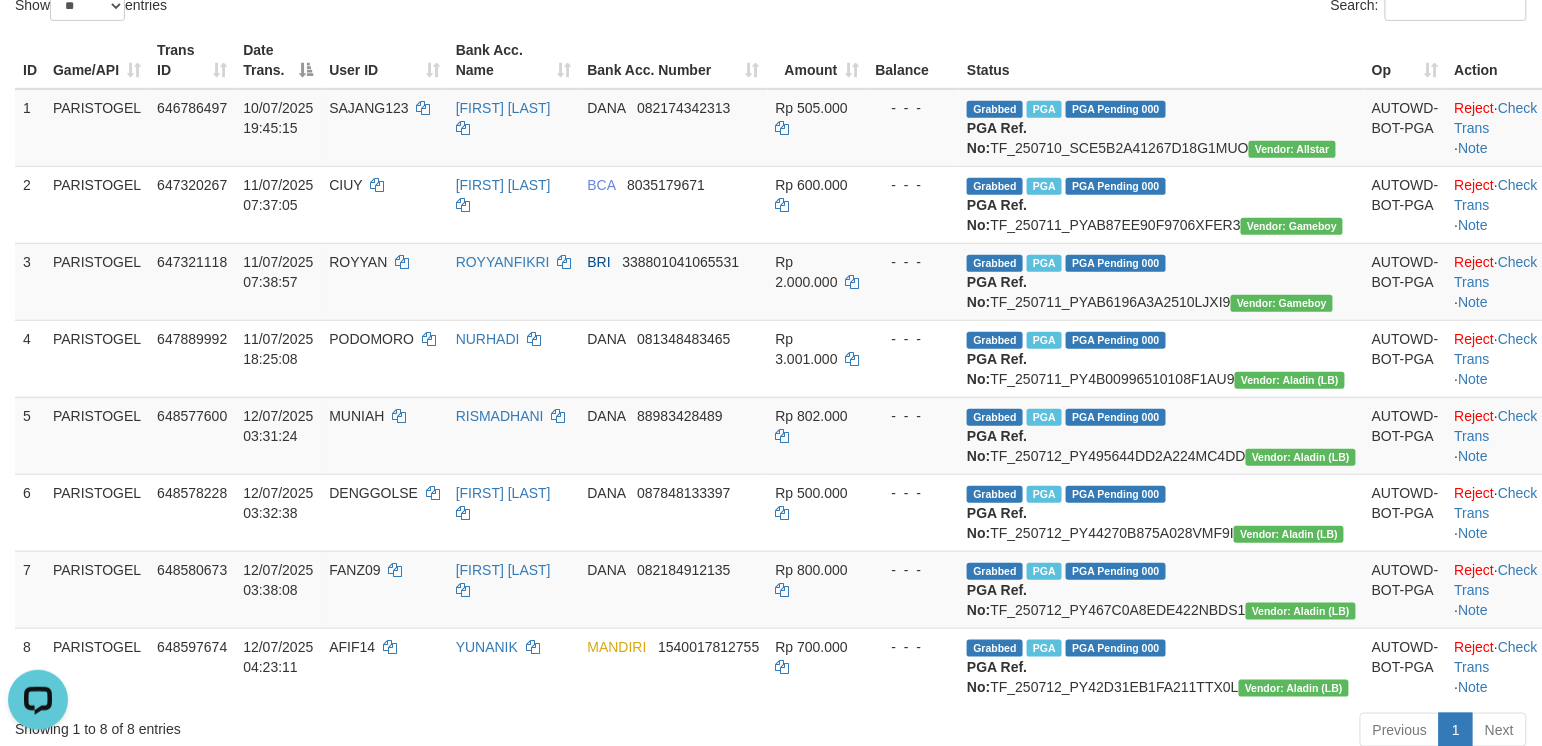 scroll, scrollTop: 0, scrollLeft: 0, axis: both 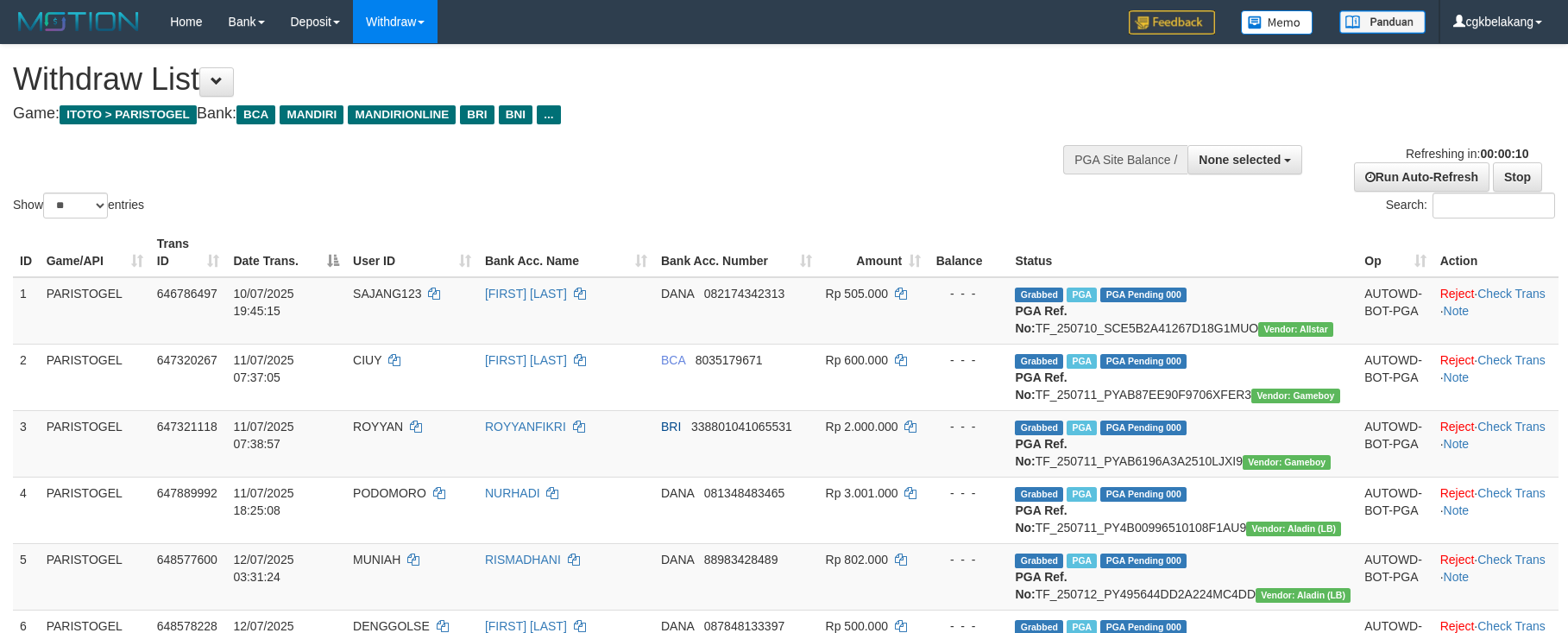 select 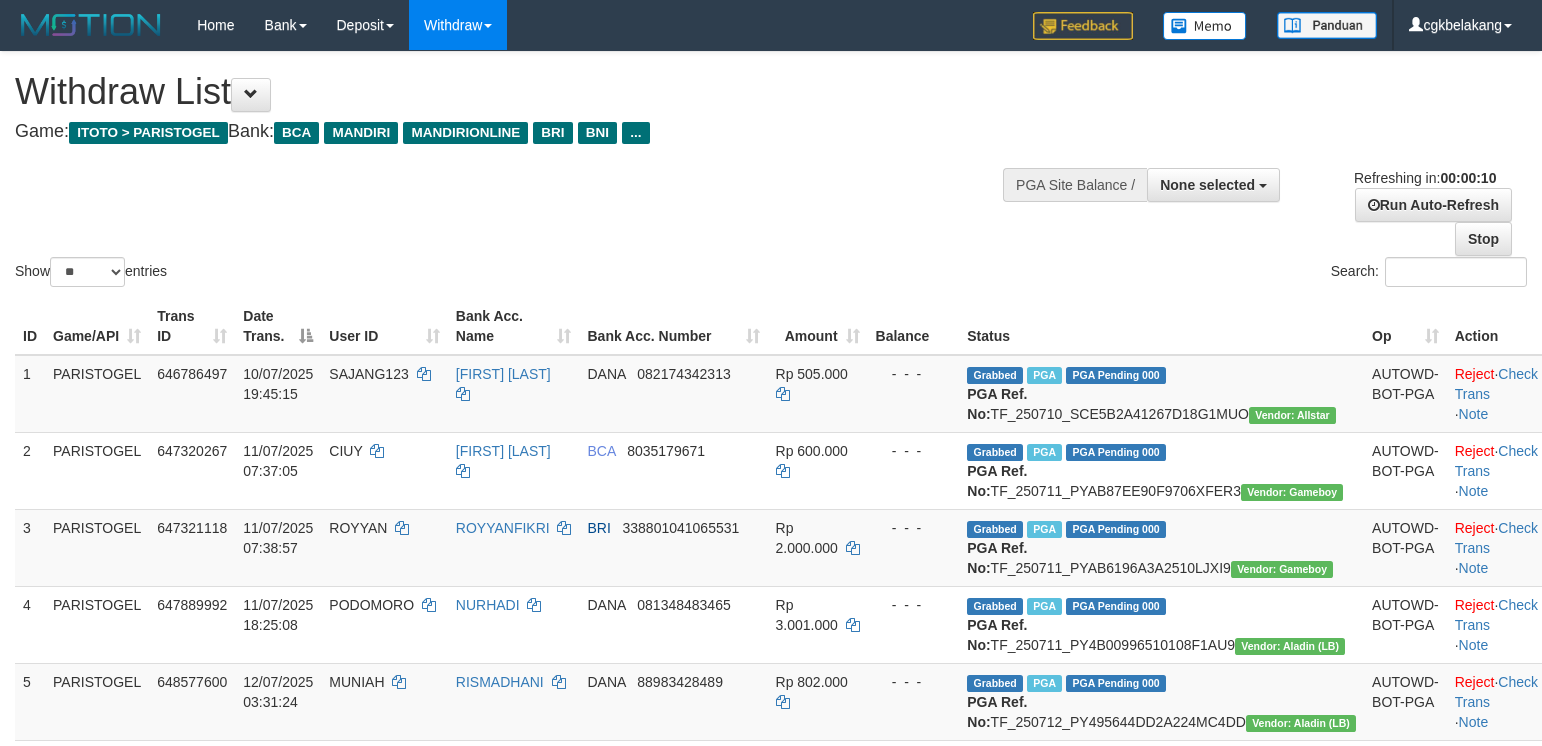 select 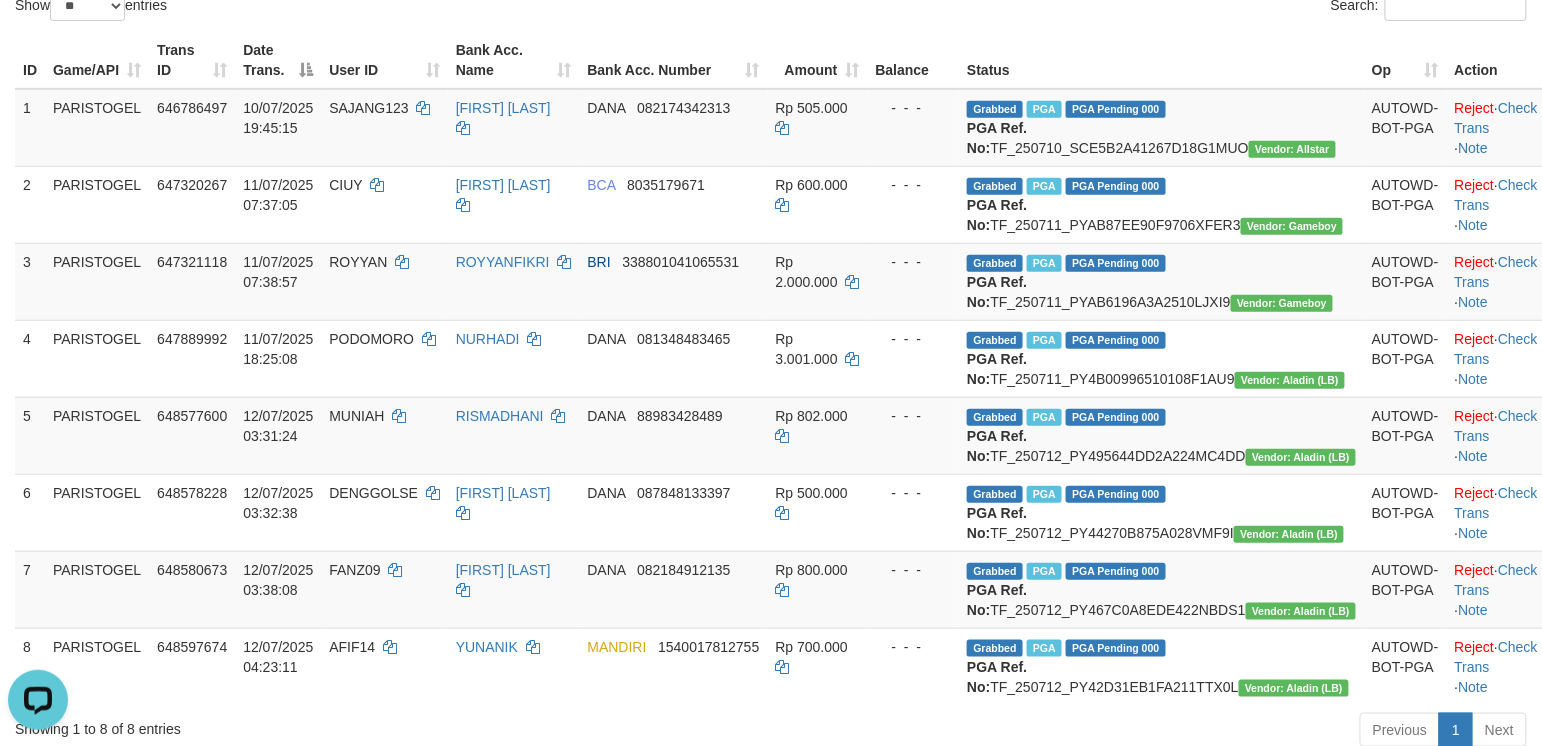 scroll, scrollTop: 0, scrollLeft: 0, axis: both 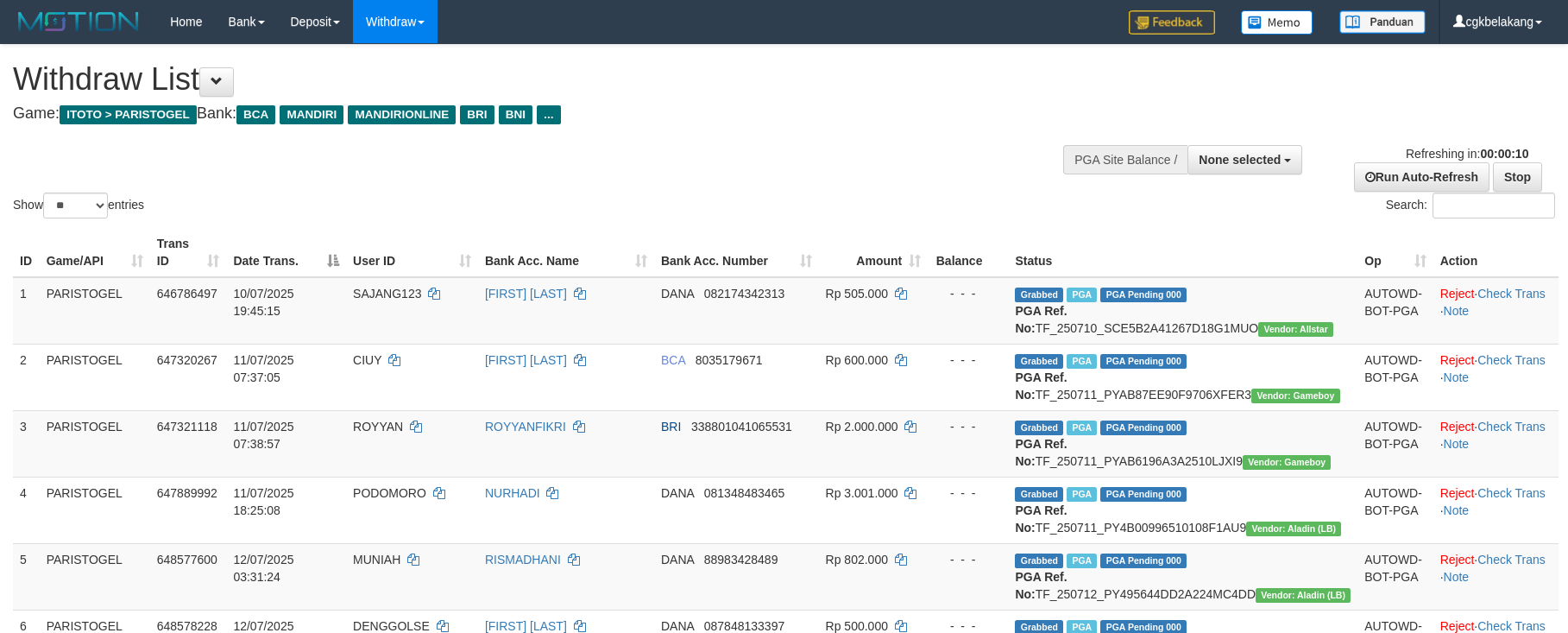select 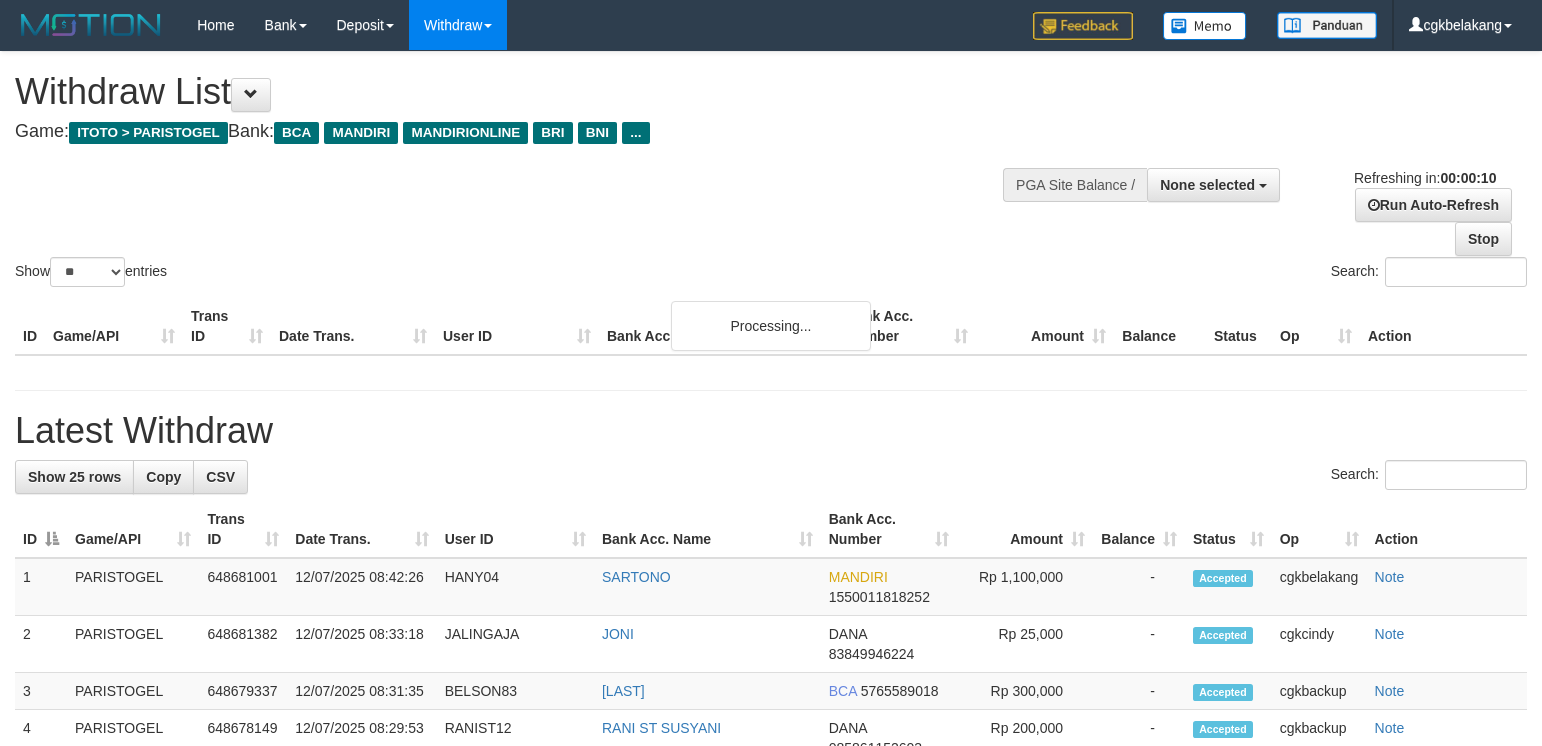 select 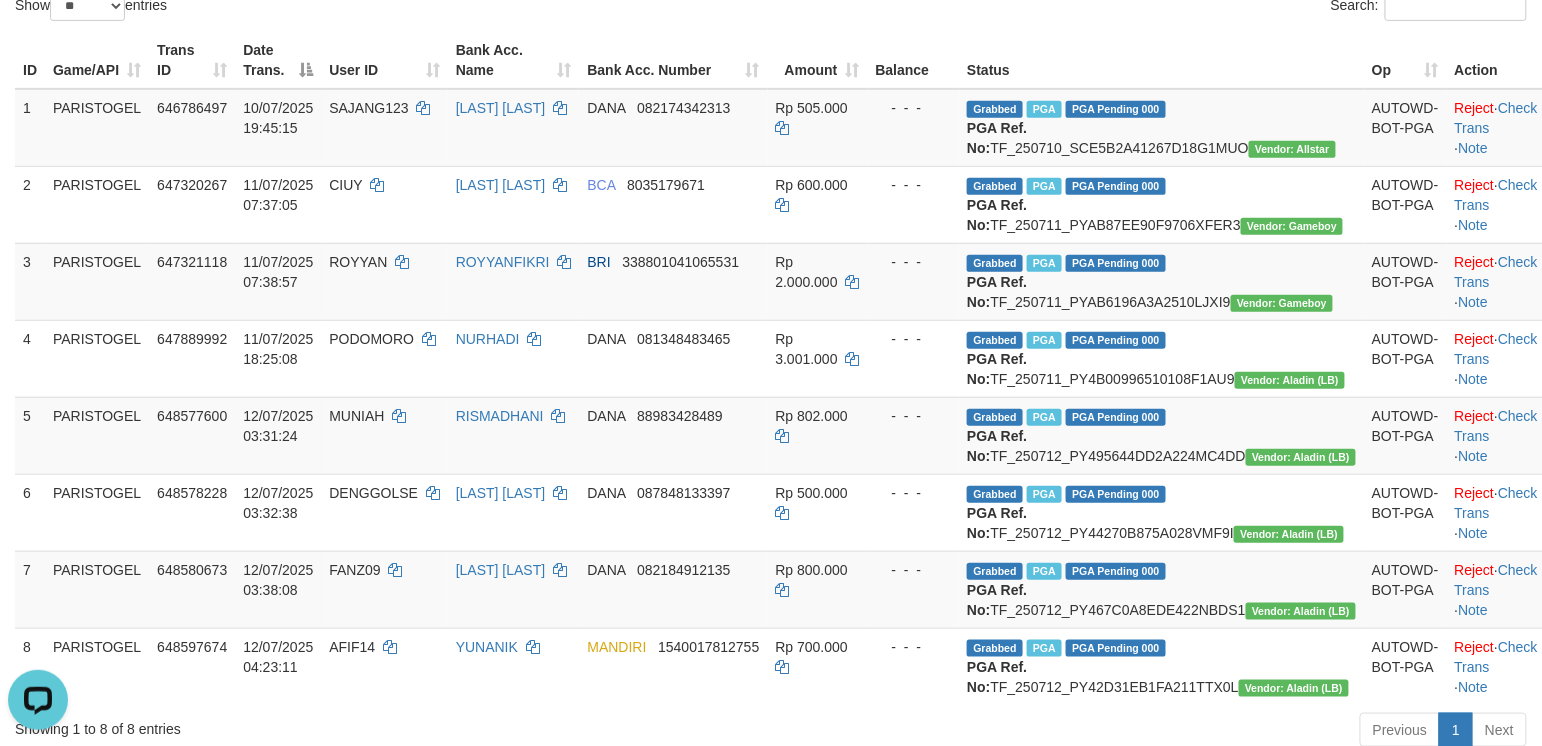scroll, scrollTop: 0, scrollLeft: 0, axis: both 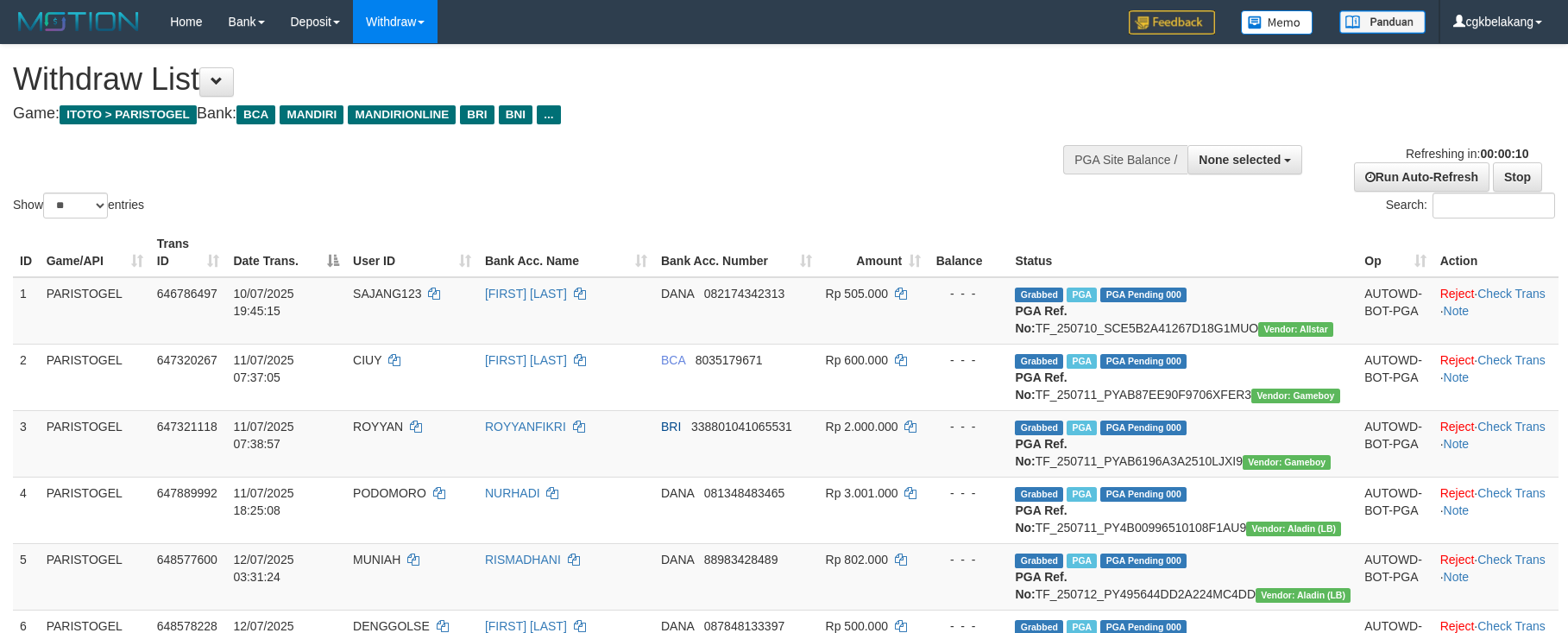select 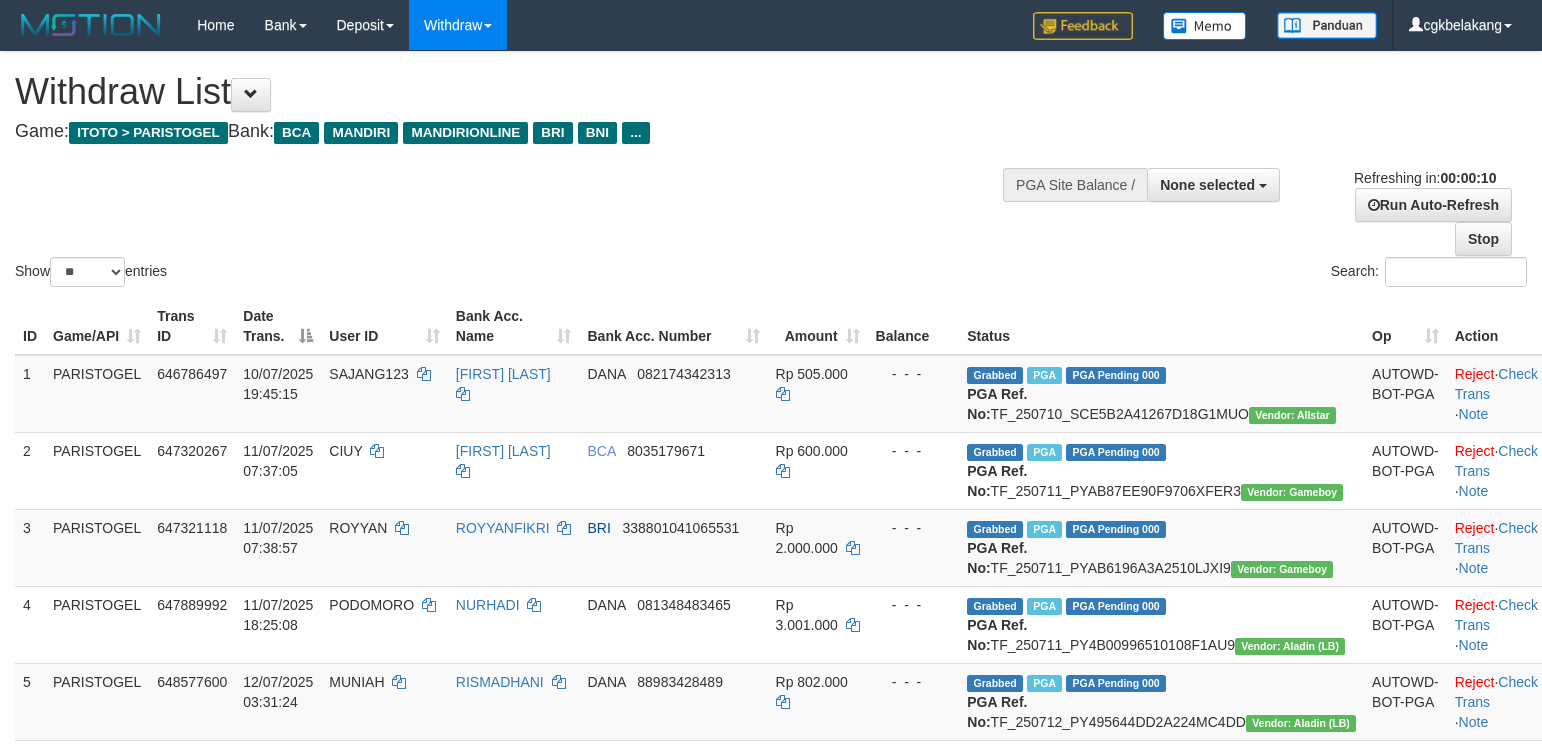 select 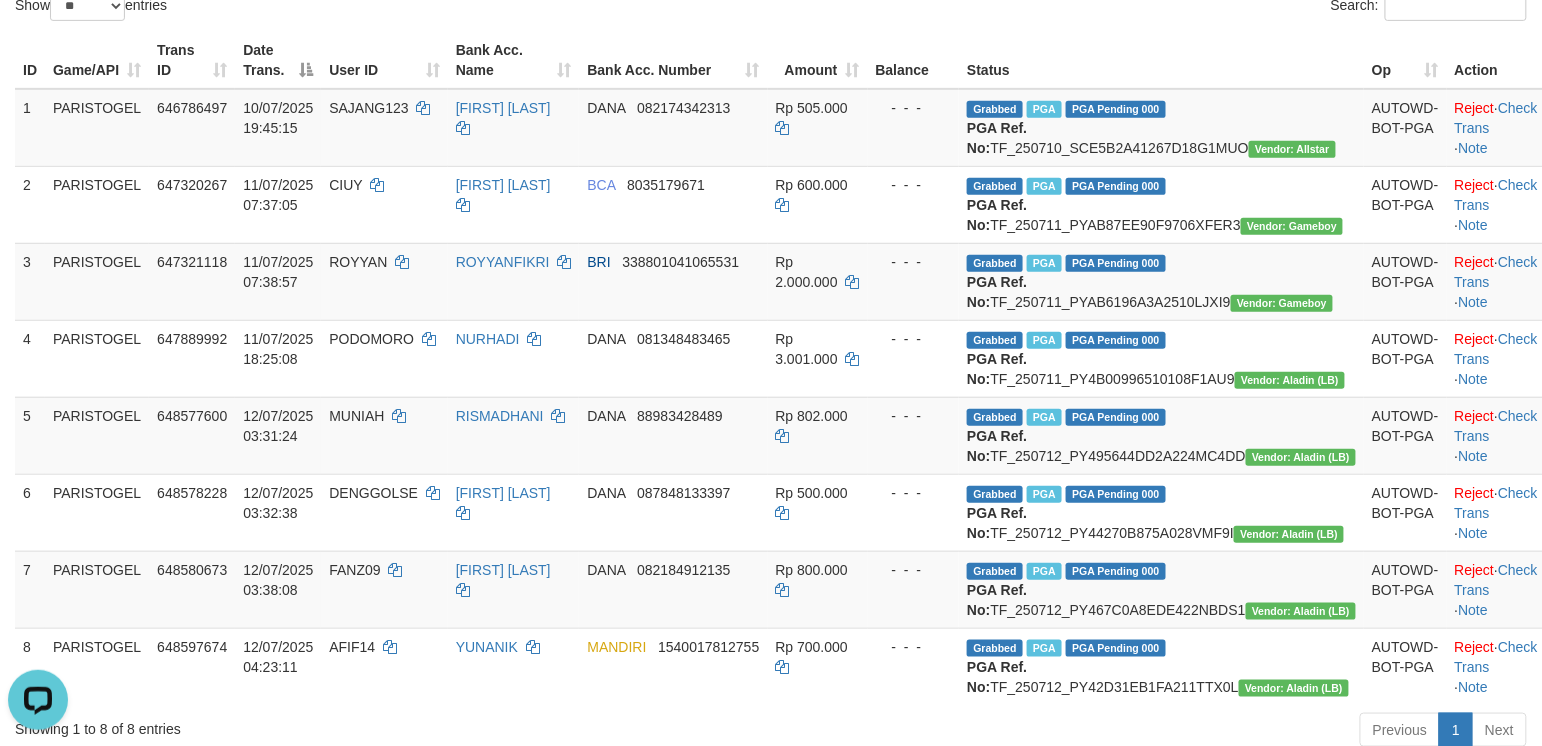 scroll, scrollTop: 0, scrollLeft: 0, axis: both 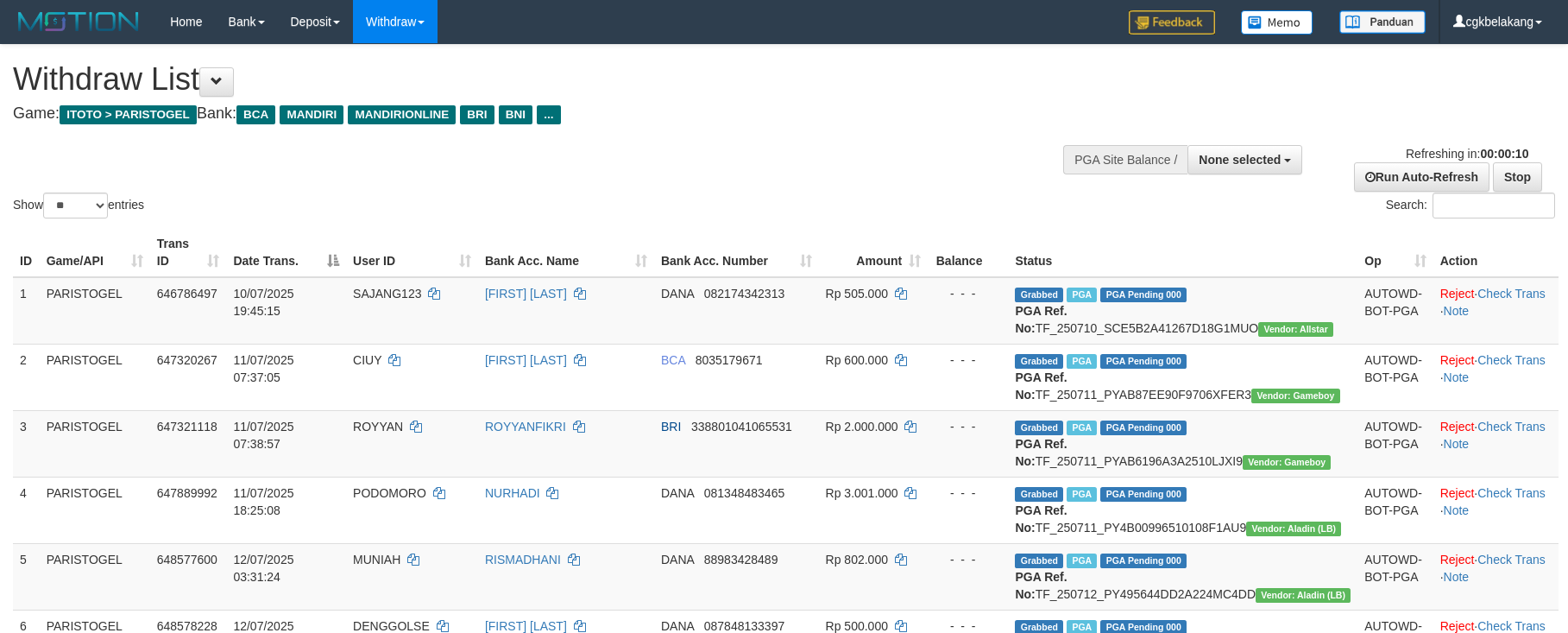 select 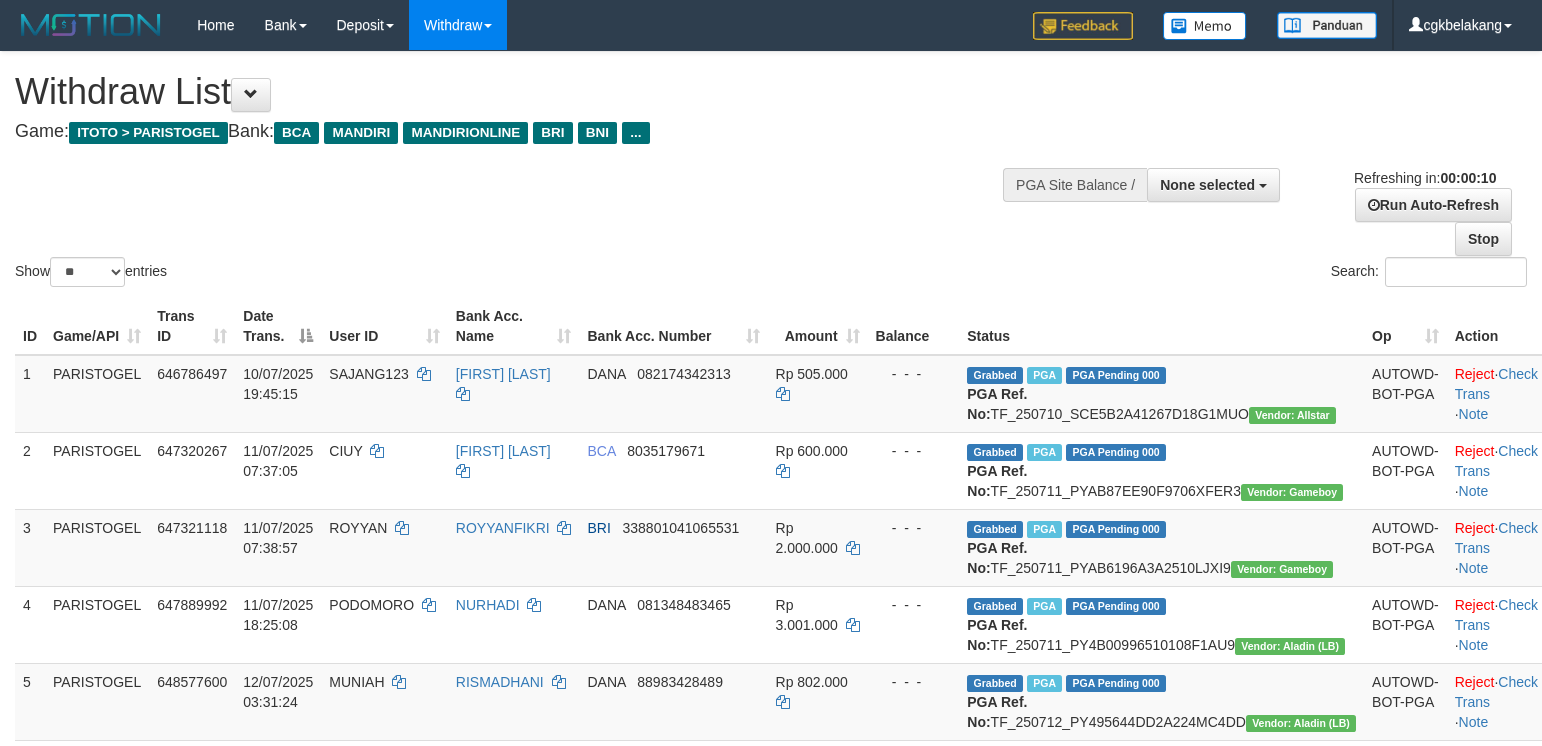 select 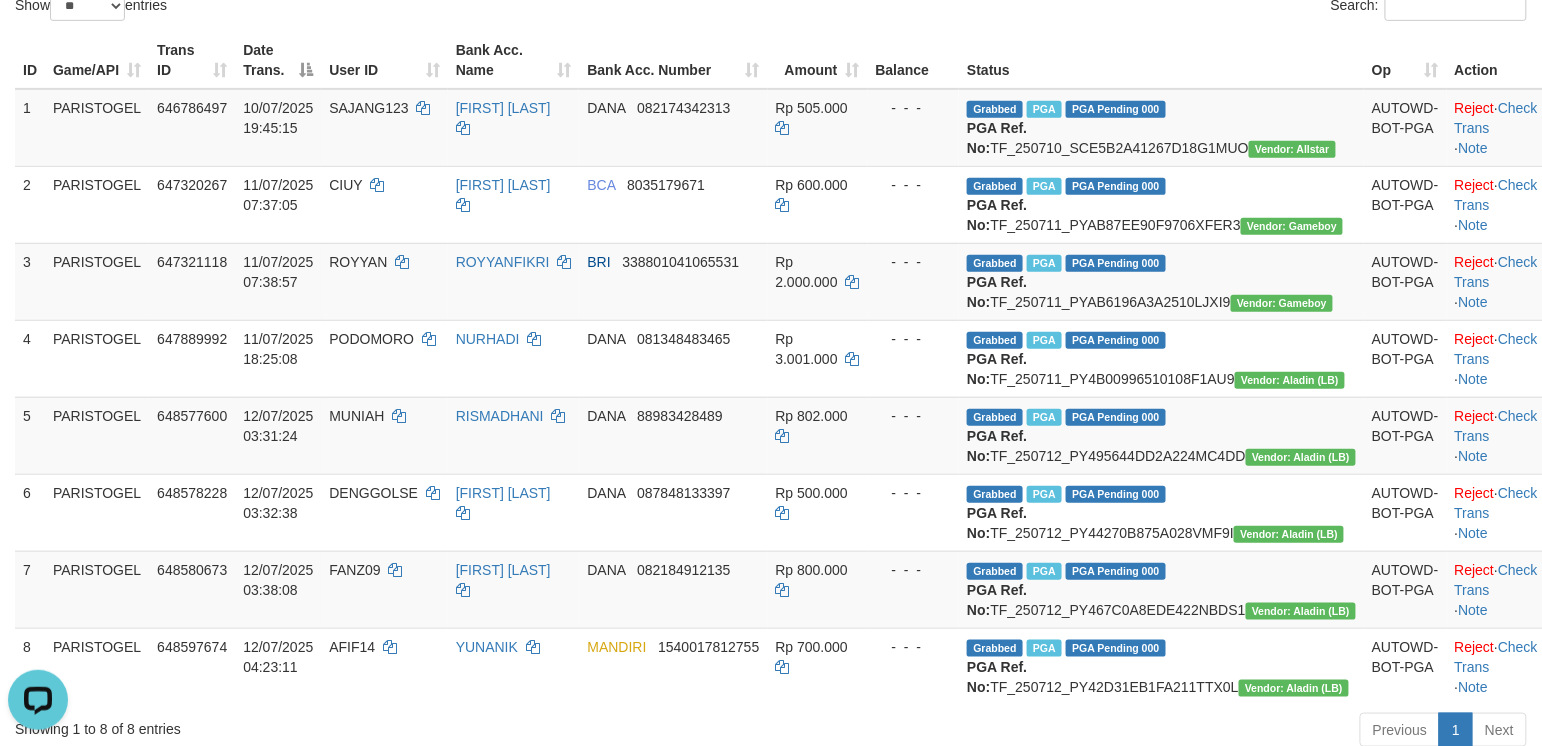 scroll, scrollTop: 0, scrollLeft: 0, axis: both 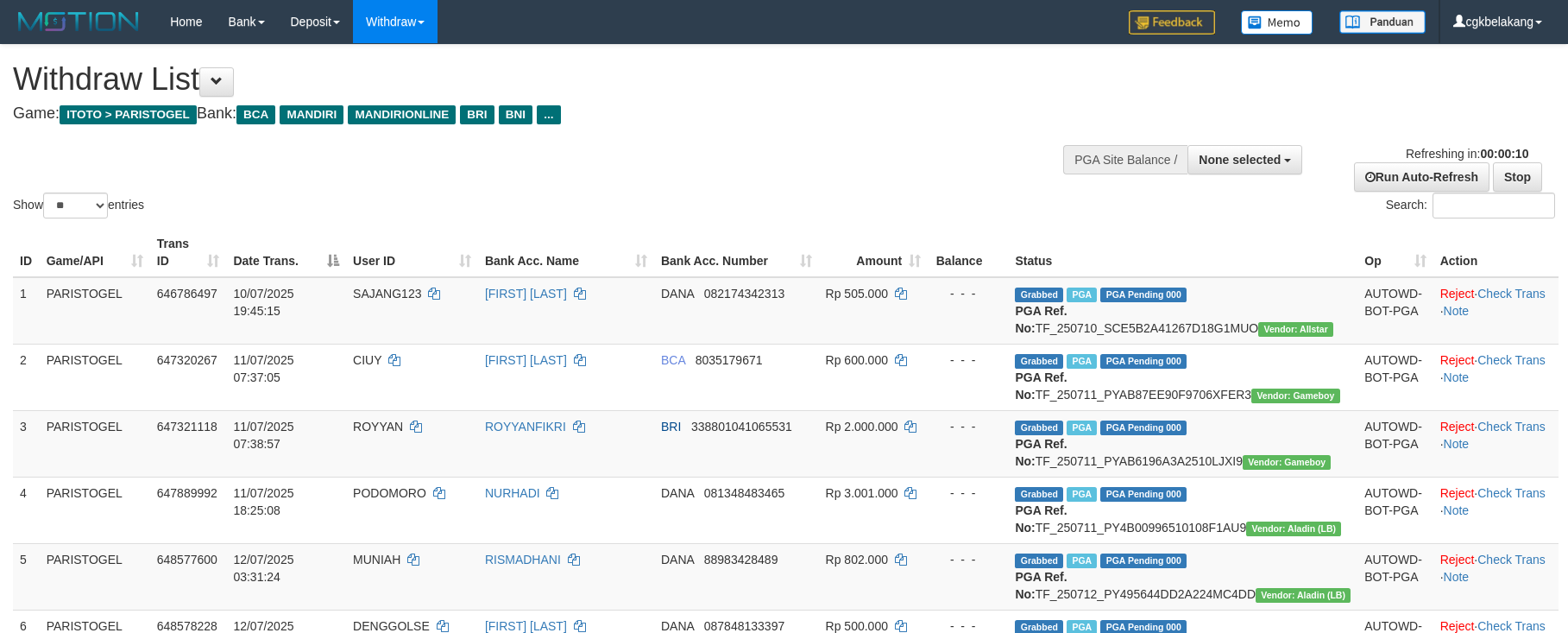 select 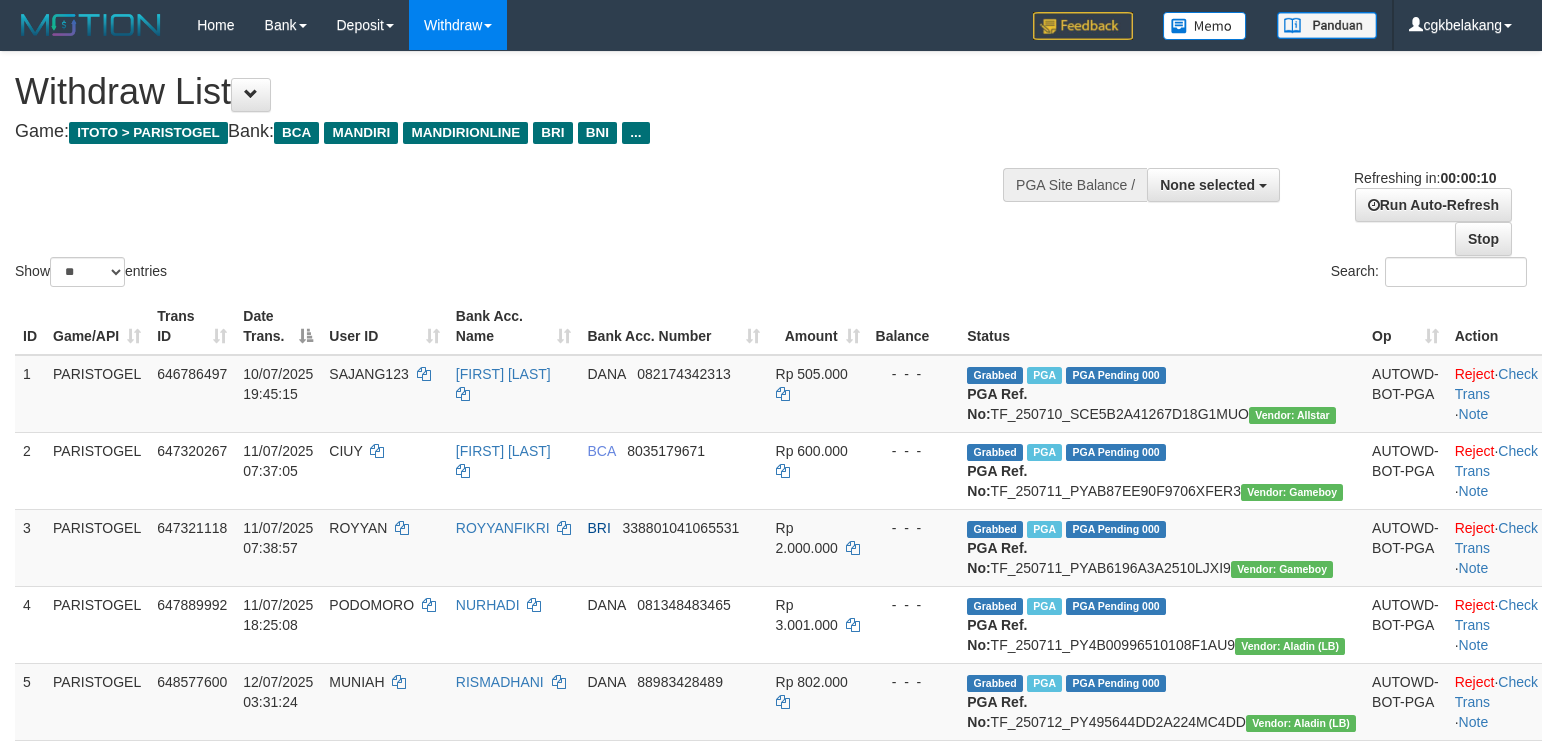 select 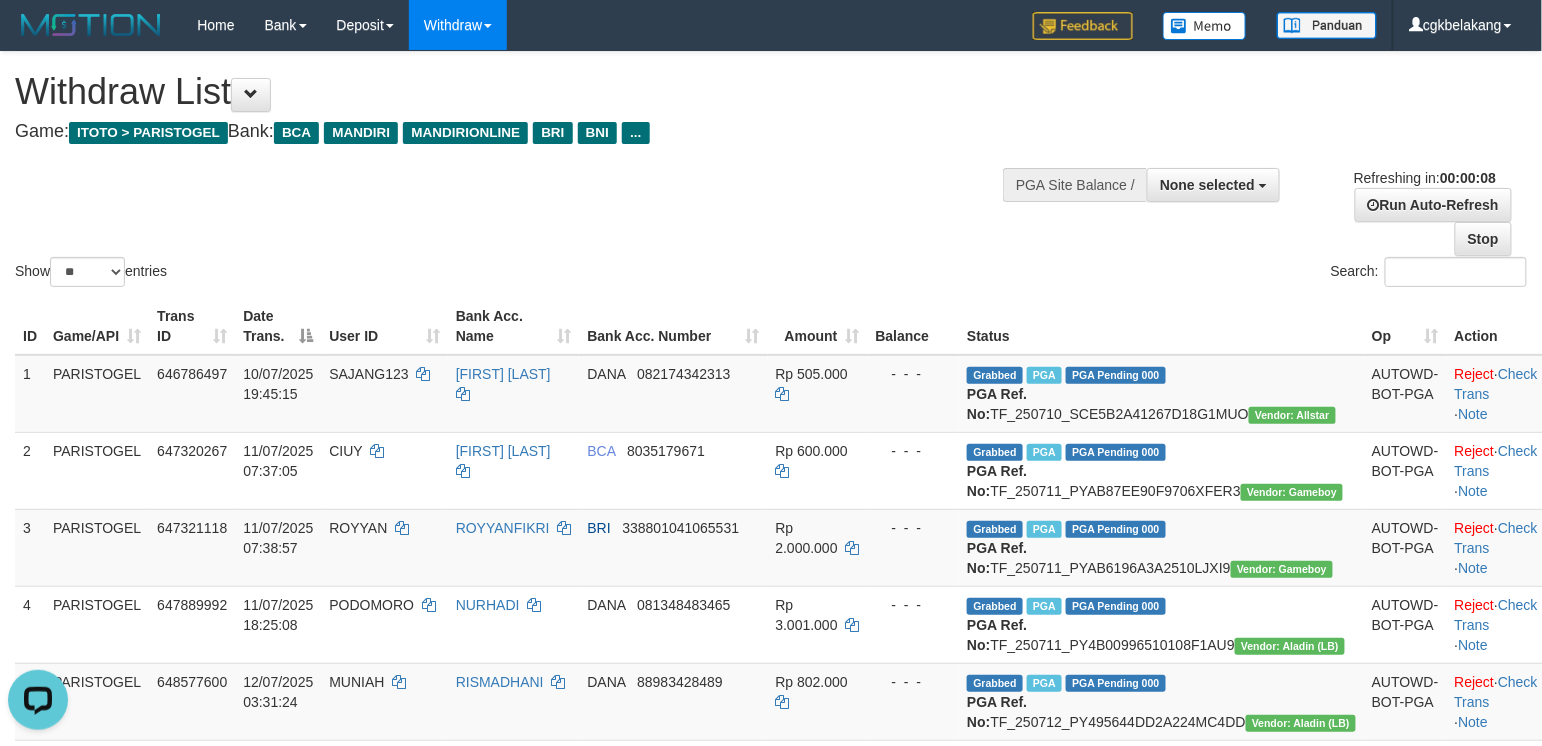 scroll, scrollTop: 0, scrollLeft: 0, axis: both 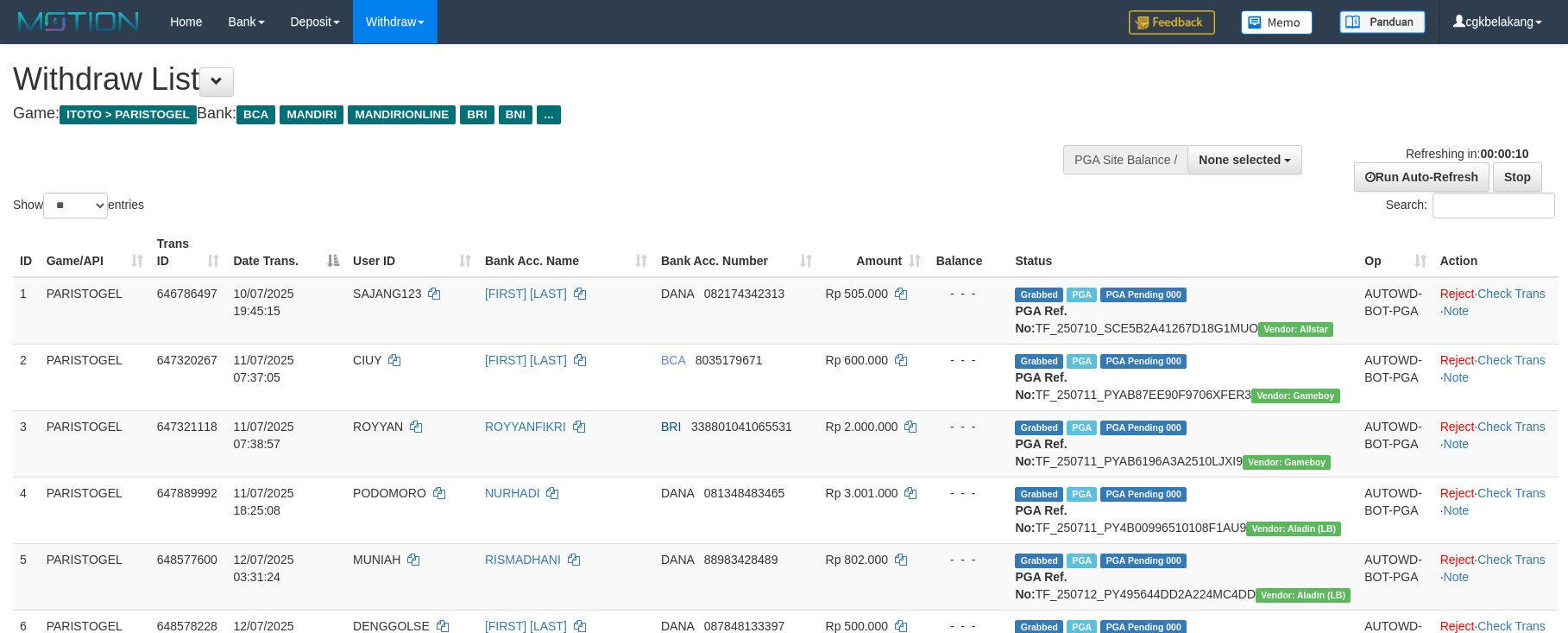 select 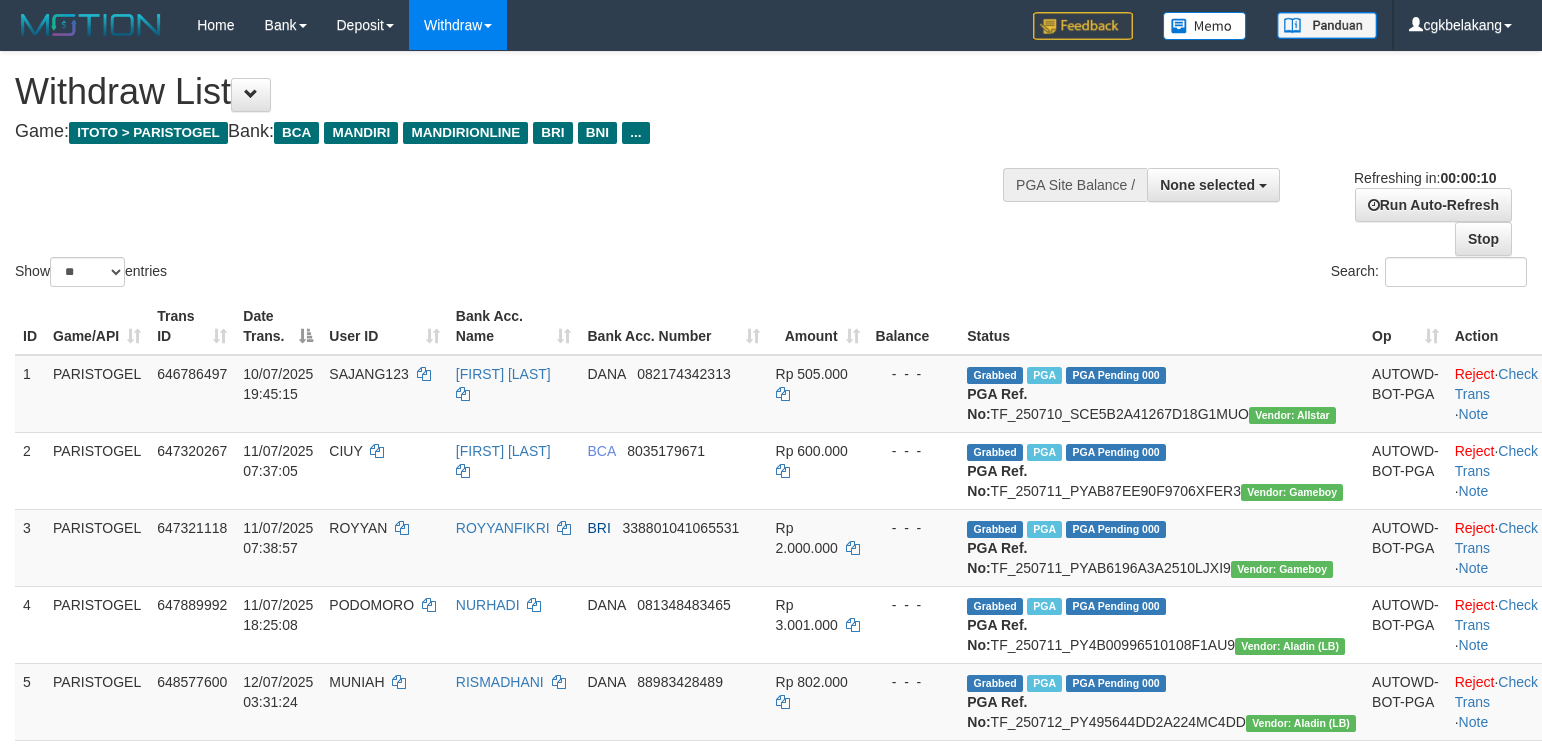 select 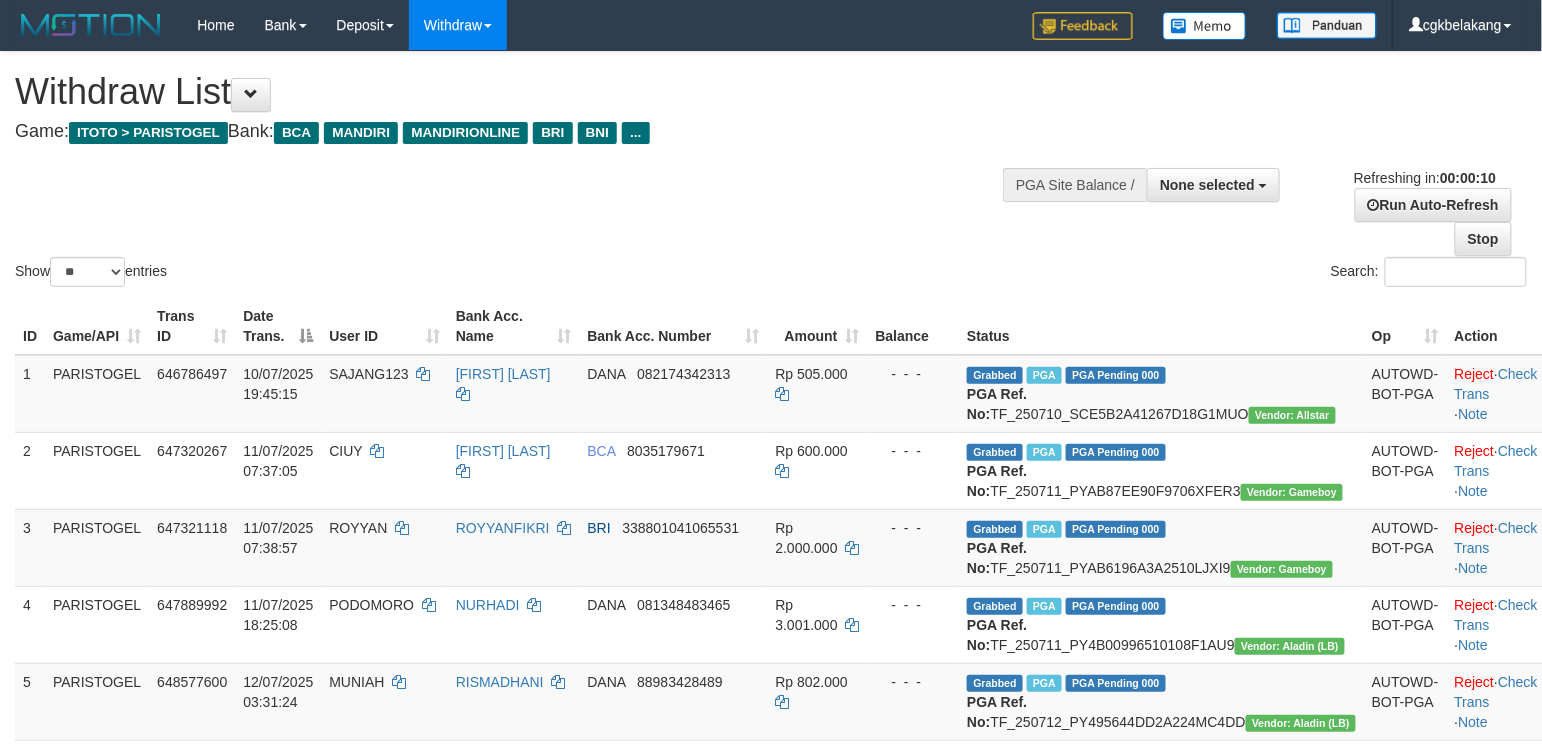 click on "Show  ** ** ** ***  entries Search:" at bounding box center [771, 171] 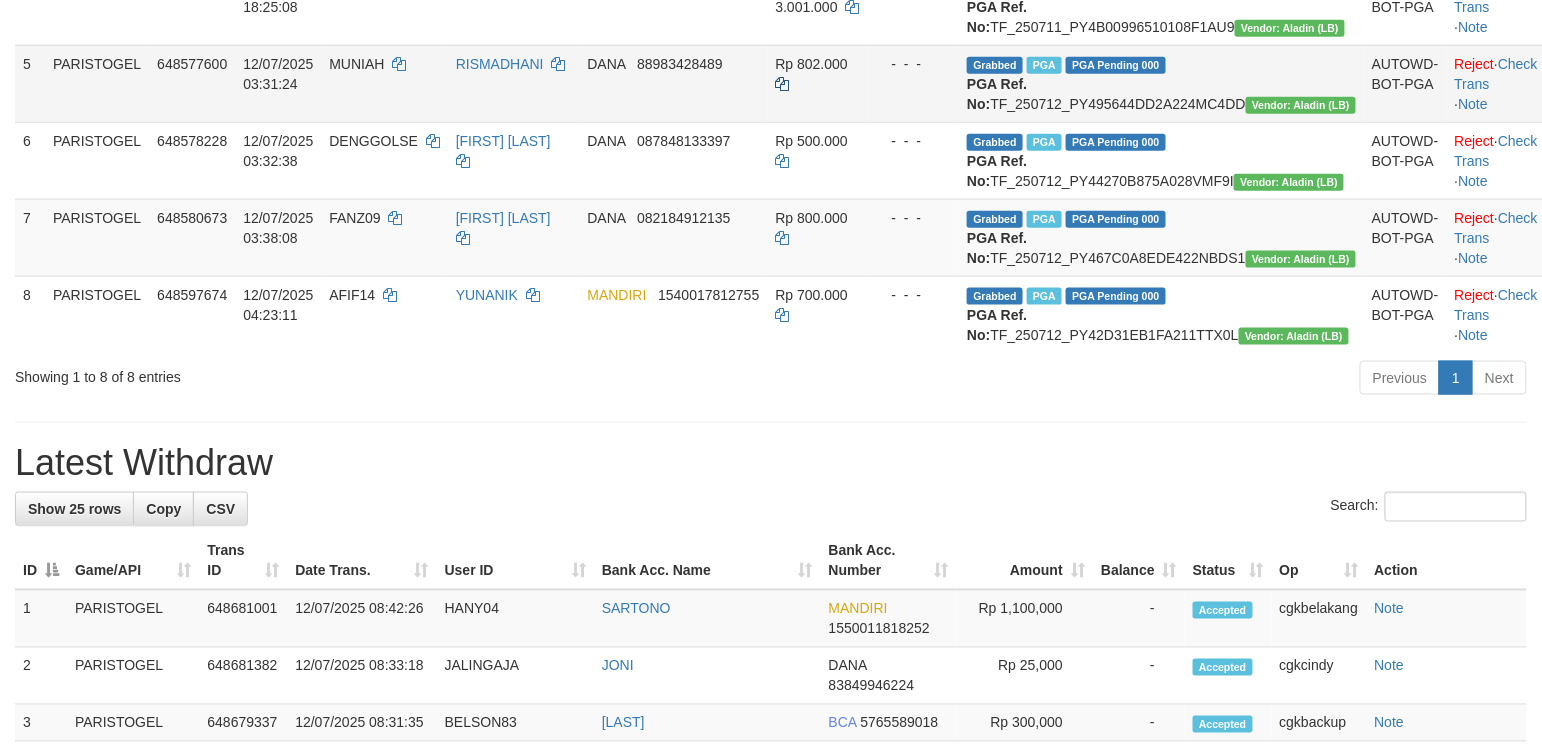 scroll, scrollTop: 666, scrollLeft: 0, axis: vertical 